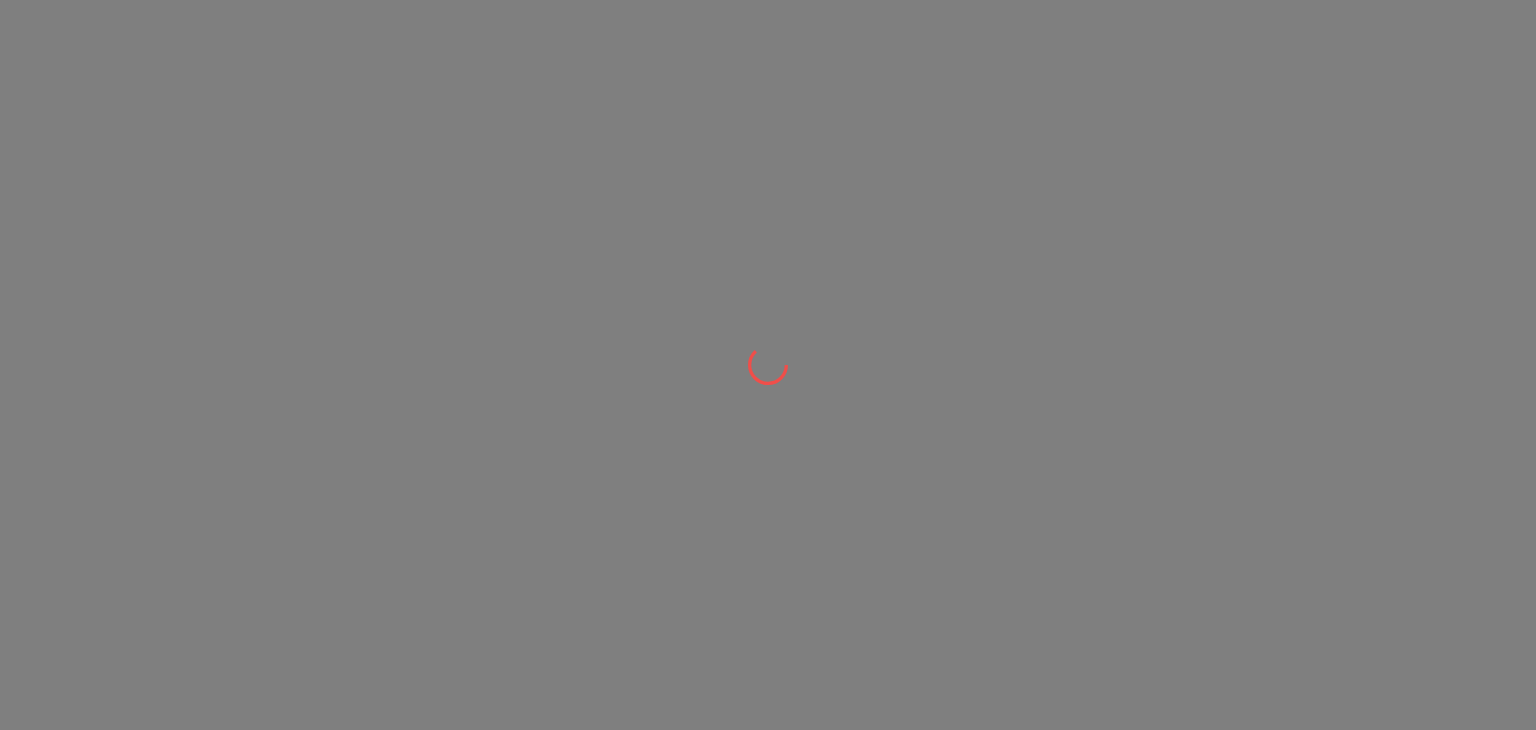 scroll, scrollTop: 0, scrollLeft: 0, axis: both 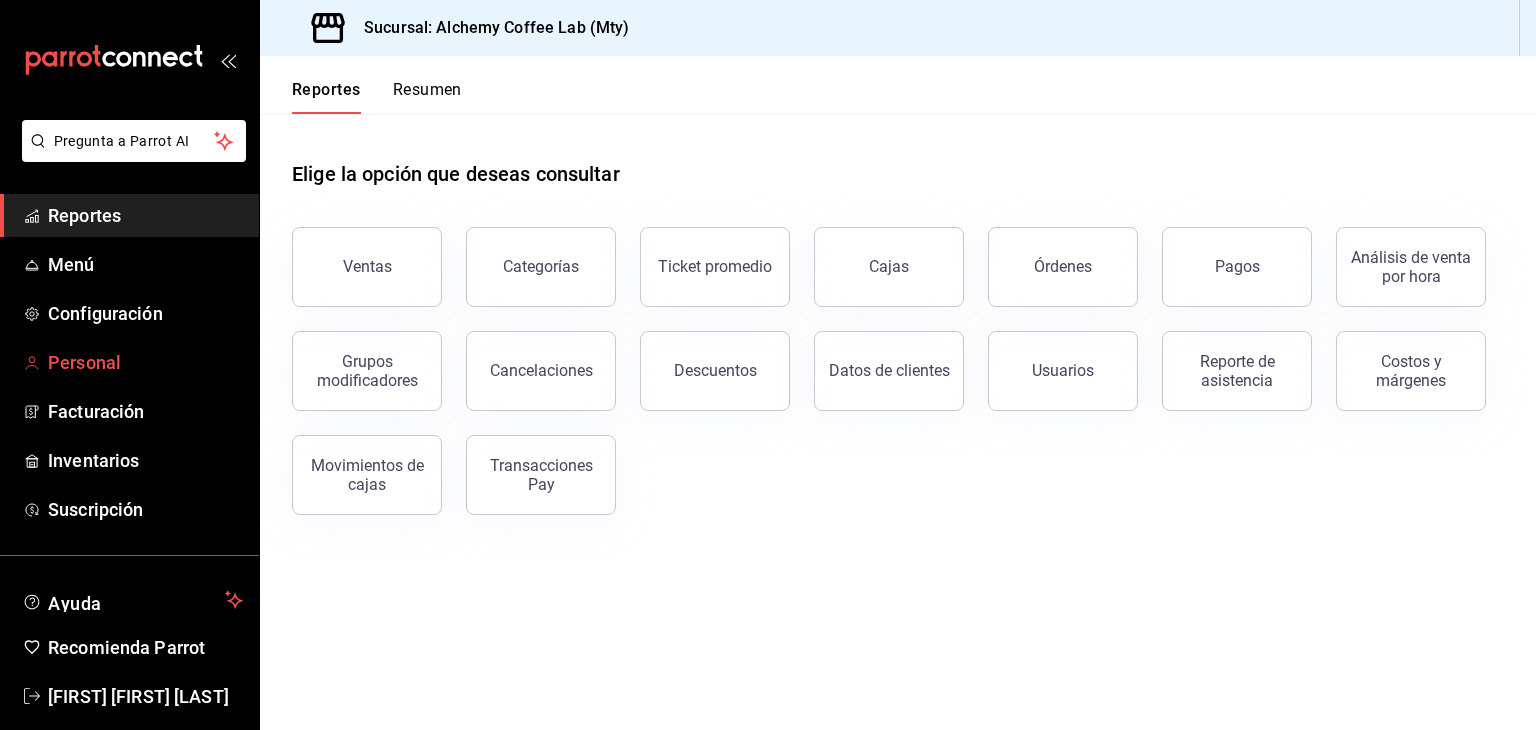 click on "Personal" at bounding box center (145, 362) 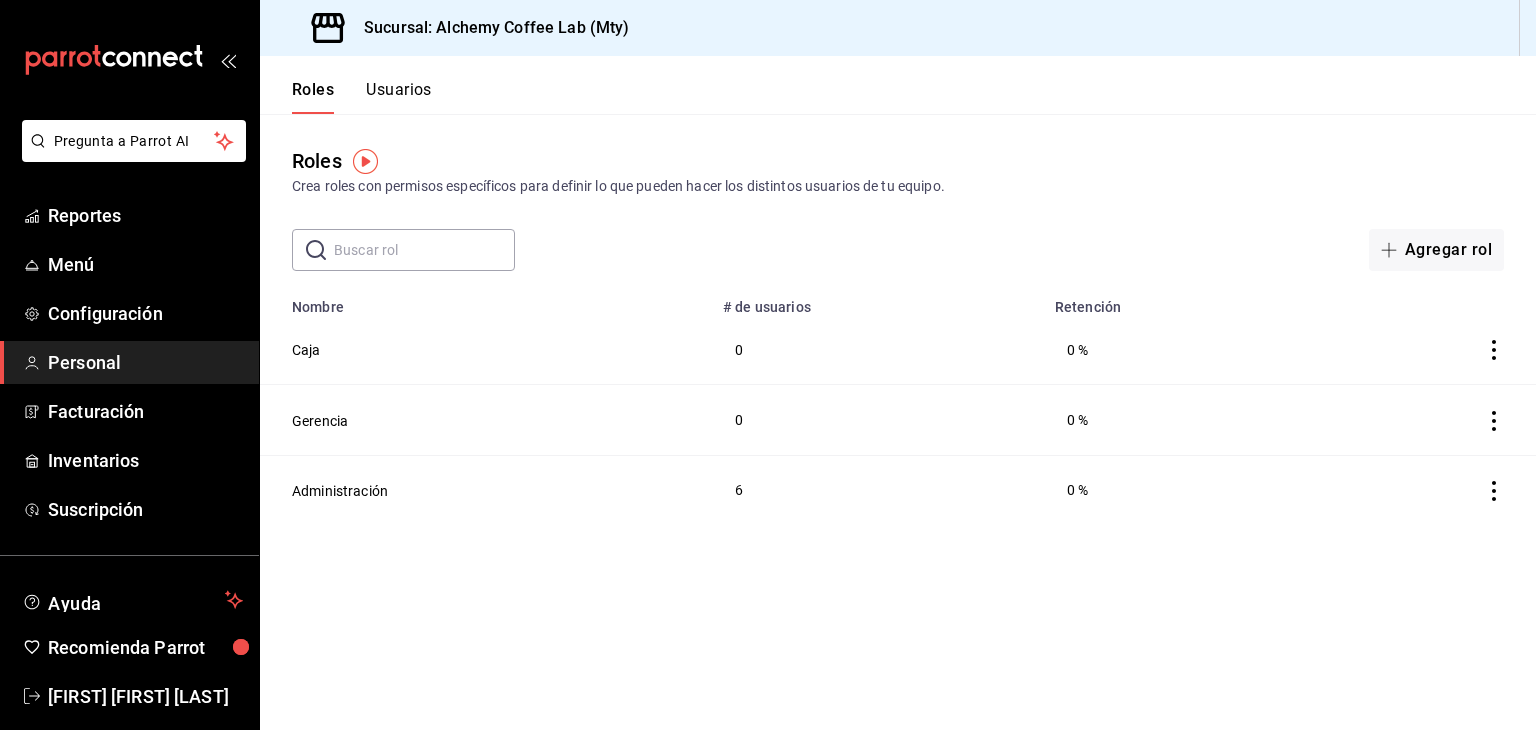 click on "Usuarios" at bounding box center (399, 97) 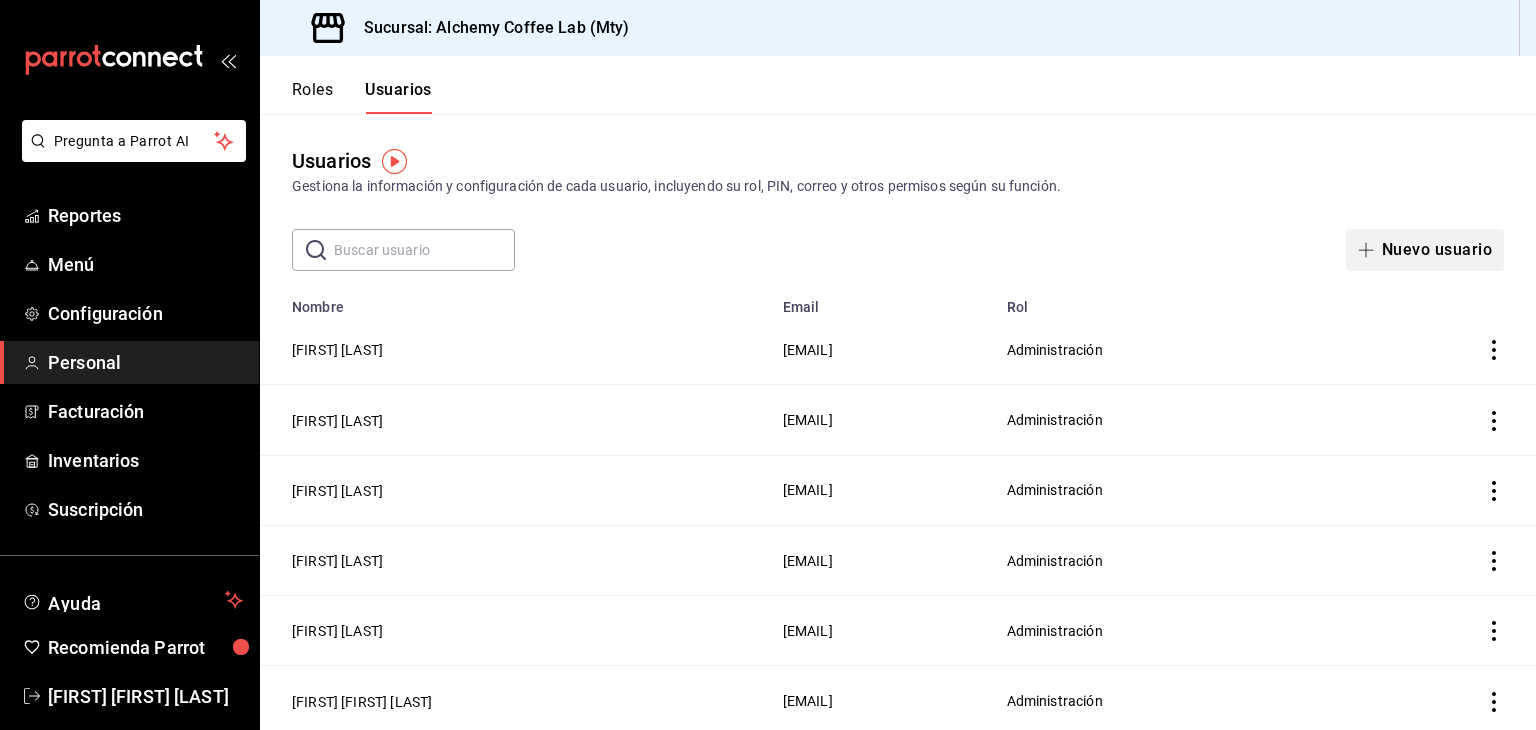 click on "Nuevo usuario" at bounding box center [1425, 250] 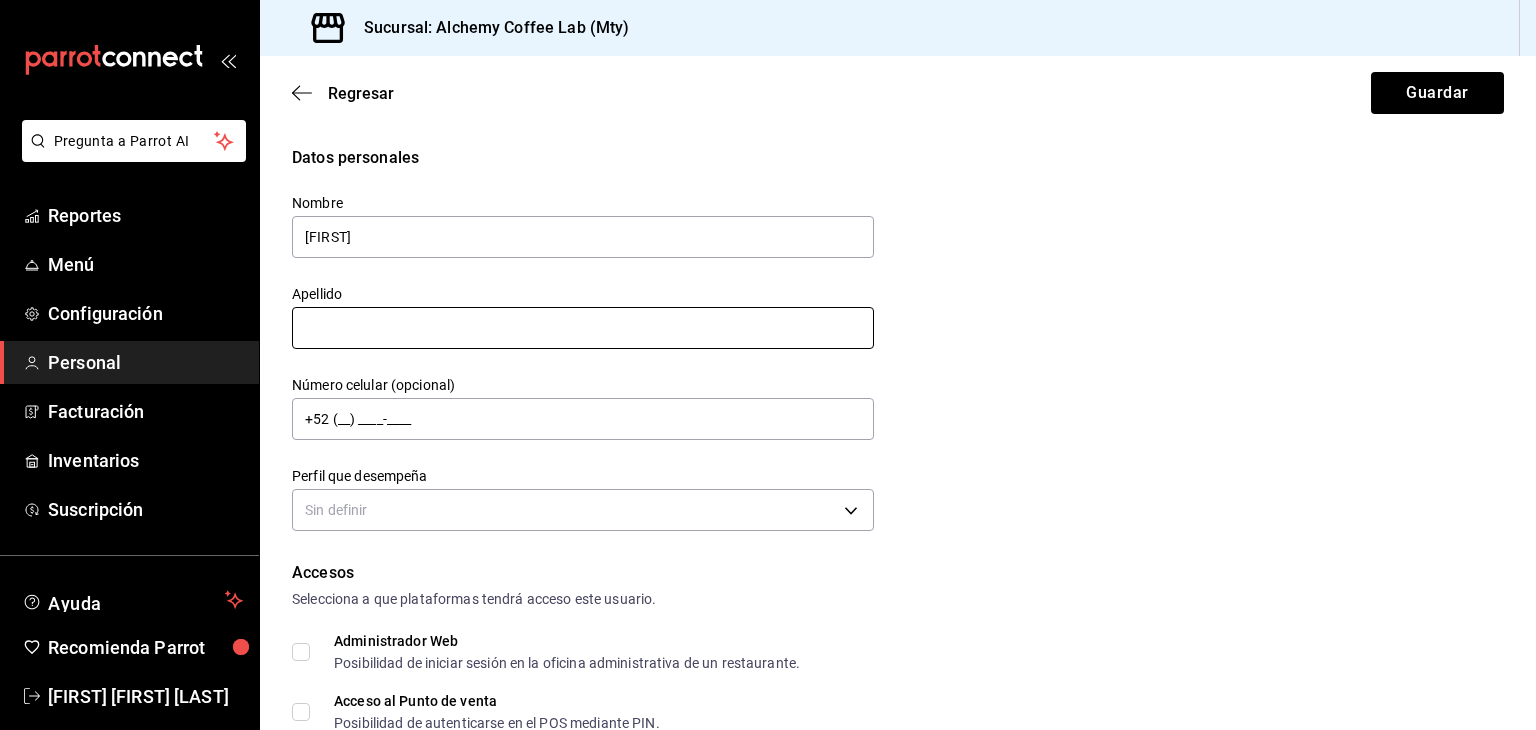 type on "[FIRST]" 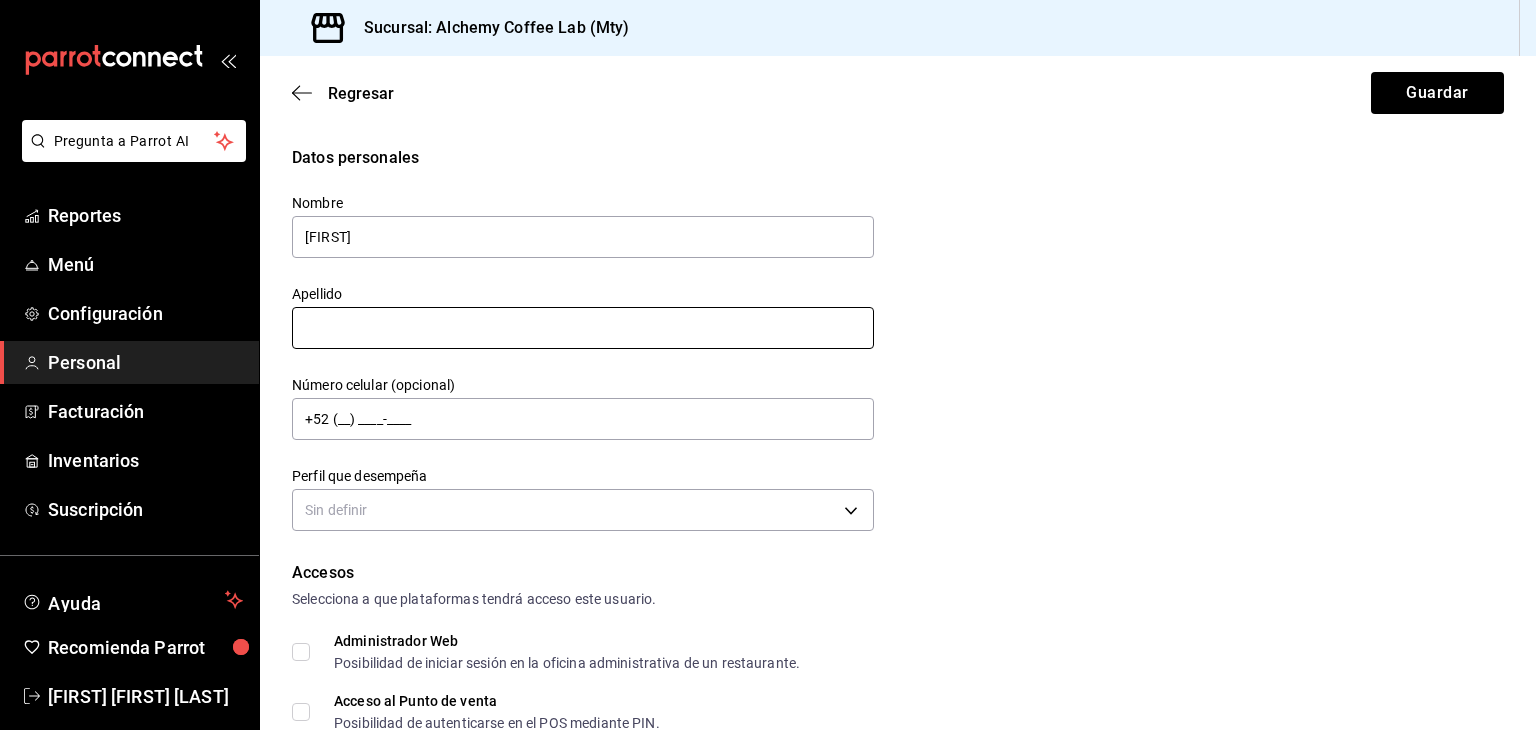 click at bounding box center [583, 328] 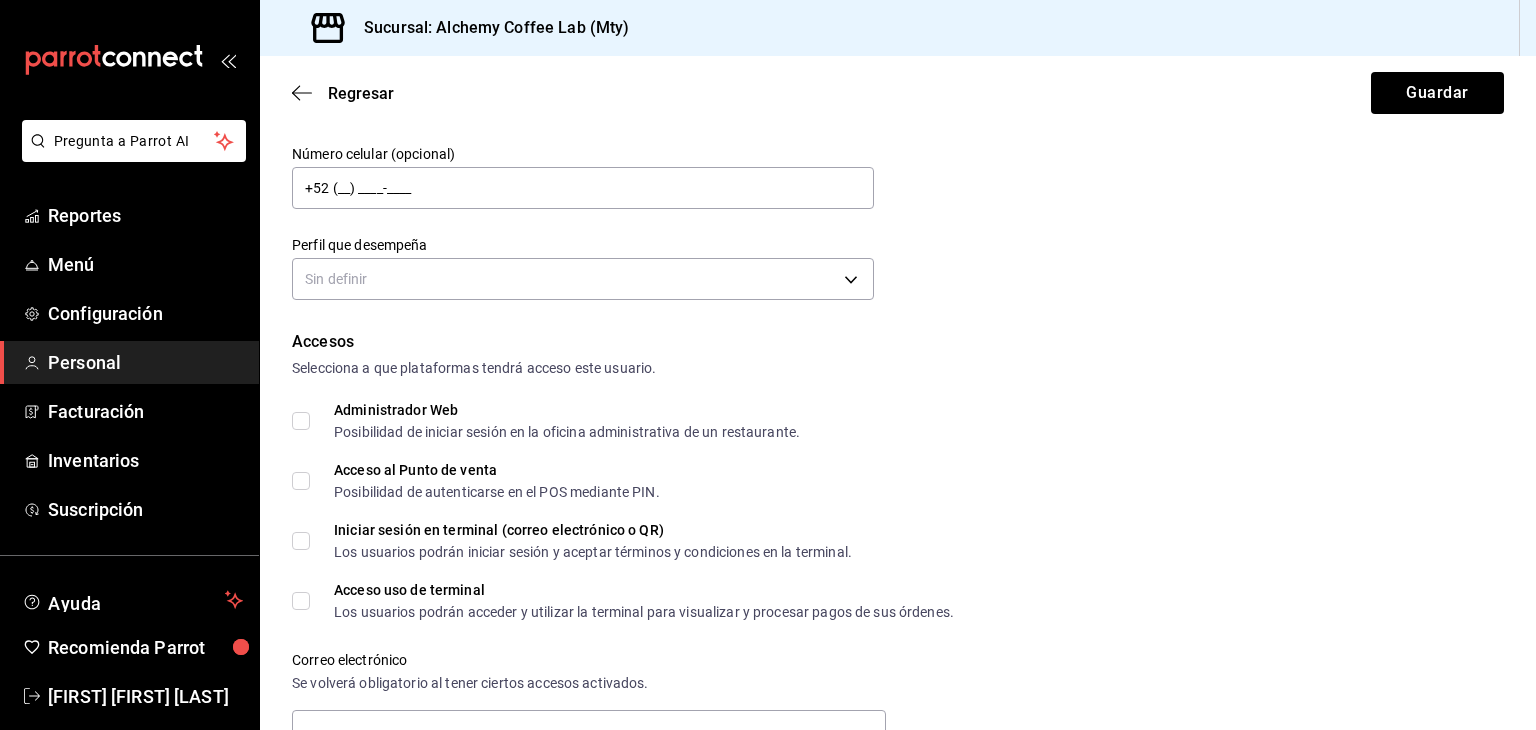 scroll, scrollTop: 300, scrollLeft: 0, axis: vertical 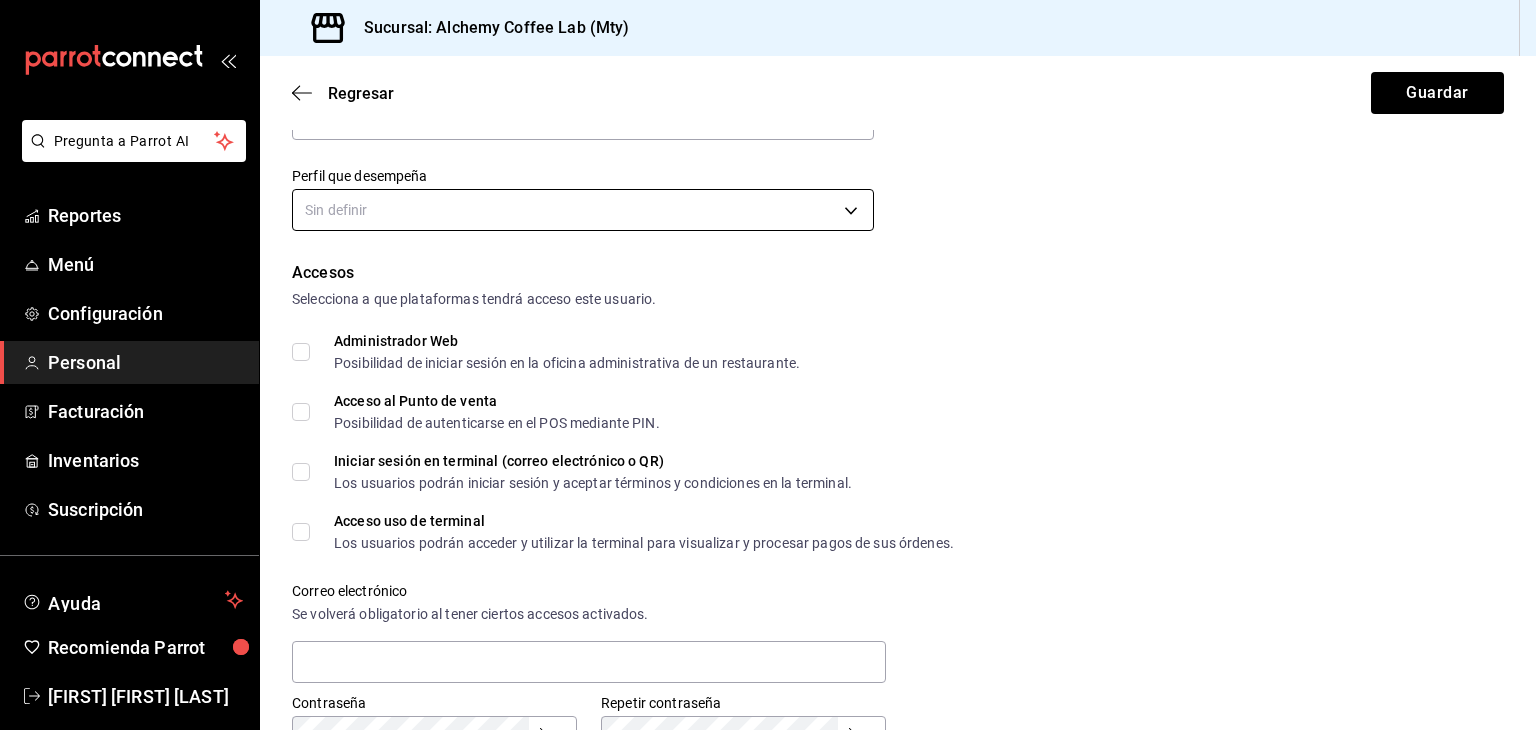 type on "[LAST] [LAST]" 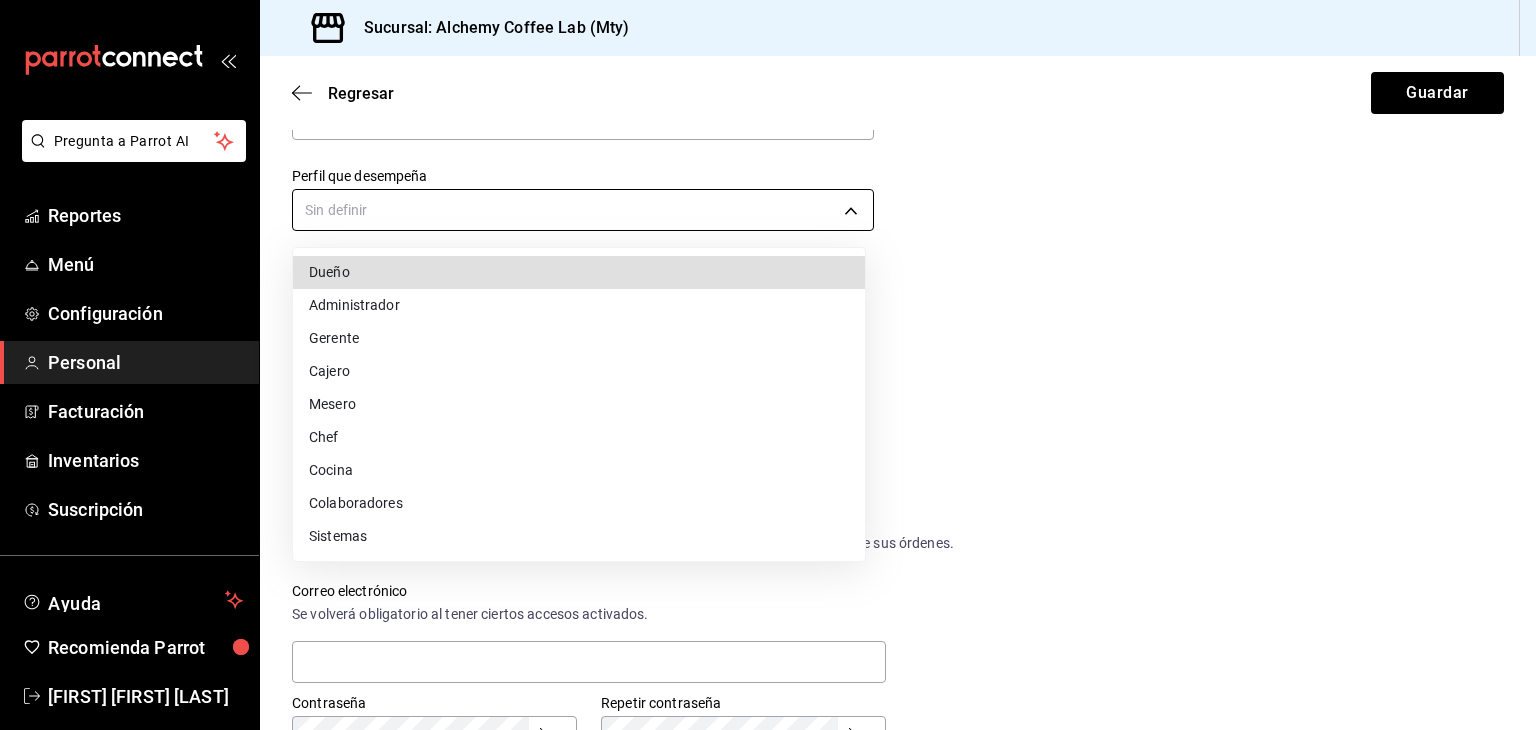 click on "Pregunta a Parrot AI Reportes   Menú   Configuración   Personal   Facturación   Inventarios   Suscripción   Ayuda Recomienda Parrot   [FIRST] [MIDDLE] [LAST]   Sugerir nueva función   Sucursal: Alchemy Coffee Lab (Mty) Regresar Guardar Datos personales Nombre [FIRST] Apellido [LAST] [LAST] Número celular (opcional) +52 ([PHONE]) [PHONE]-[PHONE] Perfil que desempeña Sin definir Accesos Selecciona a que plataformas tendrá acceso este usuario. Administrador Web Posibilidad de iniciar sesión en la oficina administrativa de un restaurante.  Acceso al Punto de venta Posibilidad de autenticarse en el POS mediante PIN.  Iniciar sesión en terminal (correo electrónico o QR) Los usuarios podrán iniciar sesión y aceptar términos y condiciones en la terminal. Acceso uso de terminal Los usuarios podrán acceder y utilizar la terminal para visualizar y procesar pagos de sus órdenes. Correo electrónico Se volverá obligatorio al tener ciertos accesos activados. Contraseña Contraseña Repetir contraseña PIN ​ Roles" at bounding box center (768, 365) 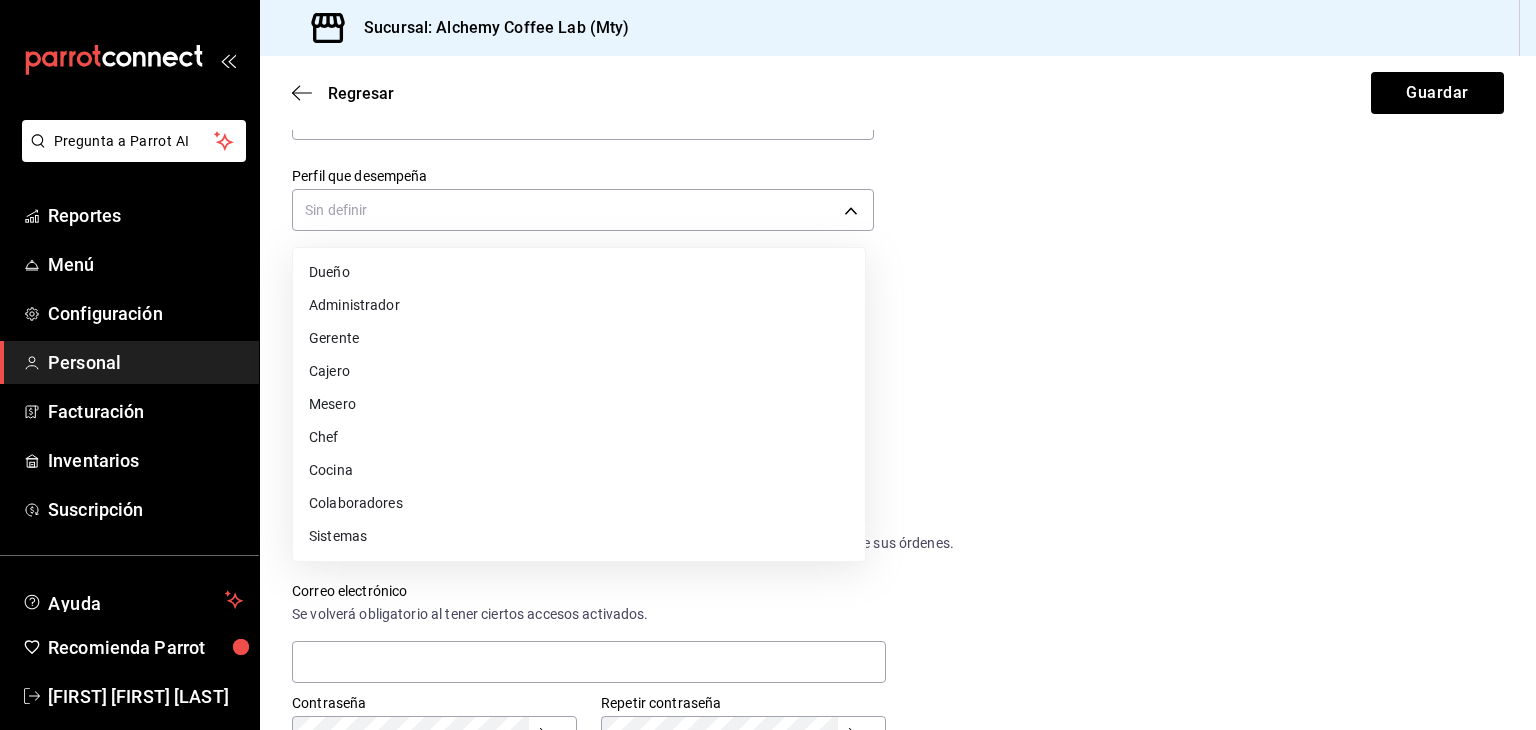 click on "Cajero" at bounding box center (579, 371) 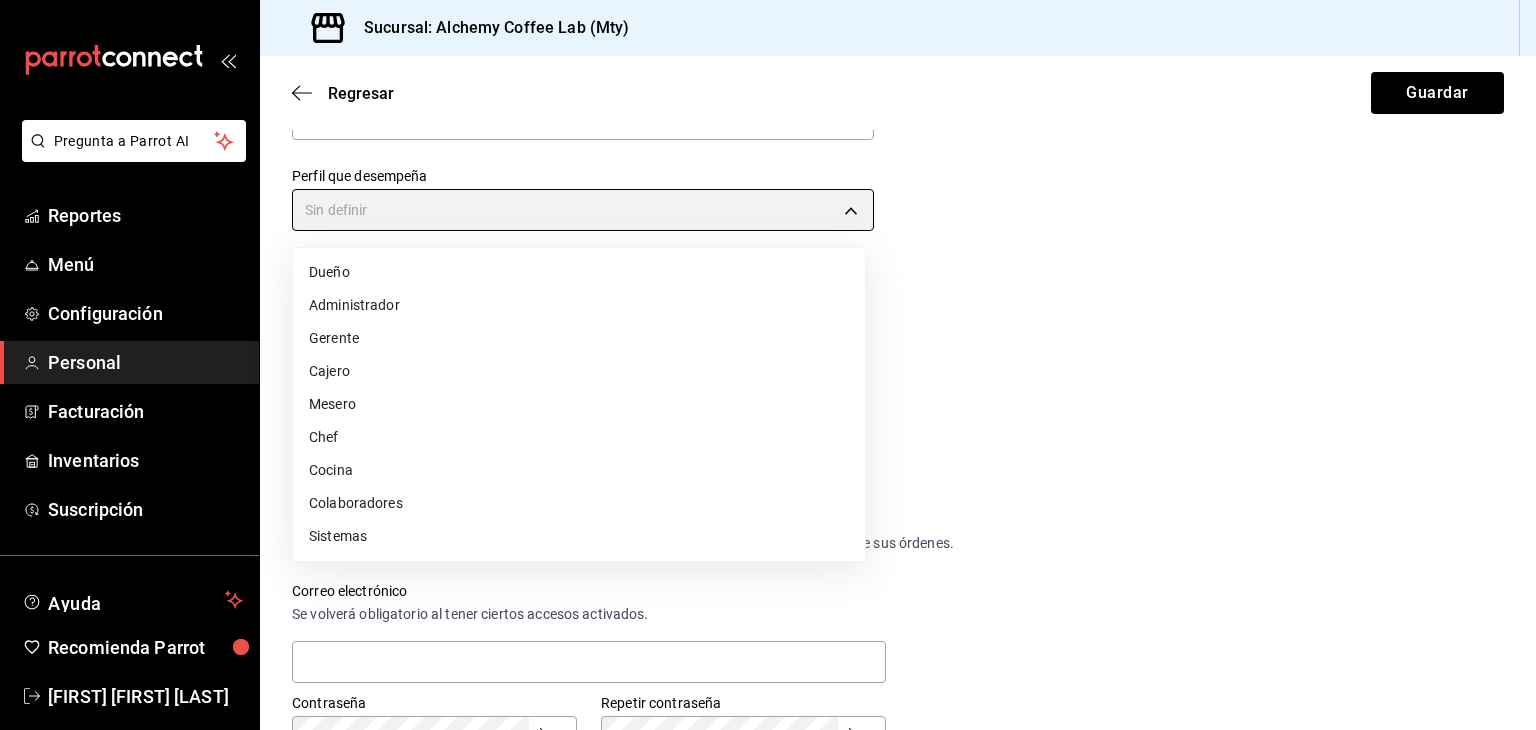 type on "CASHIER" 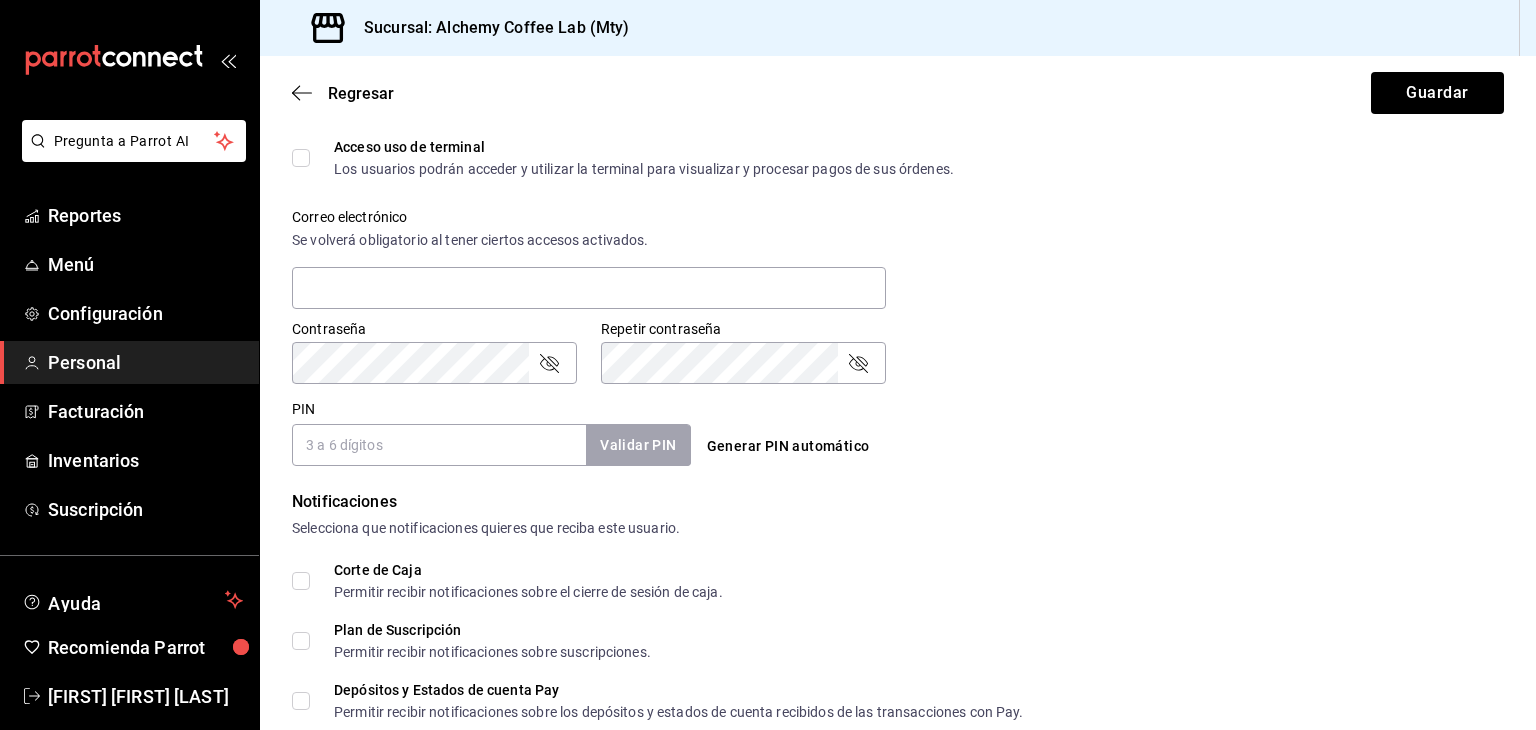 scroll, scrollTop: 700, scrollLeft: 0, axis: vertical 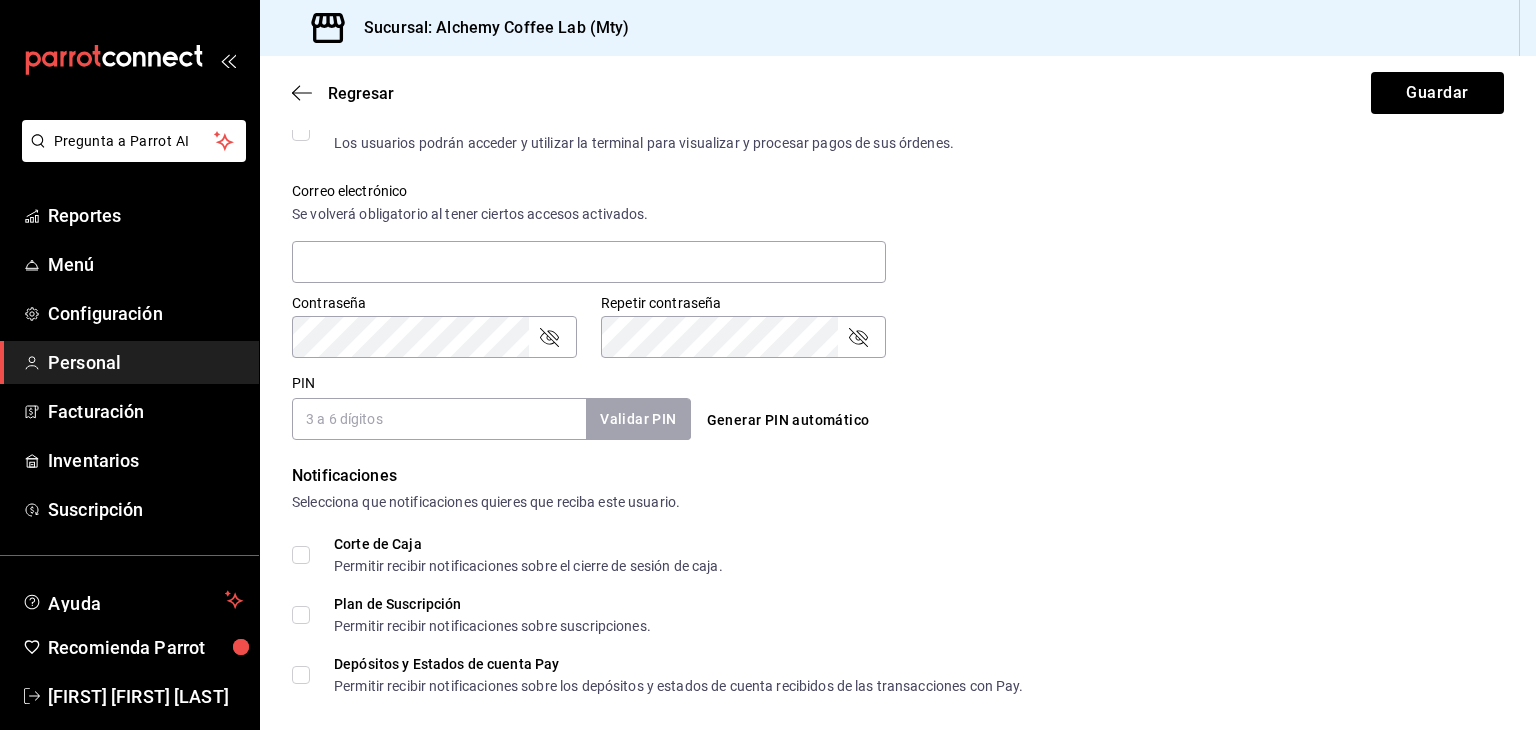 click on "PIN" at bounding box center (439, 419) 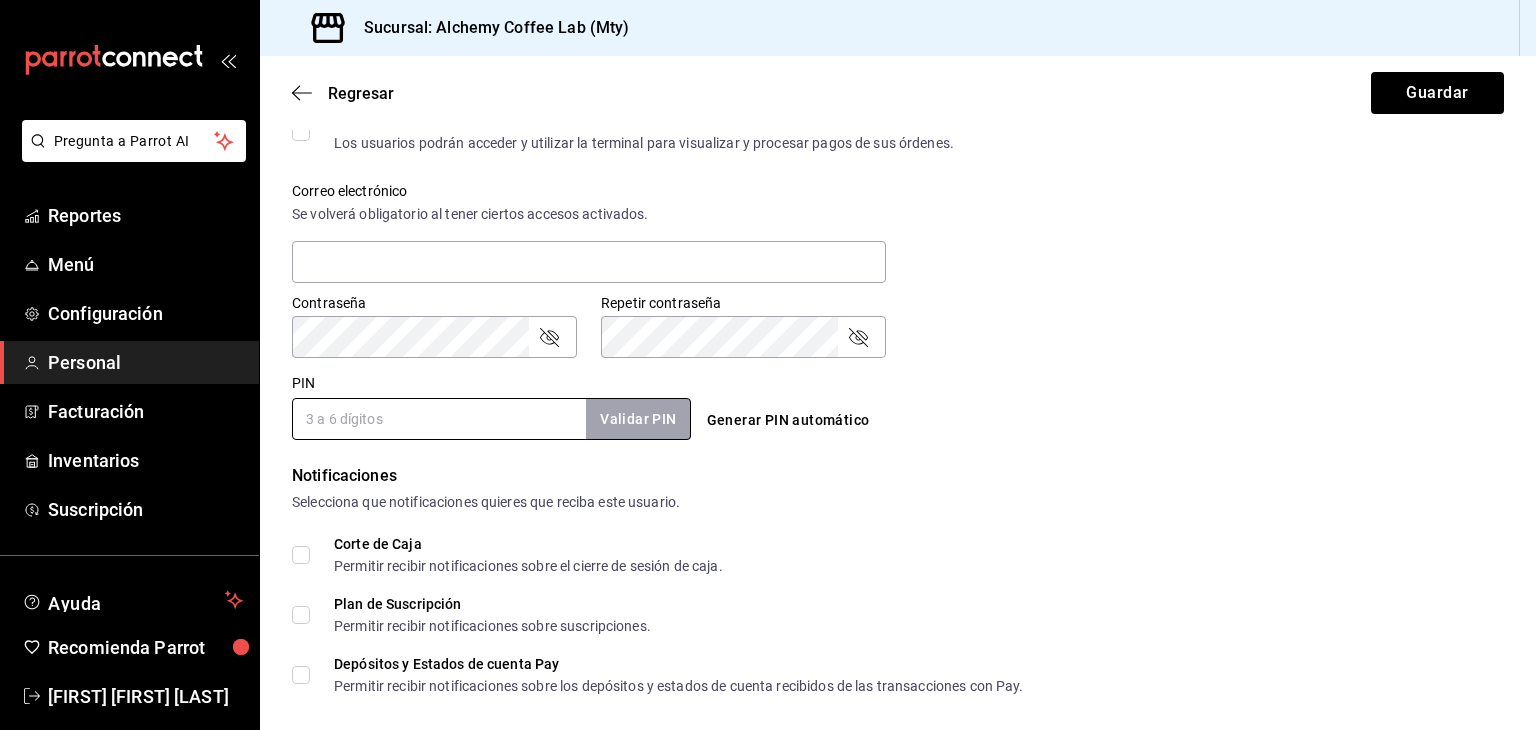 click on "Generar PIN automático" at bounding box center (788, 420) 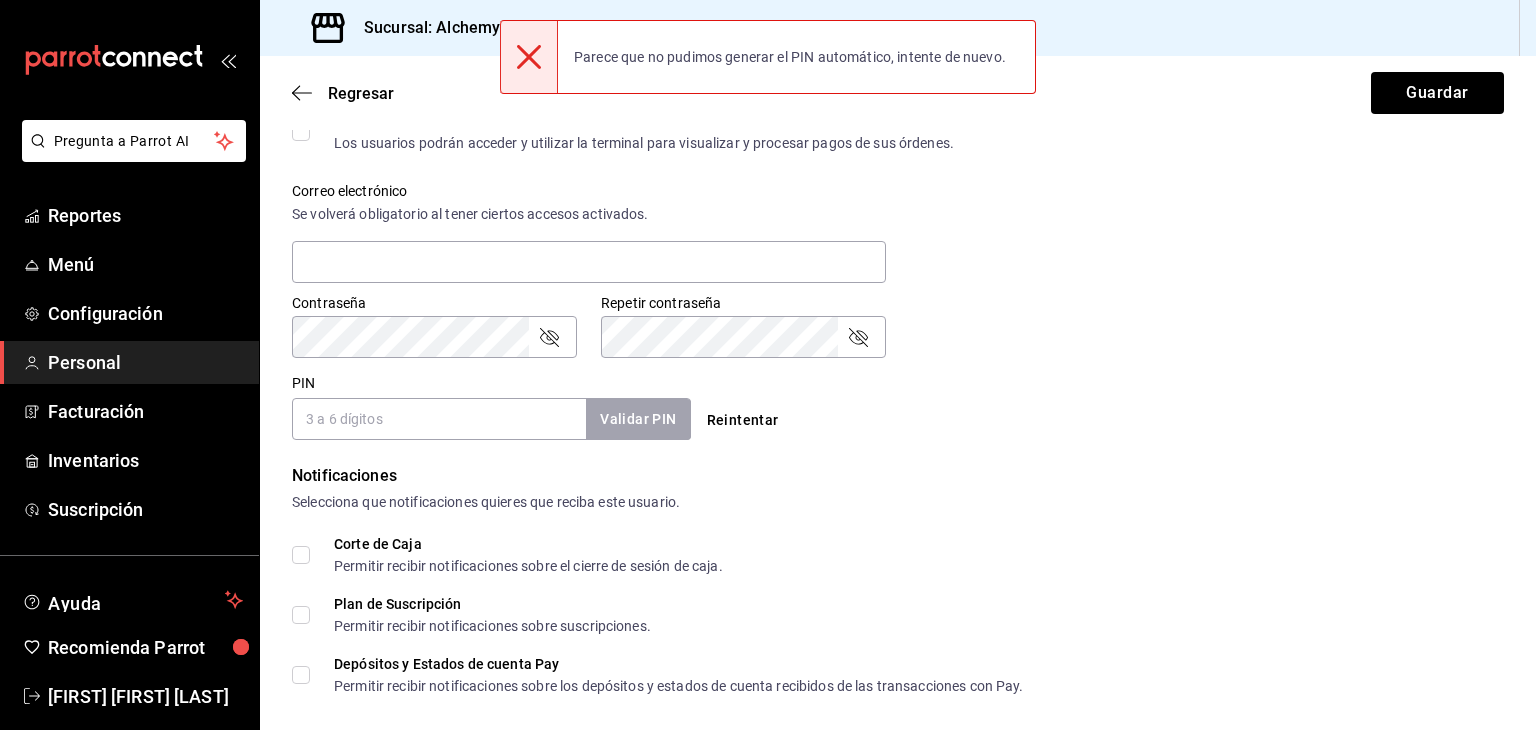 click on "PIN" at bounding box center (439, 419) 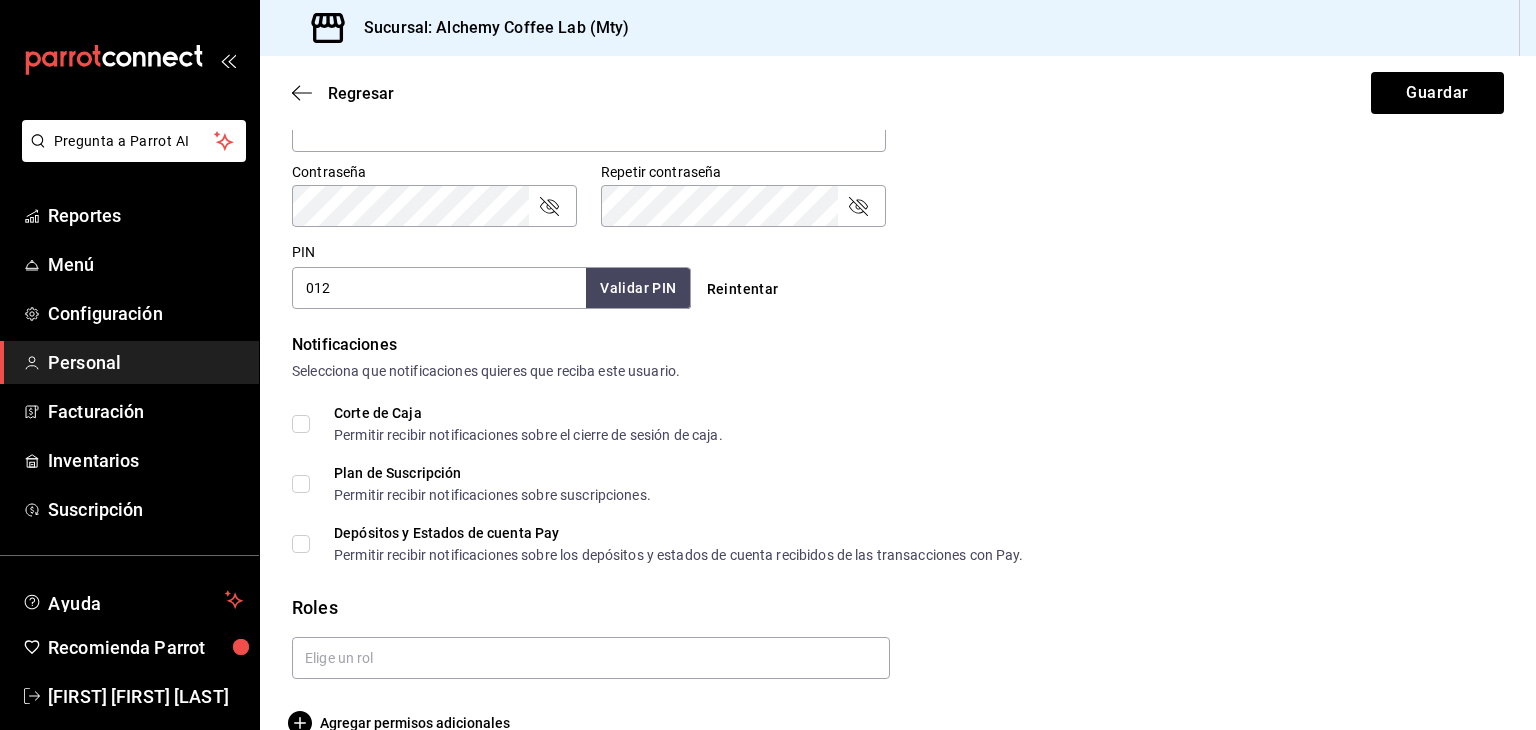 scroll, scrollTop: 868, scrollLeft: 0, axis: vertical 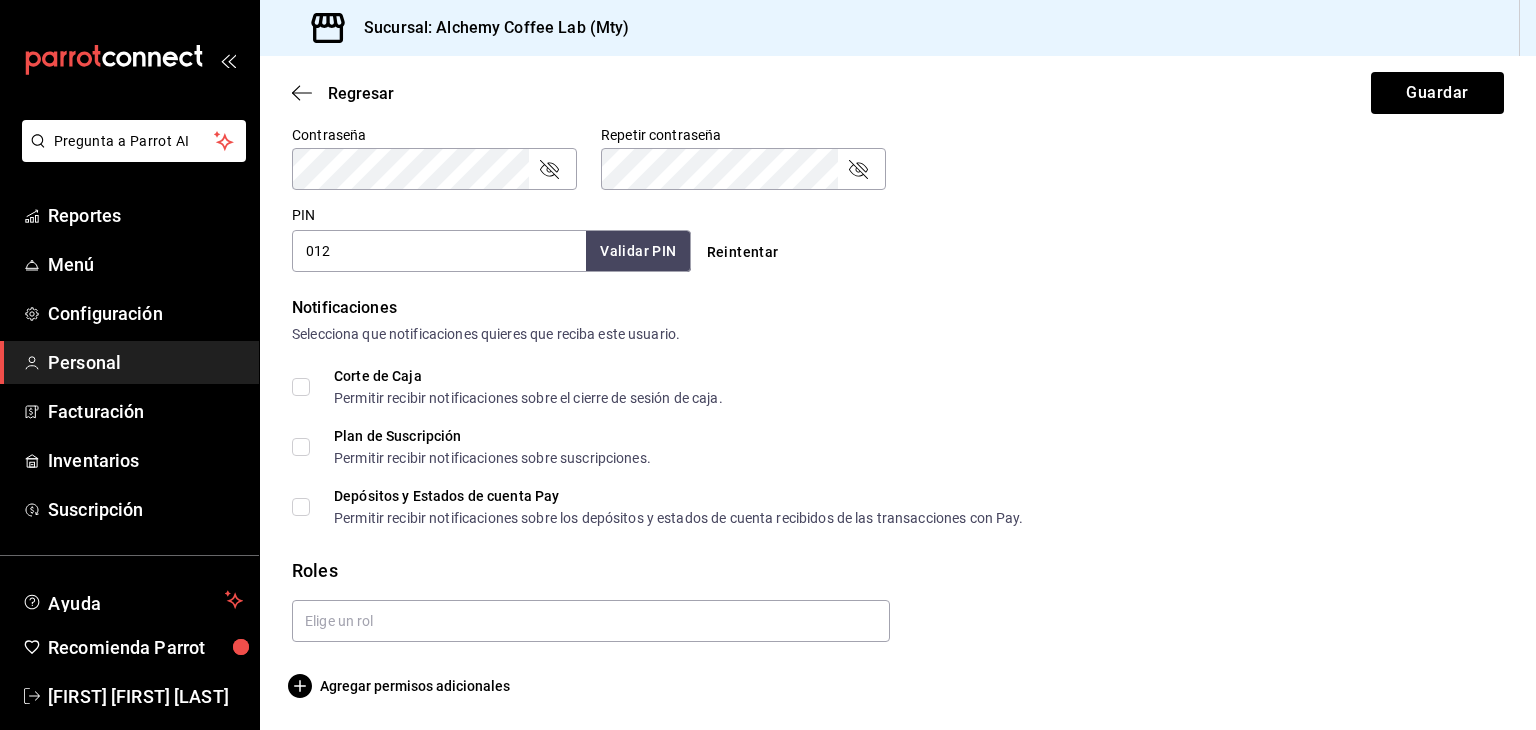 type on "012" 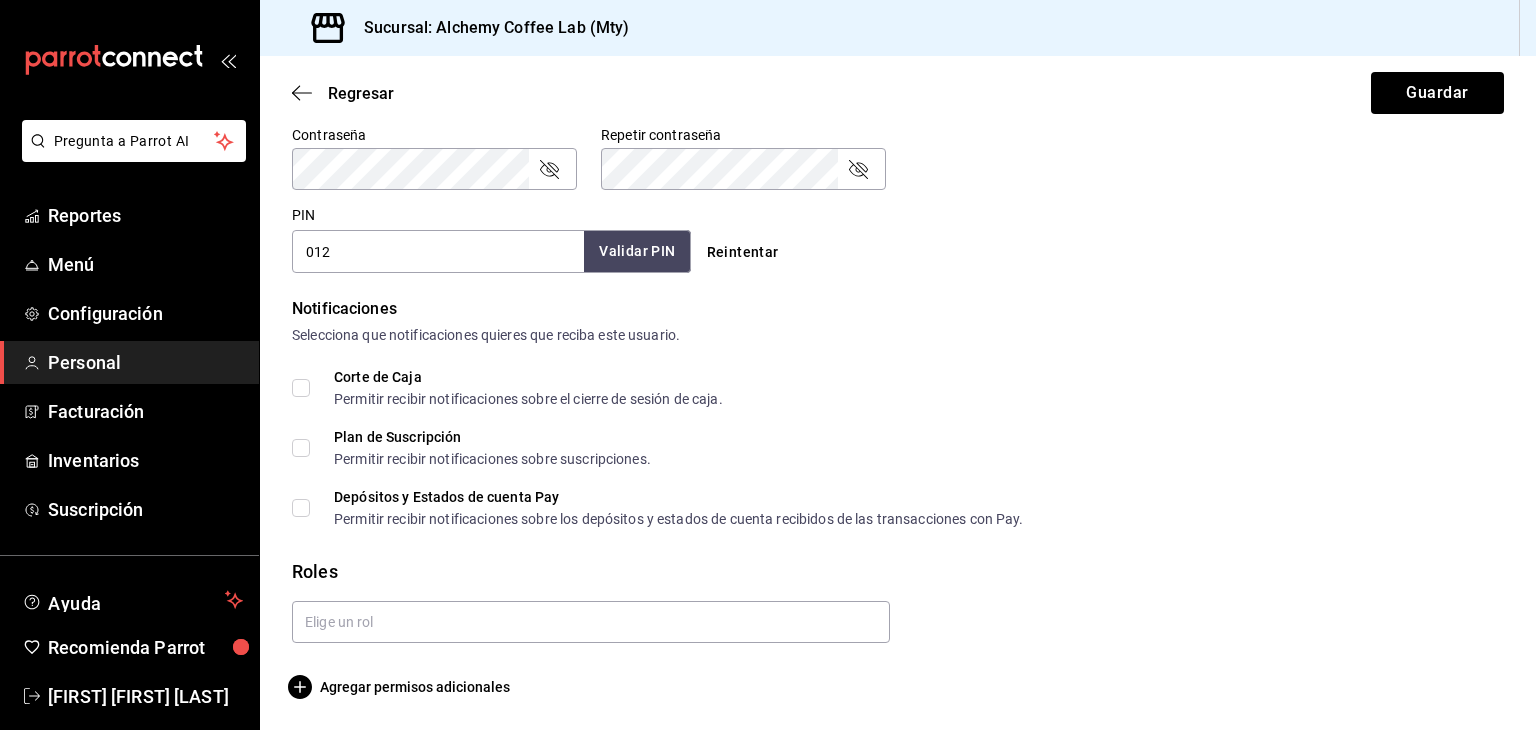 click on "Validar PIN" at bounding box center [637, 251] 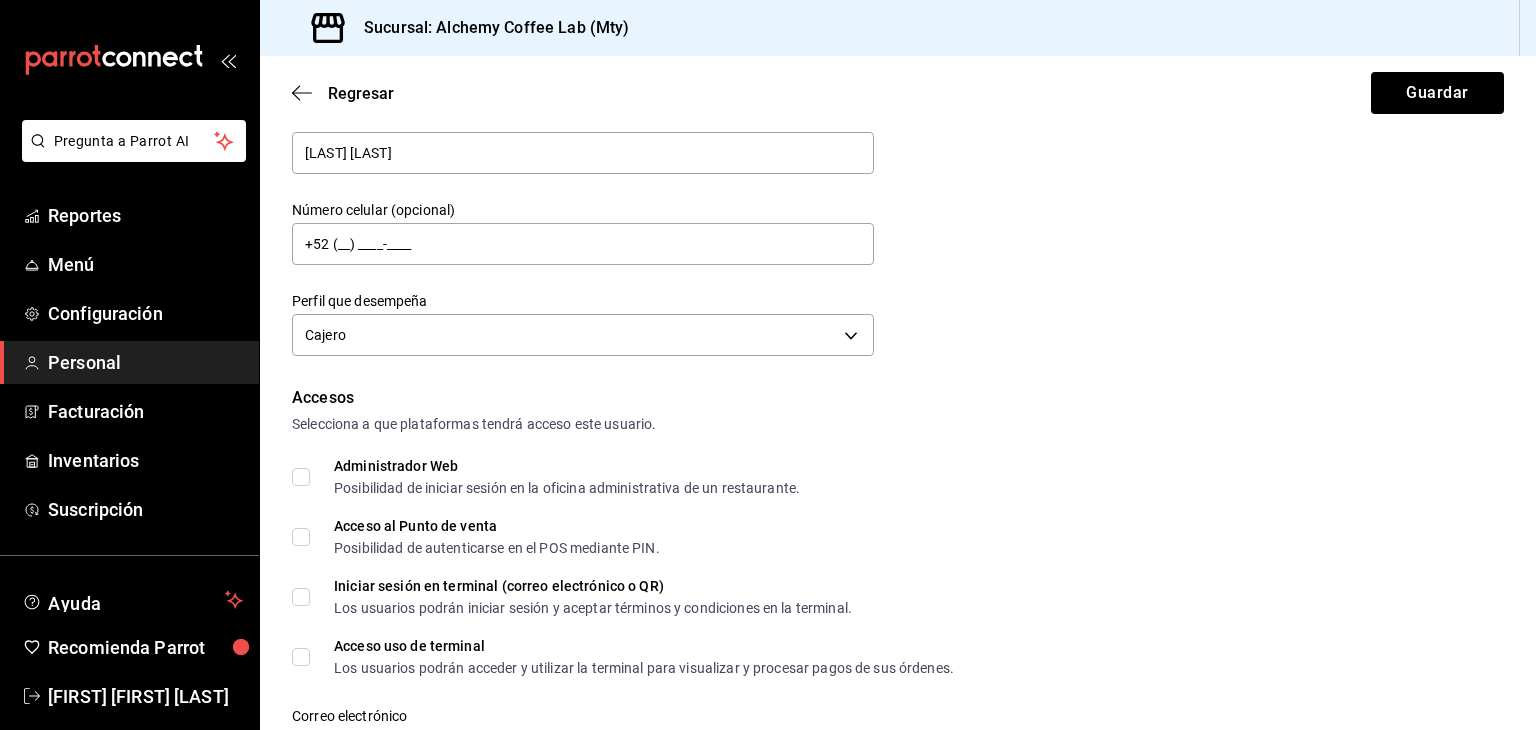 scroll, scrollTop: 68, scrollLeft: 0, axis: vertical 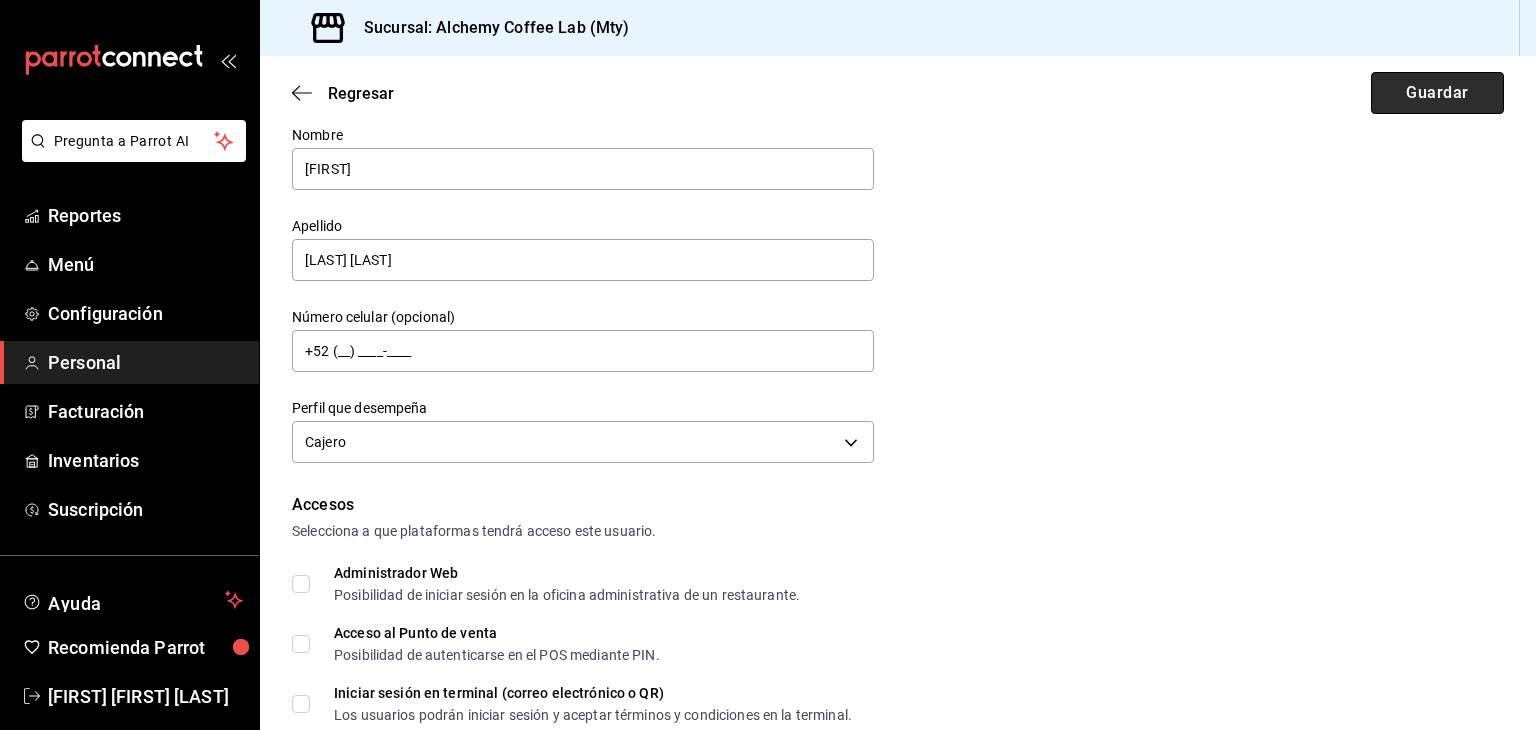 click on "Guardar" at bounding box center (1437, 93) 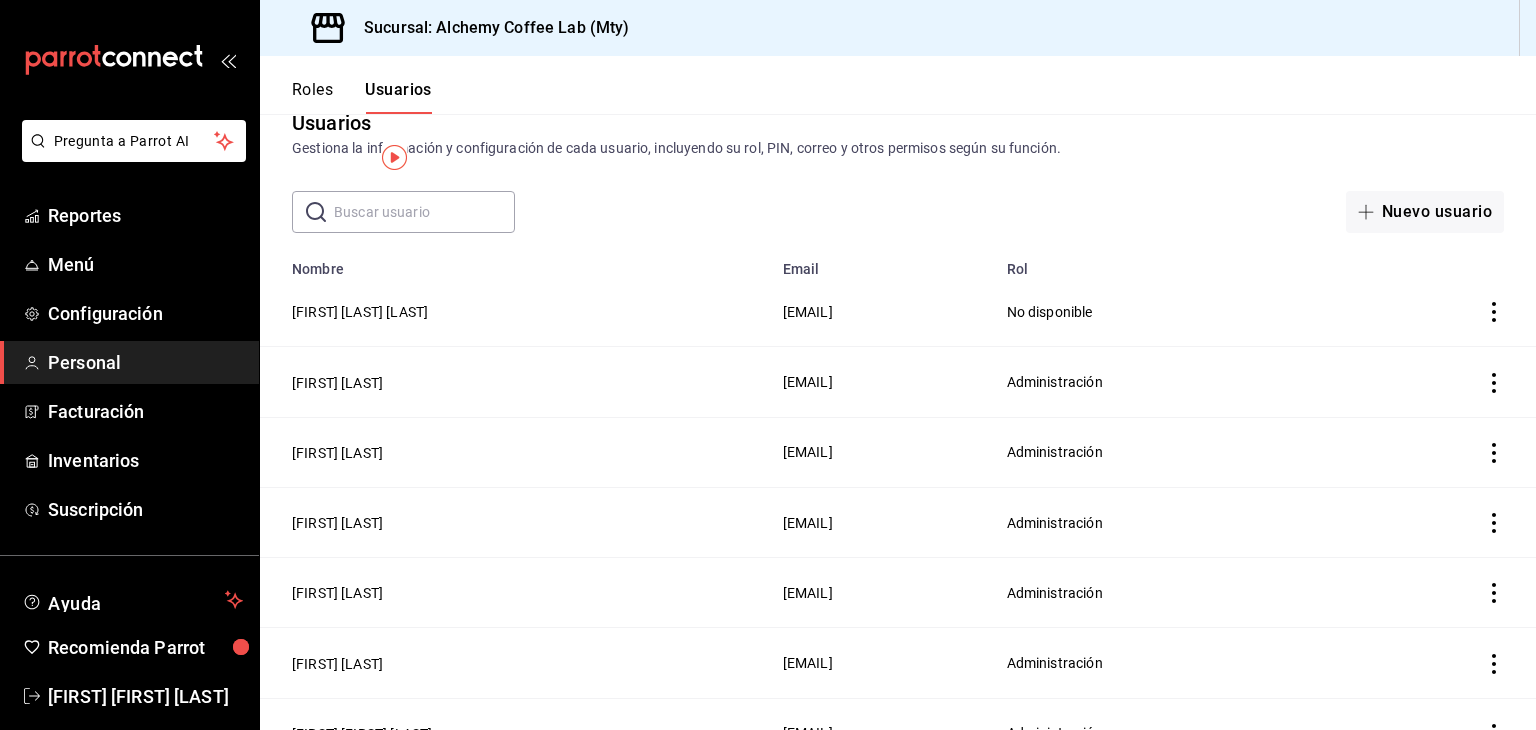 scroll, scrollTop: 0, scrollLeft: 0, axis: both 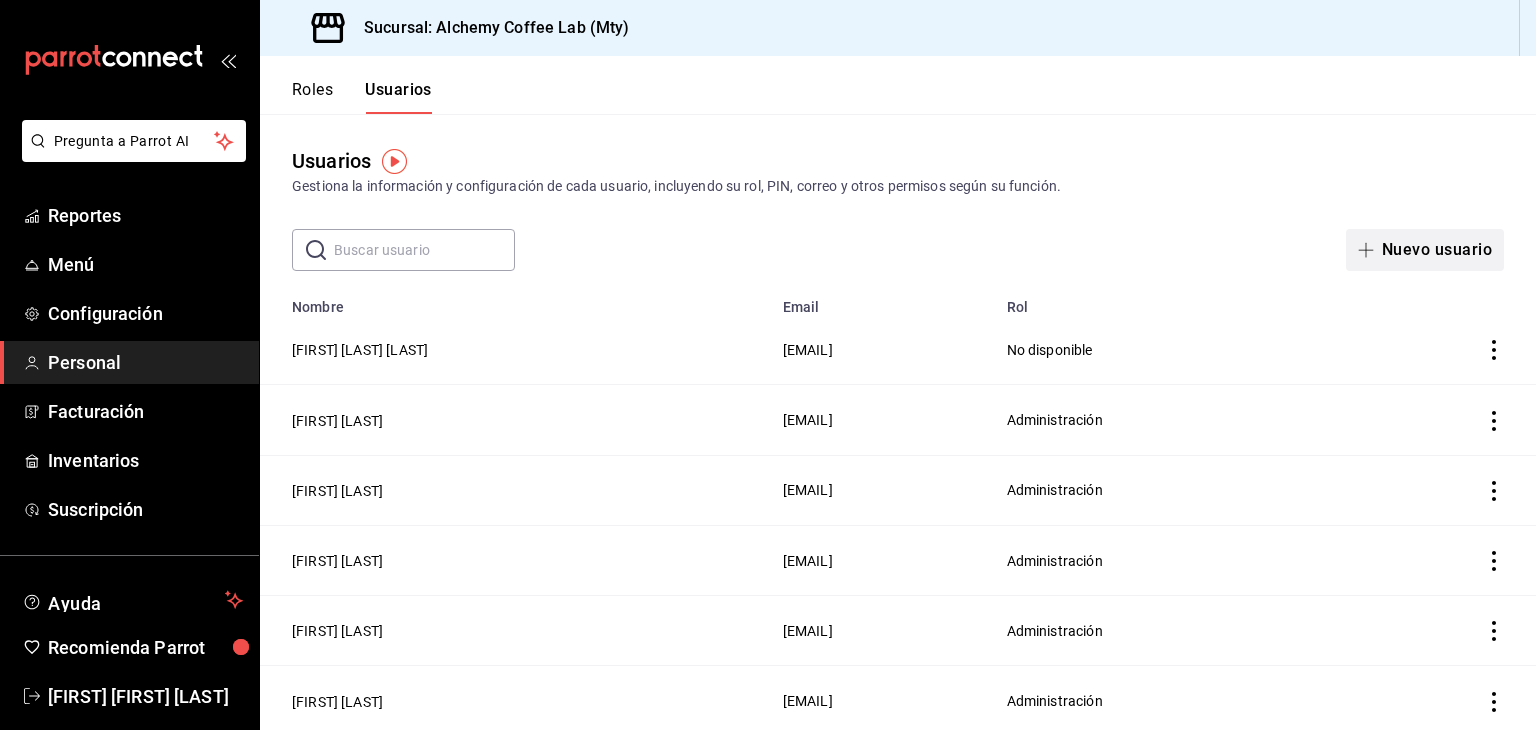 click on "Nuevo usuario" at bounding box center [1425, 250] 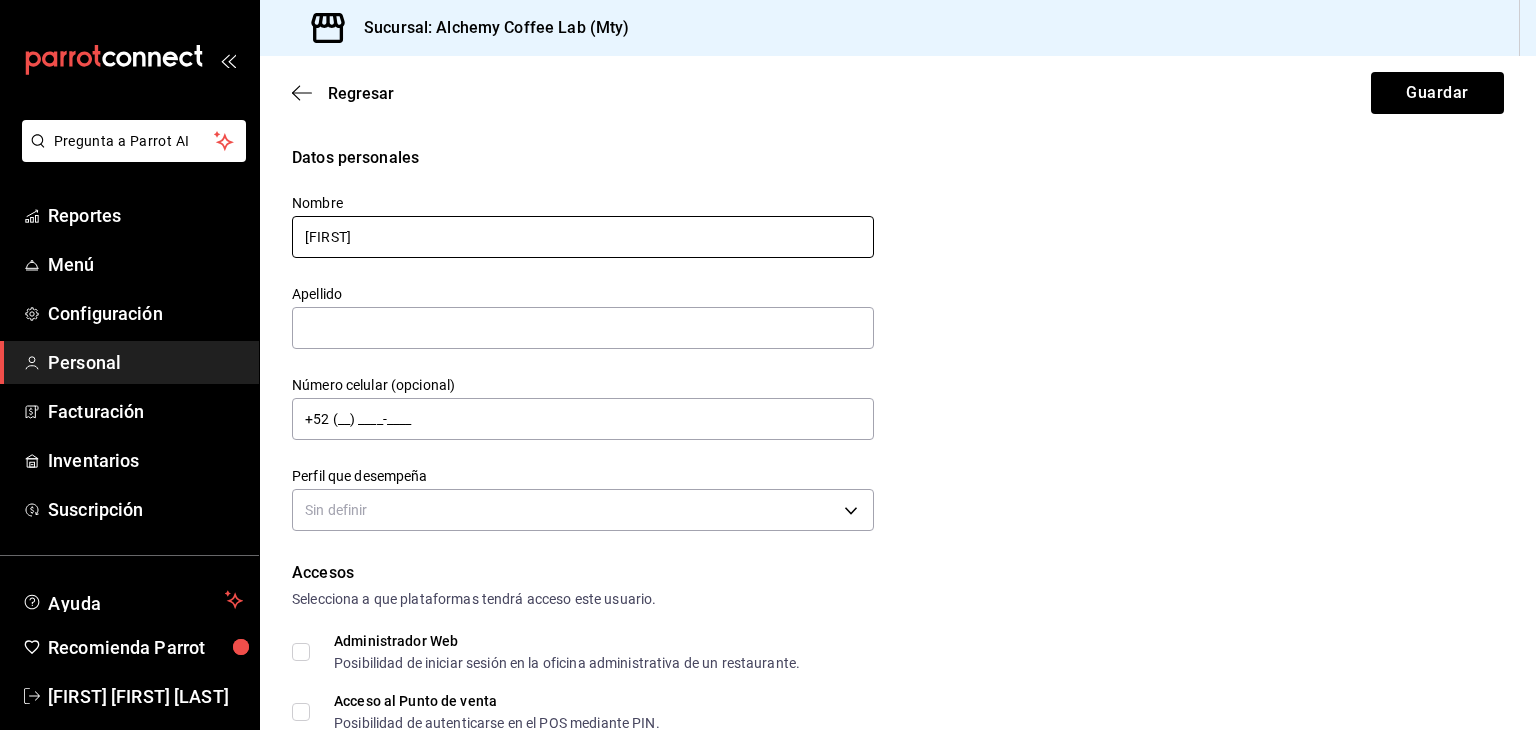 type on "[FIRST]" 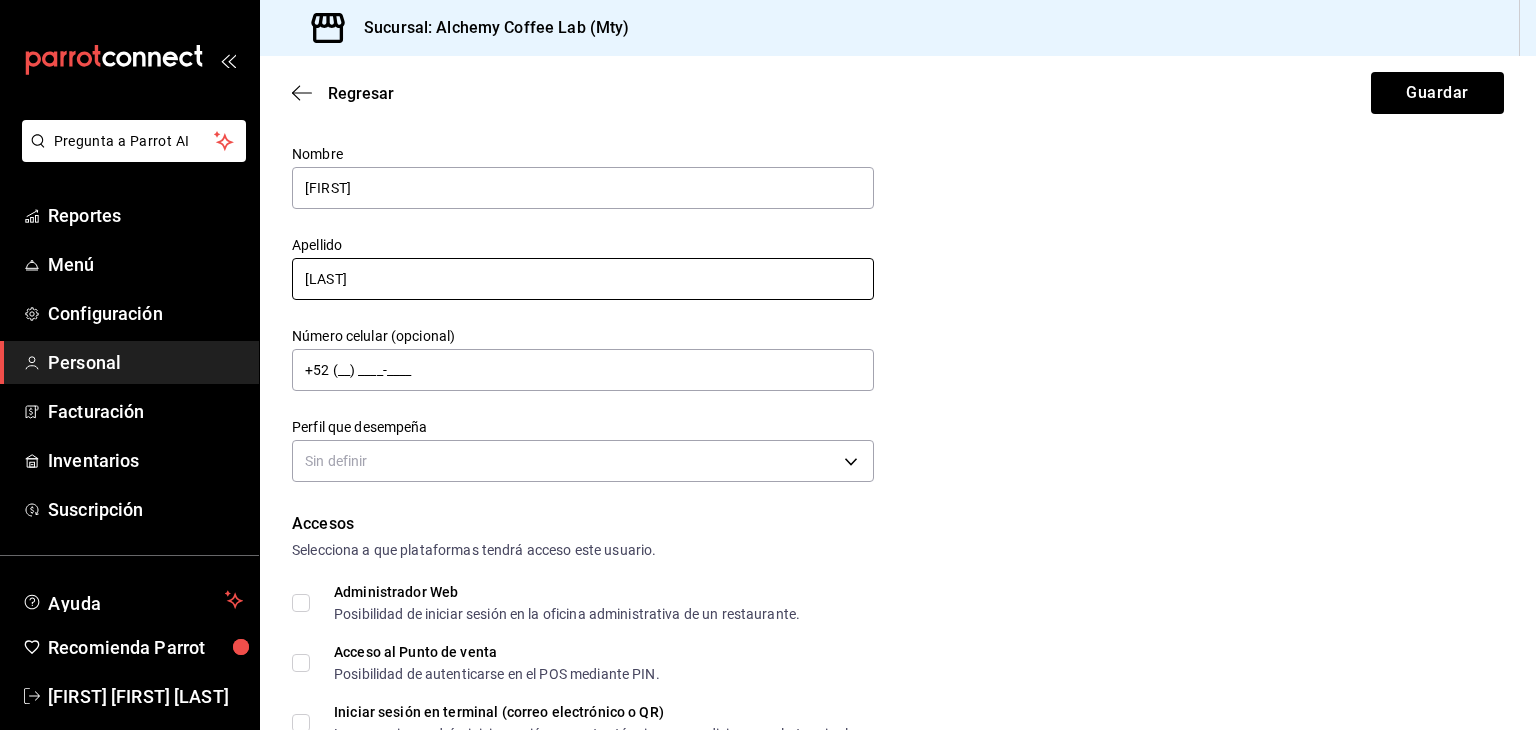 scroll, scrollTop: 200, scrollLeft: 0, axis: vertical 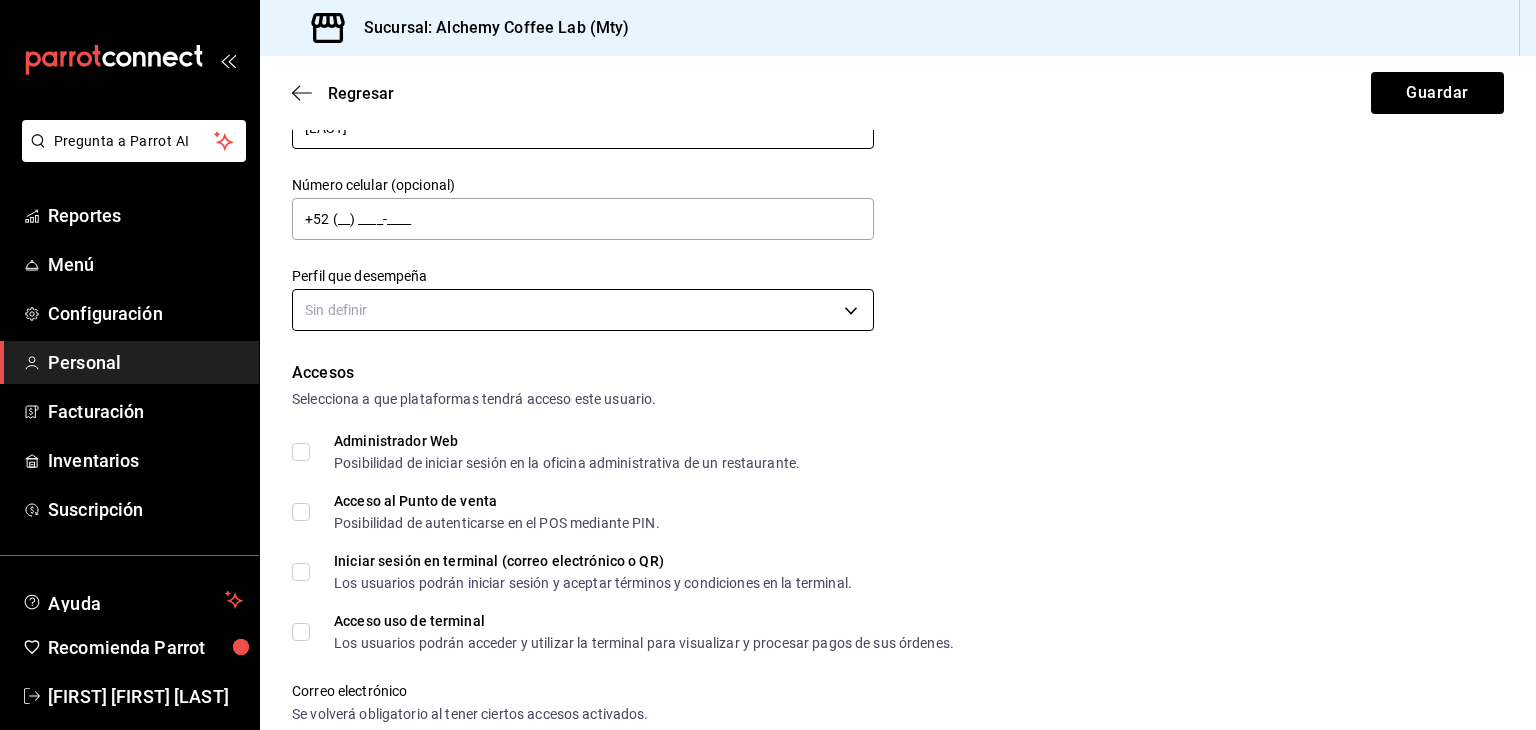 type on "[LAST]" 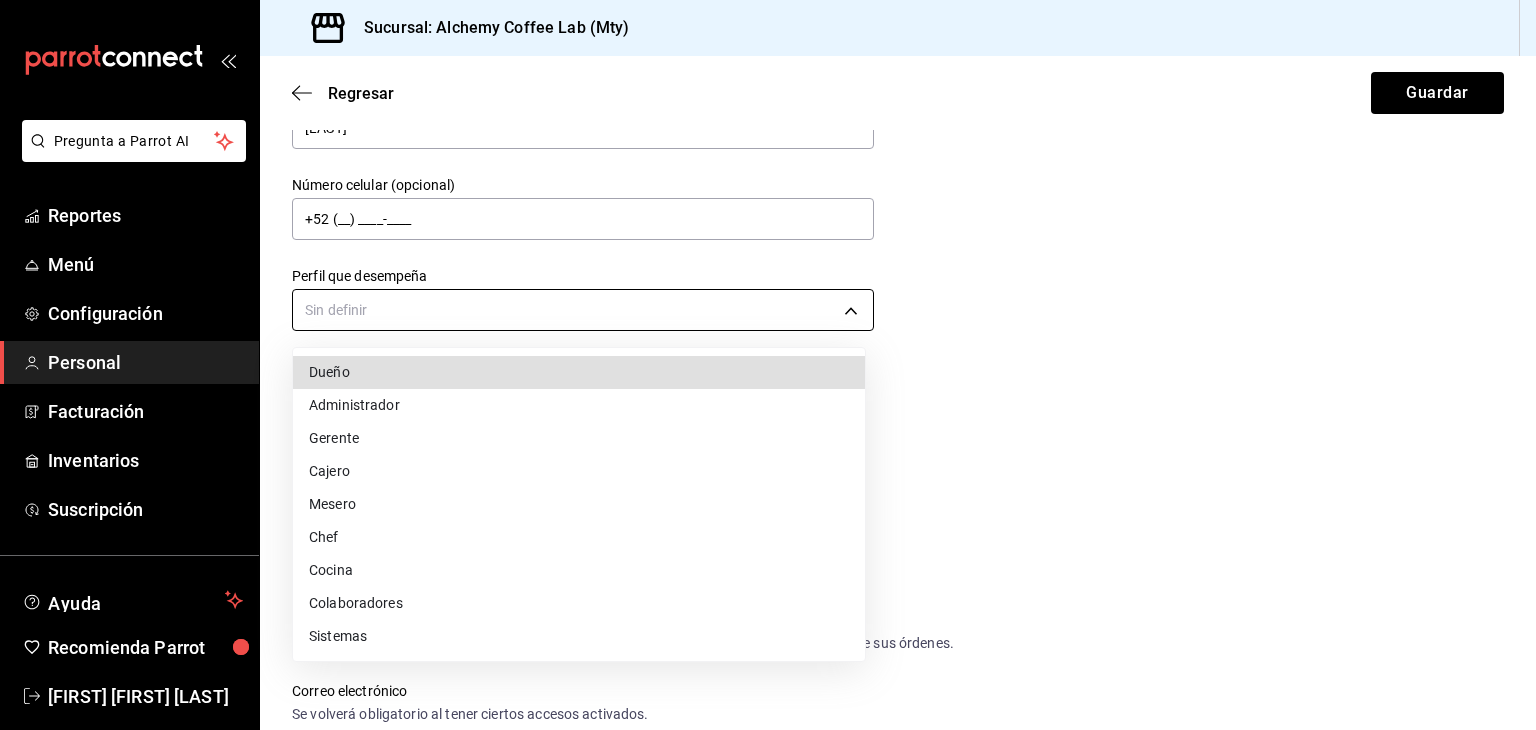 click on "Pregunta a Parrot AI Reportes   Menú   Configuración   Personal   Facturación   Inventarios   Suscripción   Ayuda Recomienda Parrot   [FIRST] [MIDDLE] [LAST]   Sugerir nueva función   Sucursal: Alchemy Coffee Lab (Mty) Regresar Guardar Datos personales Nombre [FIRST] Apellido [LAST] Número celular (opcional) +52 ([PHONE]) [PHONE]-[PHONE] Perfil que desempeña Sin definir Accesos Selecciona a que plataformas tendrá acceso este usuario. Administrador Web Posibilidad de iniciar sesión en la oficina administrativa de un restaurante.  Acceso al Punto de venta Posibilidad de autenticarse en el POS mediante PIN.  Iniciar sesión en terminal (correo electrónico o QR) Los usuarios podrán iniciar sesión y aceptar términos y condiciones en la terminal. Acceso uso de terminal Los usuarios podrán acceder y utilizar la terminal para visualizar y procesar pagos de sus órdenes. Correo electrónico Se volverá obligatorio al tener ciertos accesos activados. Contraseña Contraseña Repetir contraseña Repetir contraseña" at bounding box center [768, 365] 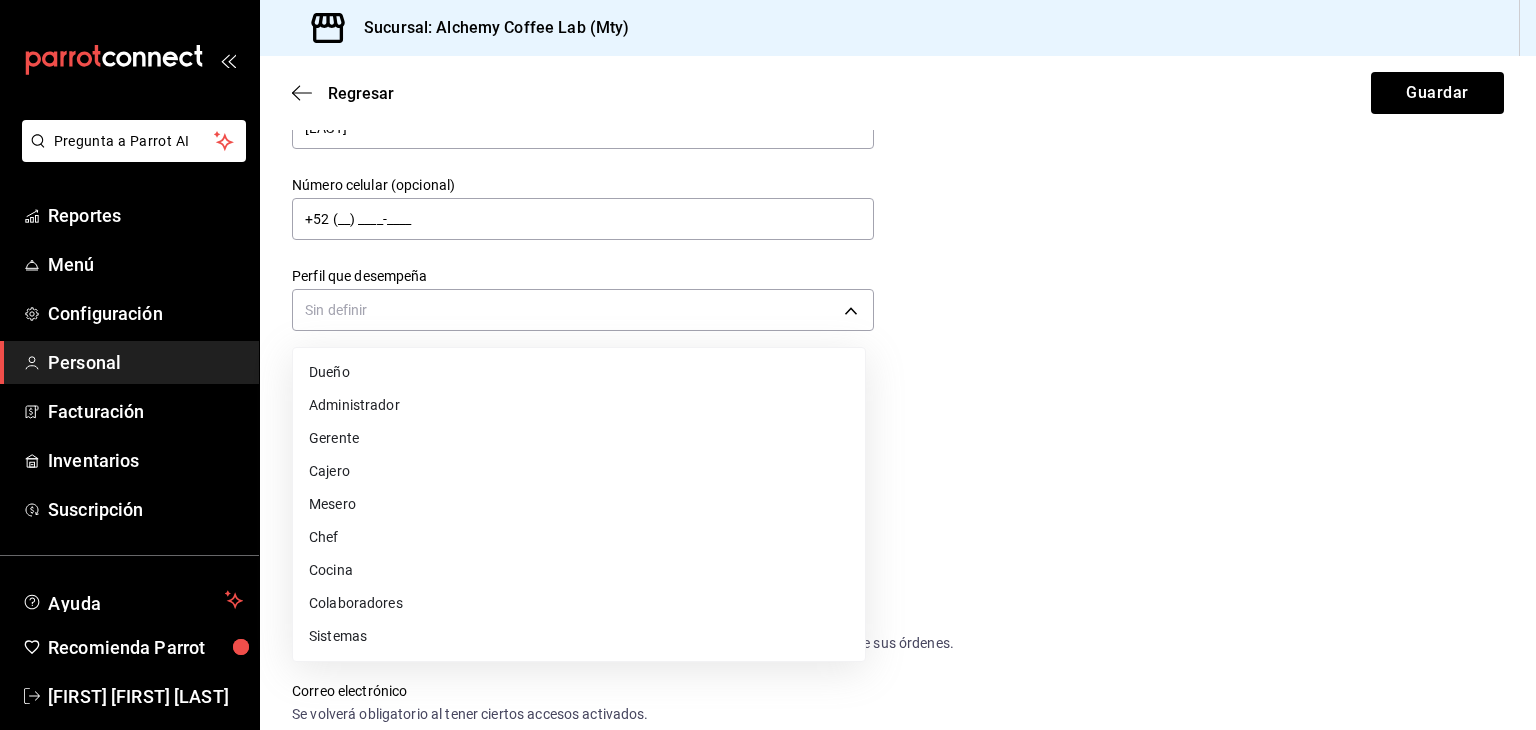 click on "Chef" at bounding box center (579, 537) 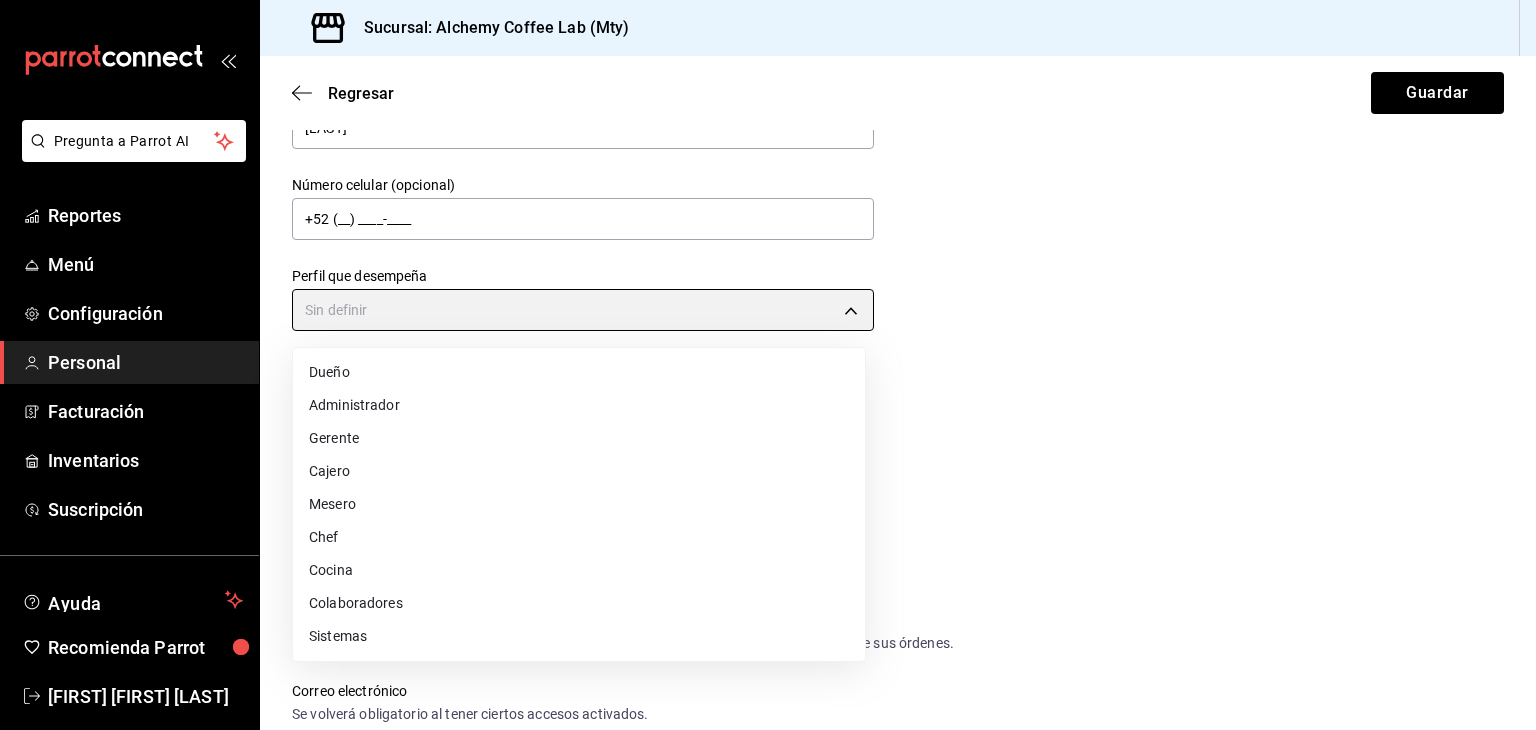 type on "CHEF" 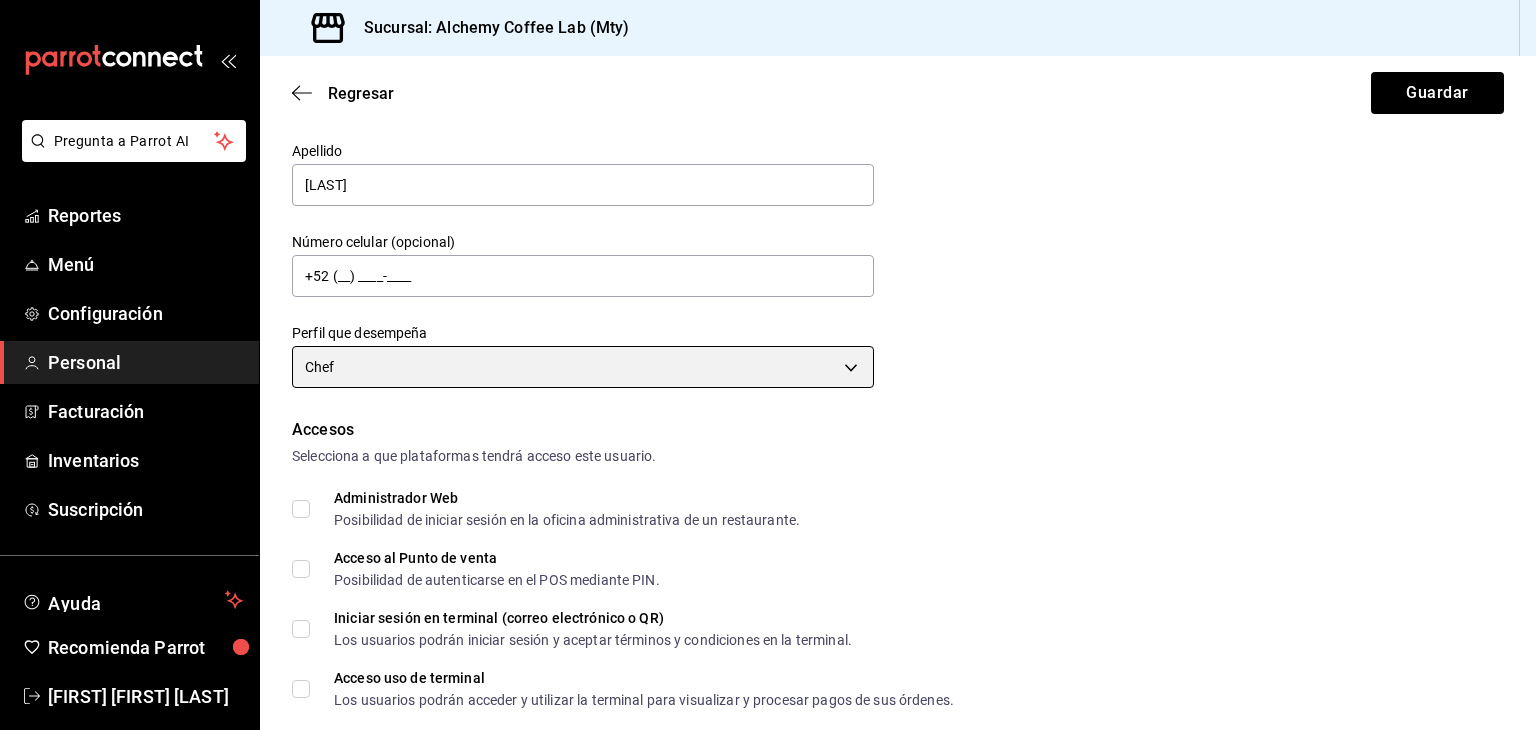 scroll, scrollTop: 0, scrollLeft: 0, axis: both 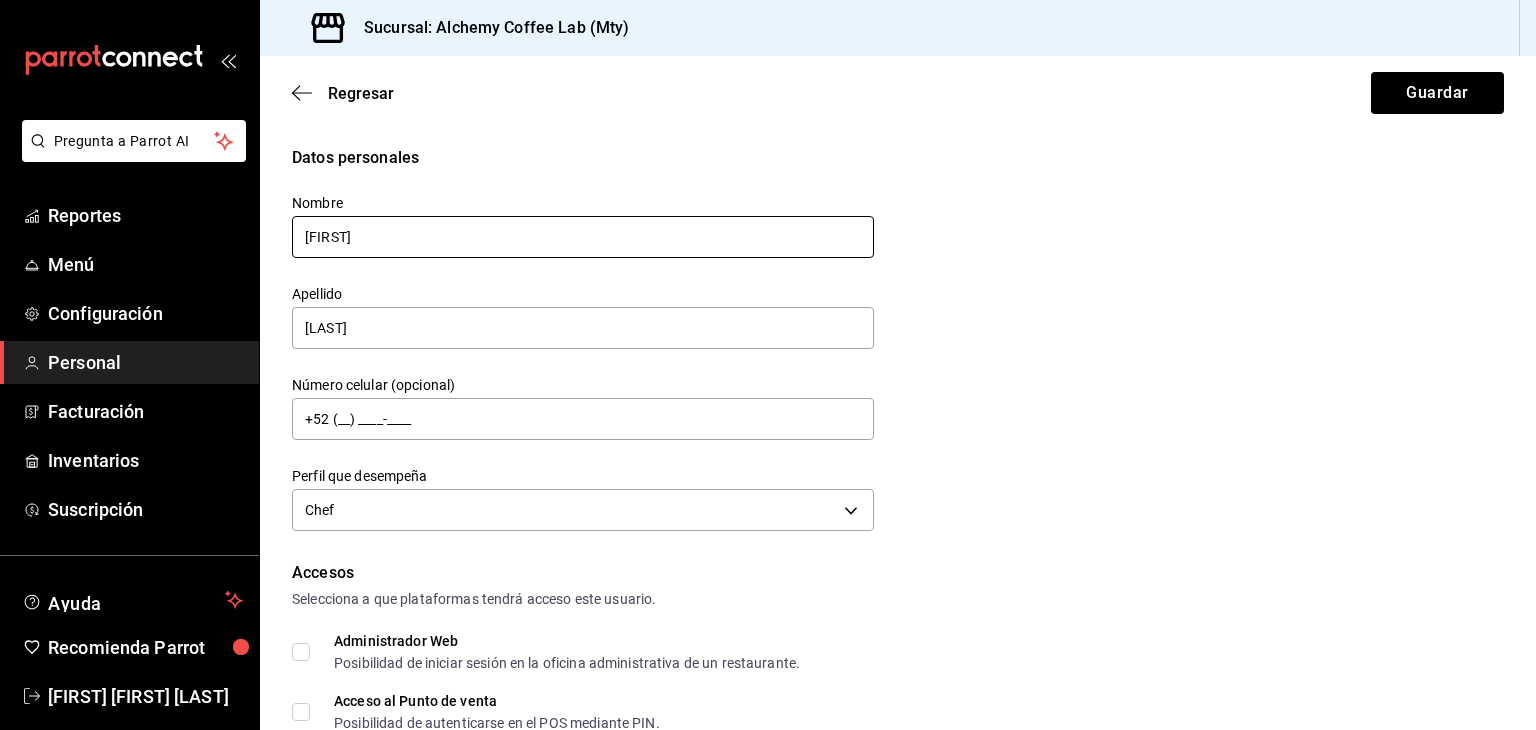 drag, startPoint x: 508, startPoint y: 221, endPoint x: 207, endPoint y: 241, distance: 301.66373 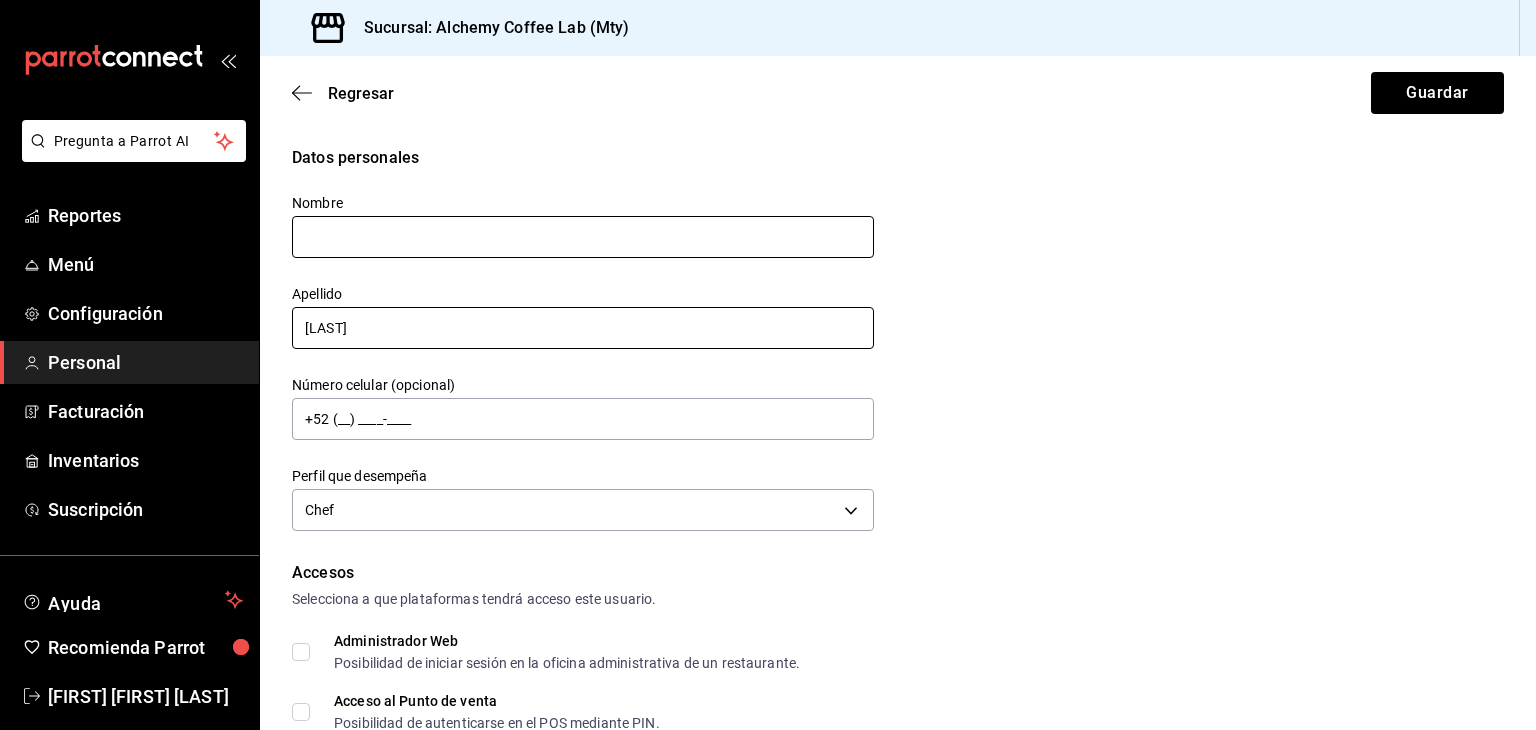 type 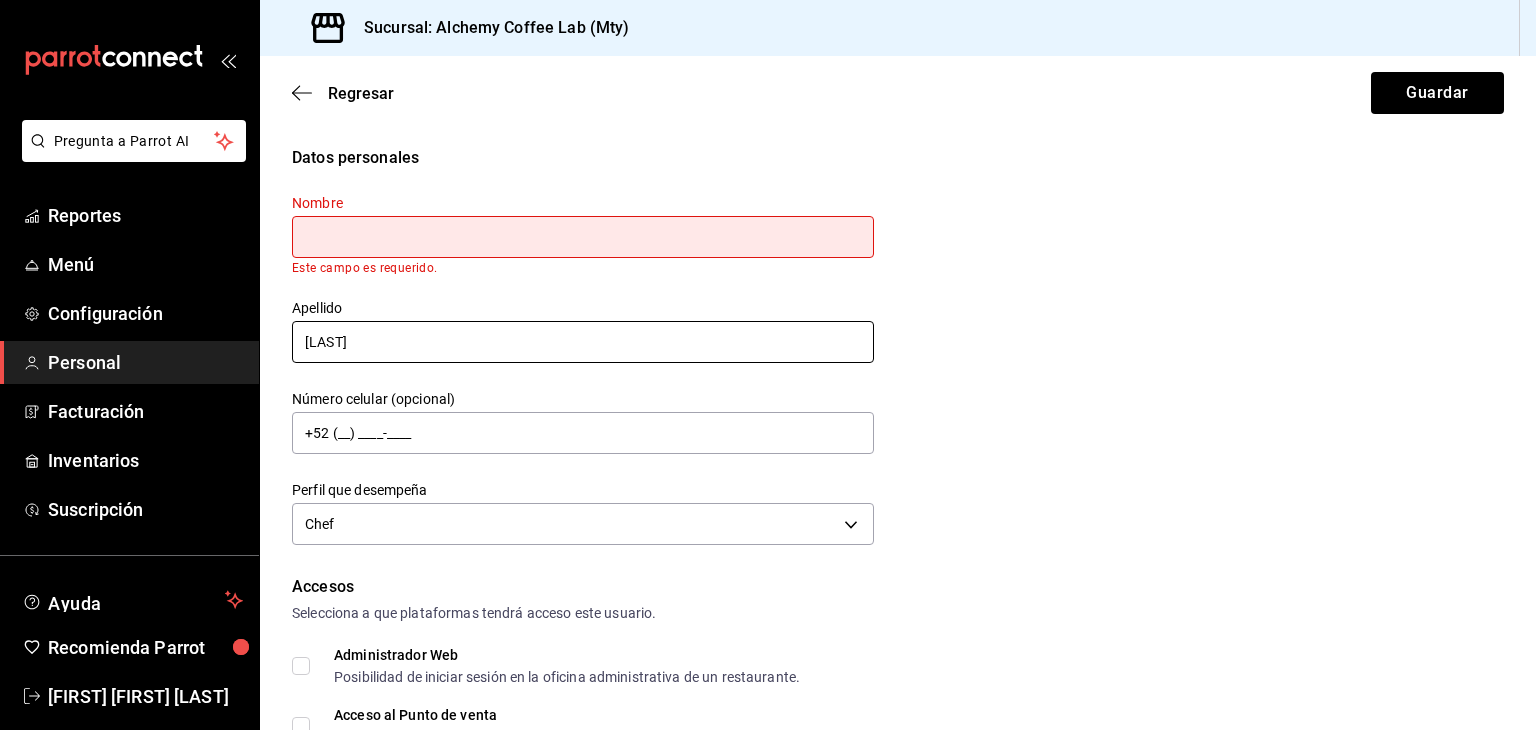 drag, startPoint x: 404, startPoint y: 325, endPoint x: 302, endPoint y: 340, distance: 103.09704 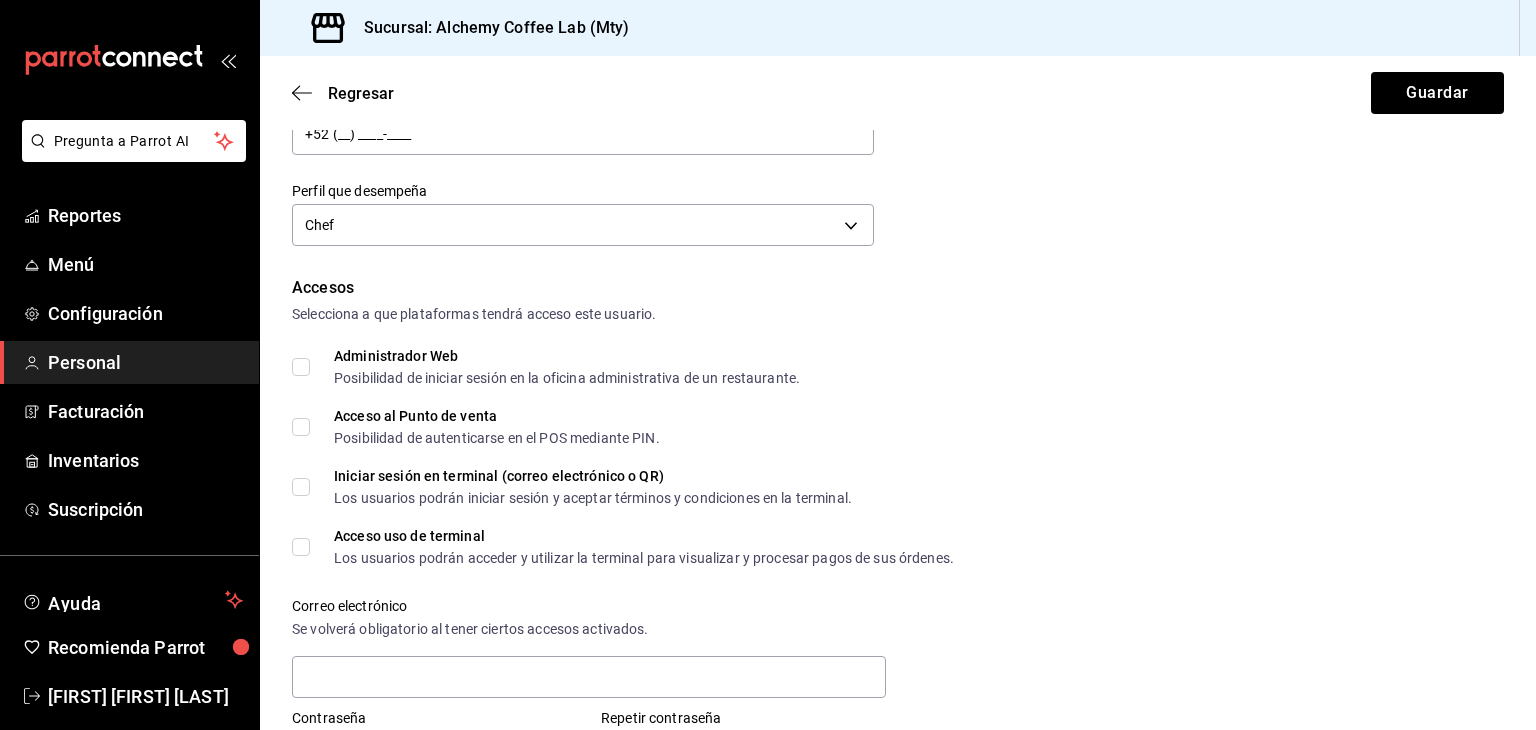 scroll, scrollTop: 300, scrollLeft: 0, axis: vertical 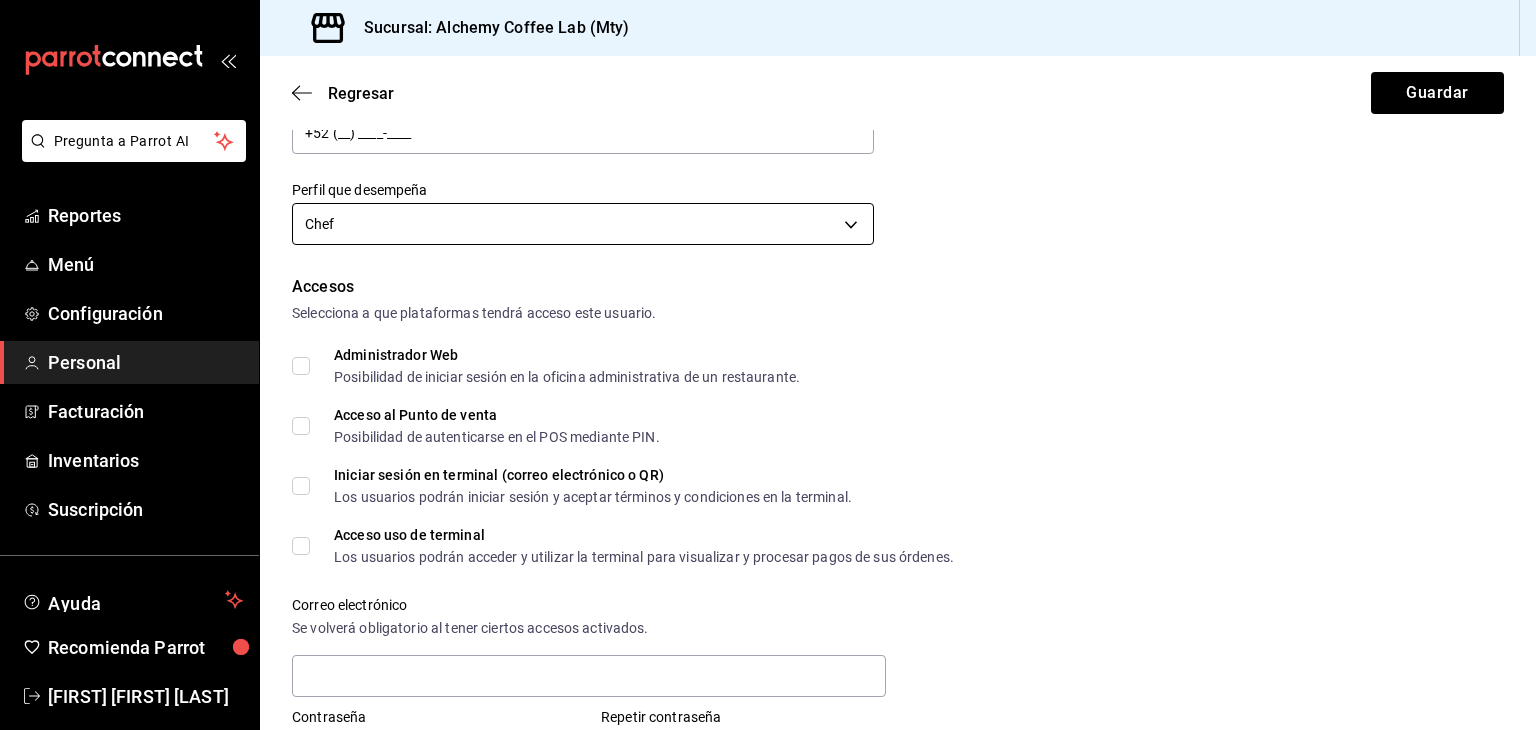 type 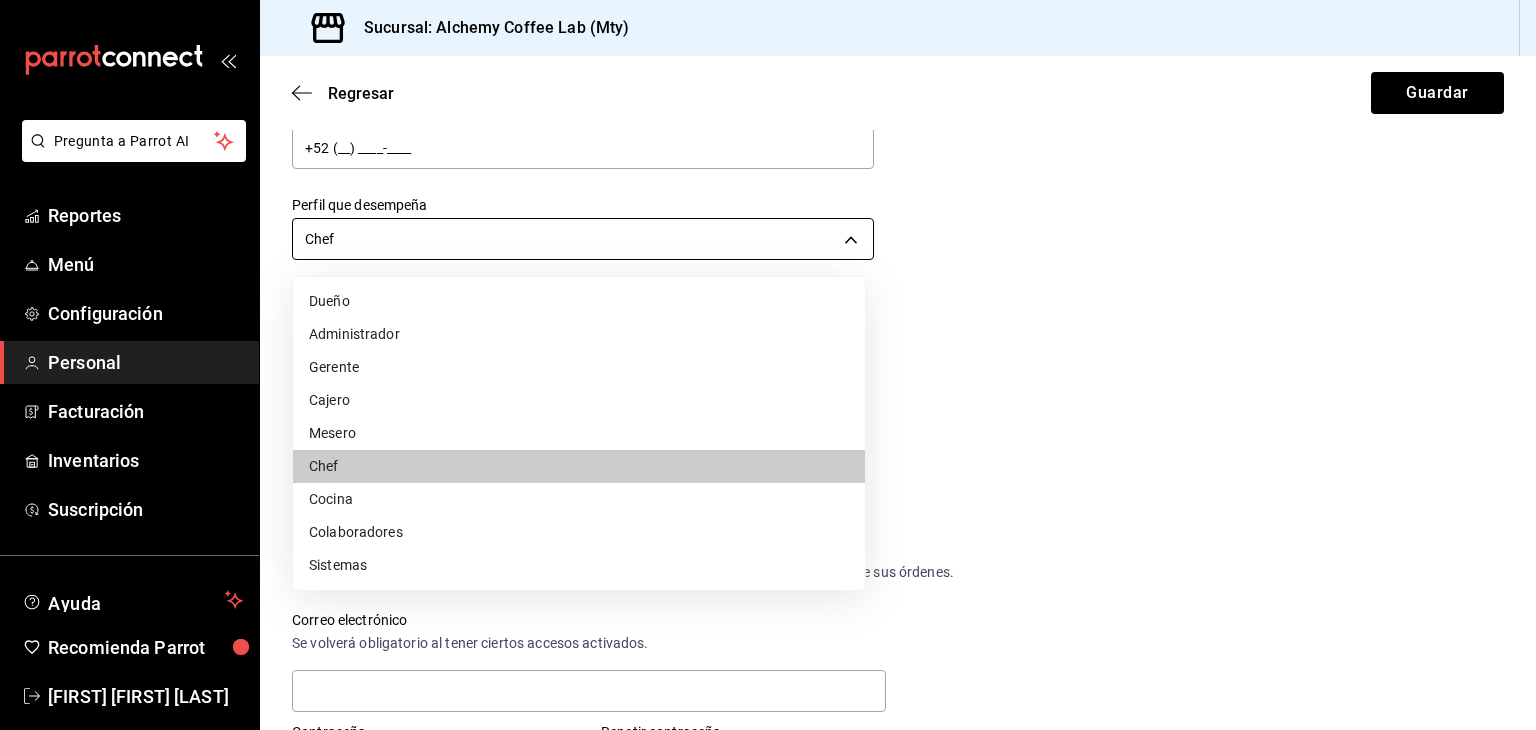 click on "Pregunta a Parrot AI Reportes   Menú   Configuración   Personal   Facturación   Inventarios   Suscripción   Ayuda Recomienda Parrot   [FIRST] [MIDDLE] [LAST]   Sugerir nueva función   Sucursal: Alchemy Coffee Lab (Mty) Regresar Guardar Datos personales Nombre Este campo es requerido. Apellido Este campo es requerido. Número celular (opcional) +52 ([PHONE]) [PHONE]-[PHONE] Perfil que desempeña Chef CHEF Accesos Selecciona a que plataformas tendrá acceso este usuario. Administrador Web Posibilidad de iniciar sesión en la oficina administrativa de un restaurante.  Acceso al Punto de venta Posibilidad de autenticarse en el POS mediante PIN.  Iniciar sesión en terminal (correo electrónico o QR) Los usuarios podrán iniciar sesión y aceptar términos y condiciones en la terminal. Acceso uso de terminal Los usuarios podrán acceder y utilizar la terminal para visualizar y procesar pagos de sus órdenes. Correo electrónico Se volverá obligatorio al tener ciertos accesos activados. Contraseña Contraseña PIN" at bounding box center [768, 365] 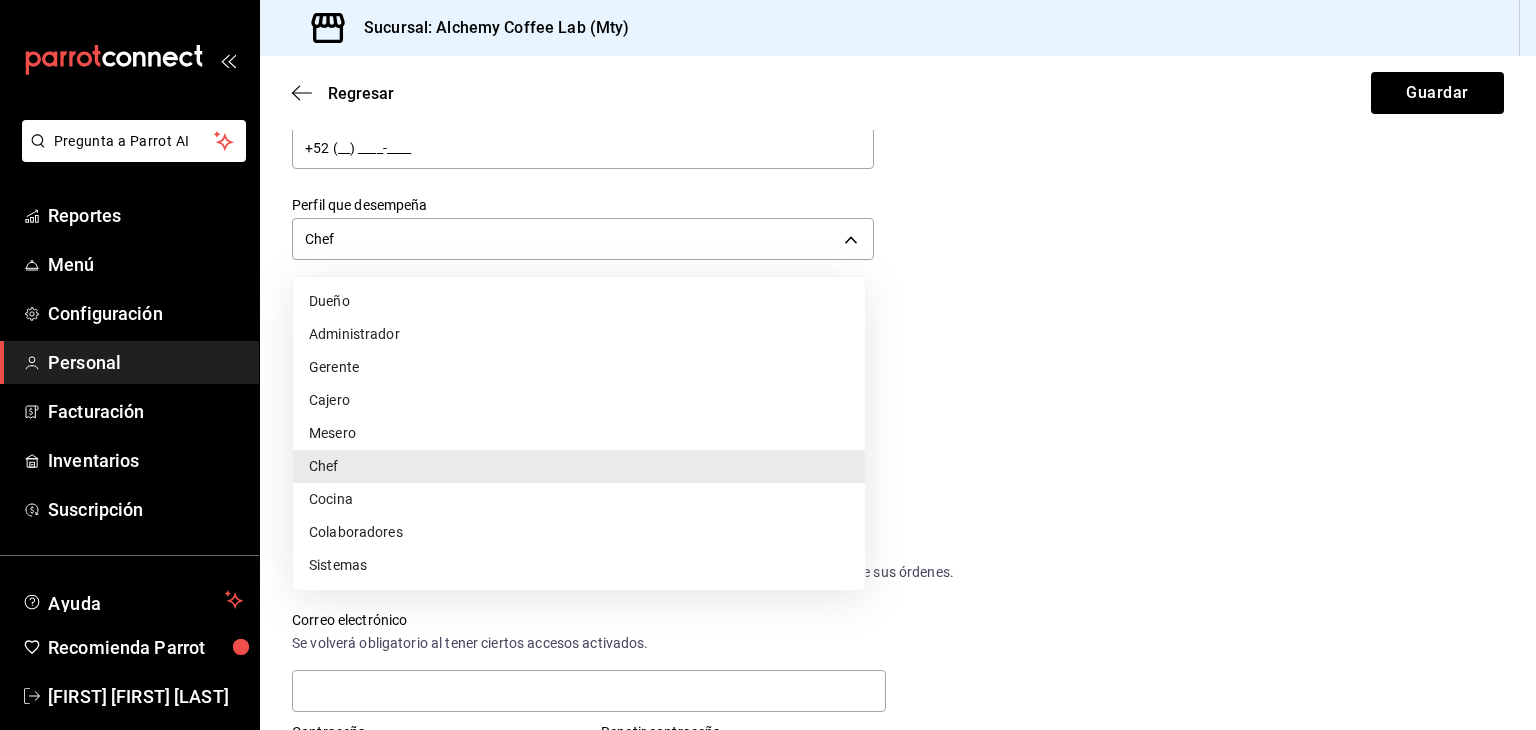 click on "Mesero" at bounding box center (579, 433) 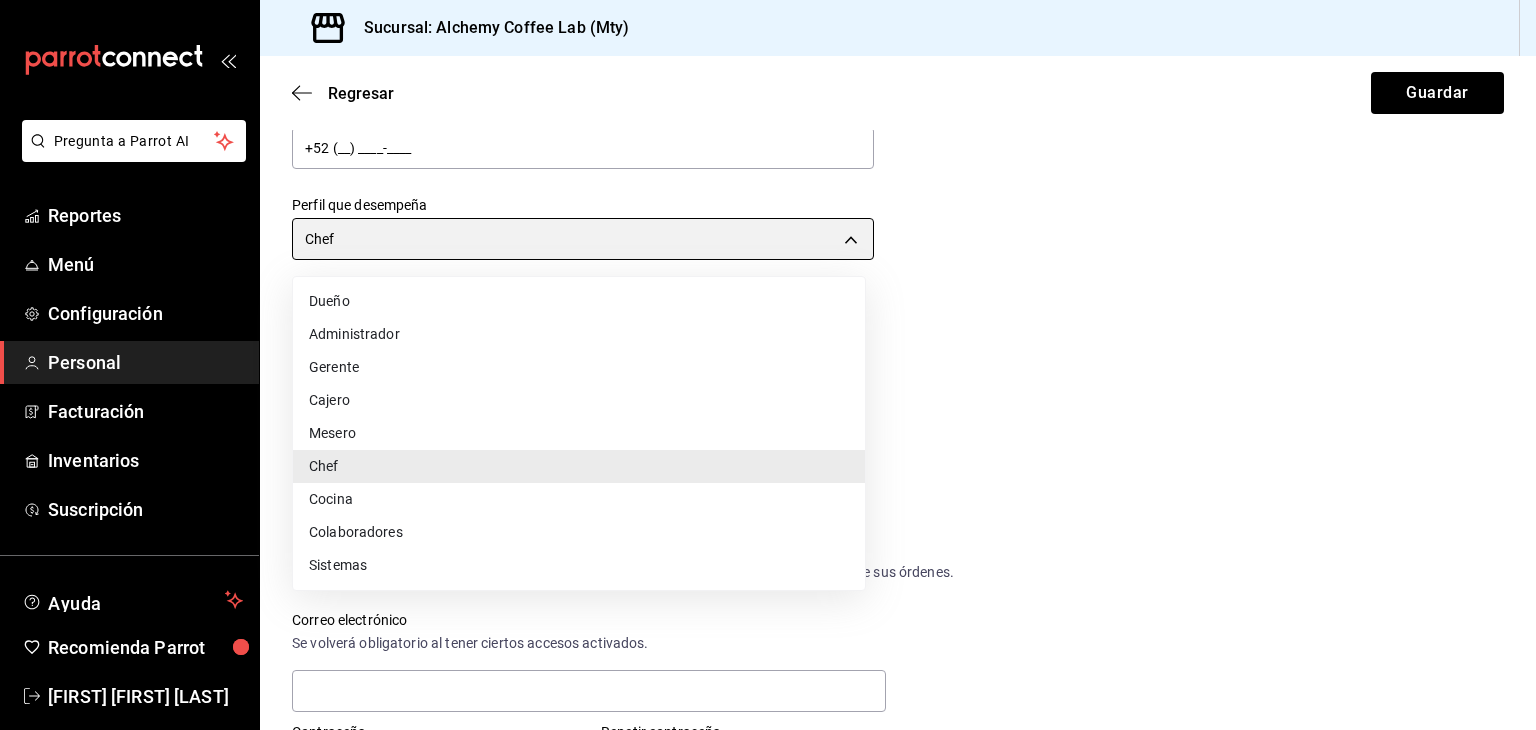 type on "WAITER" 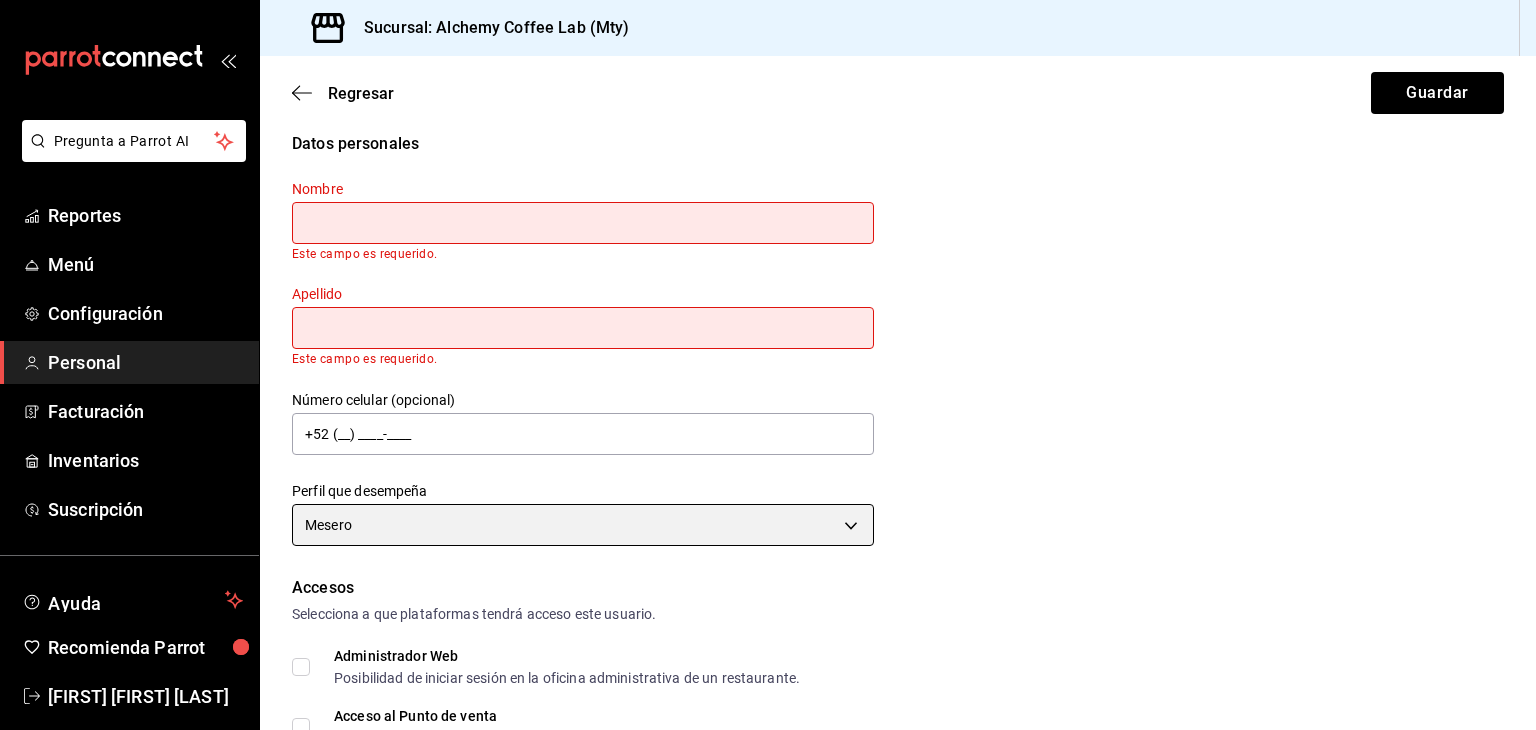 scroll, scrollTop: 0, scrollLeft: 0, axis: both 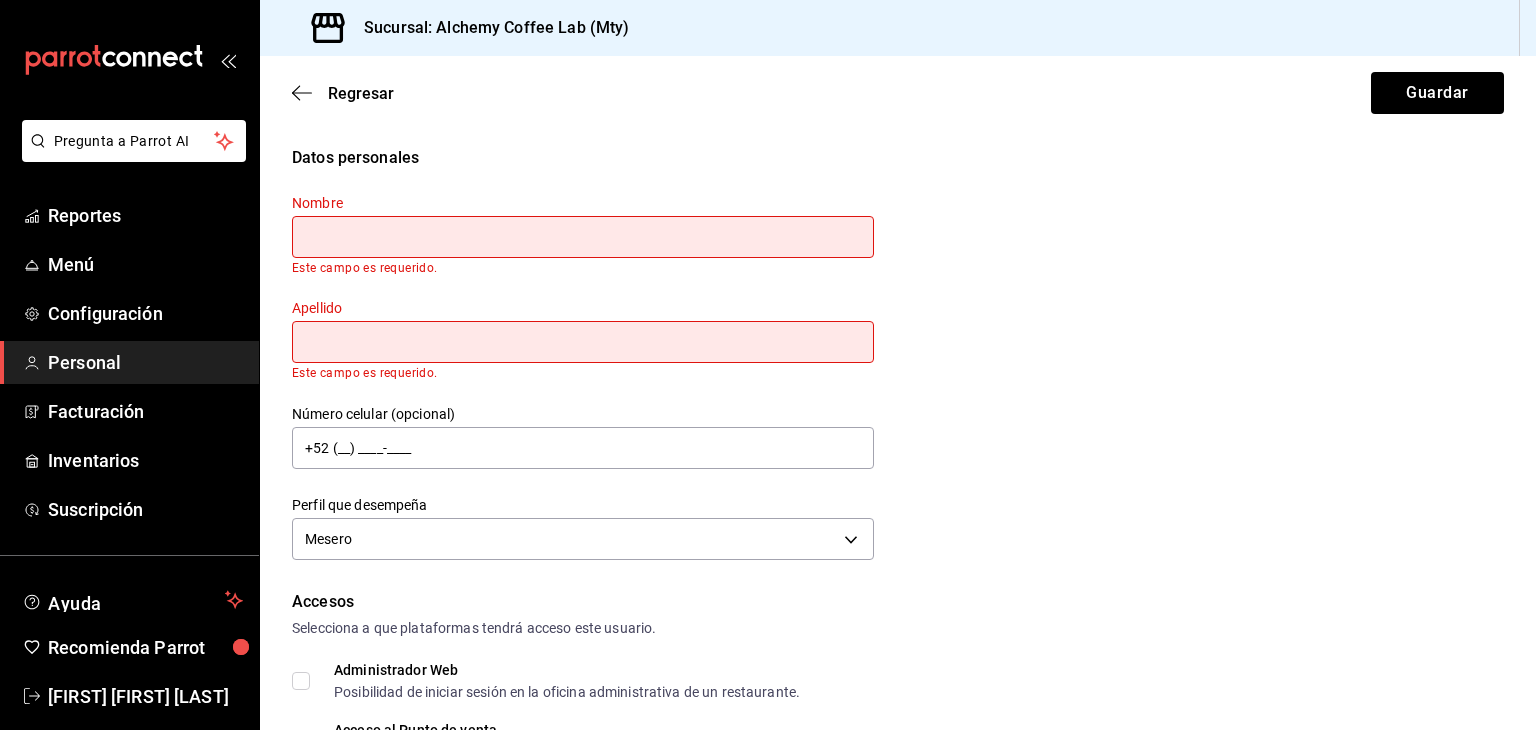 click at bounding box center [583, 237] 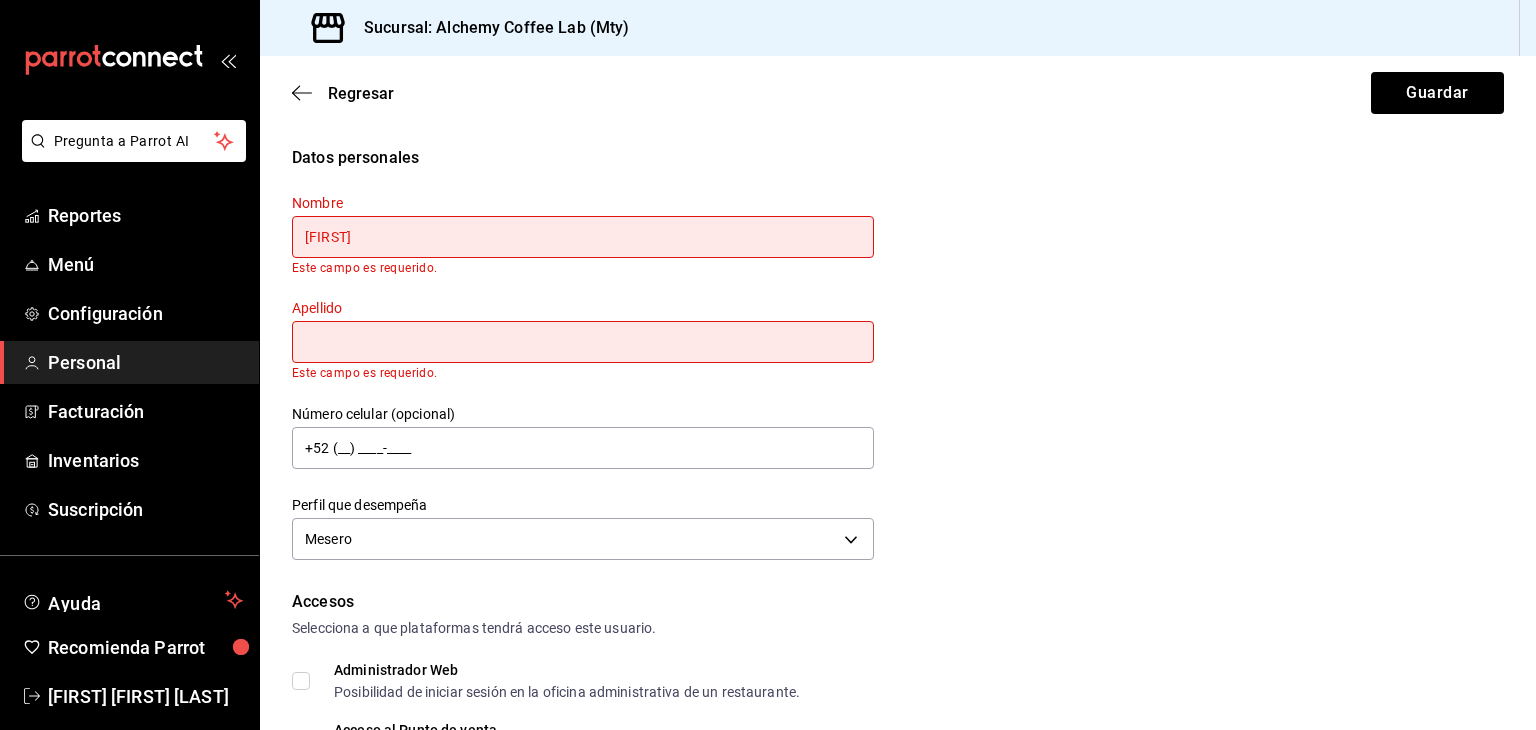 type on "[FIRST]" 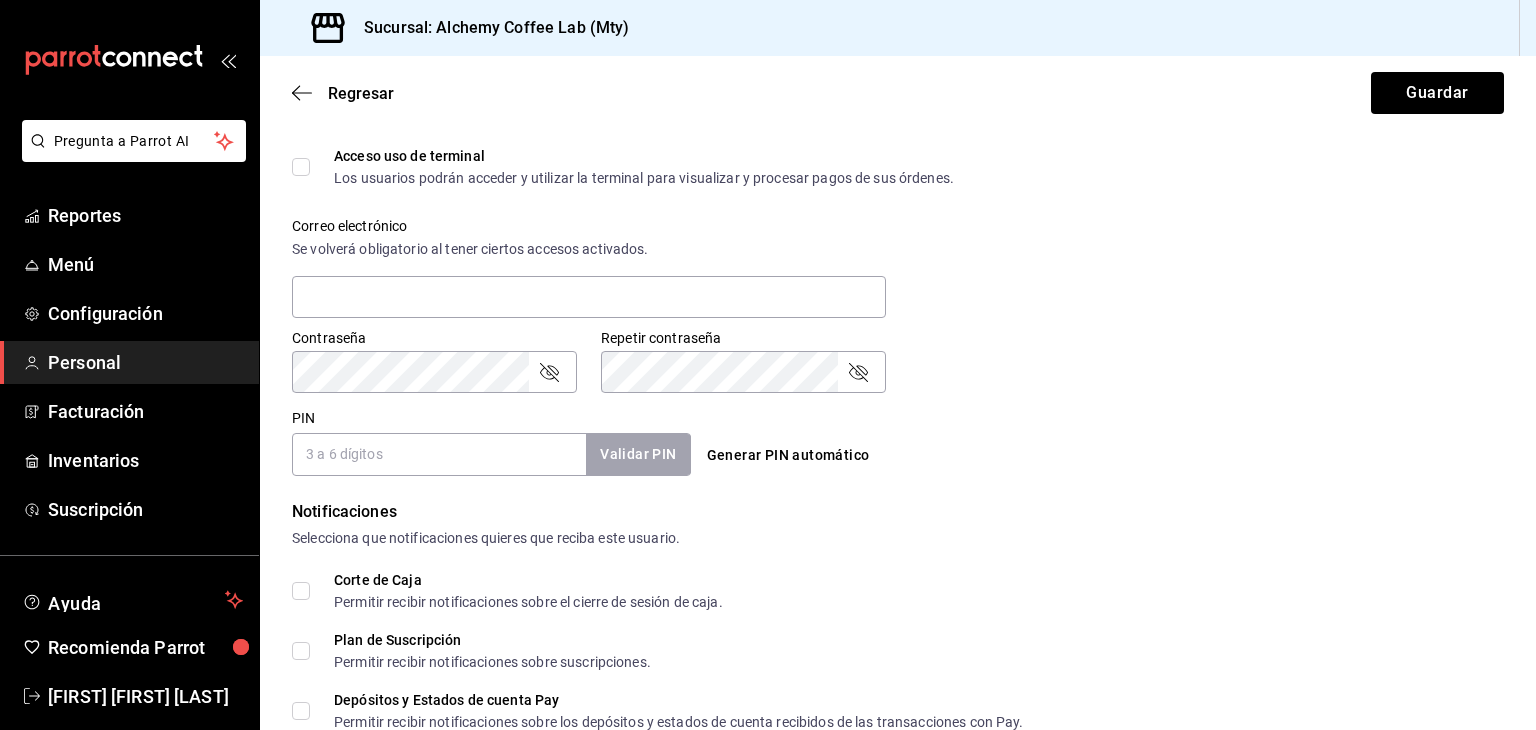 scroll, scrollTop: 700, scrollLeft: 0, axis: vertical 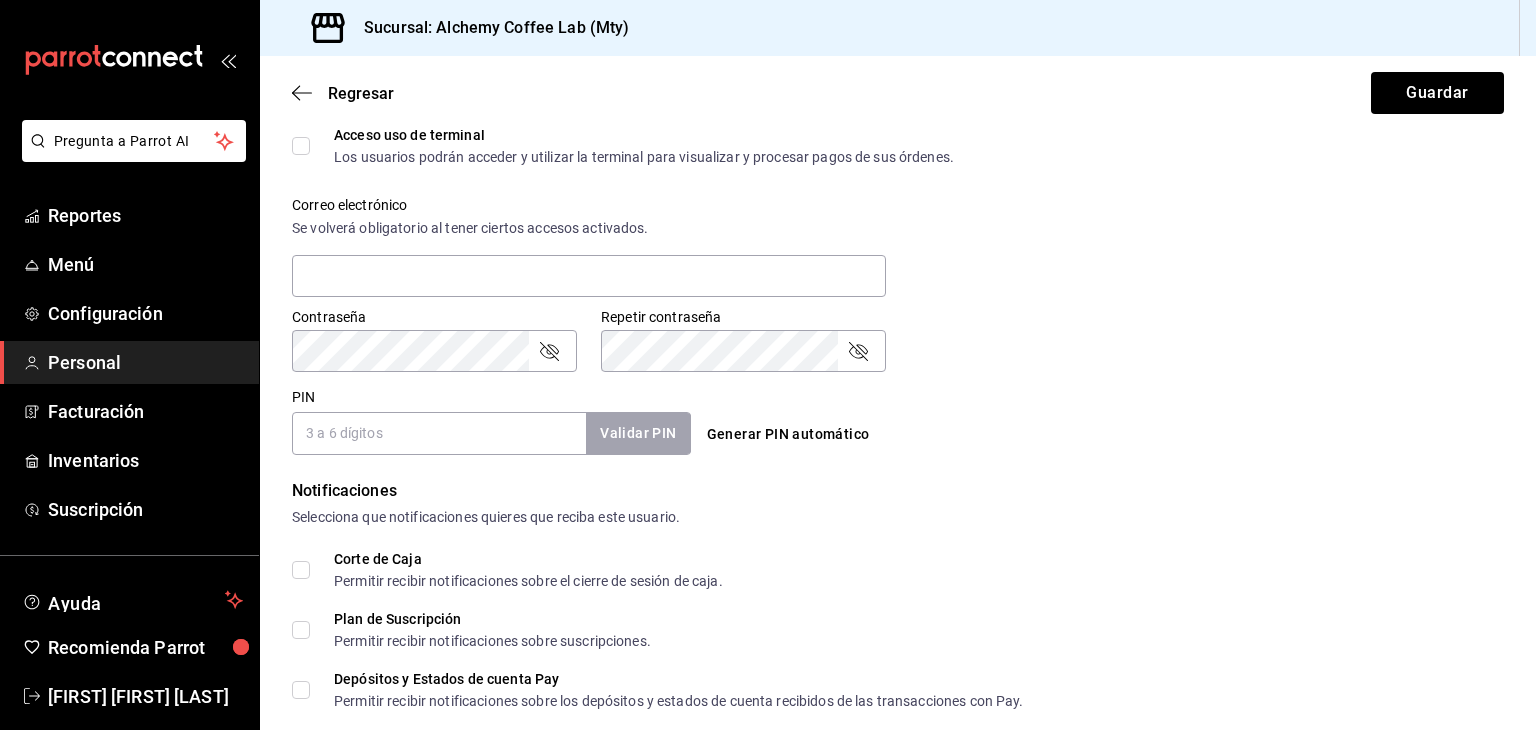type on "[FIRST] [LAST]" 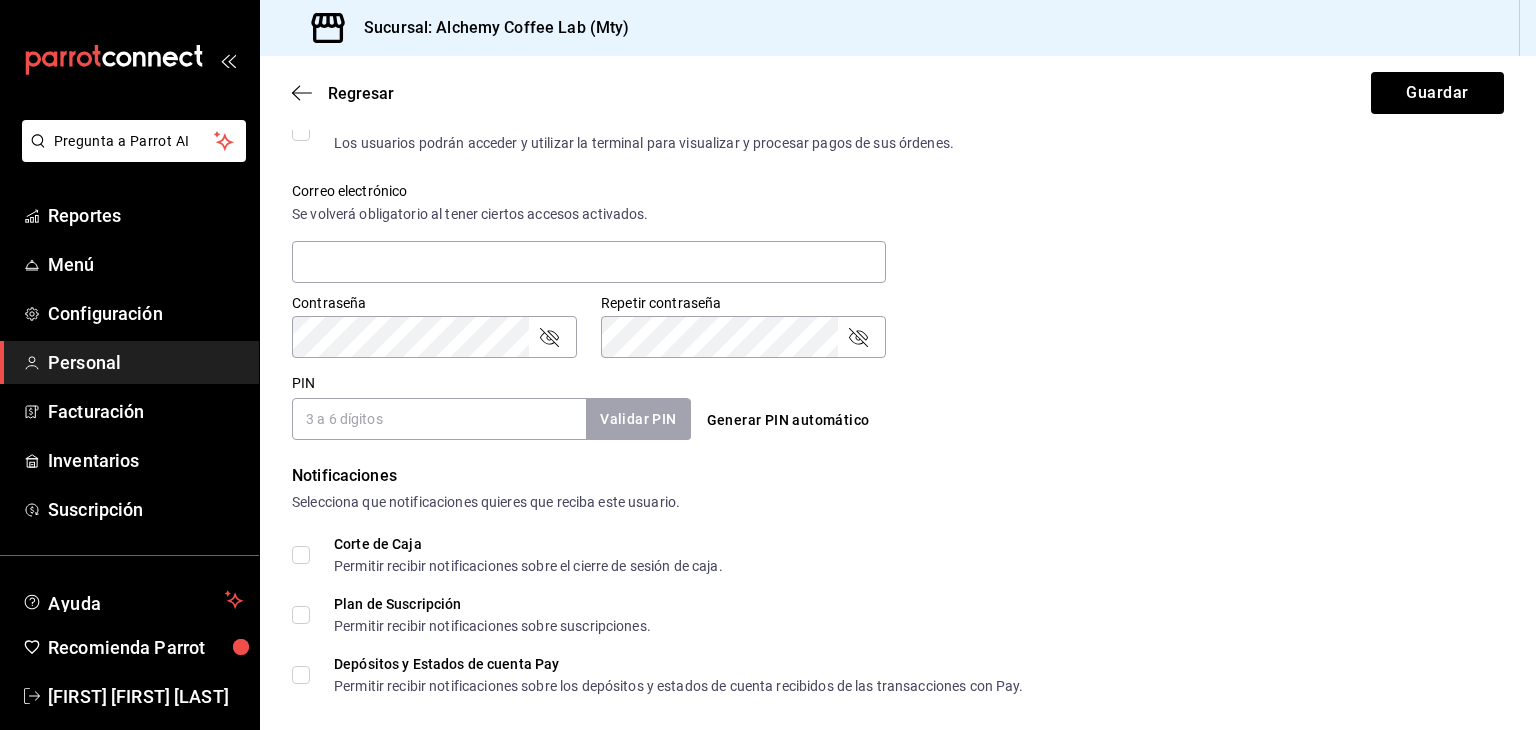 scroll, scrollTop: 685, scrollLeft: 0, axis: vertical 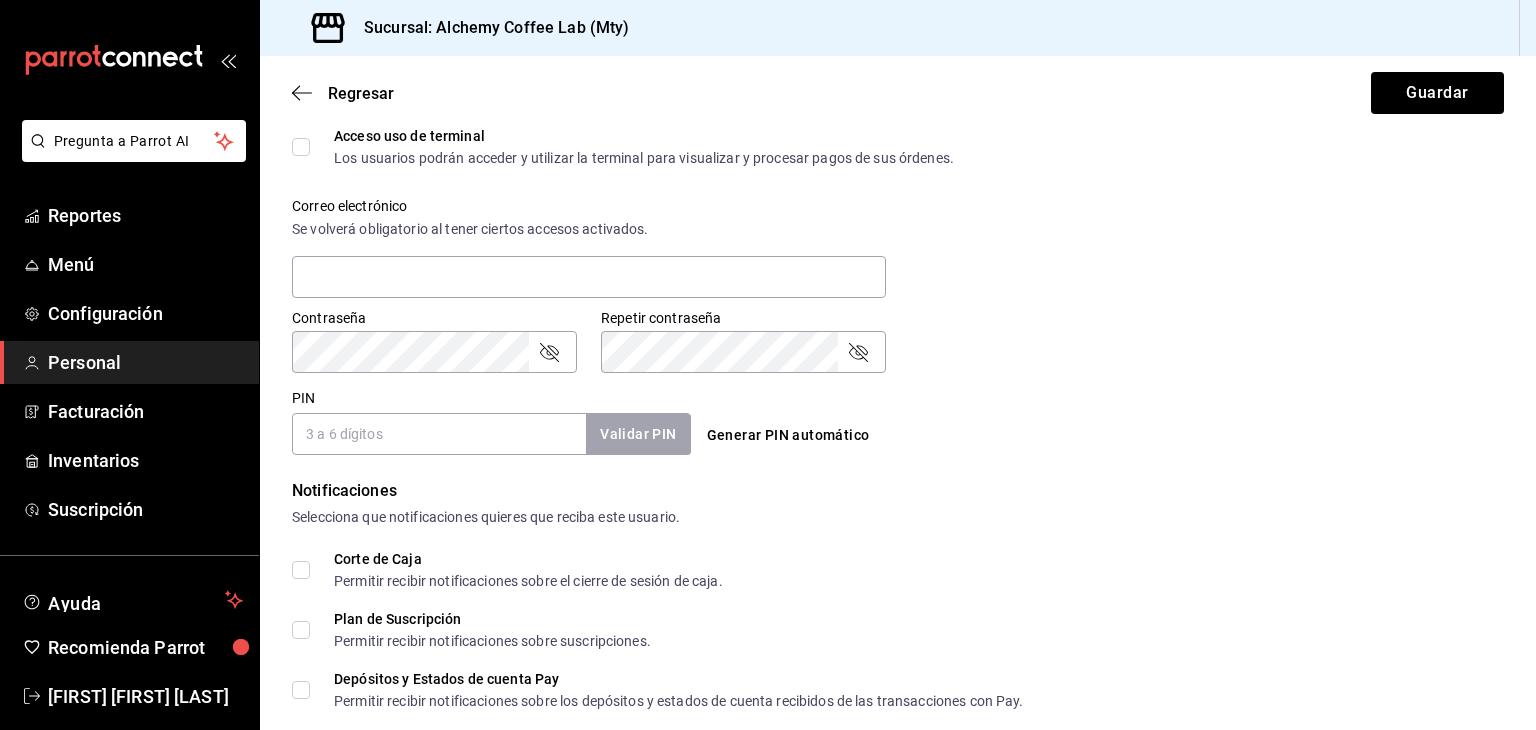 click on "PIN" at bounding box center (439, 434) 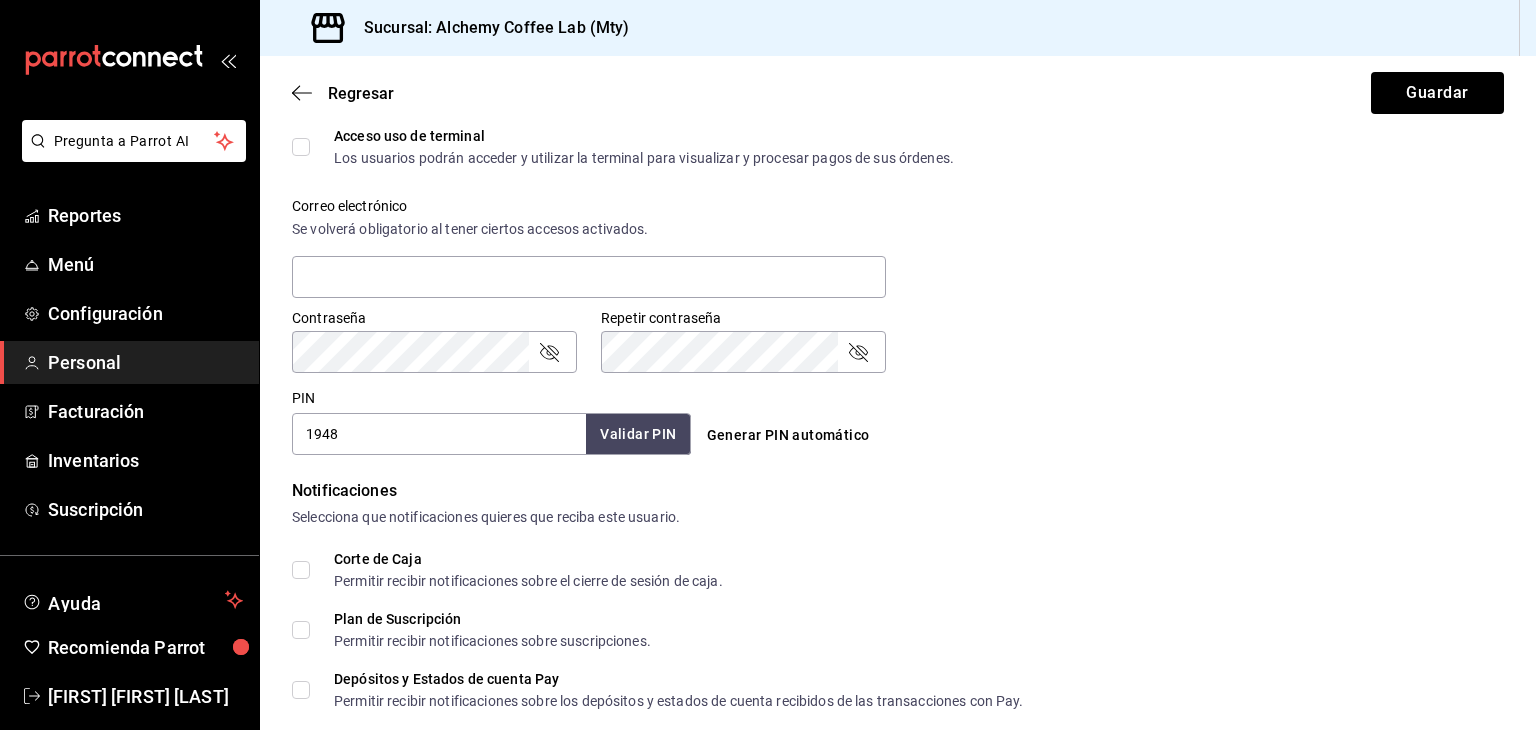 type on "1948" 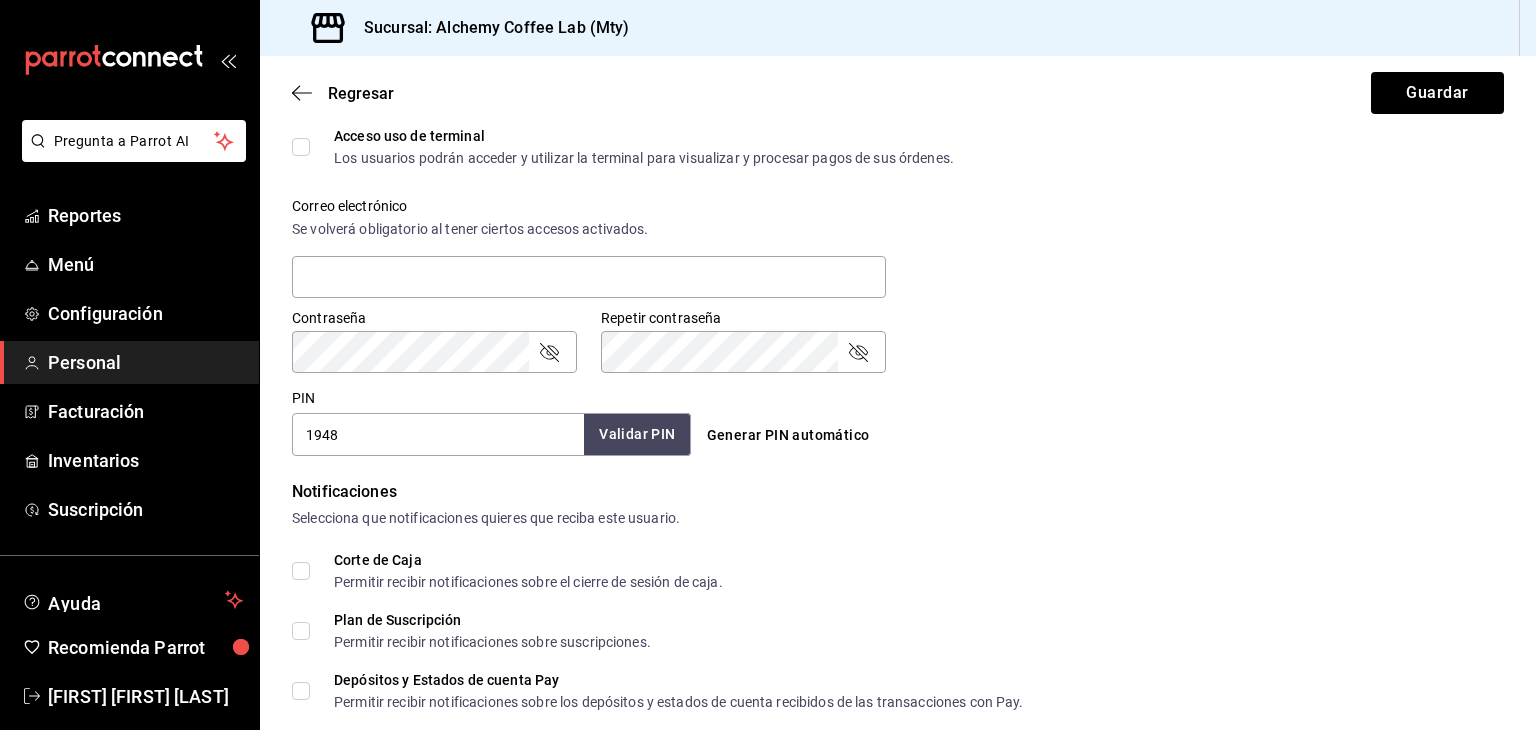 click on "Validar PIN" at bounding box center (637, 434) 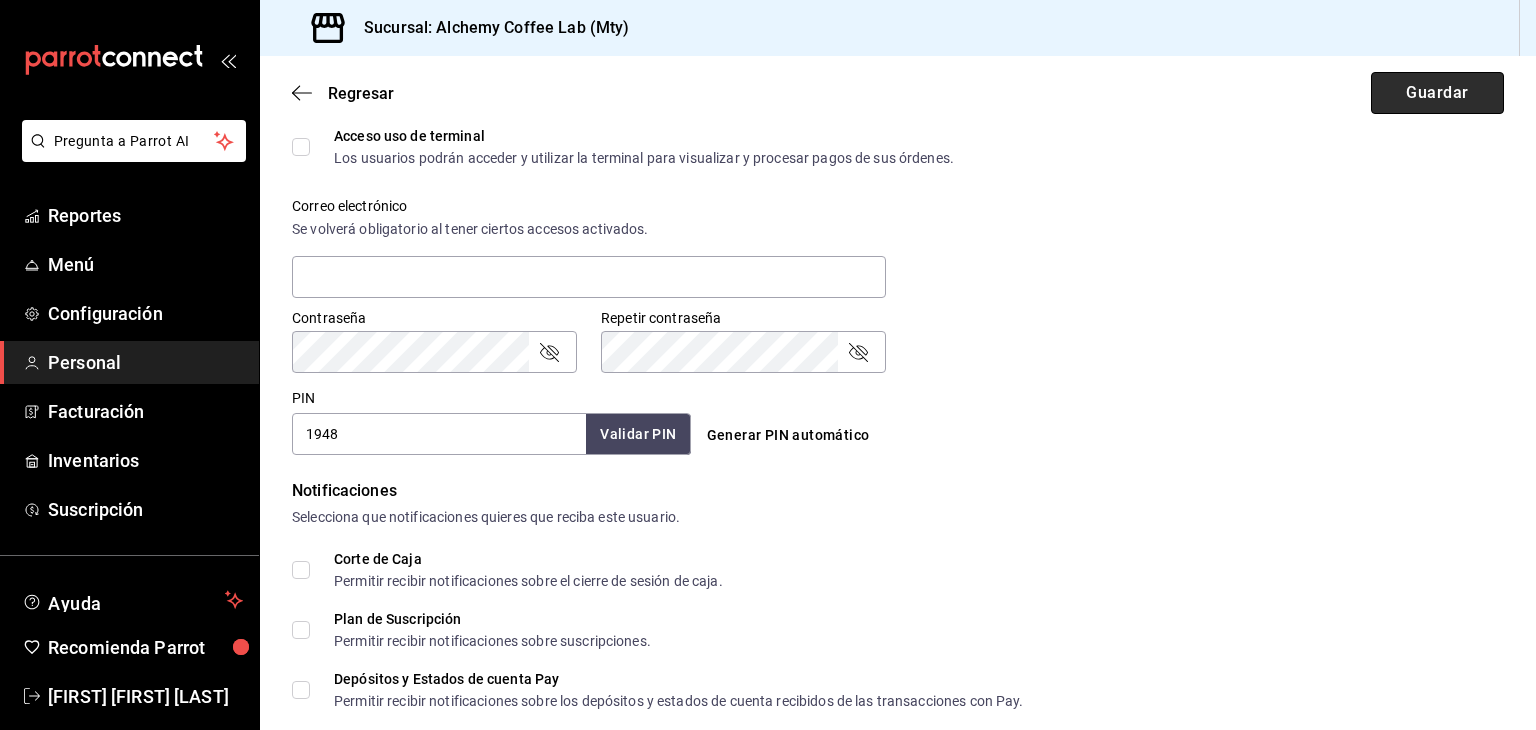 click on "Guardar" at bounding box center [1437, 93] 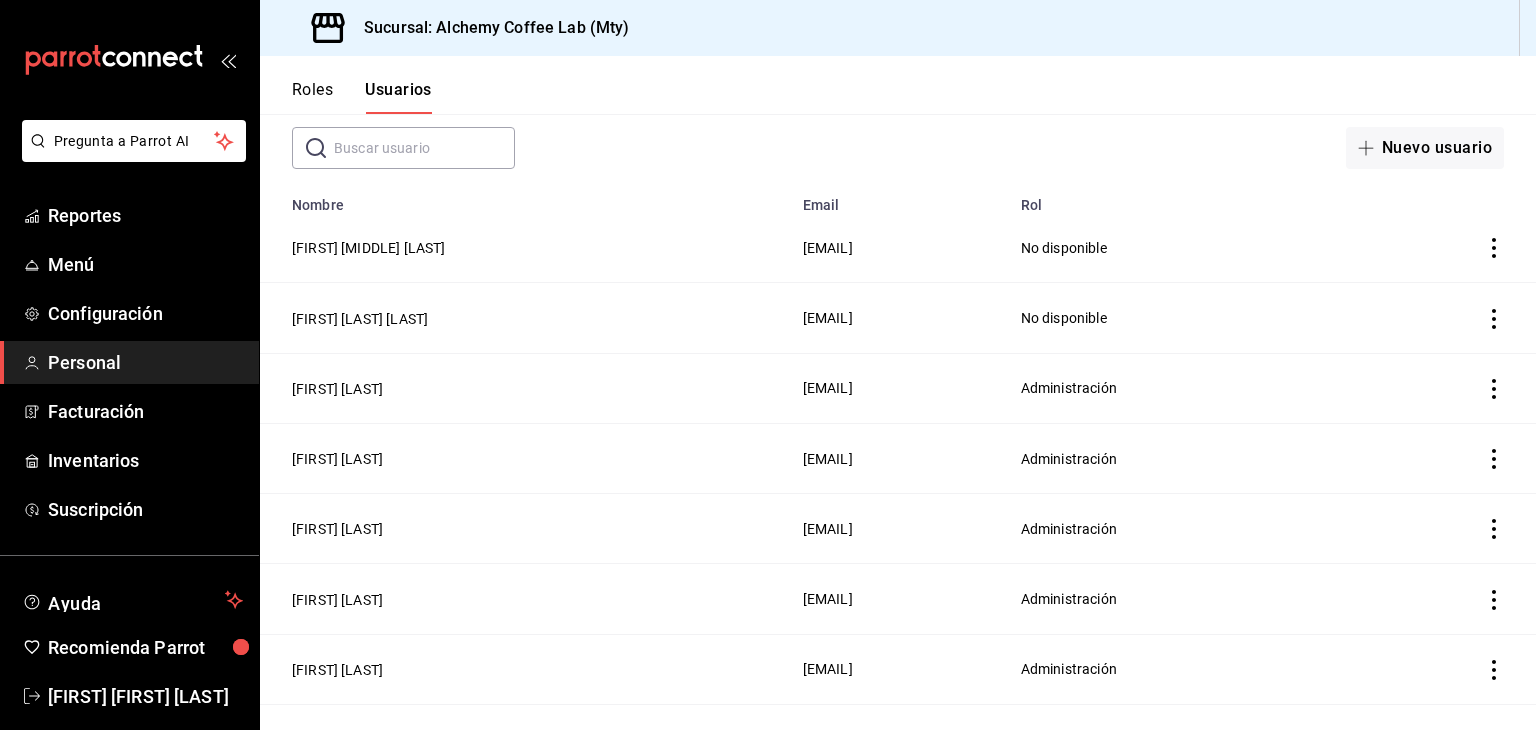scroll, scrollTop: 100, scrollLeft: 0, axis: vertical 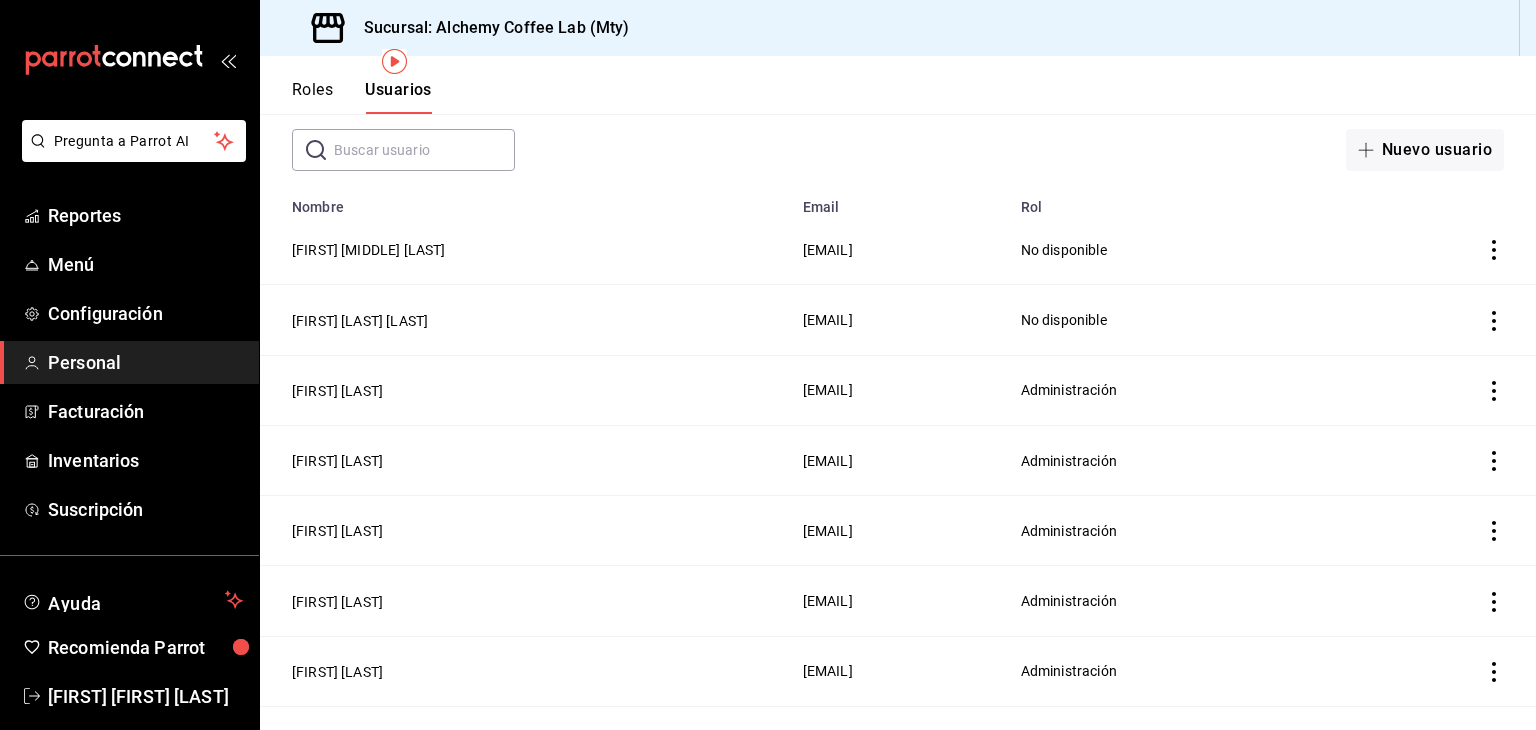 click 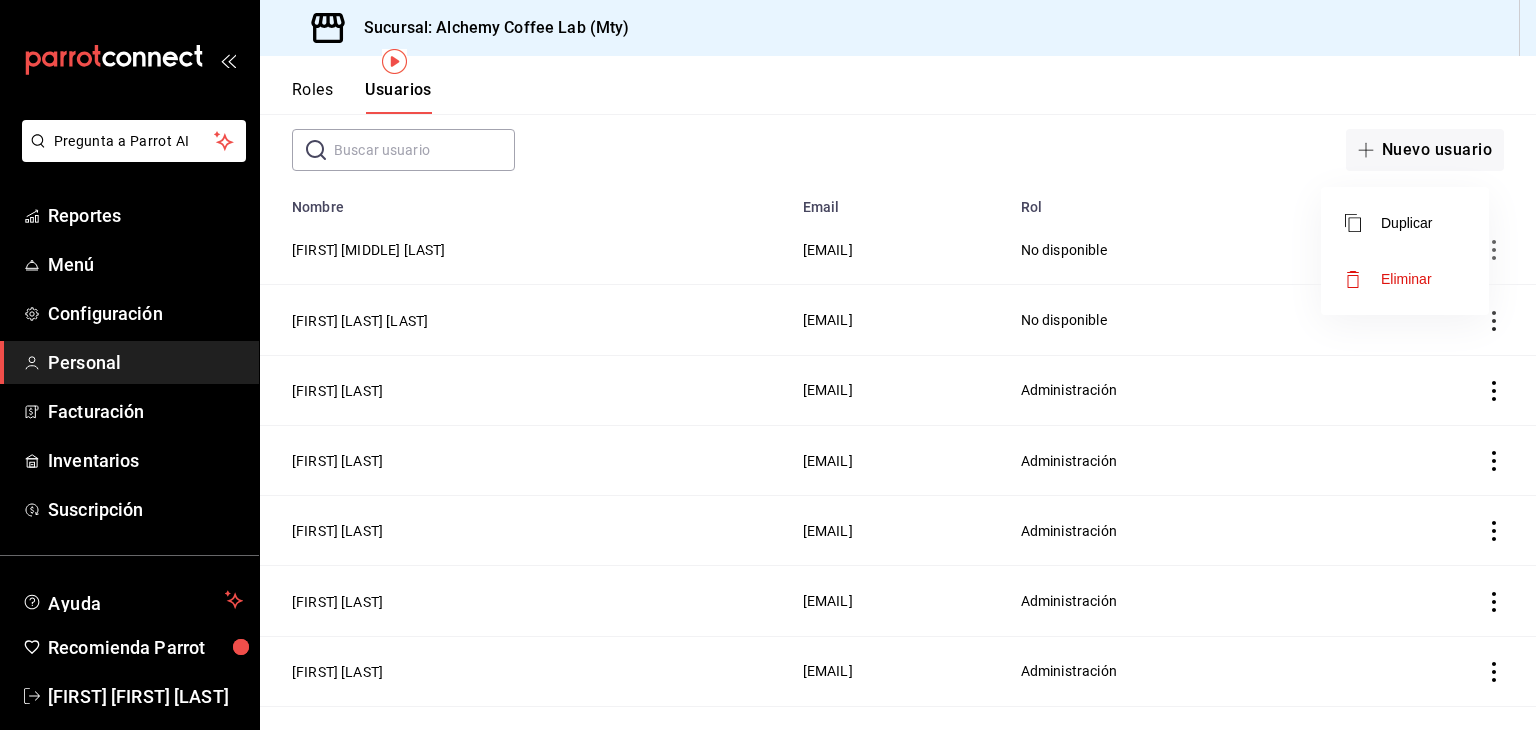 click at bounding box center [768, 365] 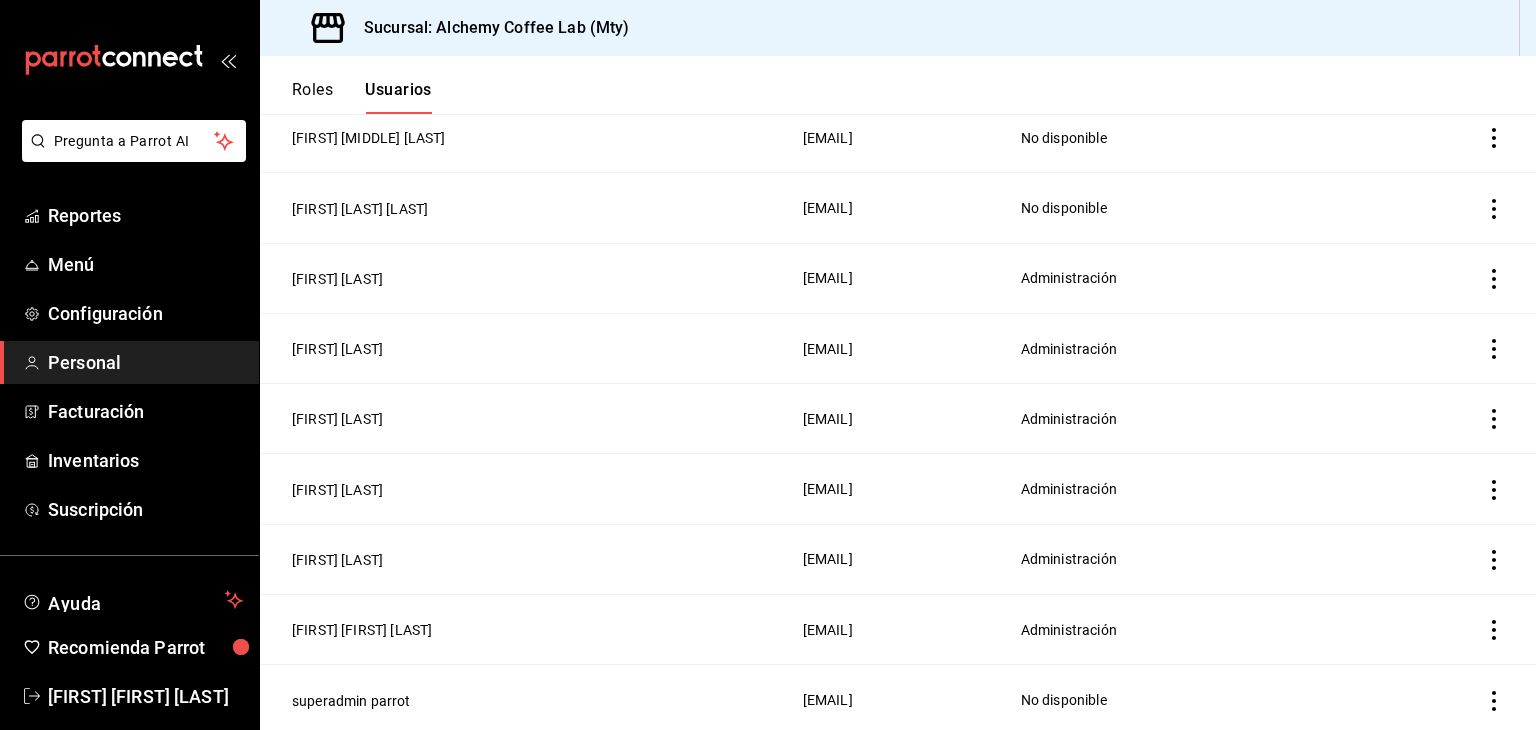 scroll, scrollTop: 218, scrollLeft: 0, axis: vertical 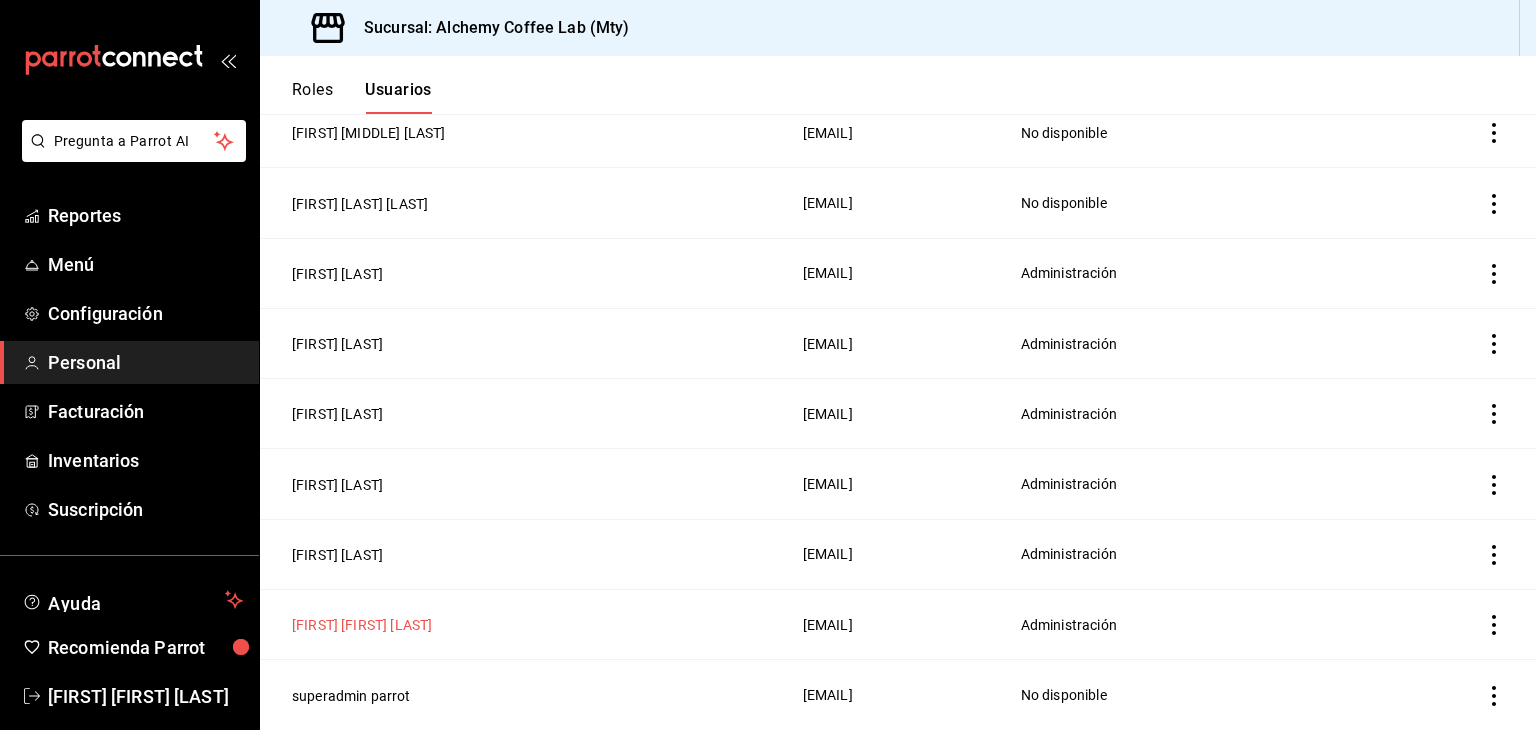 click on "[FIRST] [FIRST] [LAST]" at bounding box center [362, 625] 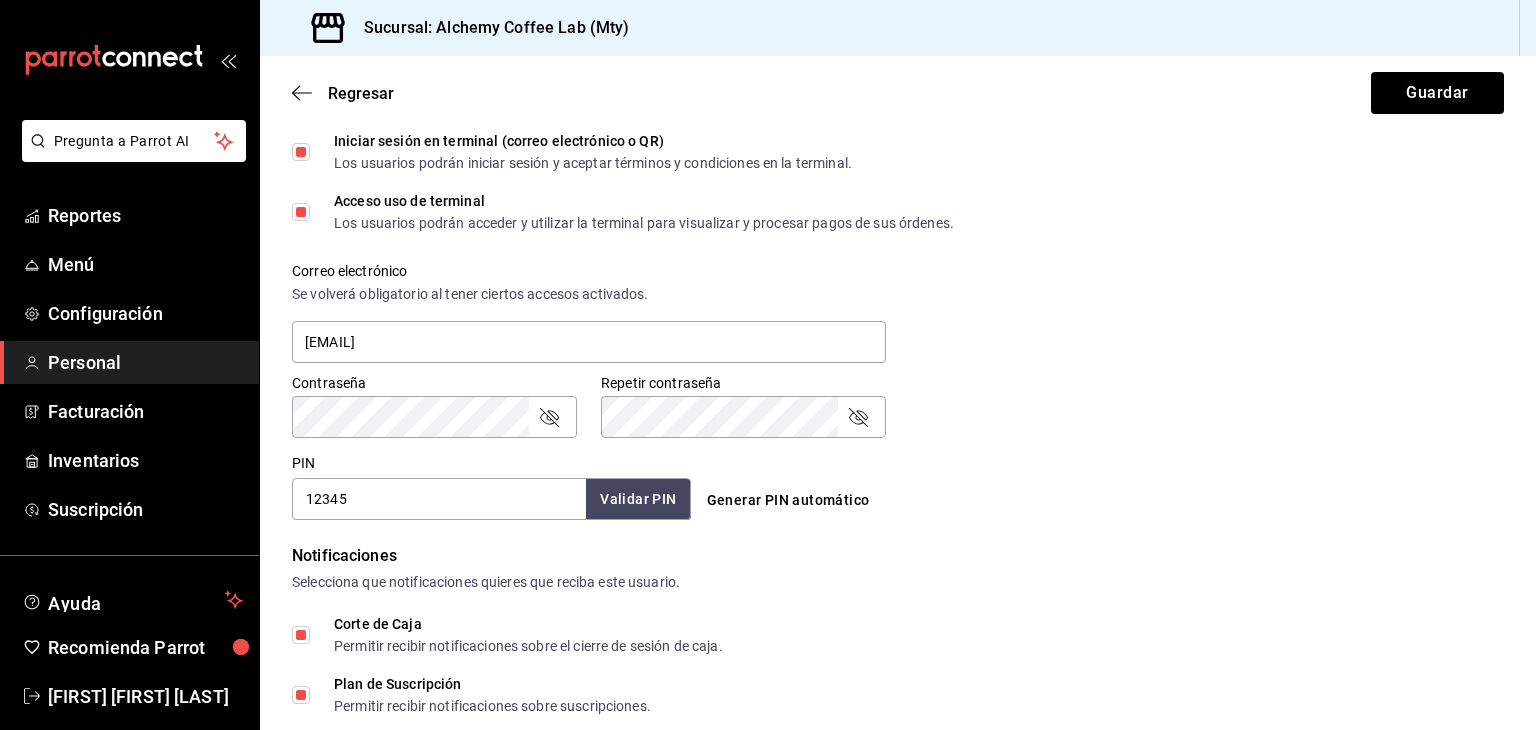 scroll, scrollTop: 479, scrollLeft: 0, axis: vertical 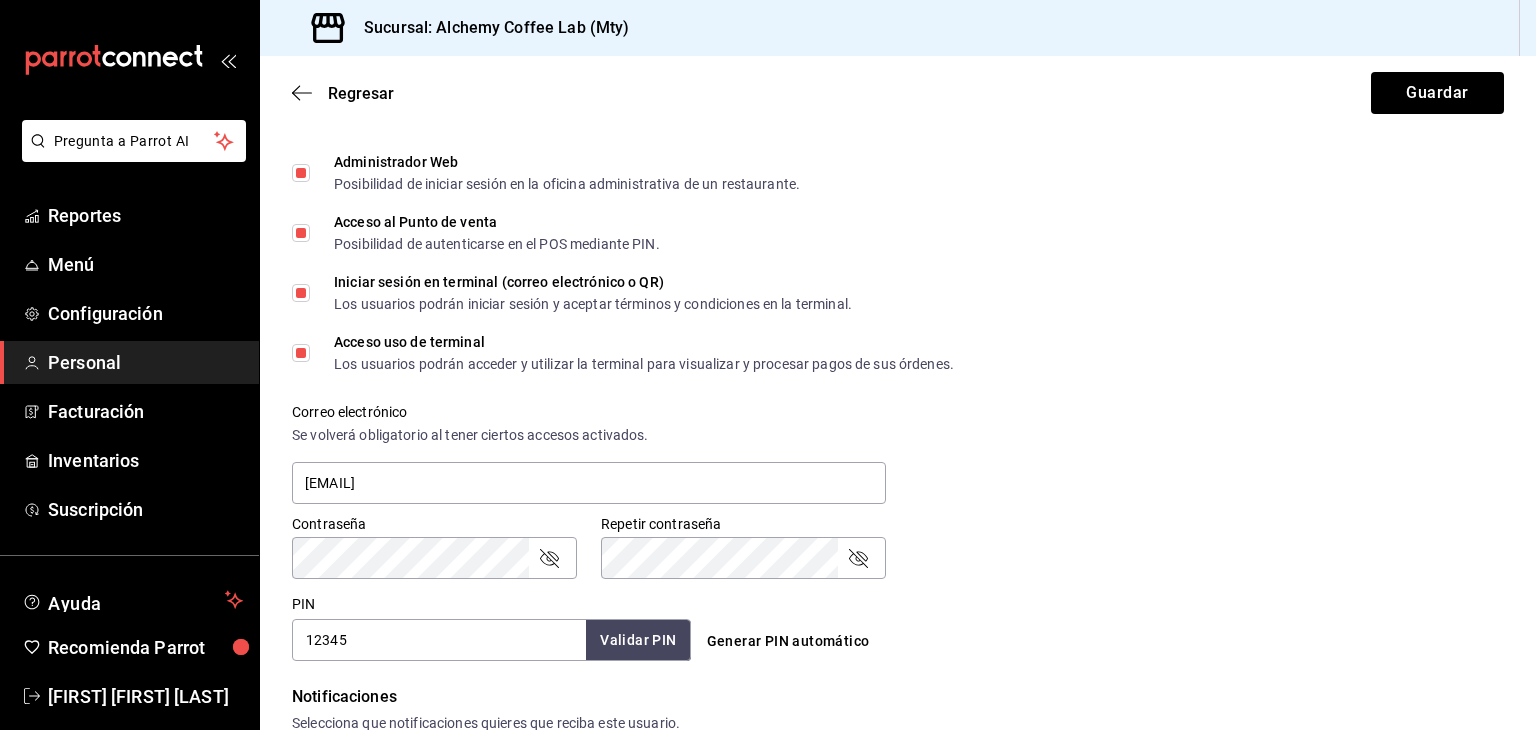 click on "12345" at bounding box center (439, 640) 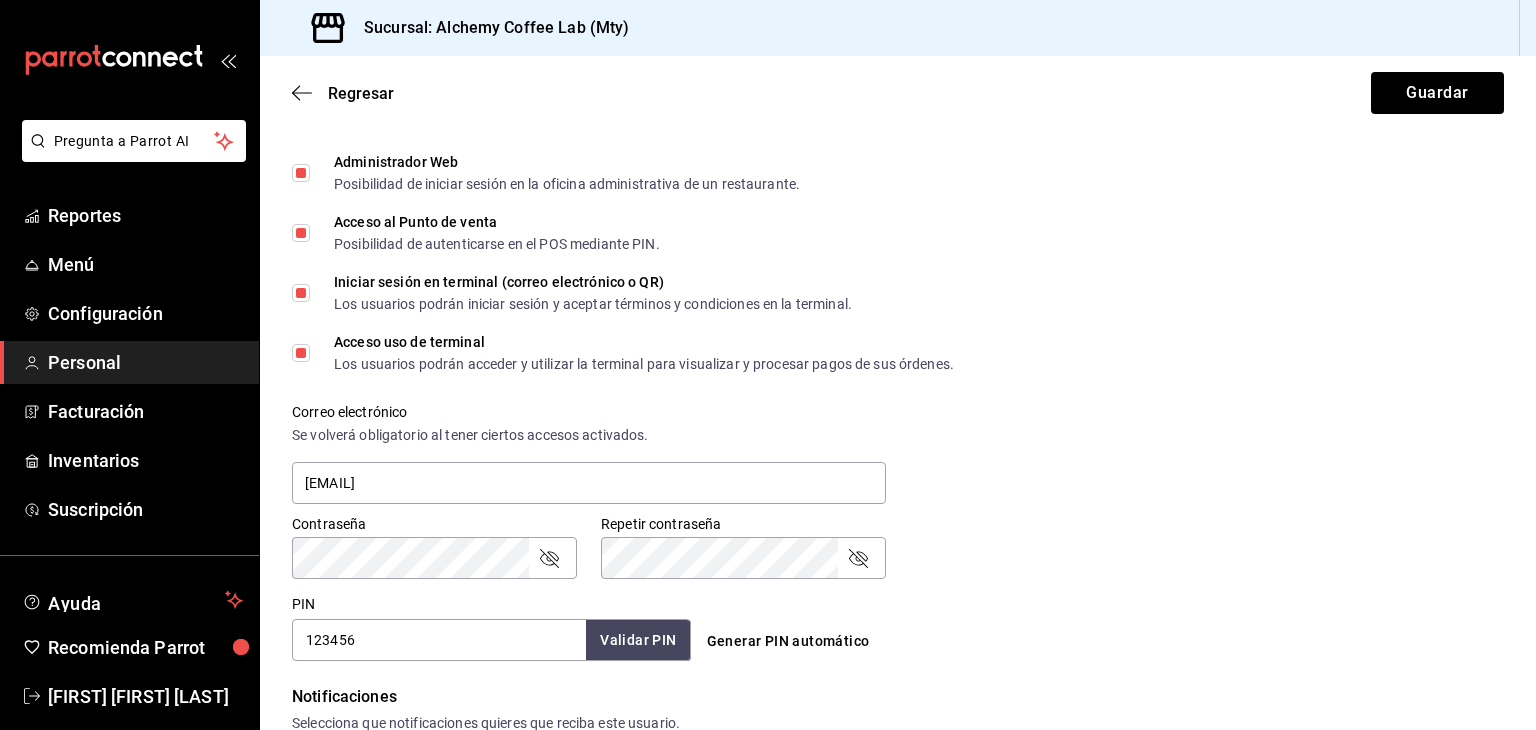 type on "123456" 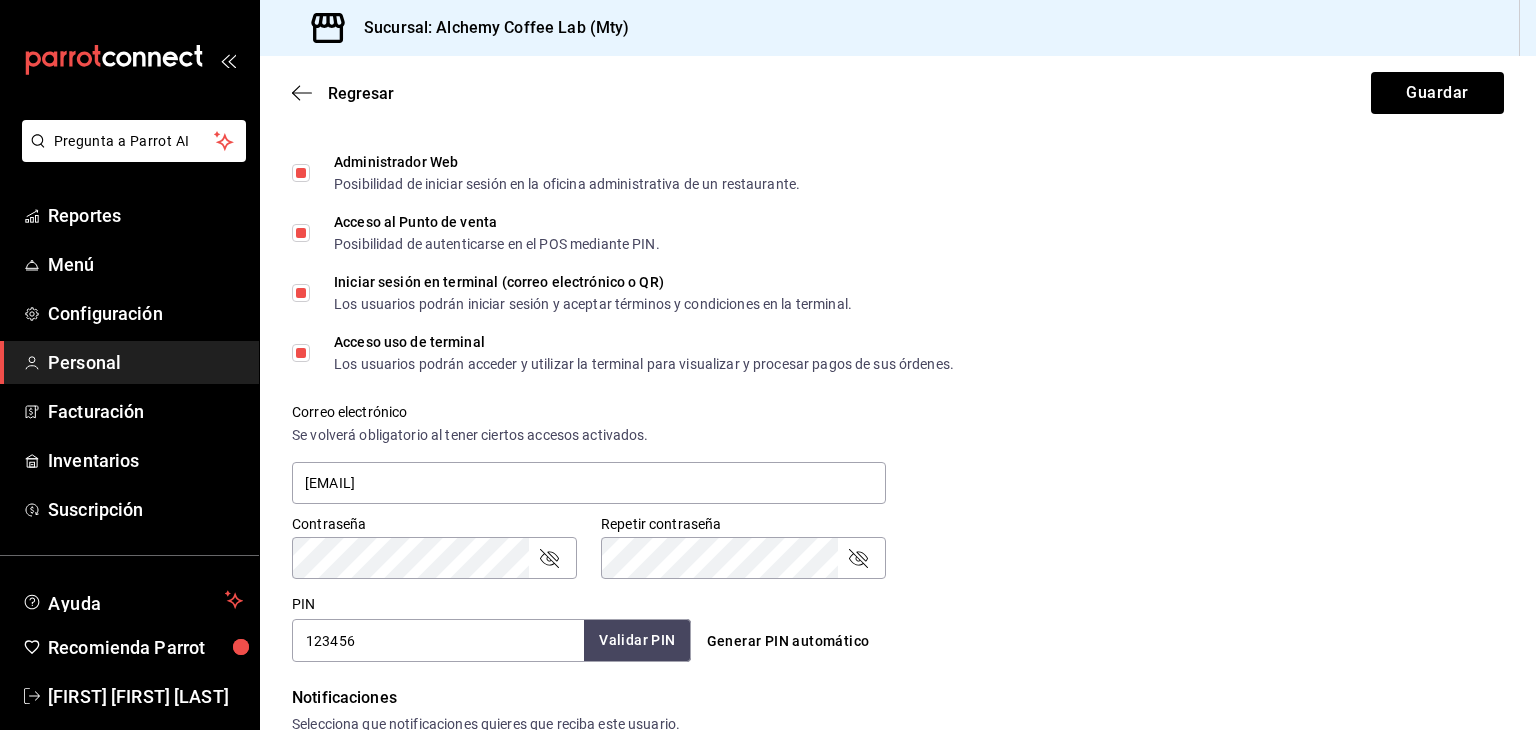 click on "Validar PIN" at bounding box center [637, 640] 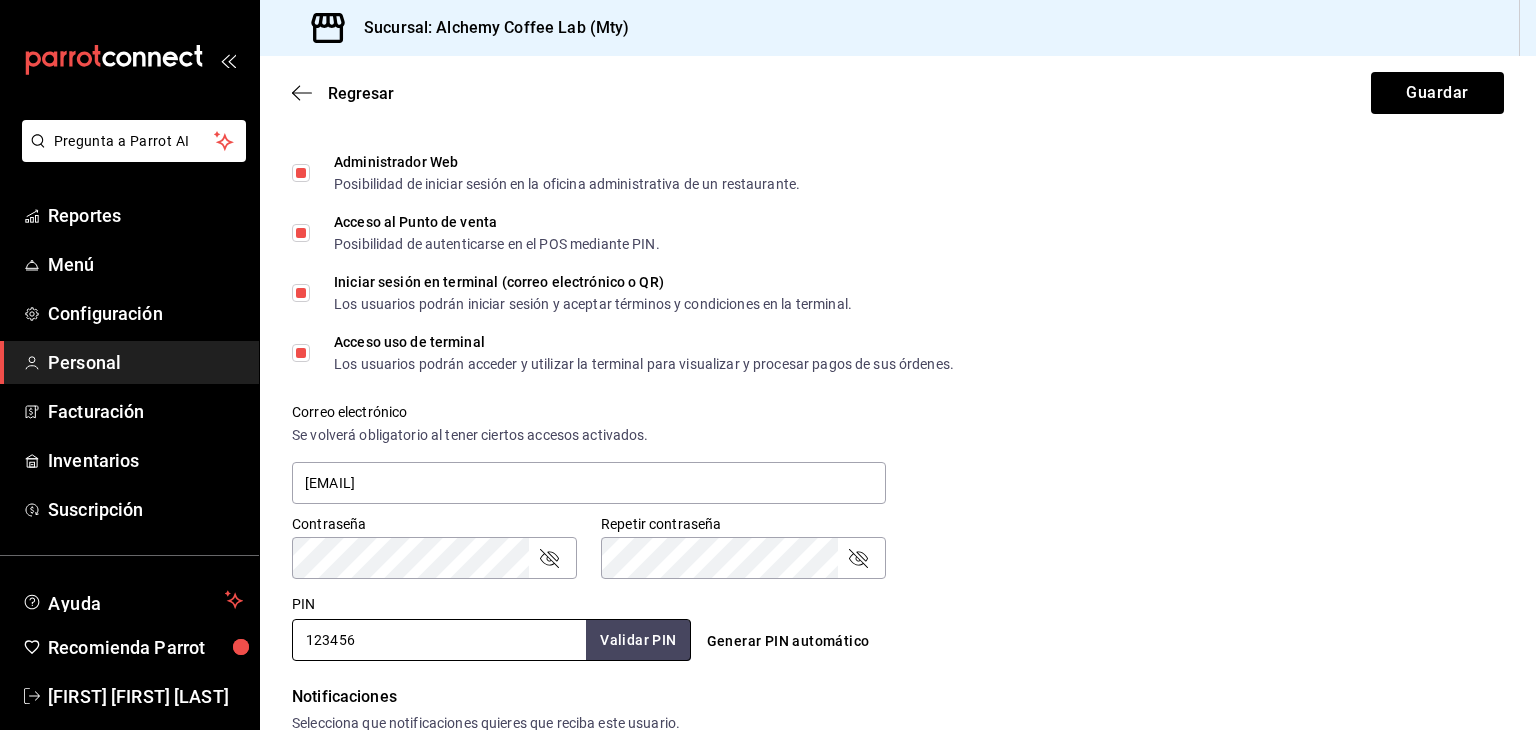 drag, startPoint x: 435, startPoint y: 637, endPoint x: 288, endPoint y: 633, distance: 147.05441 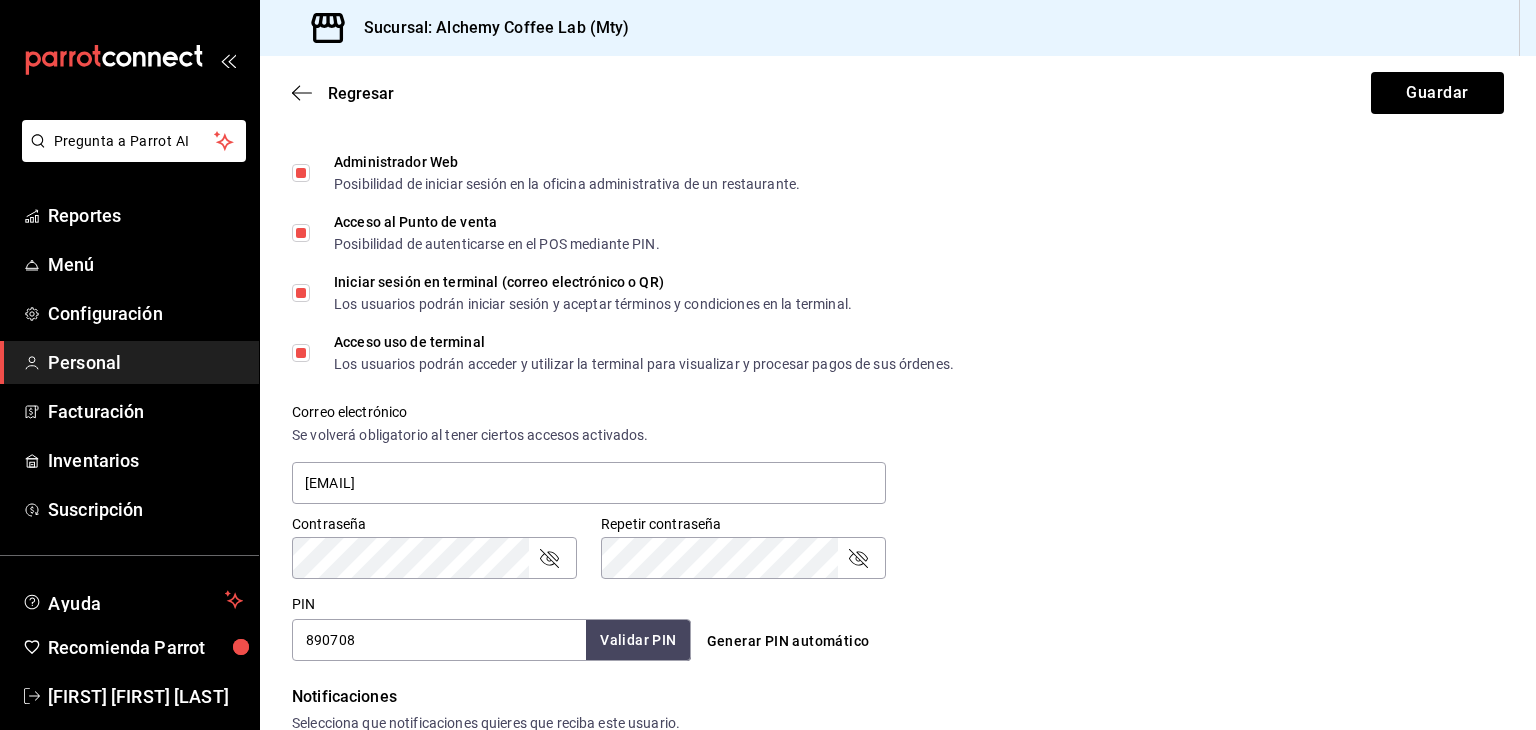 type on "890708" 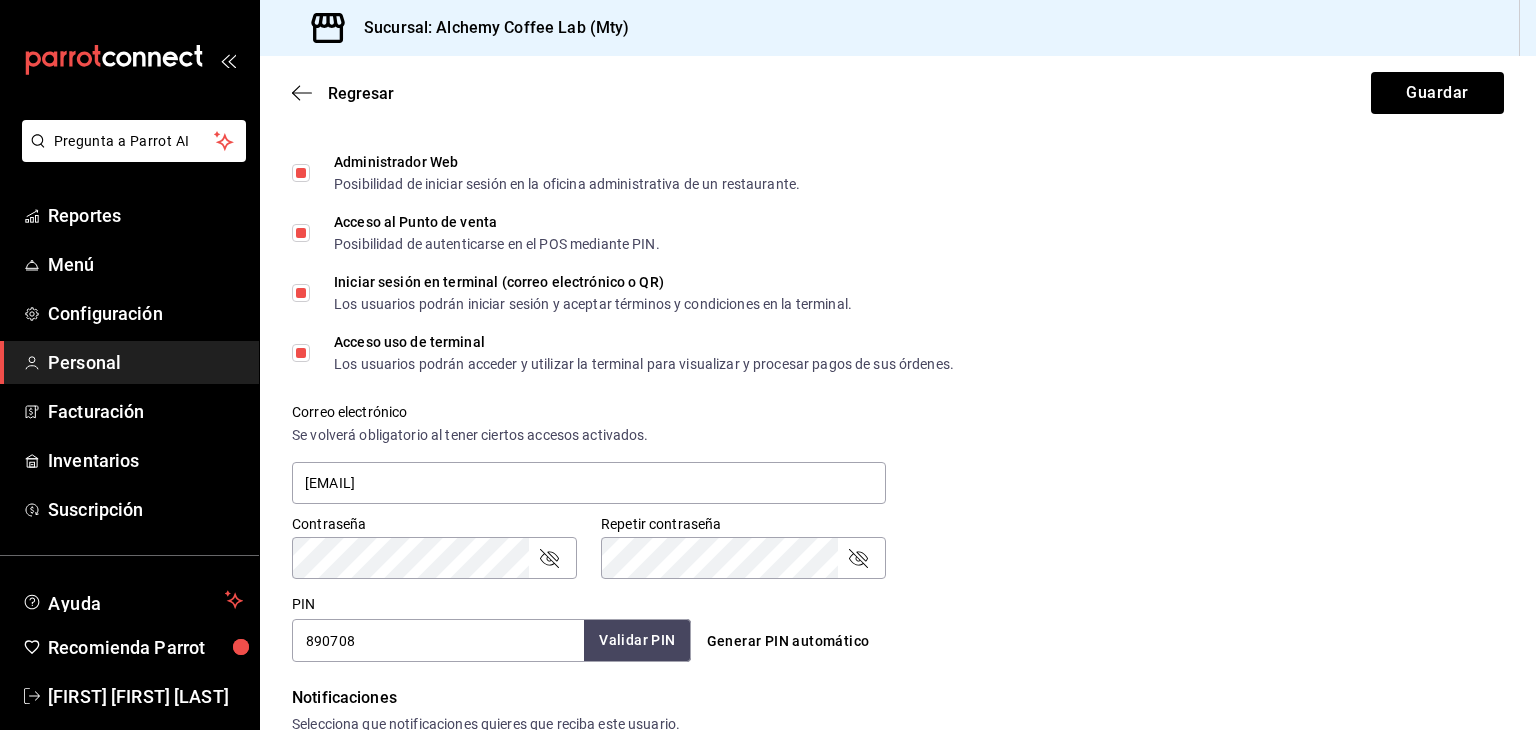 click on "Validar PIN" at bounding box center (637, 640) 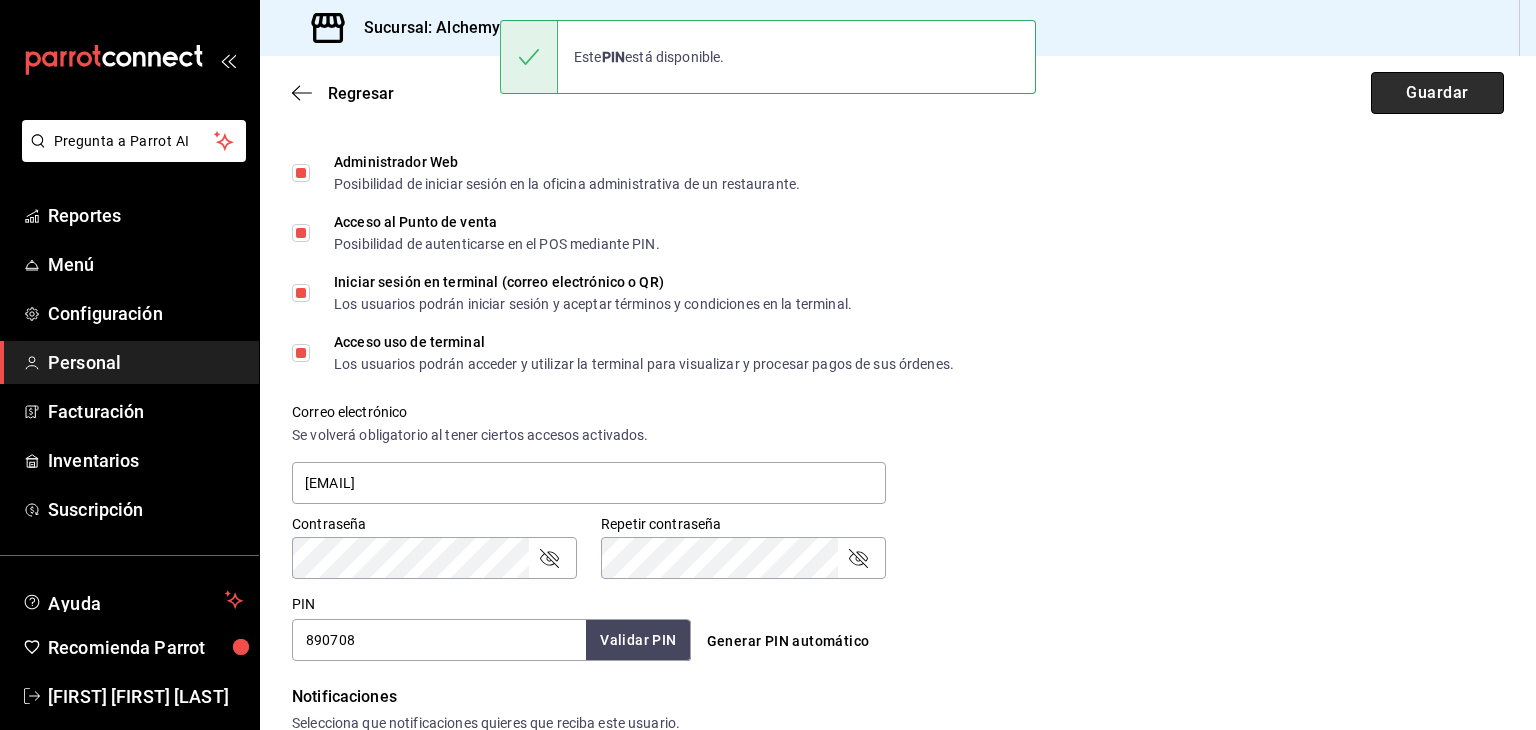 click on "Guardar" at bounding box center [1437, 93] 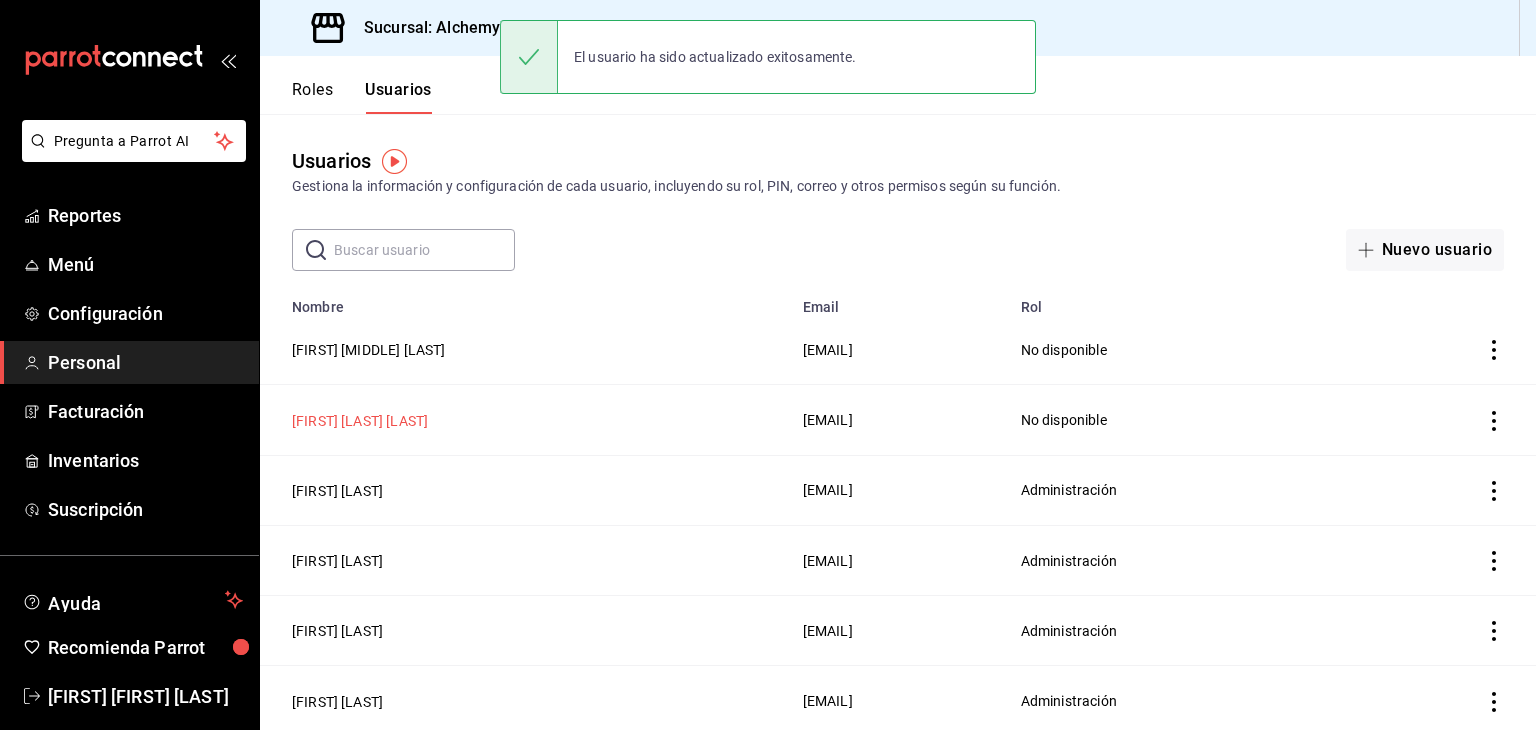 click on "[FIRST] [LAST] [LAST]" at bounding box center (360, 421) 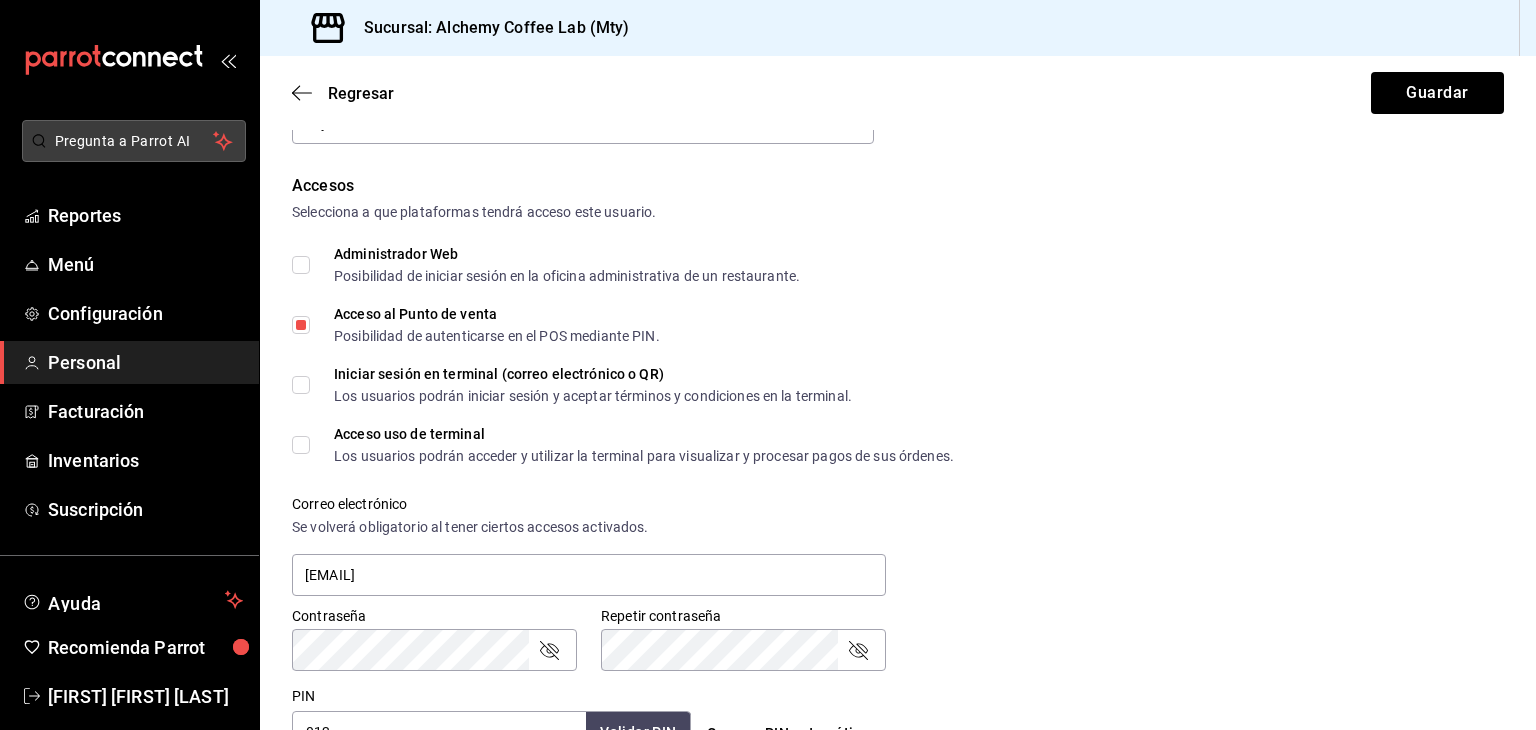scroll, scrollTop: 368, scrollLeft: 0, axis: vertical 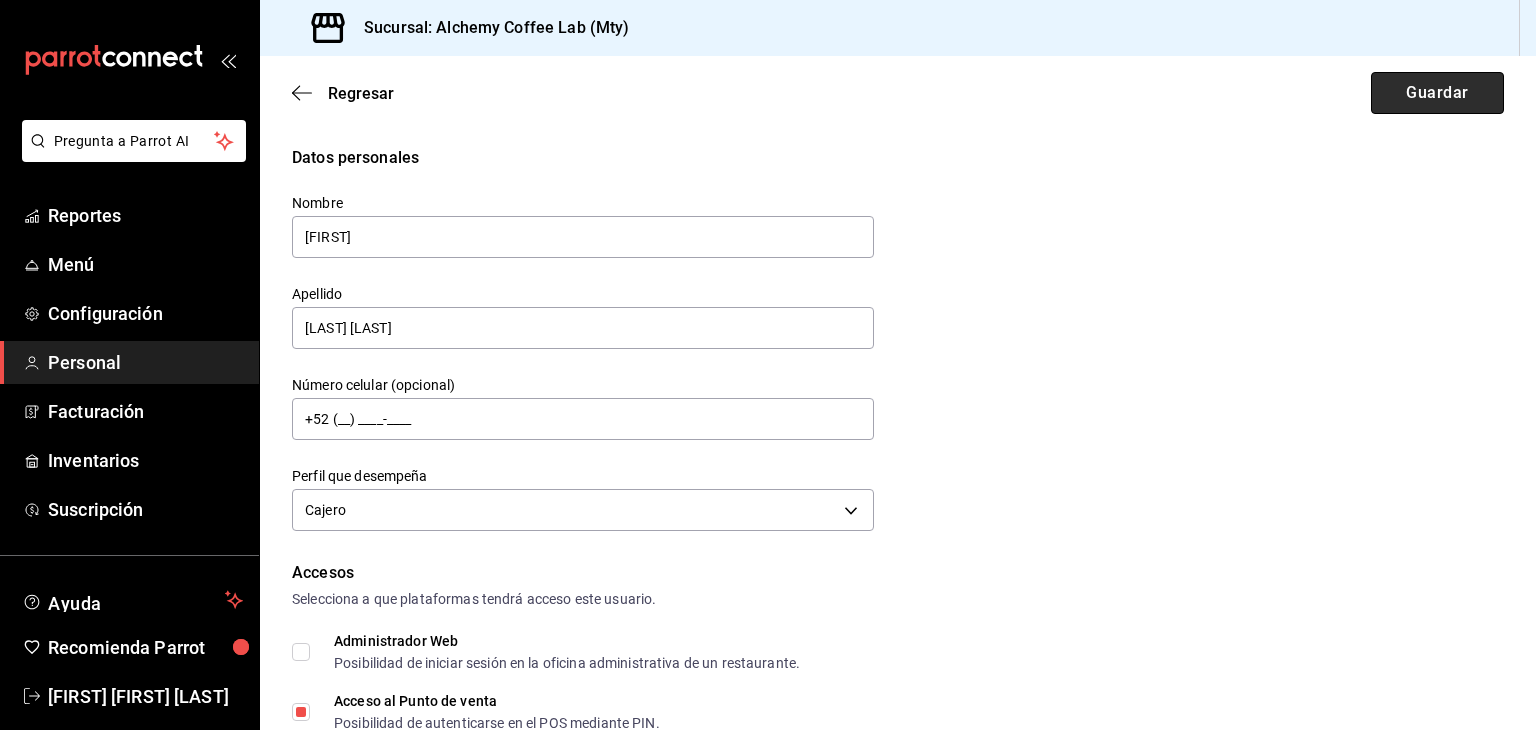 click on "Guardar" at bounding box center [1437, 93] 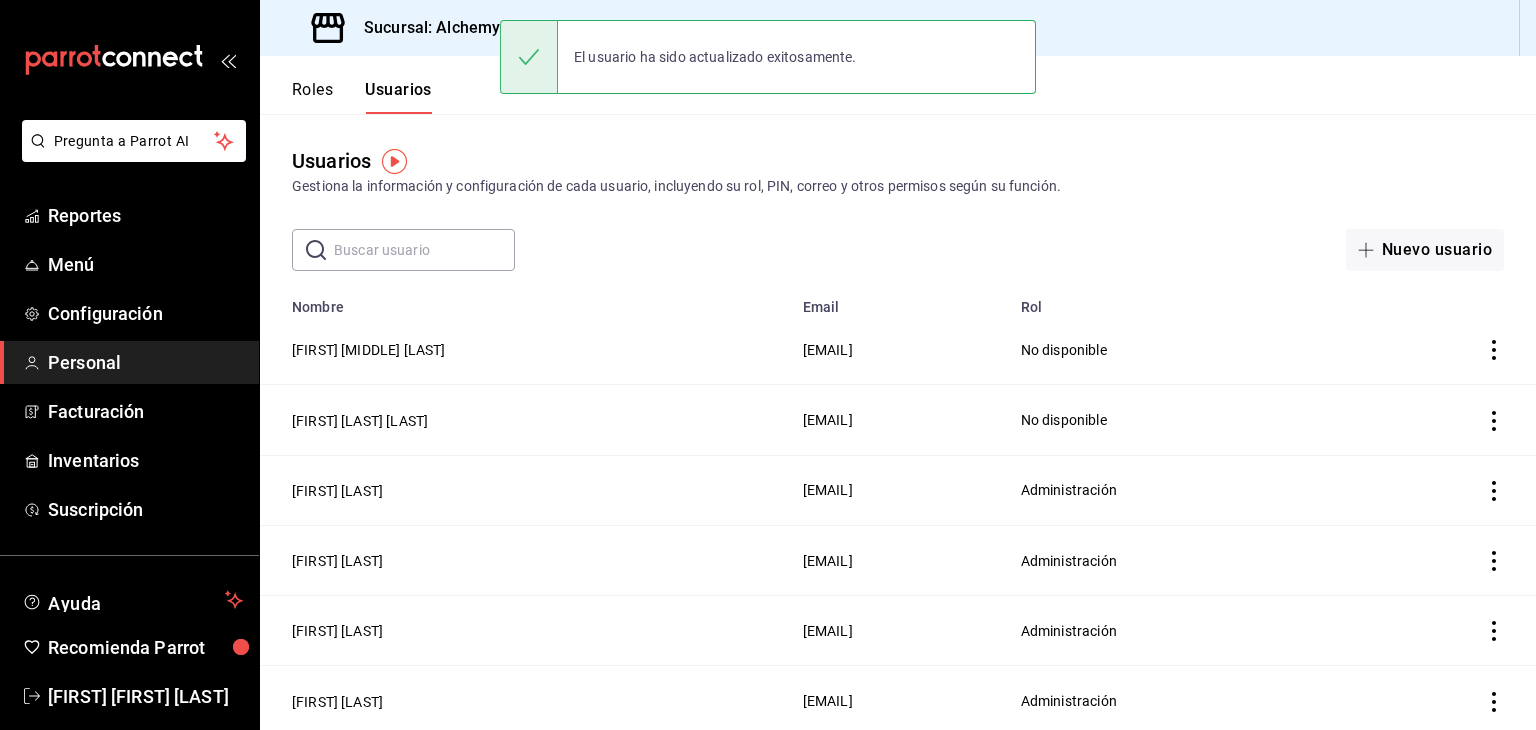click on "[FIRST] [LAST] [LAST]" at bounding box center [525, 420] 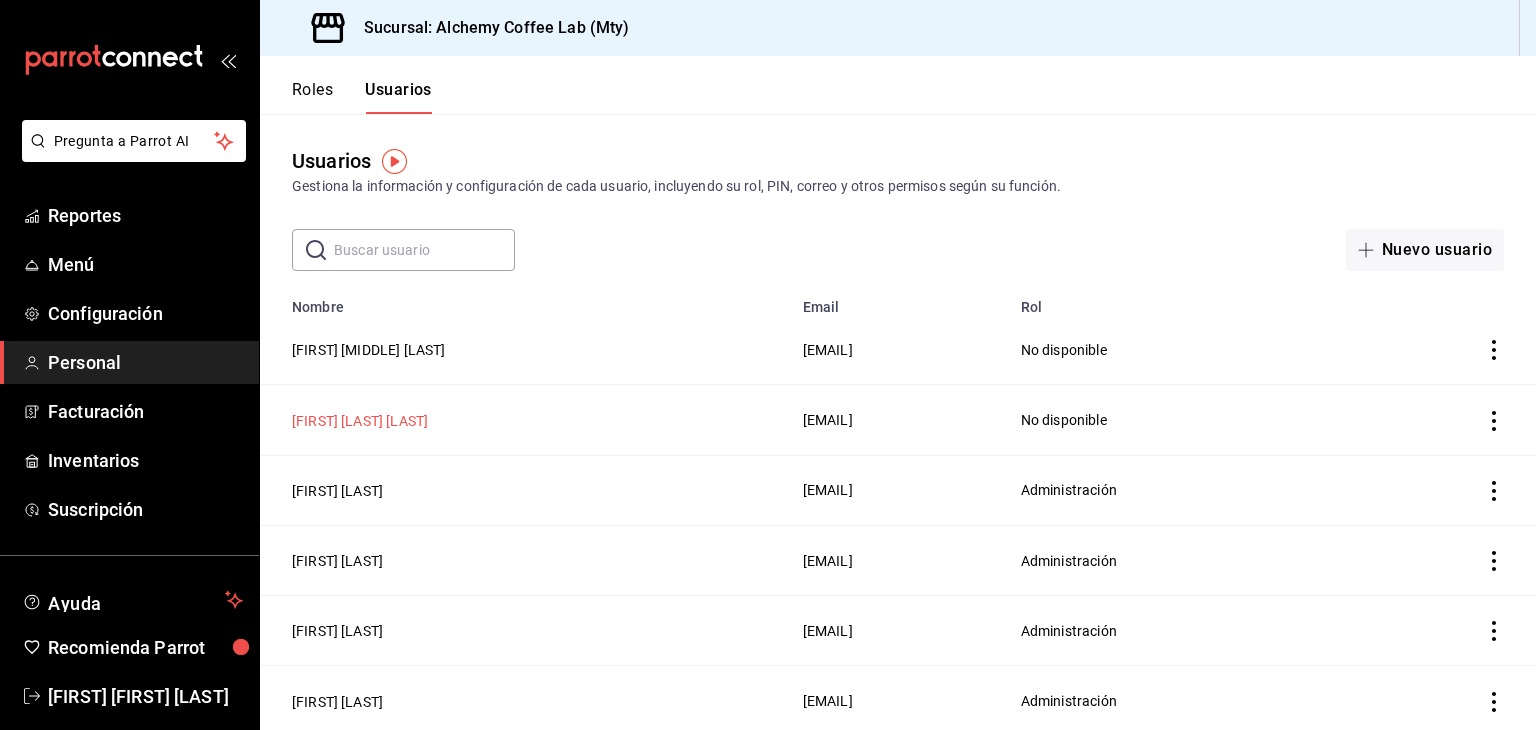 click on "[FIRST] [LAST] [LAST]" at bounding box center [360, 421] 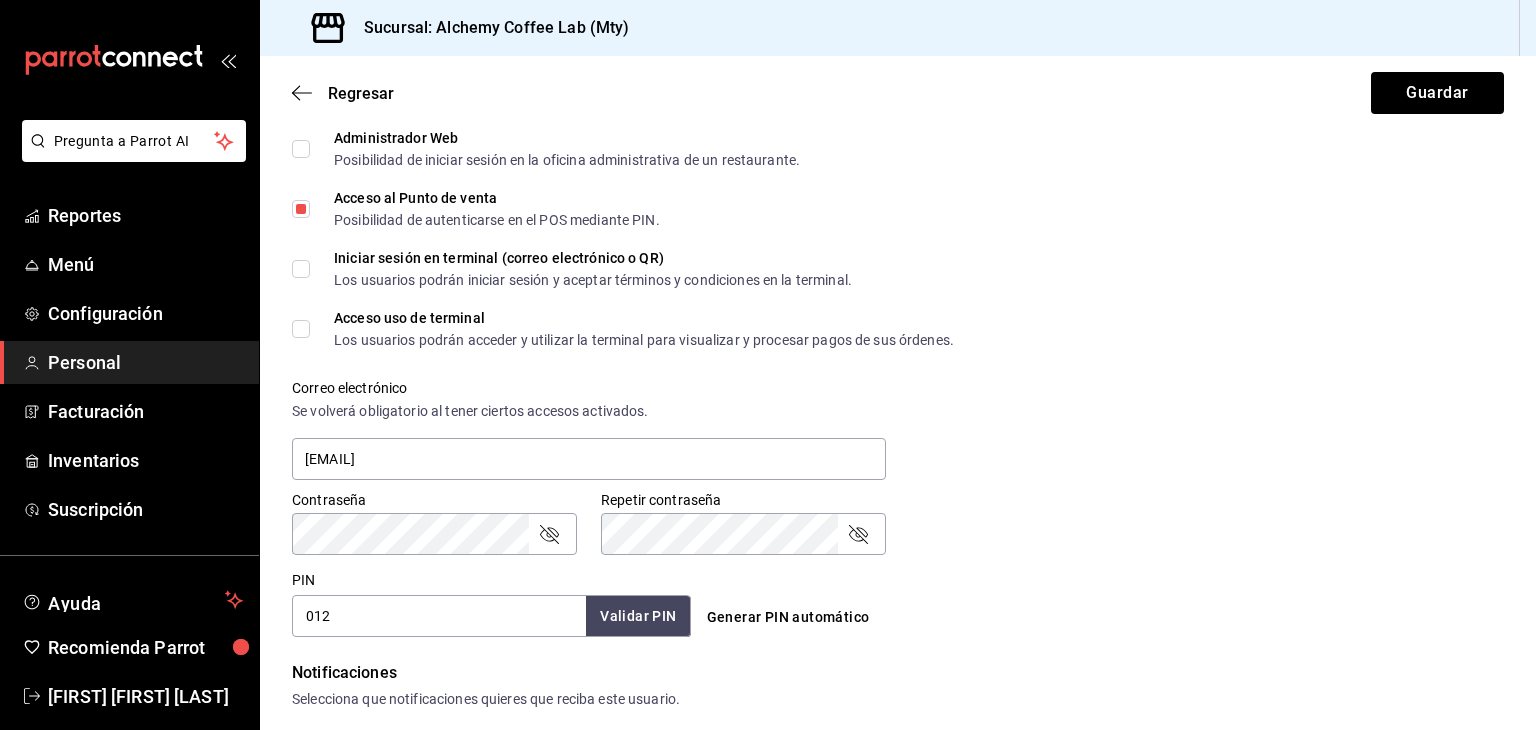 scroll, scrollTop: 600, scrollLeft: 0, axis: vertical 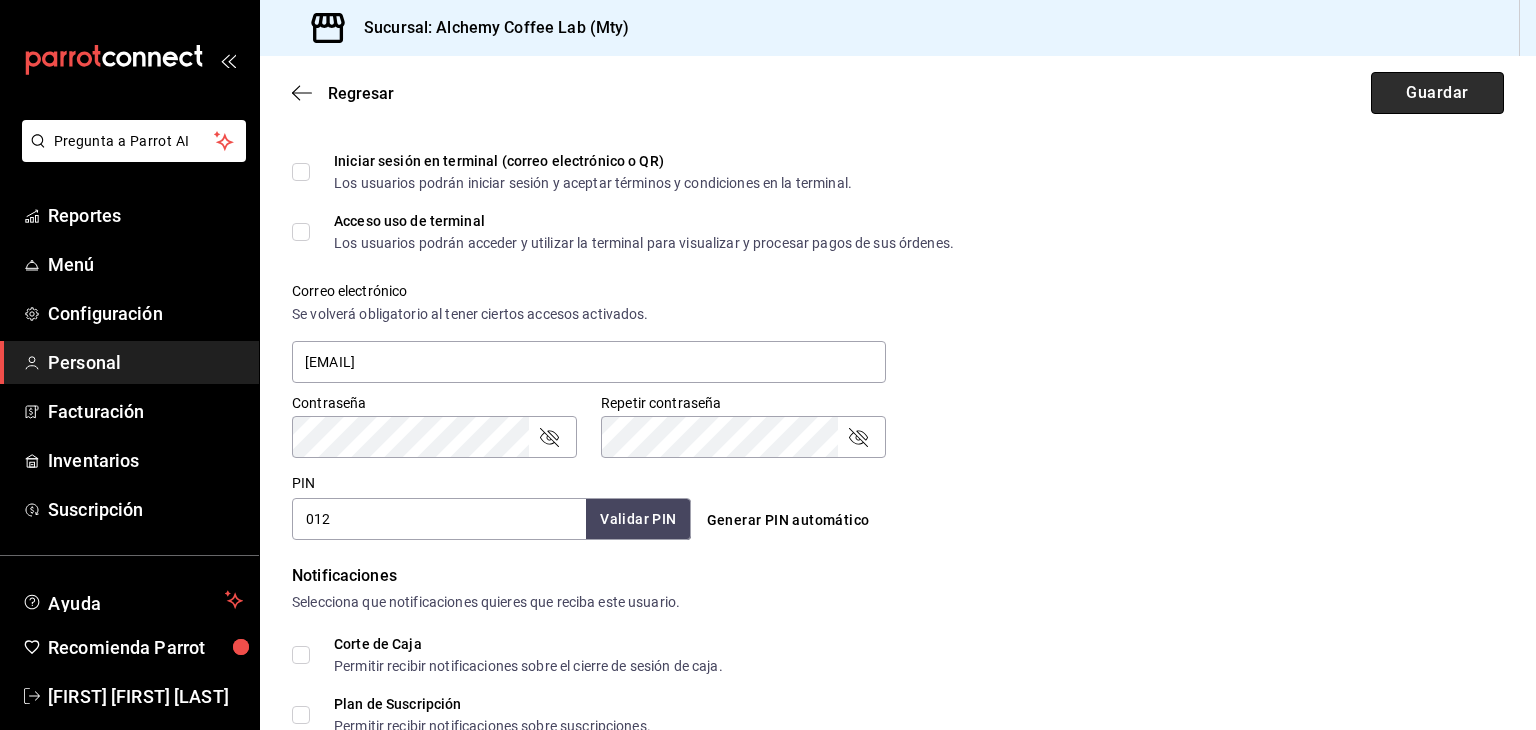 click on "Guardar" at bounding box center (1437, 93) 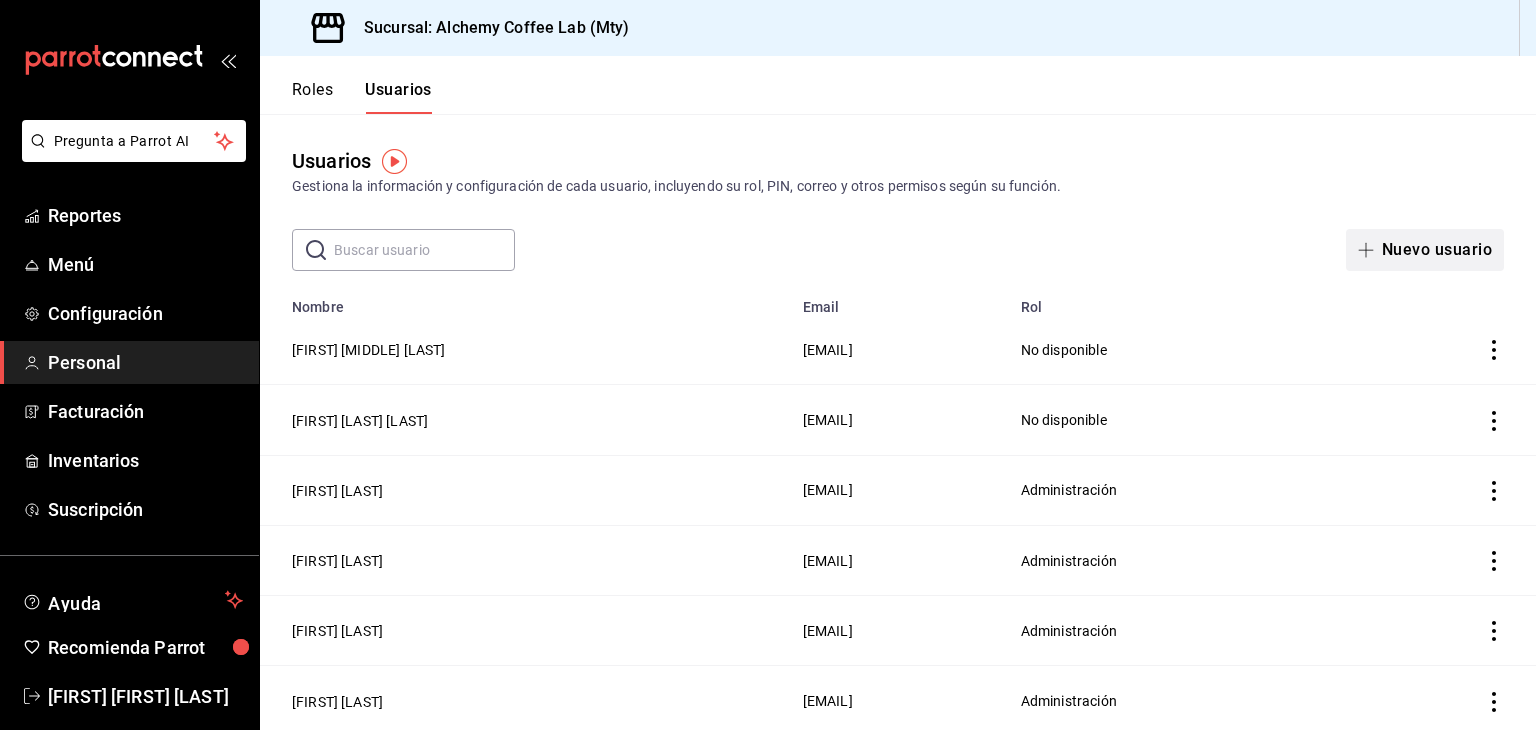 click on "Nuevo usuario" at bounding box center [1425, 250] 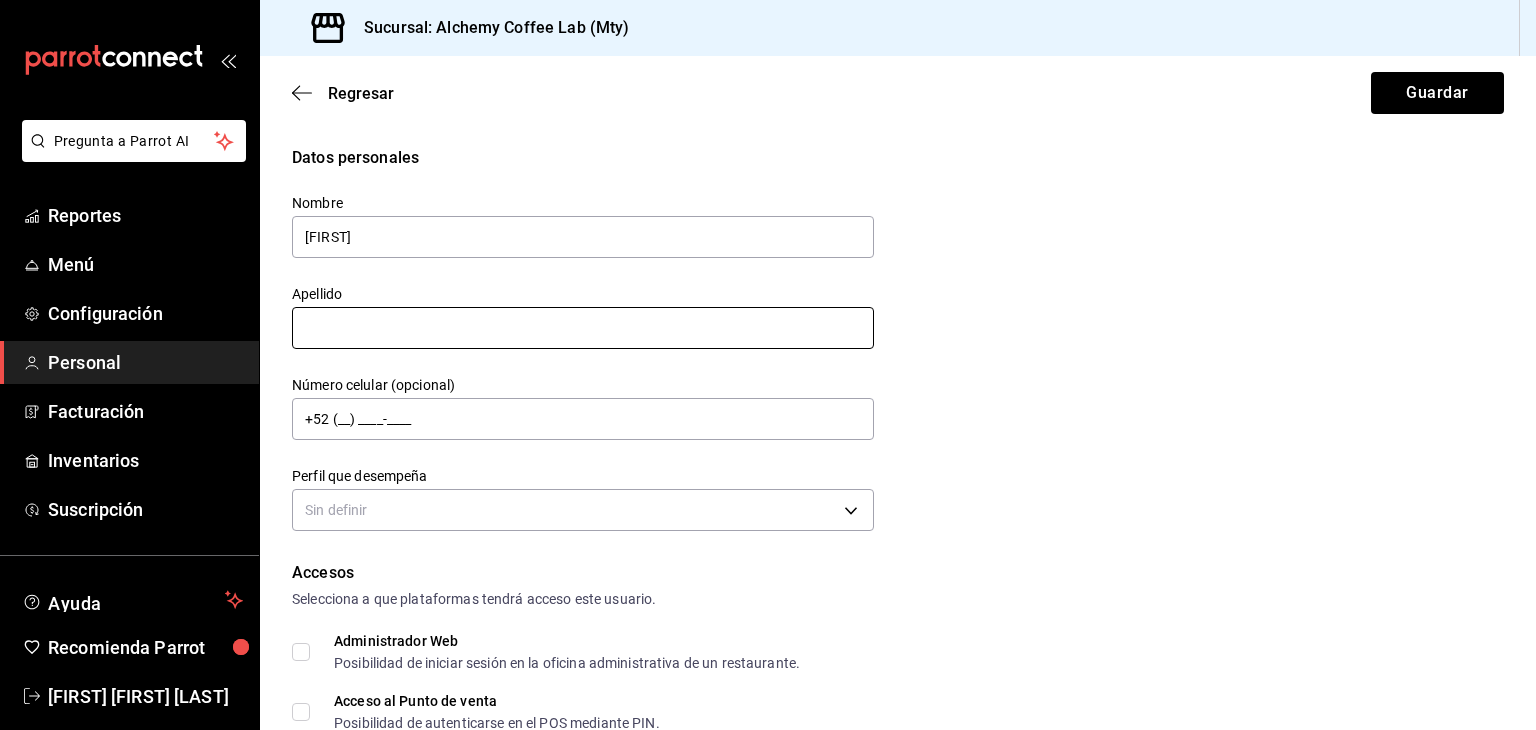 type on "[FIRST]" 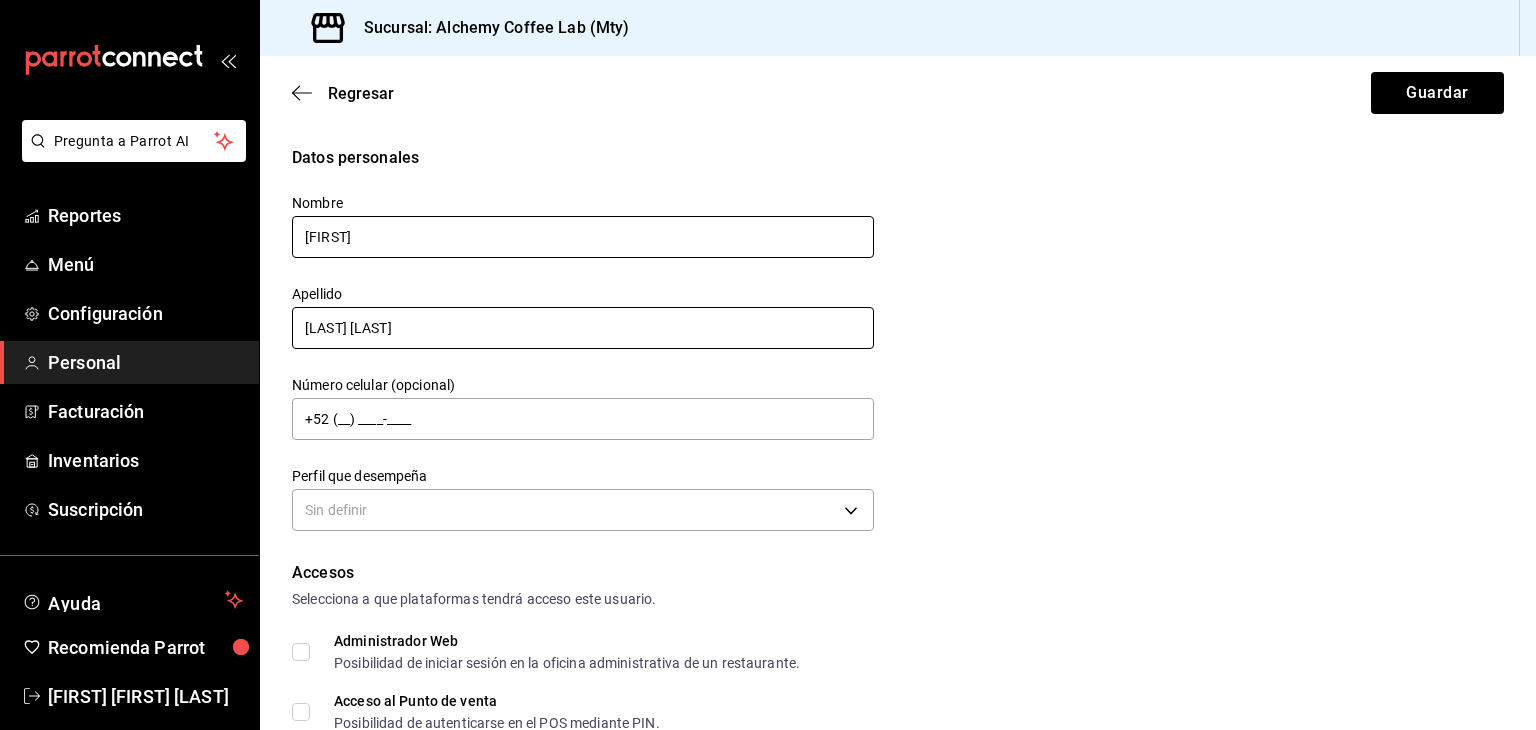 type on "[LAST] [LAST]" 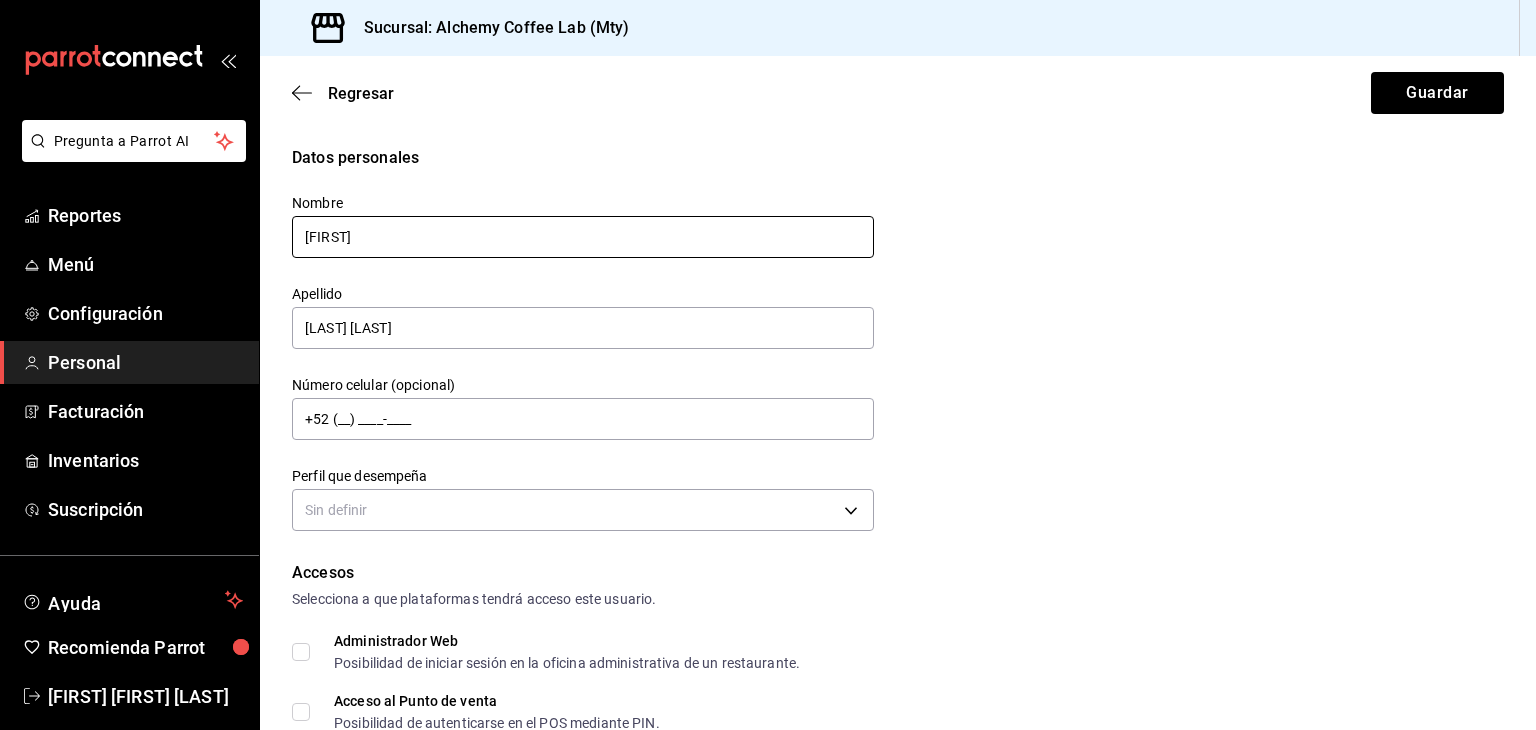 click on "[FIRST]" at bounding box center [583, 237] 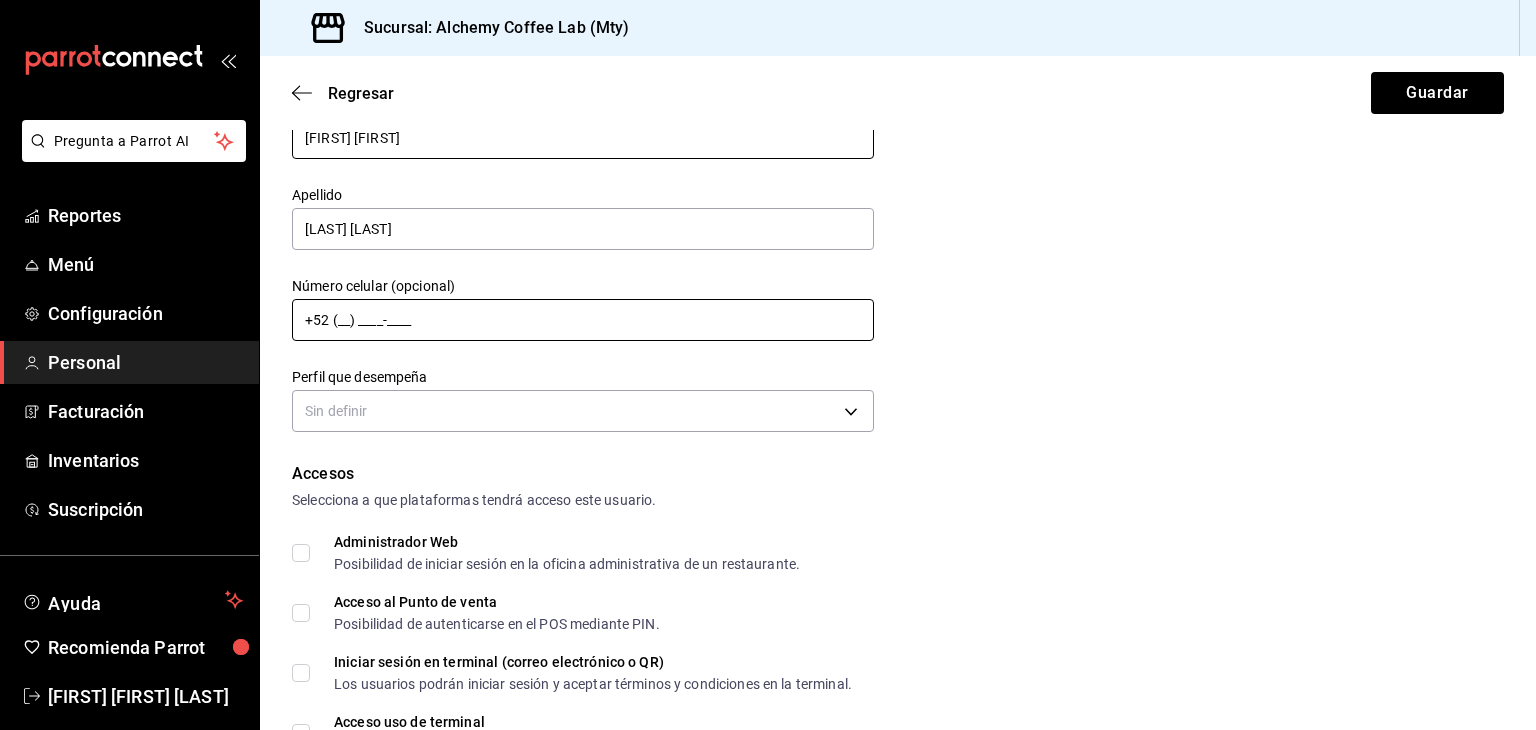 scroll, scrollTop: 100, scrollLeft: 0, axis: vertical 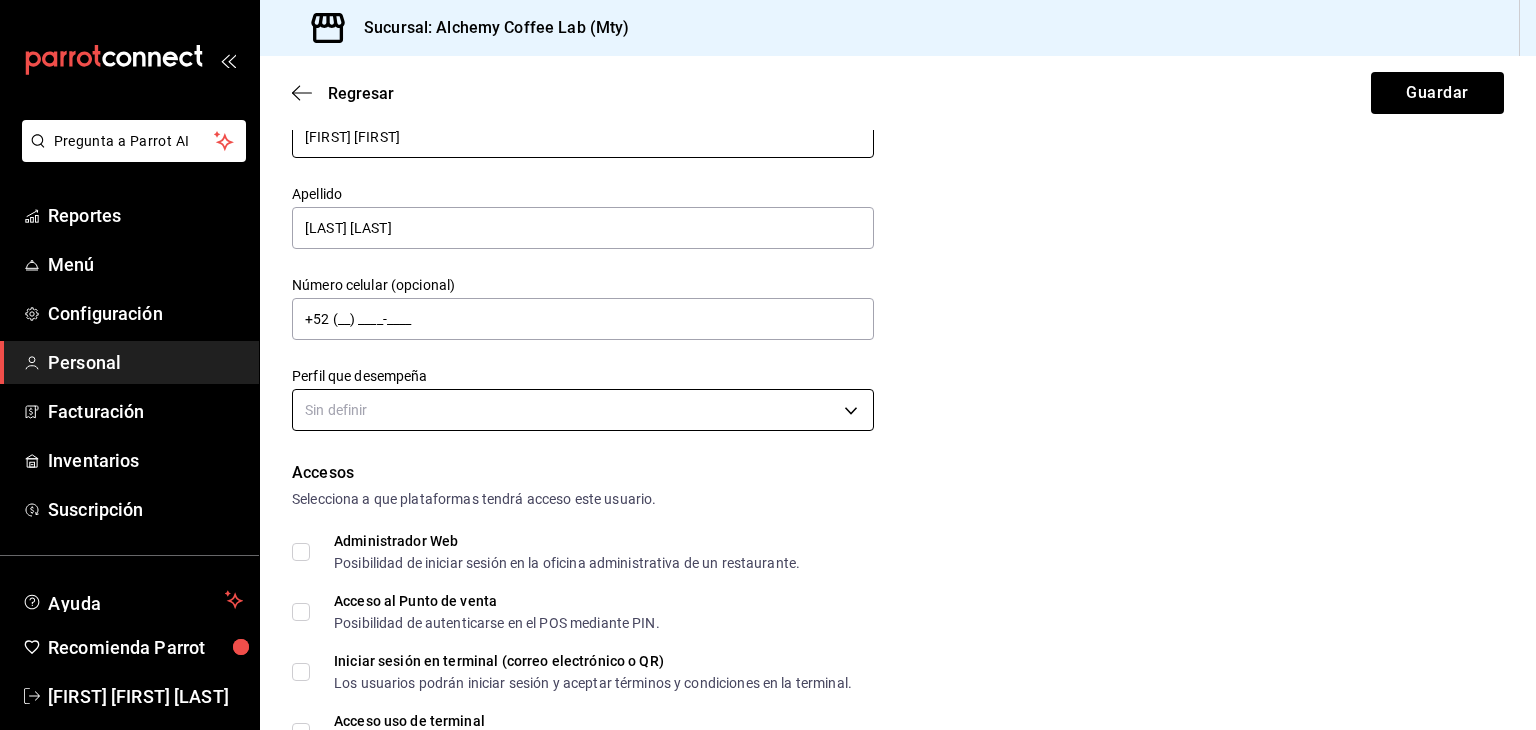 type on "[FIRST] [FIRST]" 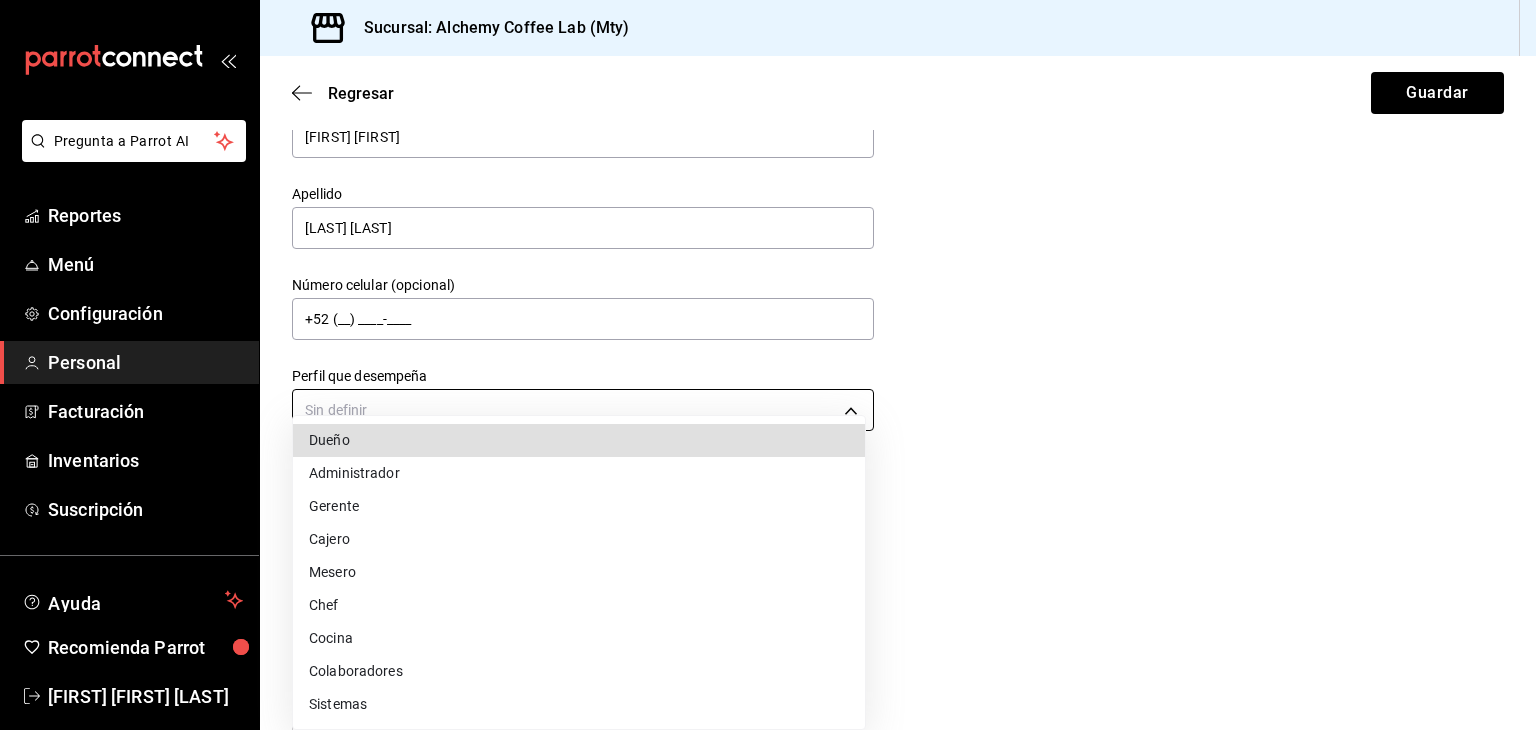 click on "Pregunta a Parrot AI Reportes   Menú   Configuración   Personal   Facturación   Inventarios   Suscripción   Ayuda Recomienda Parrot   [FIRST] [LAST]   Sugerir nueva función   Sucursal: Alchemy Coffee Lab (Mty) Regresar Guardar Datos personales Nombre [FIRST] Apellido [LAST] Número celular (opcional) +52 (__) ____-____ Perfil que desempeña Sin definir Accesos Selecciona a que plataformas tendrá acceso este usuario. Administrador Web Posibilidad de iniciar sesión en la oficina administrativa de un restaurante.  Acceso al Punto de venta Posibilidad de autenticarse en el POS mediante PIN.  Iniciar sesión en terminal (correo electrónico o QR) Los usuarios podrán iniciar sesión y aceptar términos y condiciones en la terminal. Acceso uso de terminal Los usuarios podrán acceder y utilizar la terminal para visualizar y procesar pagos de sus órdenes. Correo electrónico Se volverá obligatorio al tener ciertos accesos activados. Contraseña Contraseña Repetir contraseña" at bounding box center (768, 365) 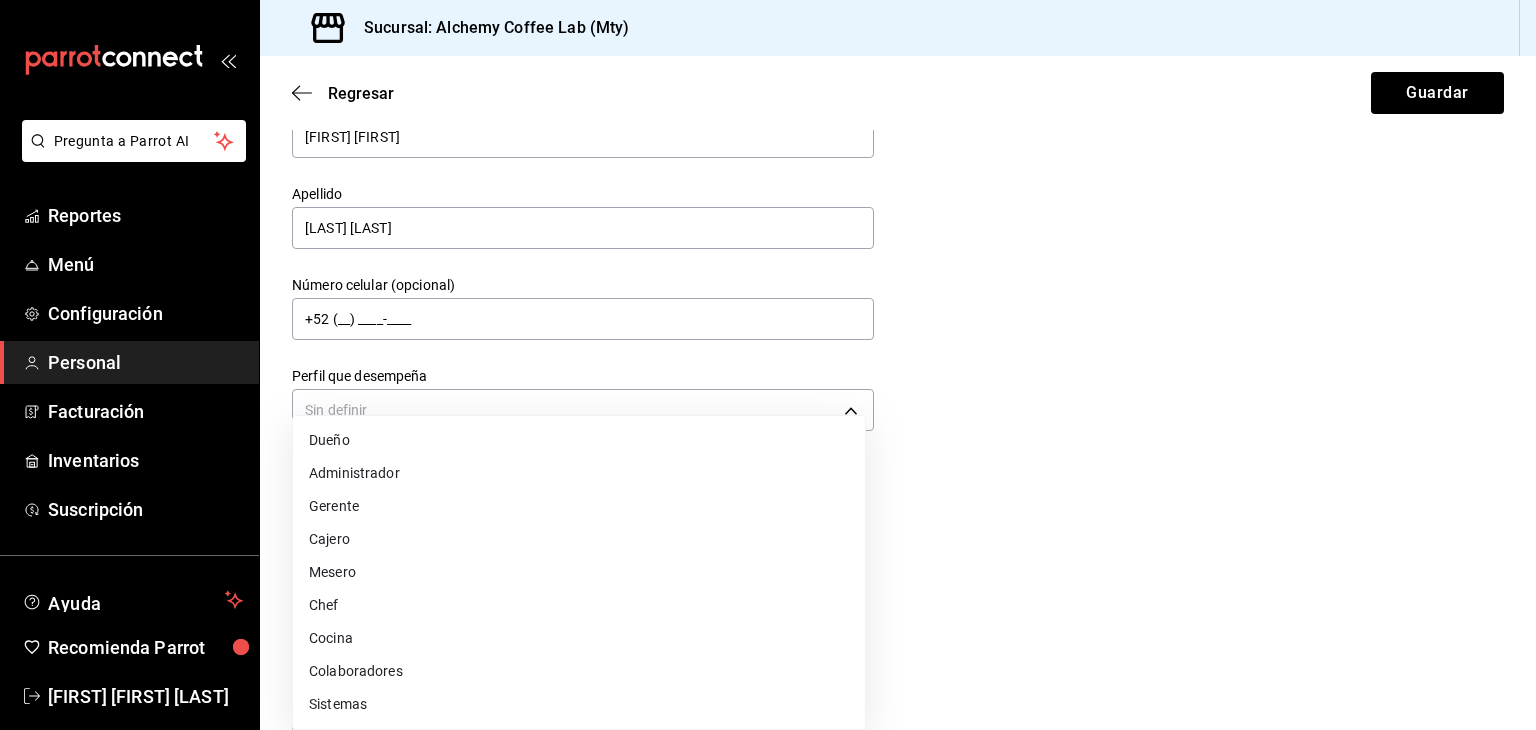 click on "Cocina" at bounding box center (579, 638) 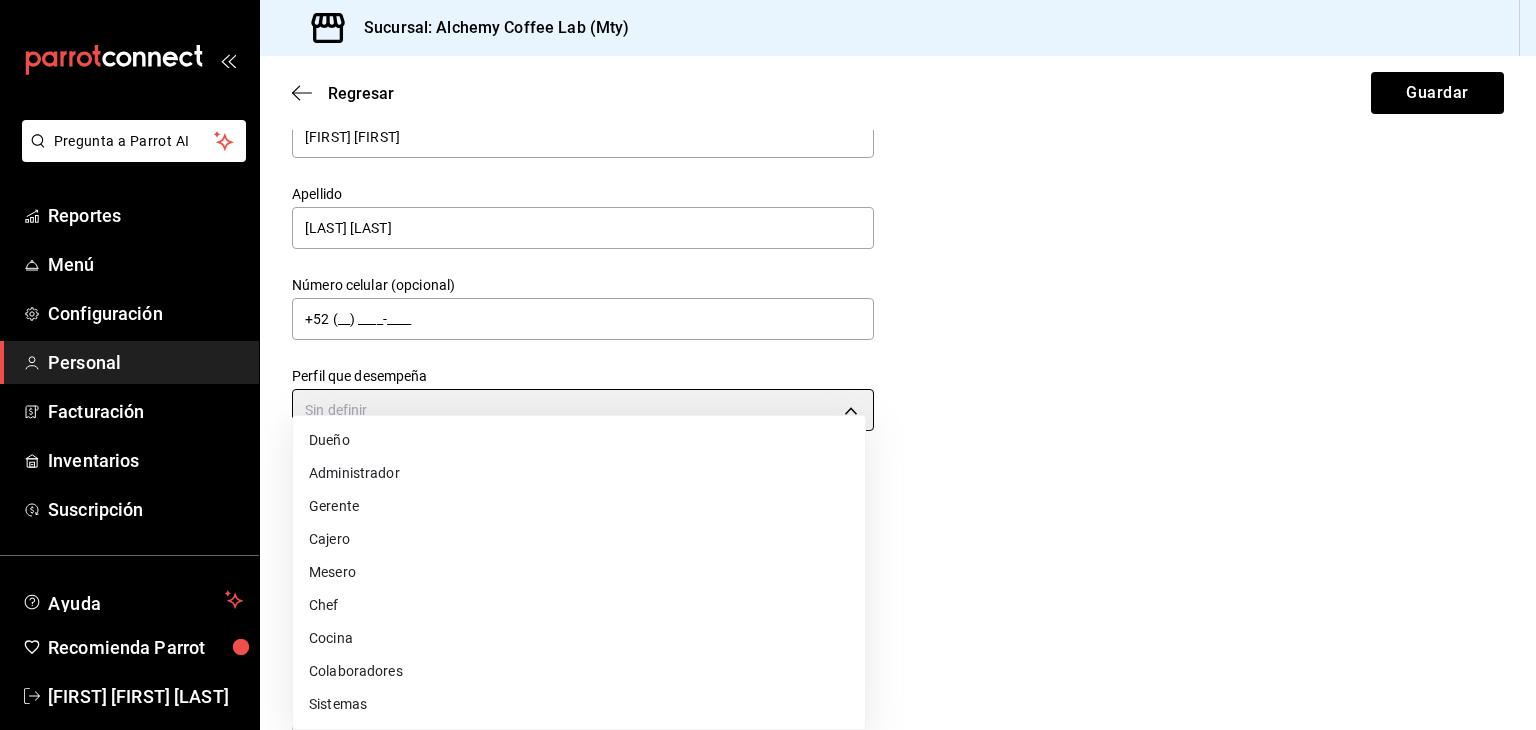 type on "KITCHEN" 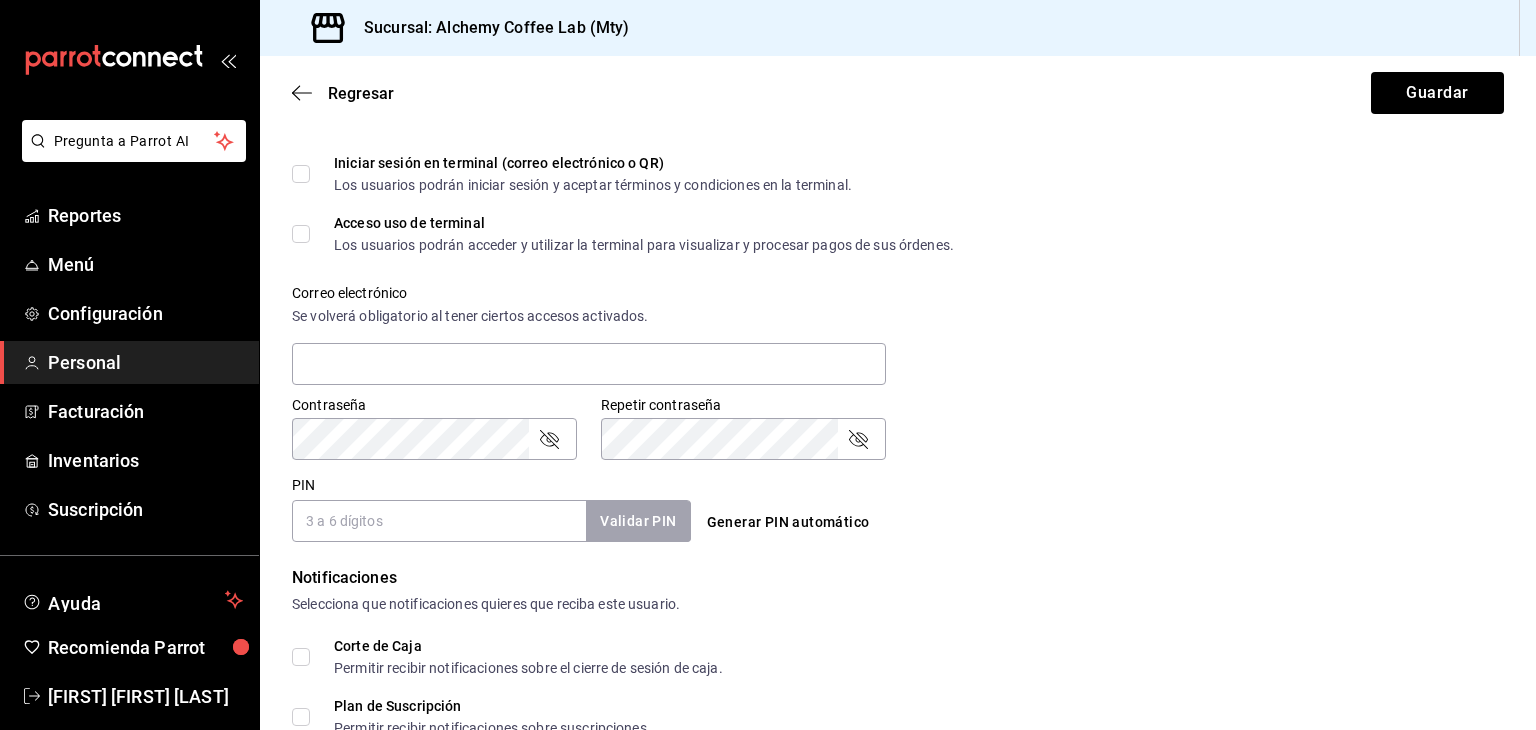 scroll, scrollTop: 600, scrollLeft: 0, axis: vertical 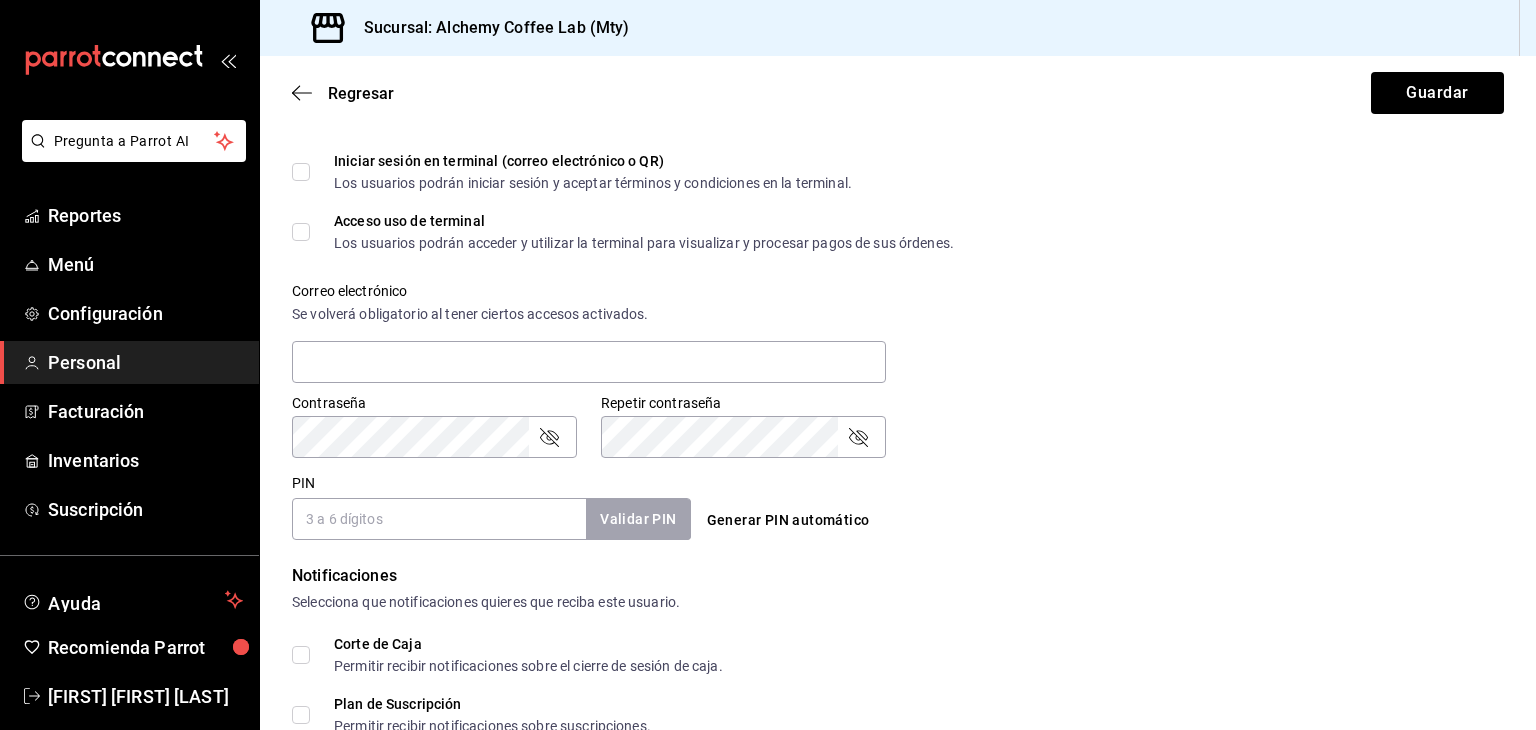 click on "PIN" at bounding box center [439, 519] 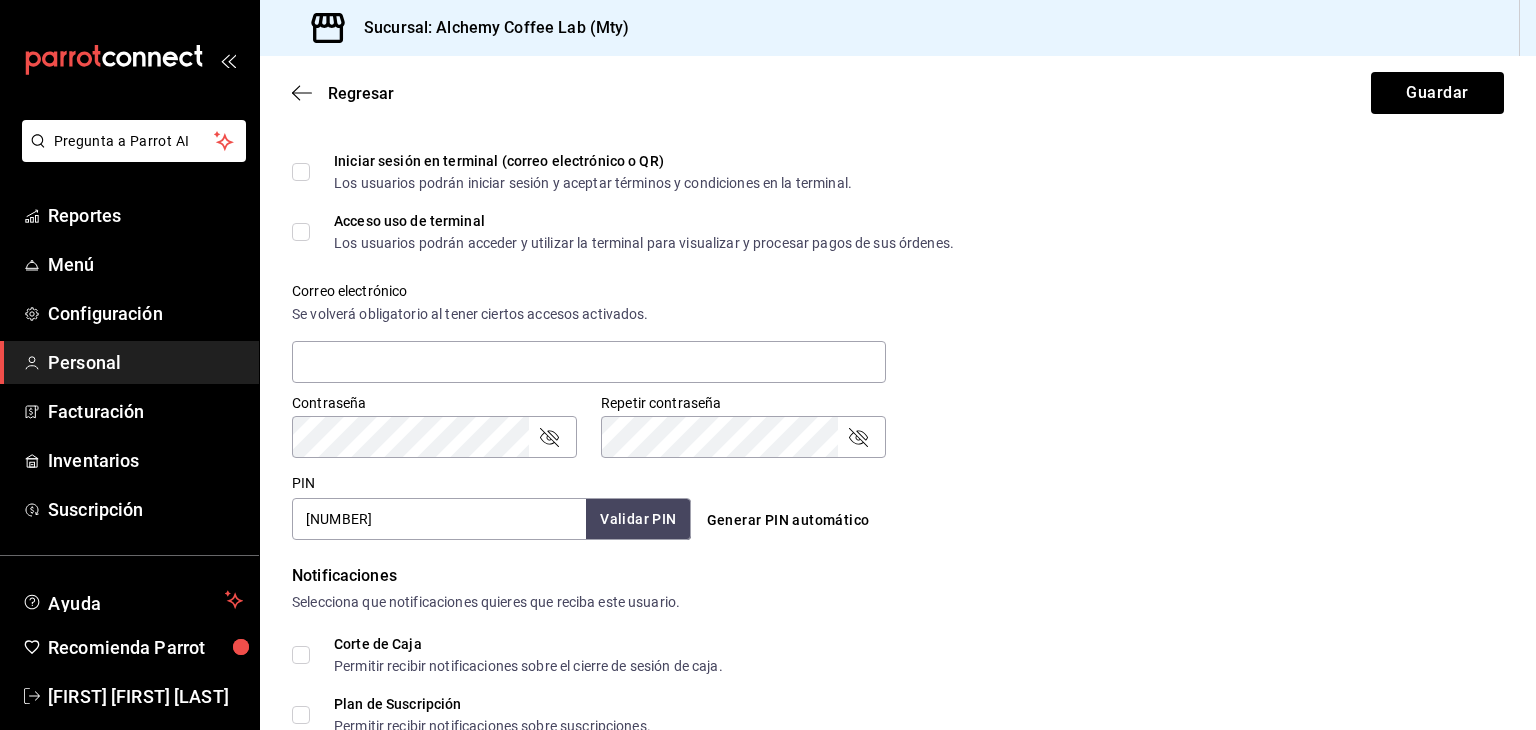 type on "[NUMBER]" 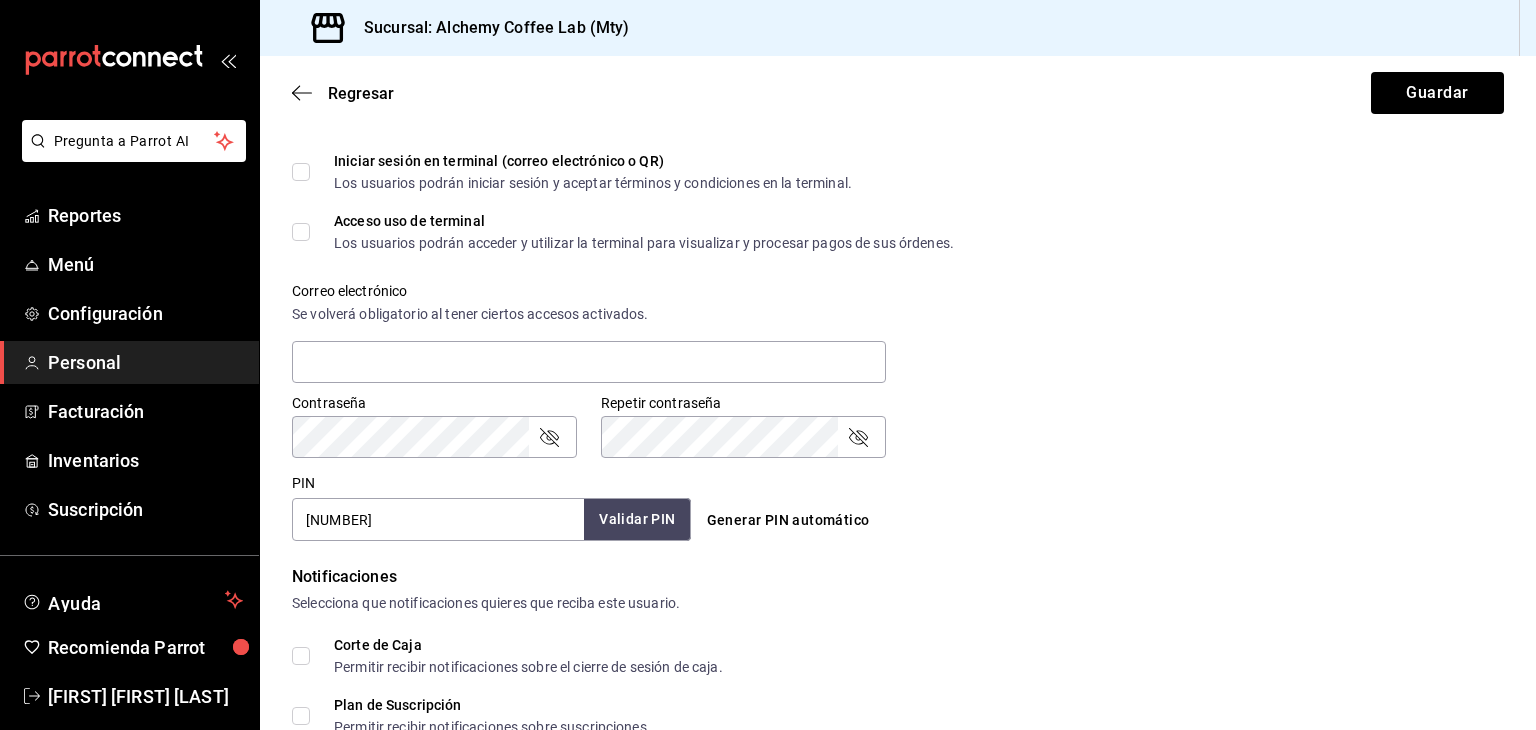 click on "Validar PIN" at bounding box center (637, 519) 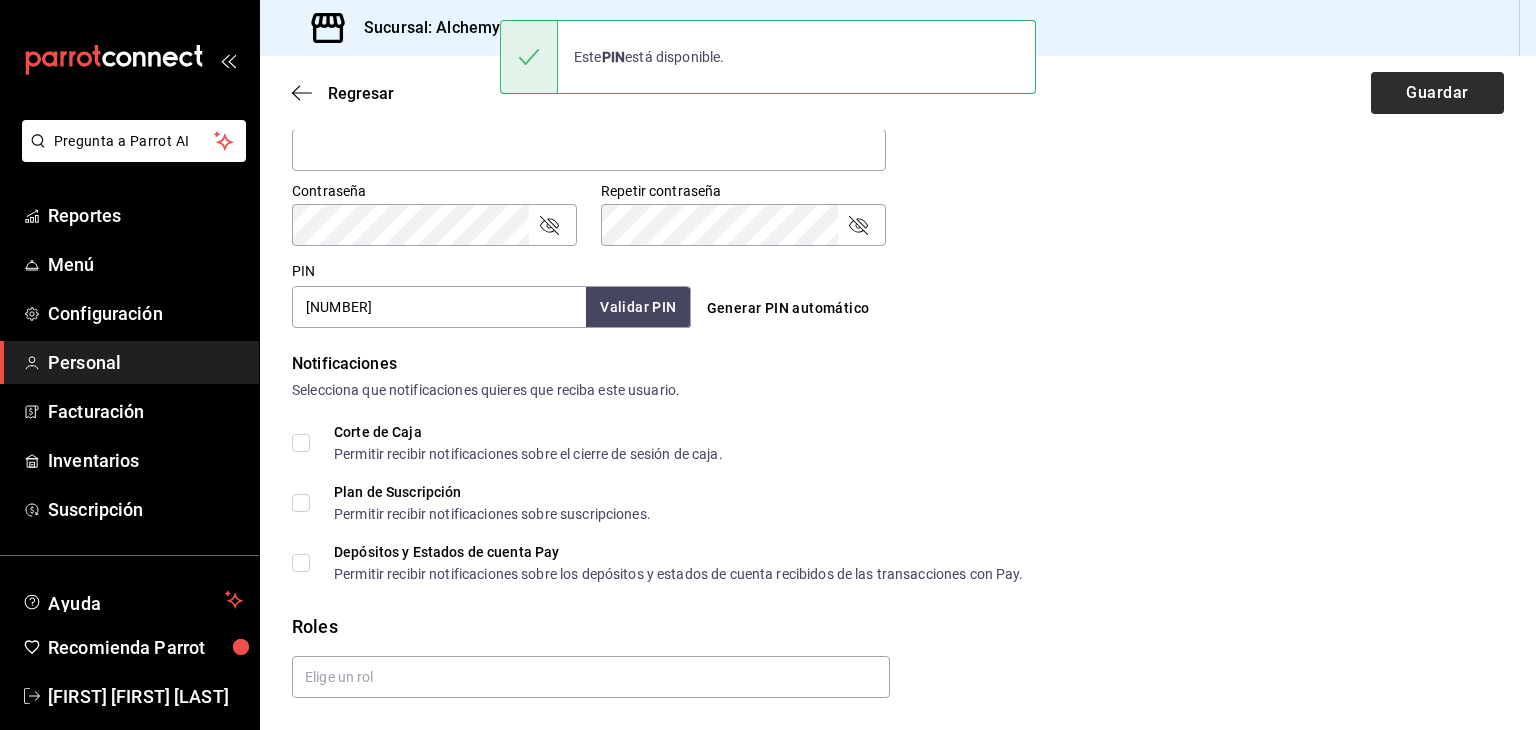 scroll, scrollTop: 568, scrollLeft: 0, axis: vertical 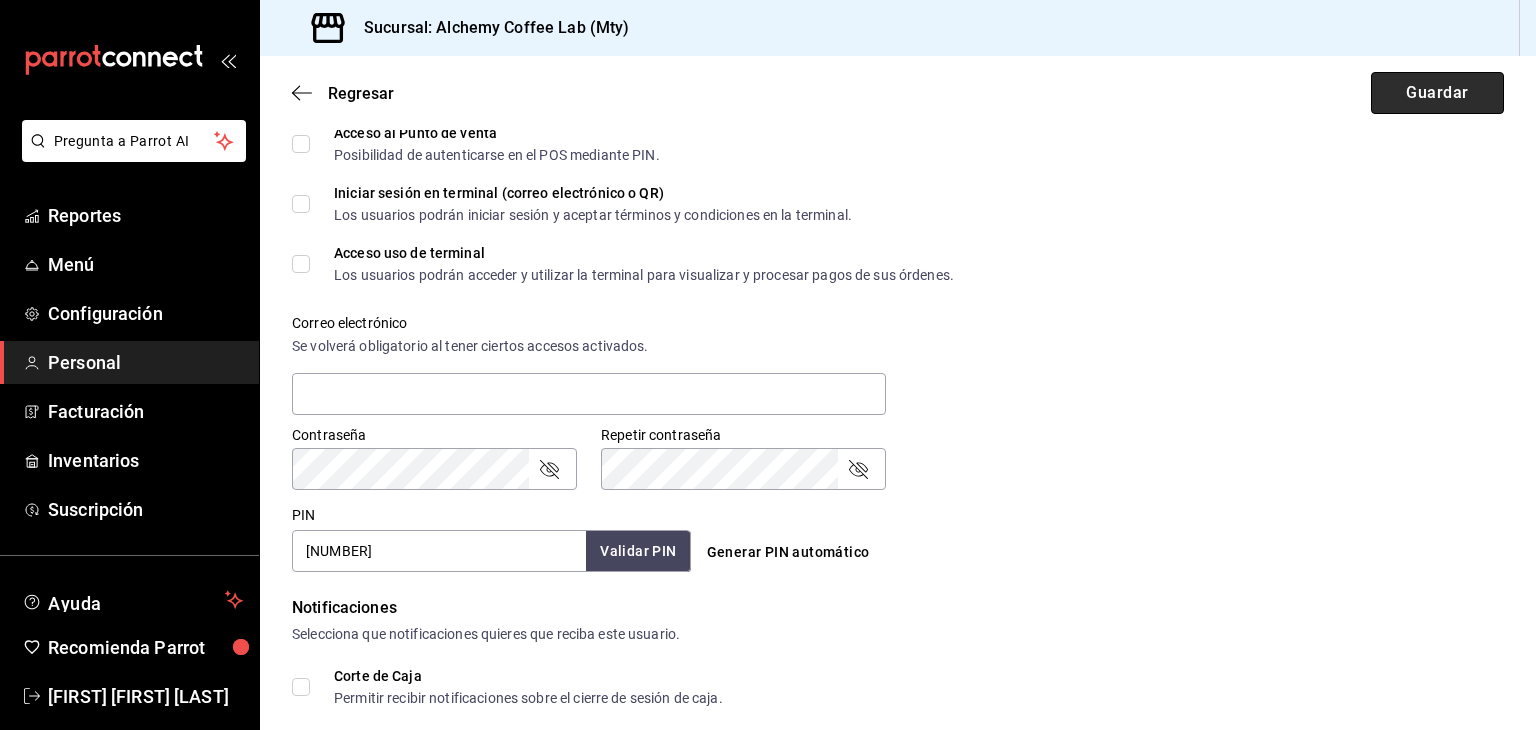 click on "Guardar" at bounding box center [1437, 93] 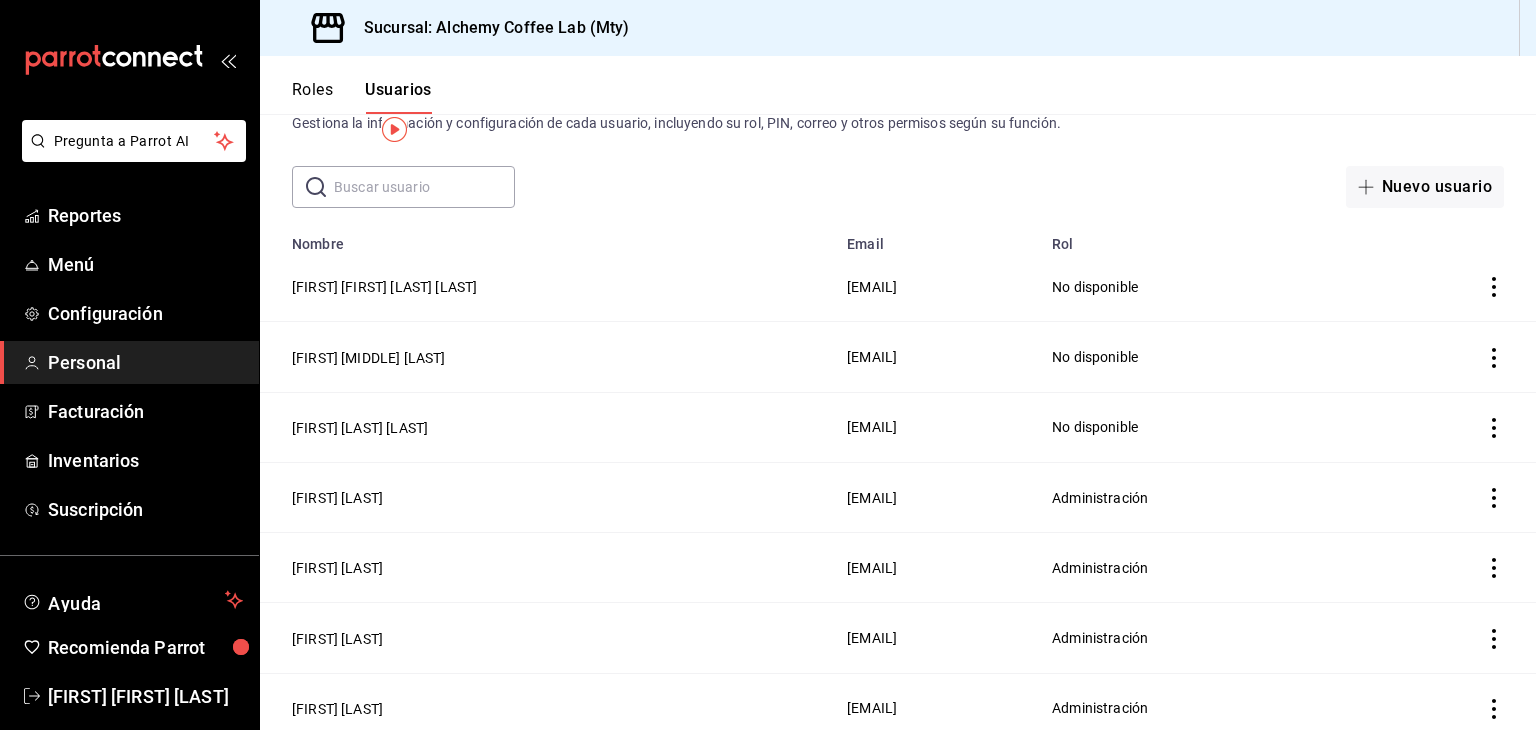 scroll, scrollTop: 0, scrollLeft: 0, axis: both 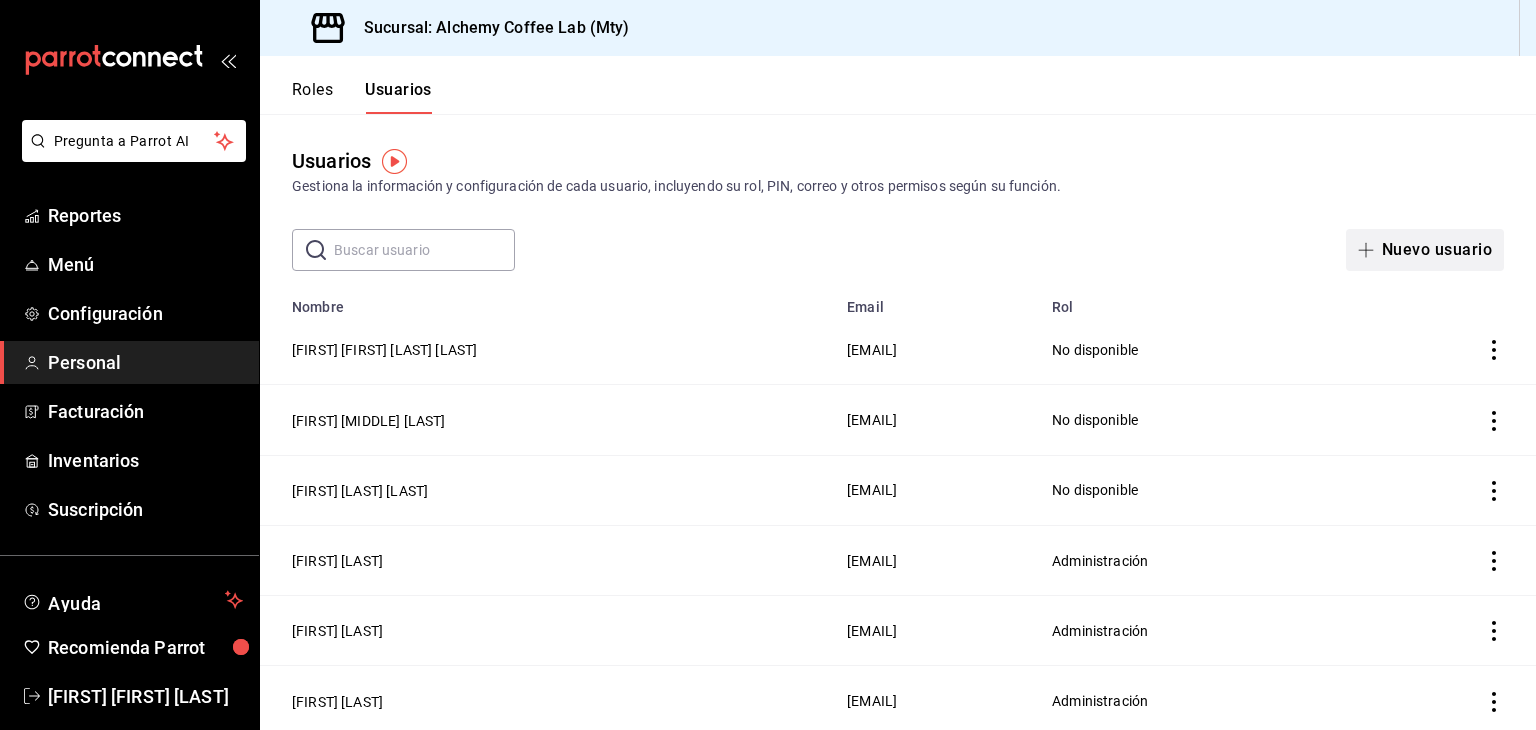 click on "Nuevo usuario" at bounding box center [1425, 250] 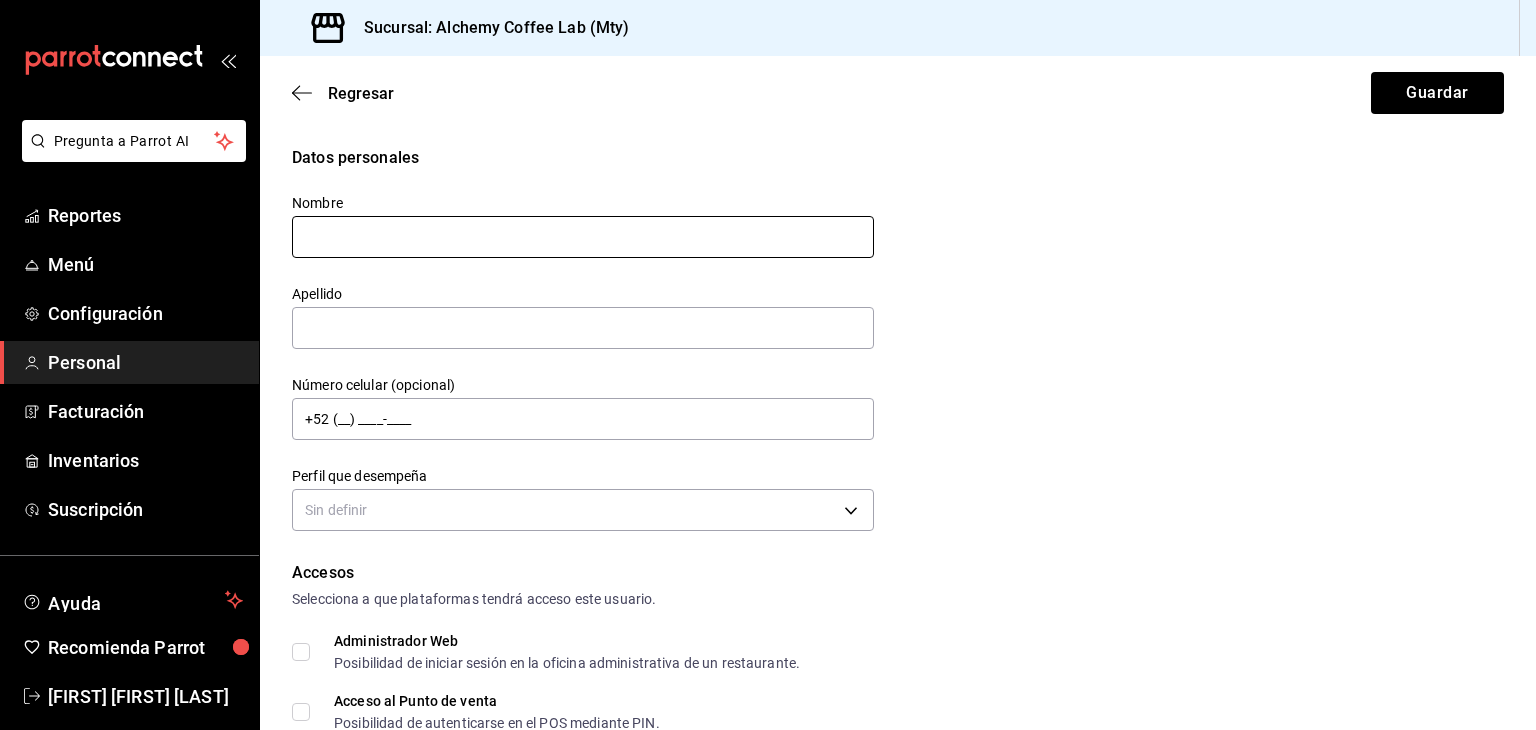 click at bounding box center [583, 237] 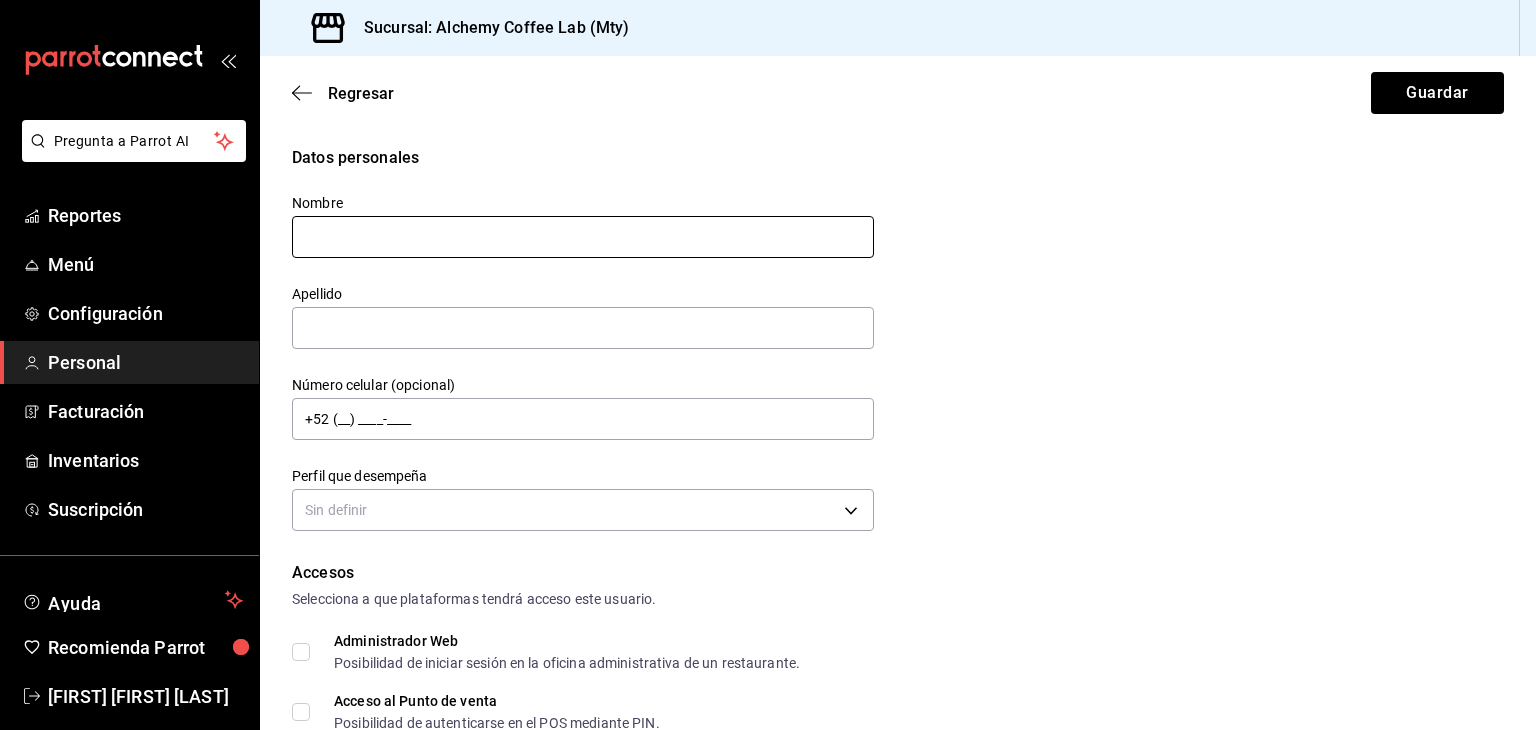 click at bounding box center [583, 237] 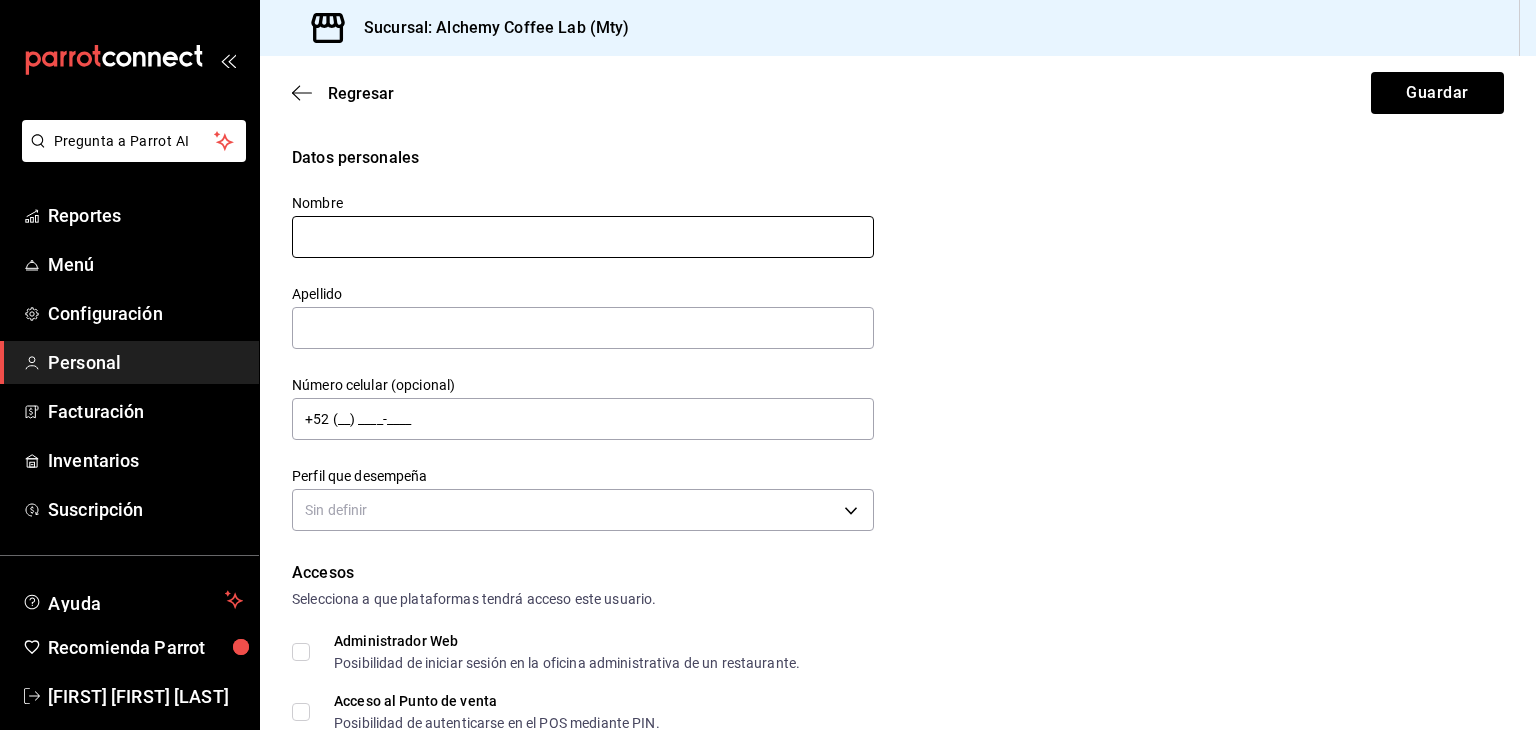 click at bounding box center [583, 237] 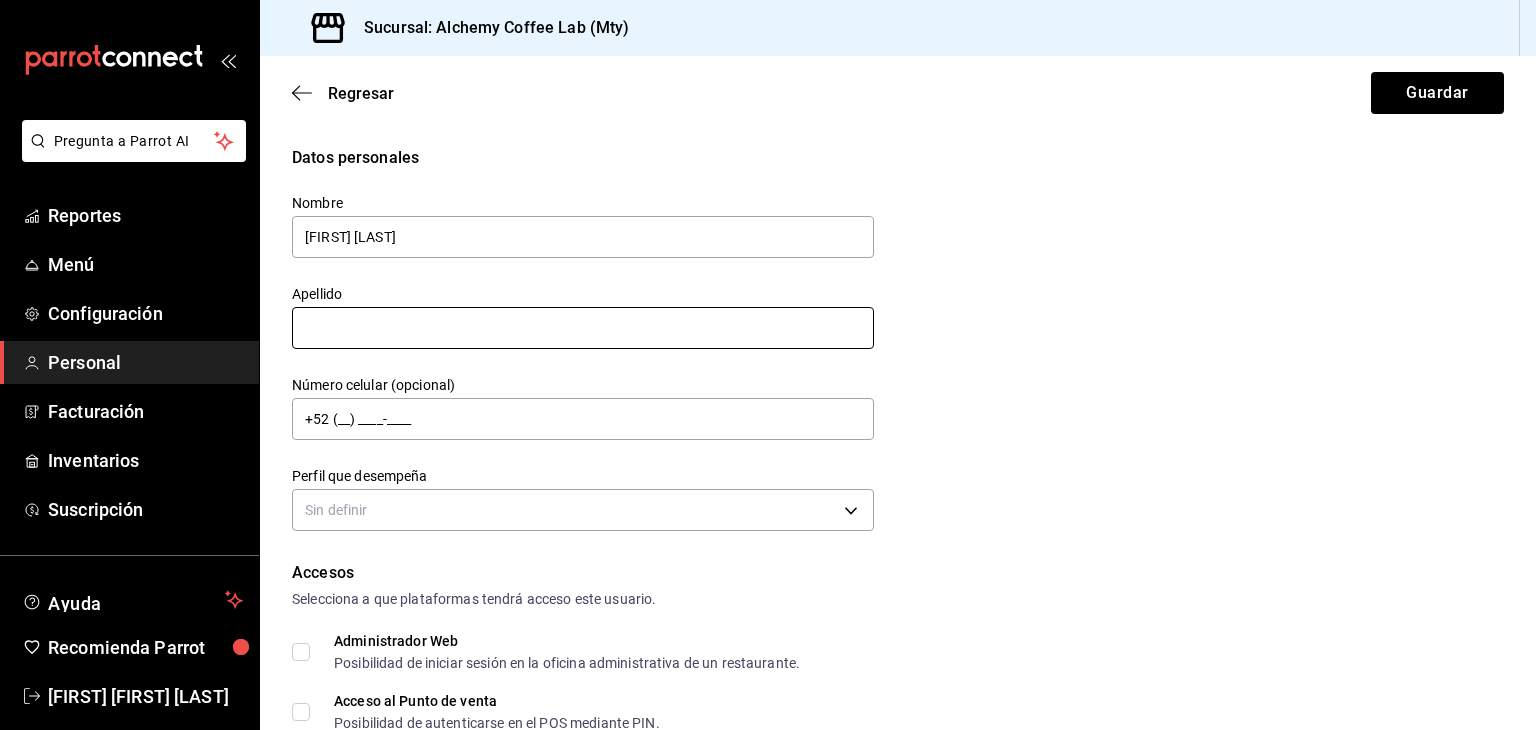type on "[FIRST] [LAST]" 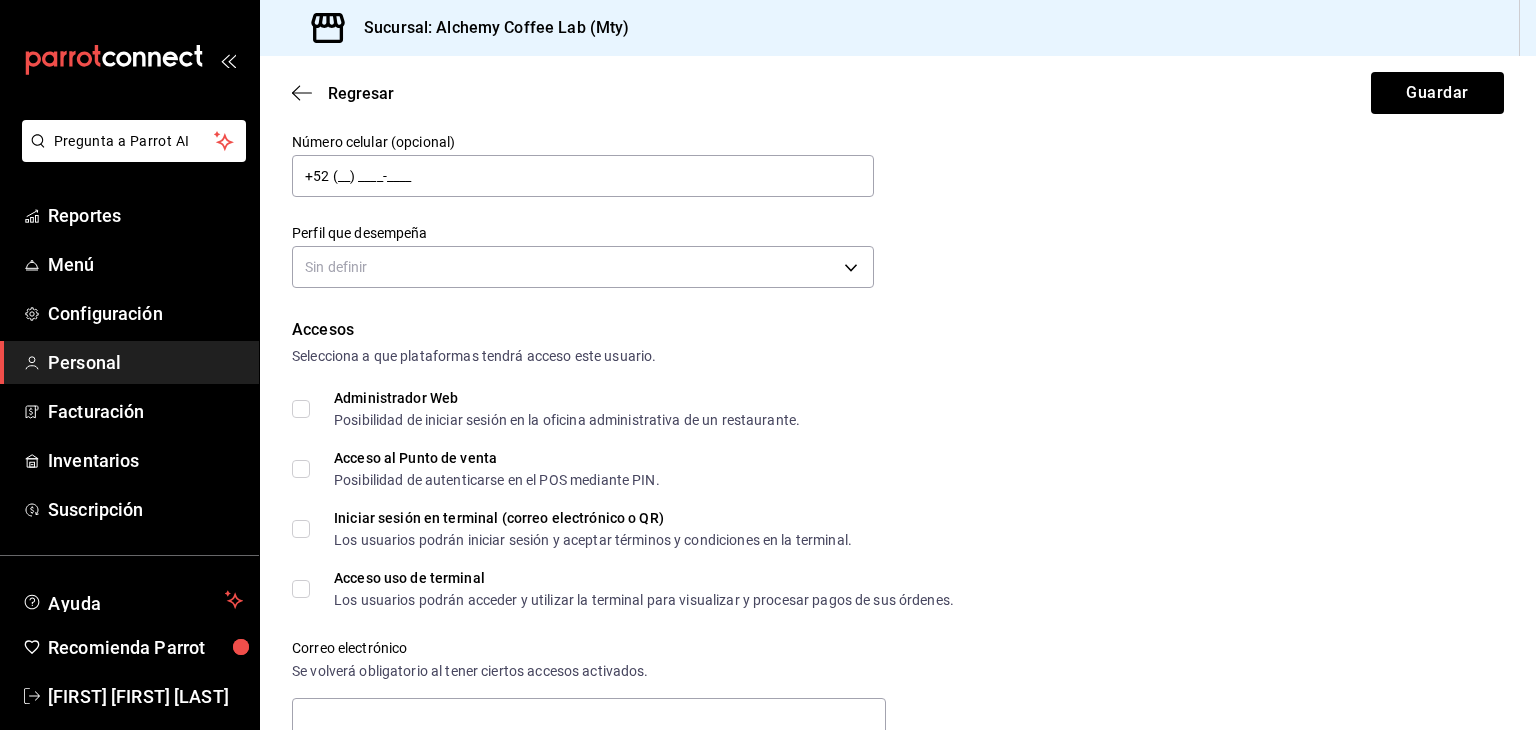 scroll, scrollTop: 300, scrollLeft: 0, axis: vertical 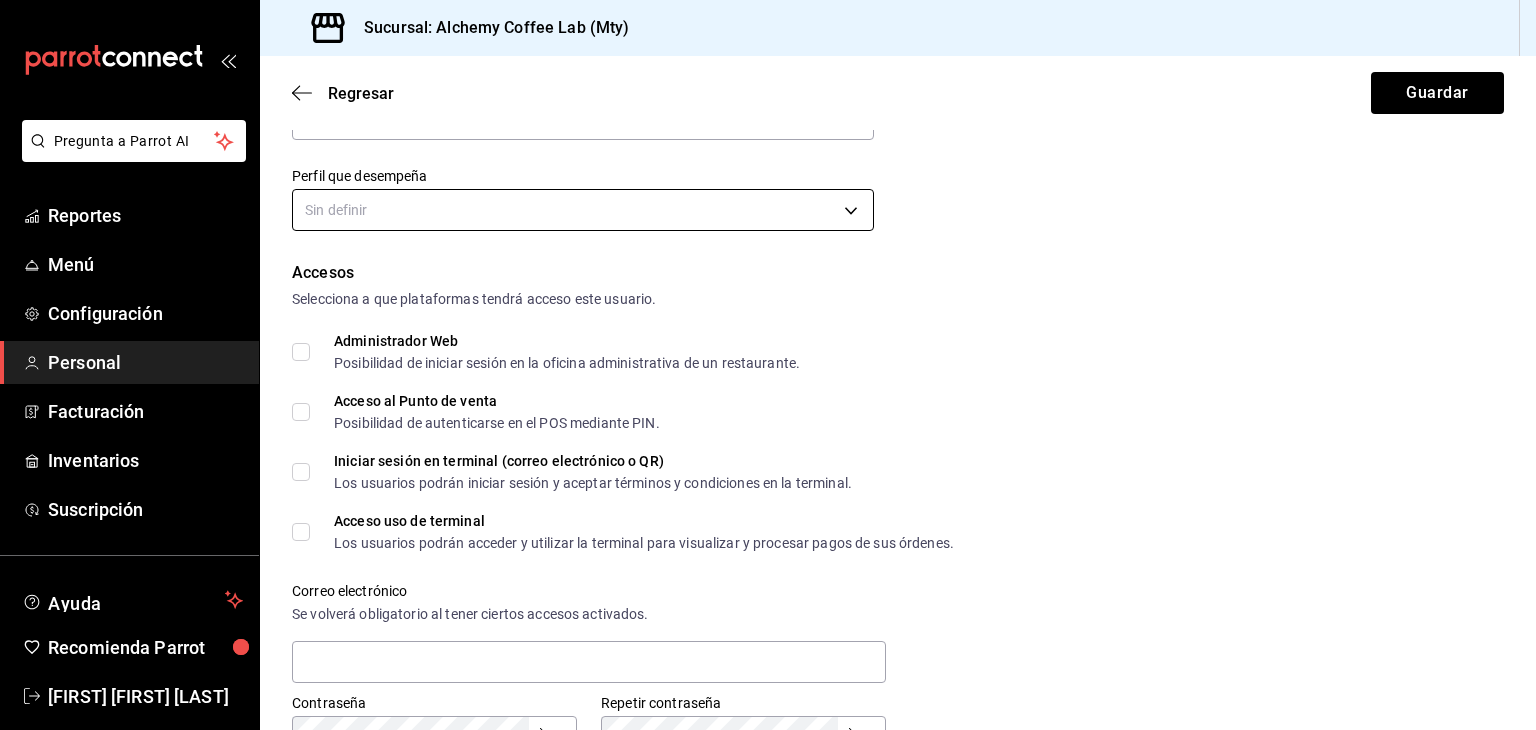 type on "[LAST] [LAST]" 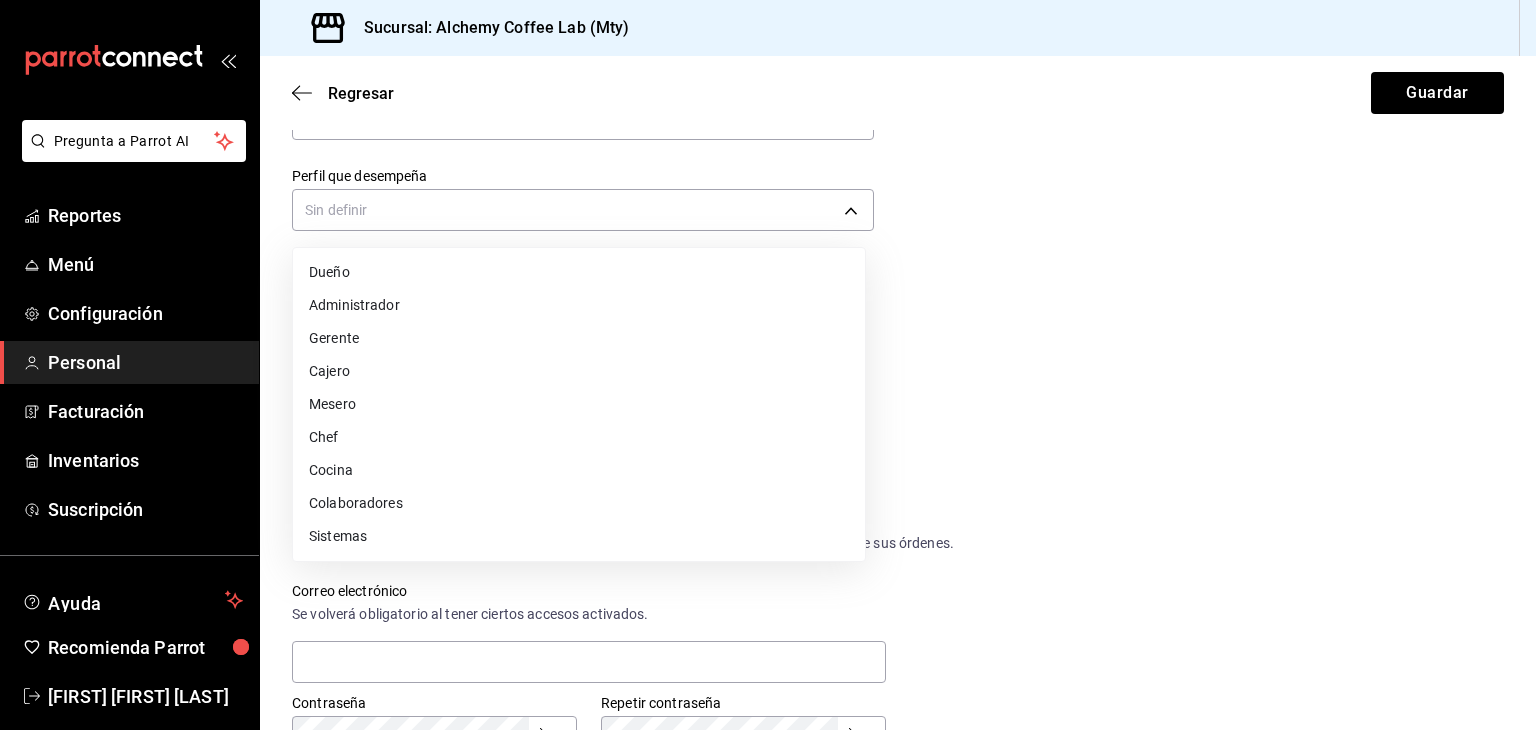 click on "Cocina" at bounding box center (579, 470) 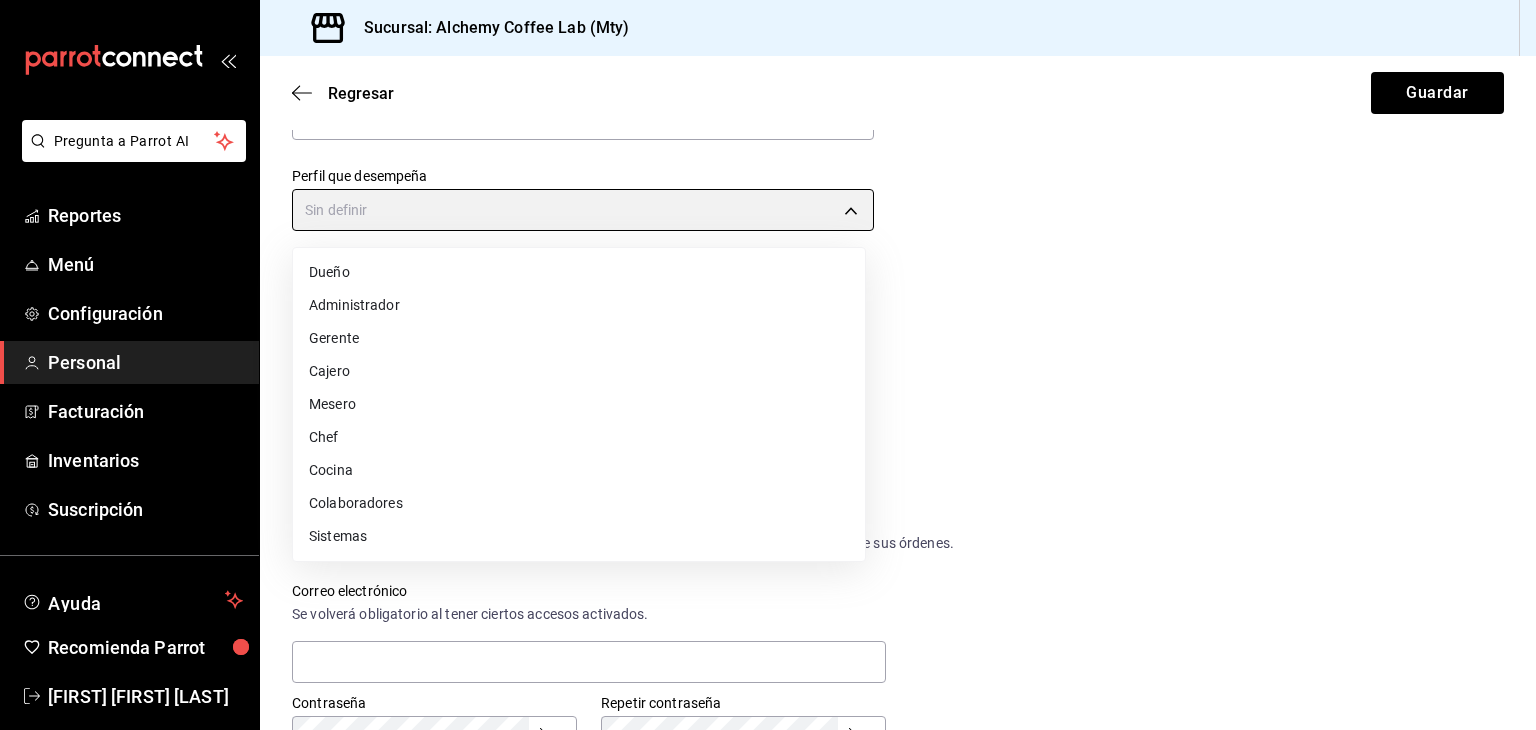 type on "KITCHEN" 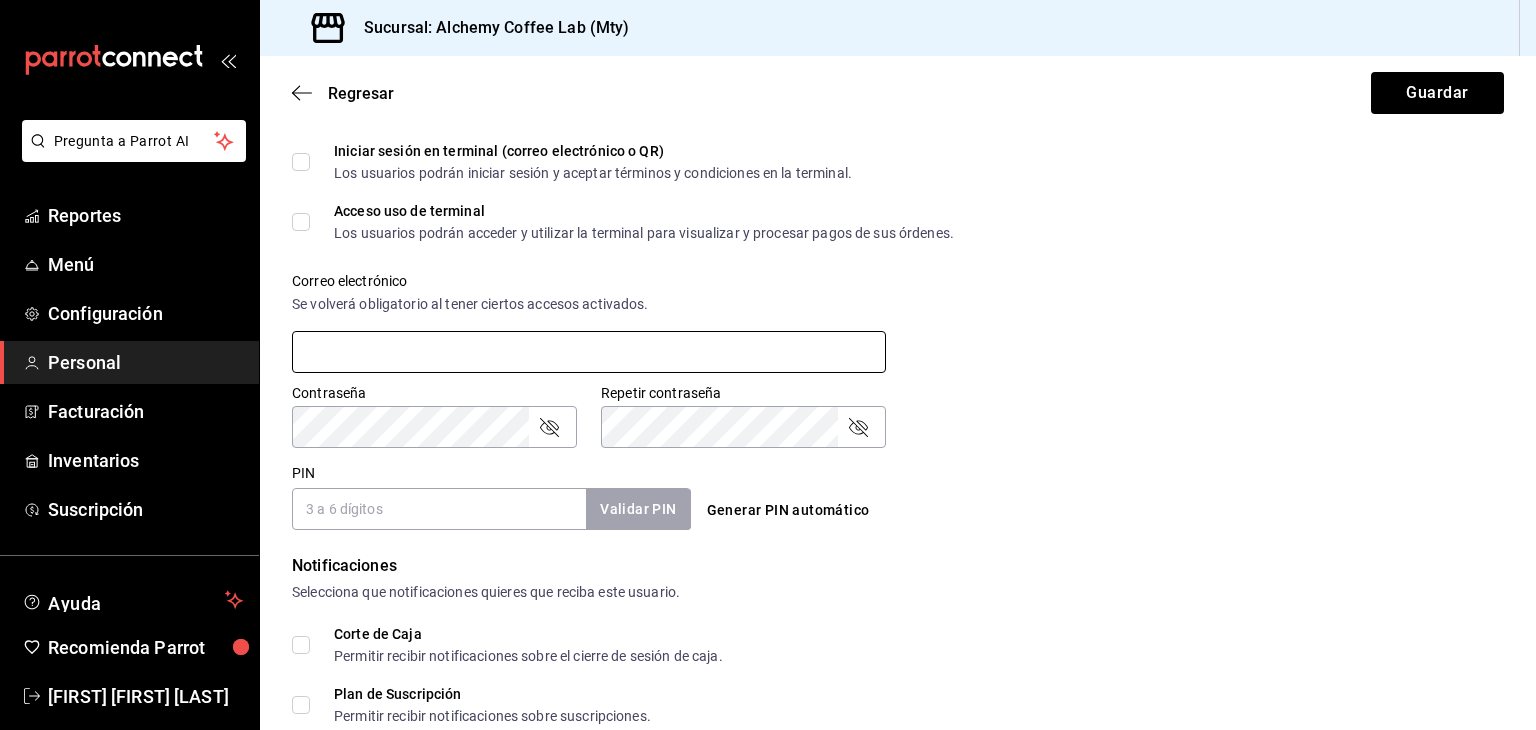 scroll, scrollTop: 700, scrollLeft: 0, axis: vertical 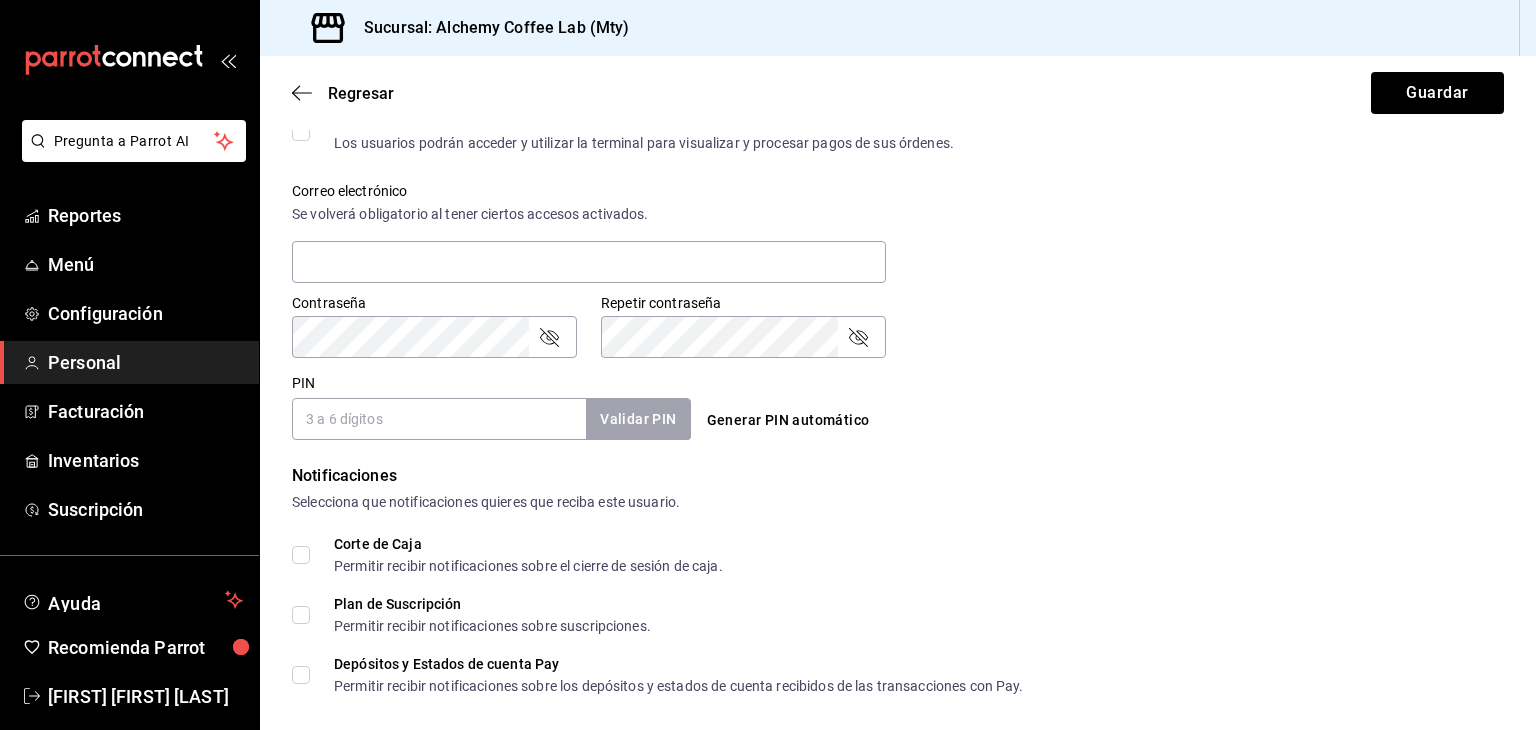 click on "PIN" at bounding box center (439, 419) 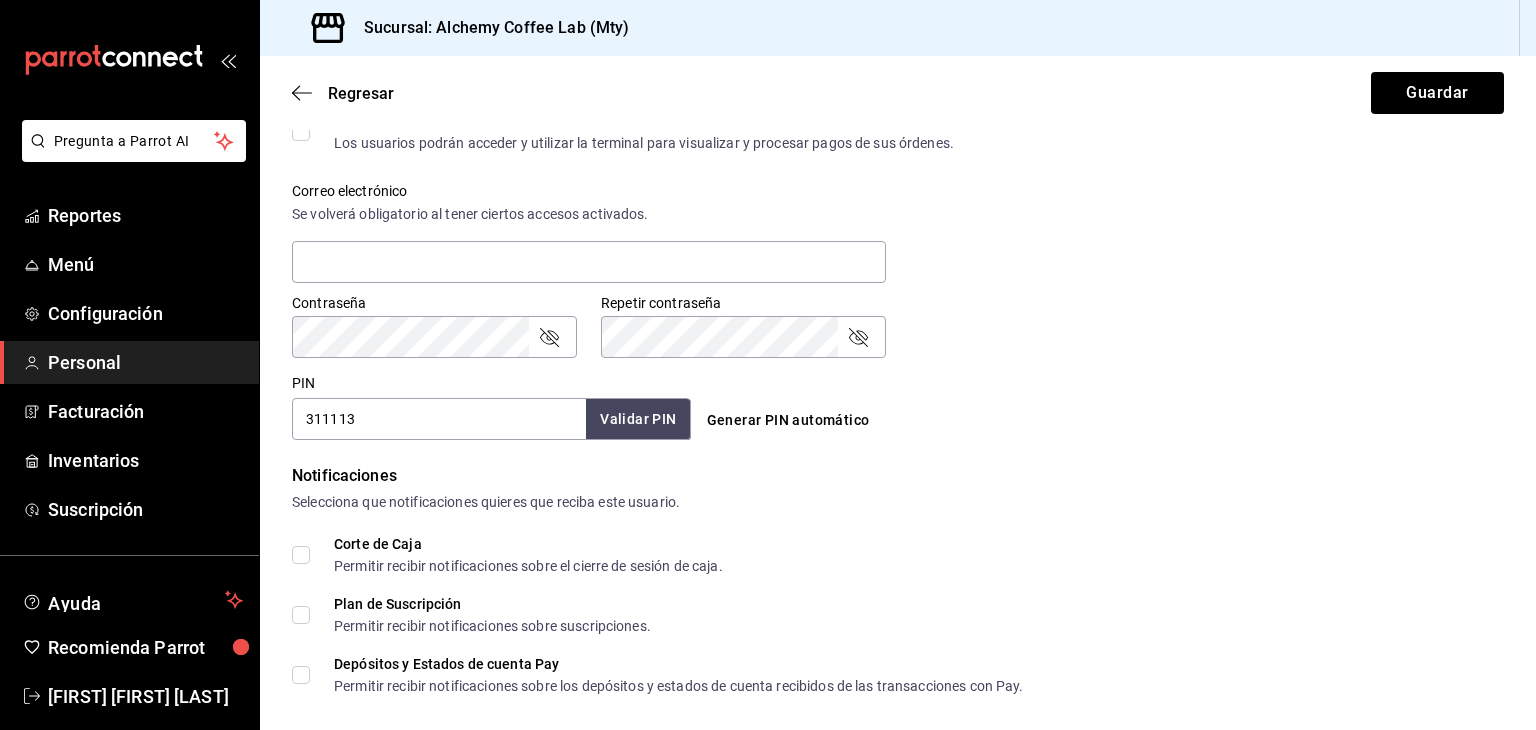 type on "311113" 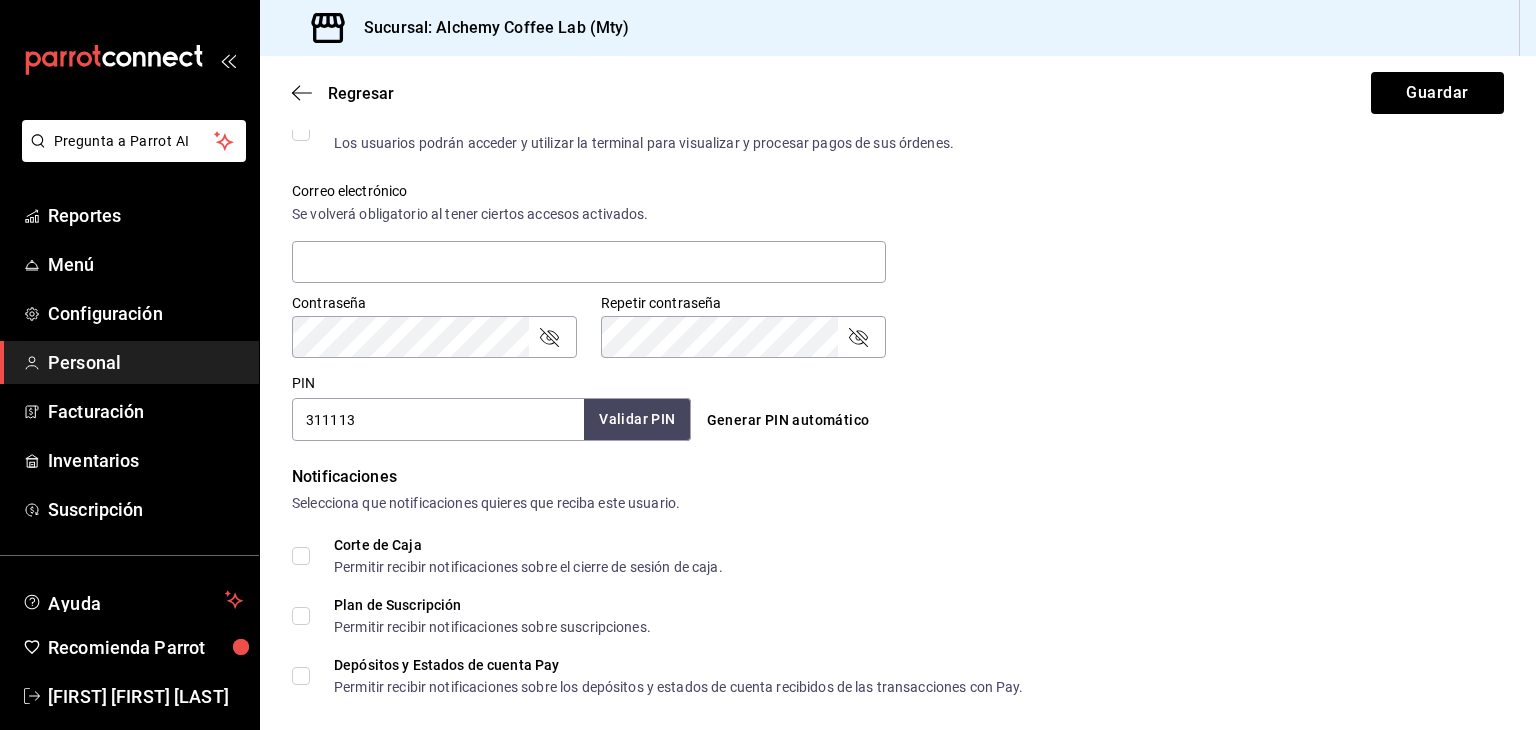 click on "Validar PIN" at bounding box center [637, 419] 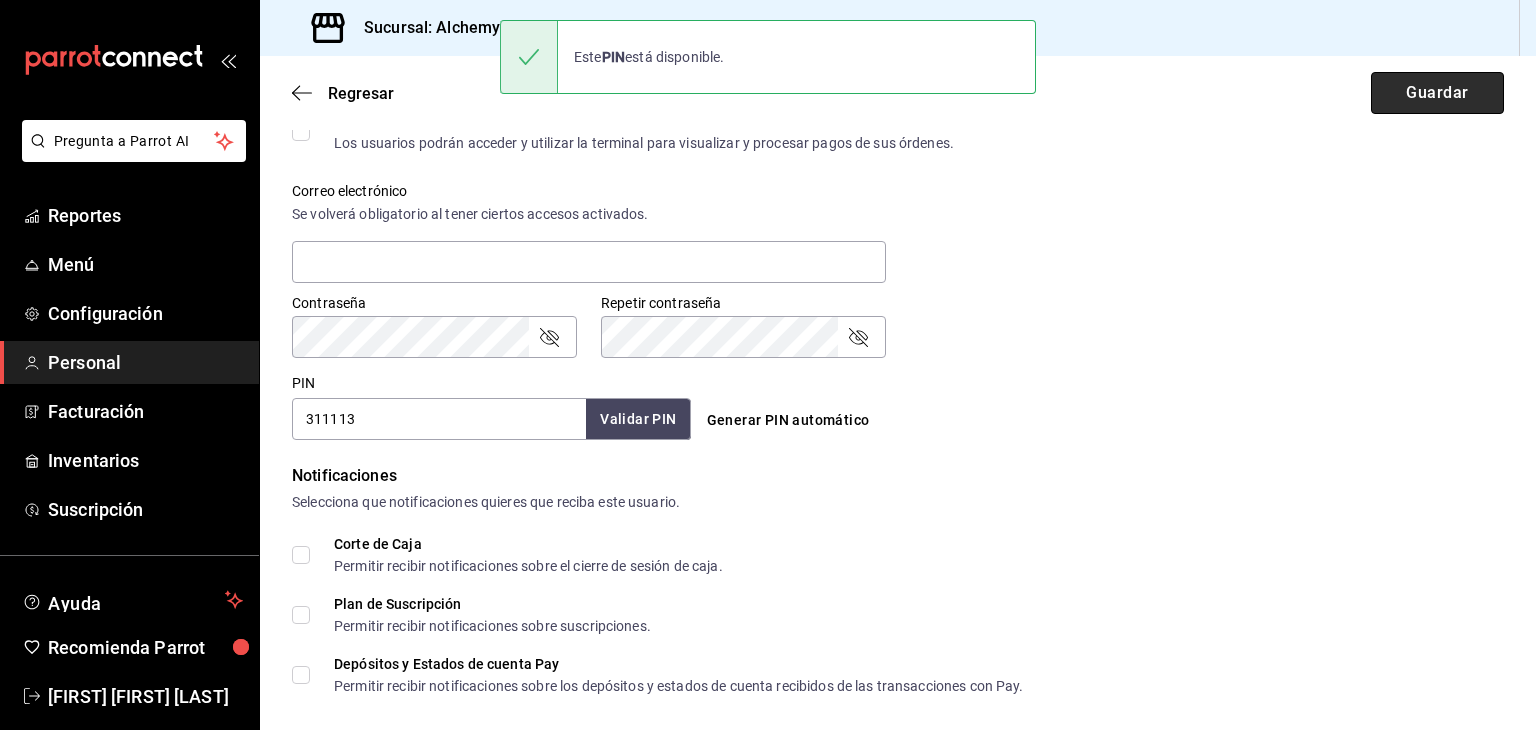 click on "Guardar" at bounding box center [1437, 93] 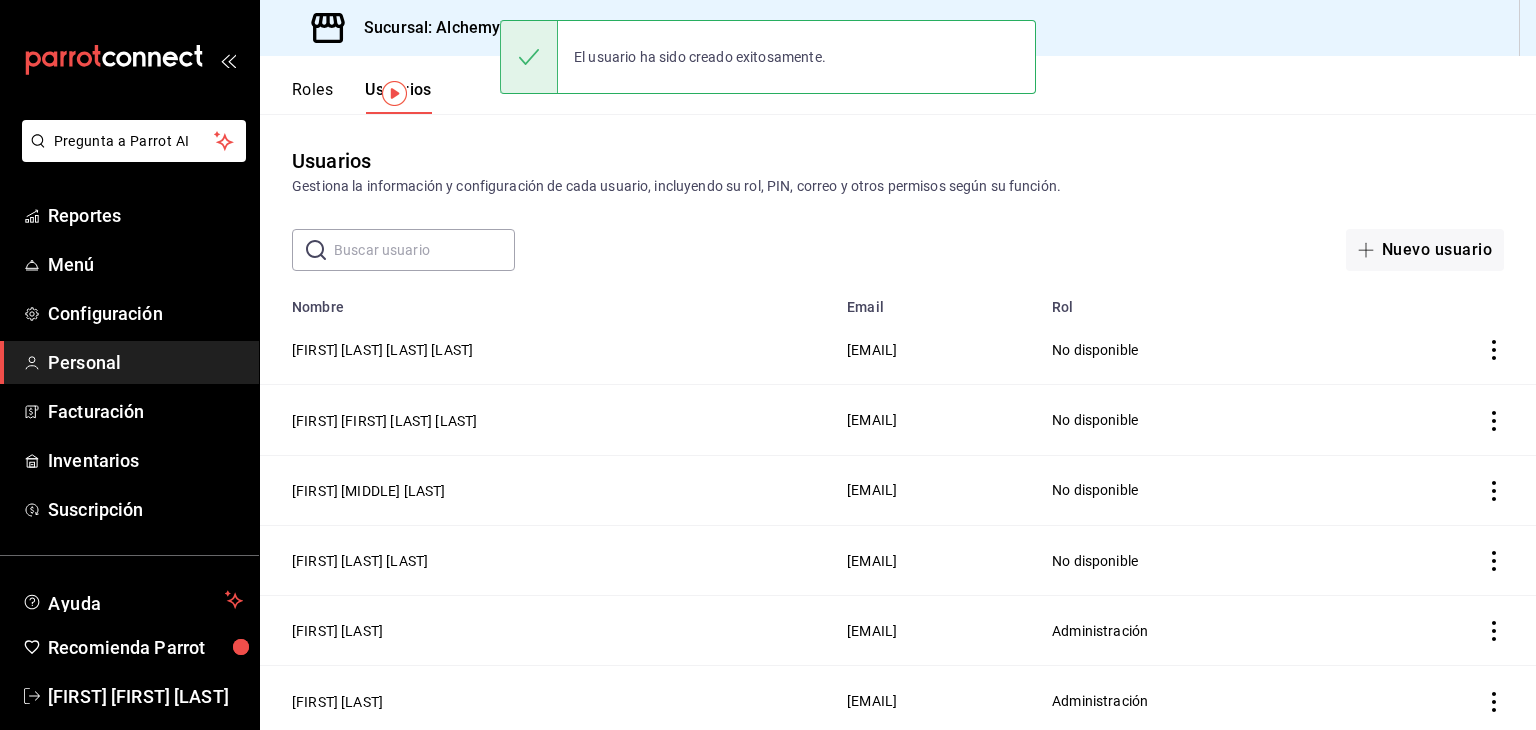 scroll, scrollTop: 0, scrollLeft: 0, axis: both 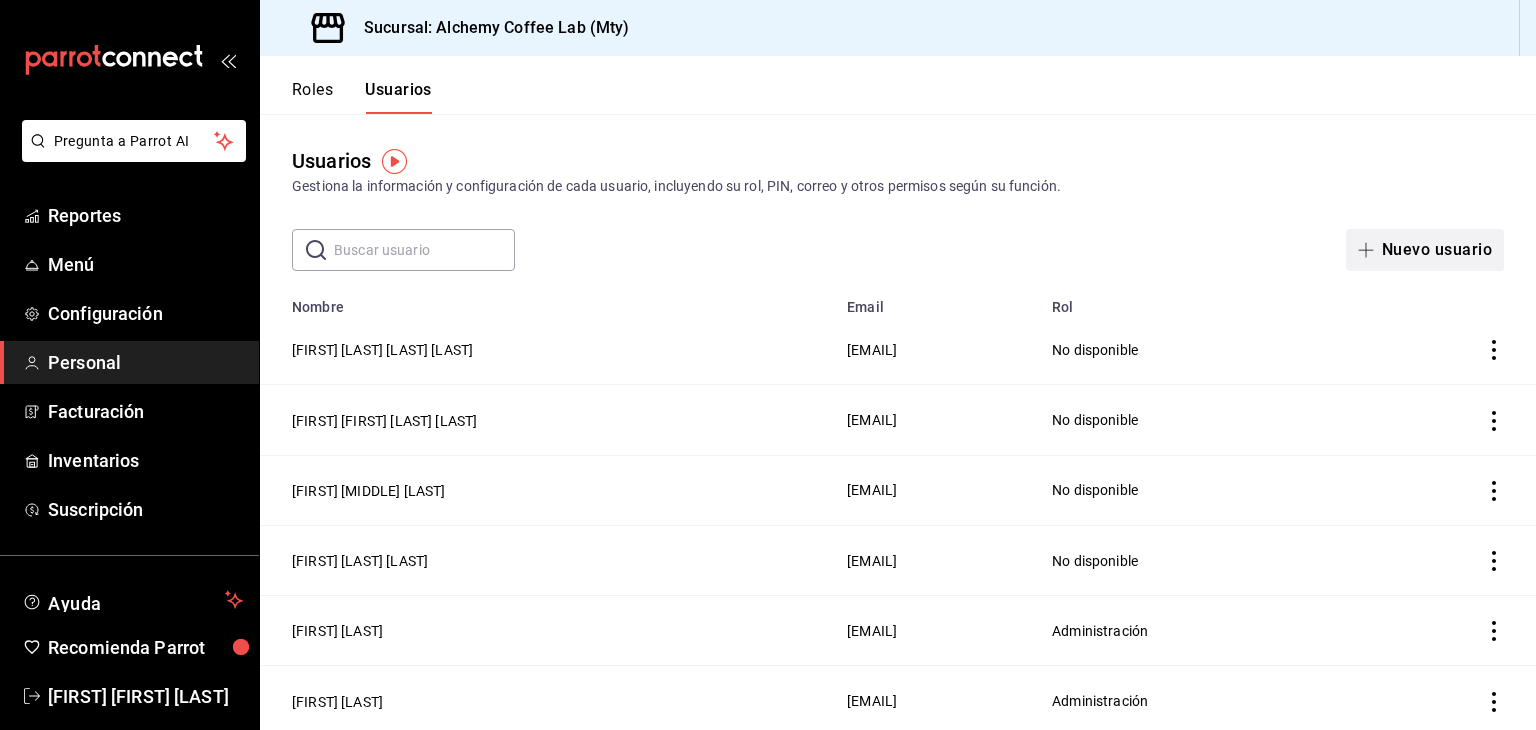 click on "Nuevo usuario" at bounding box center (1425, 250) 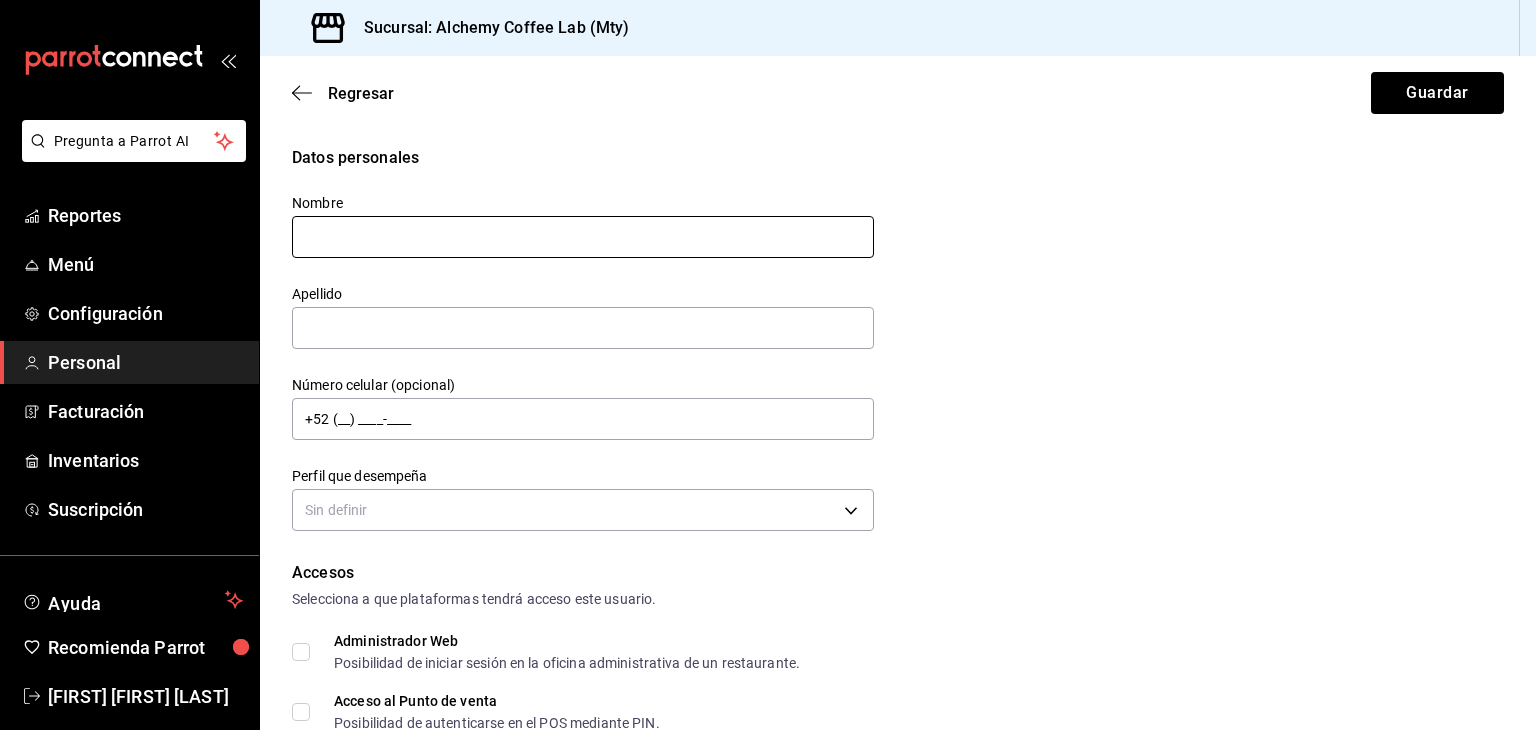 click at bounding box center [583, 237] 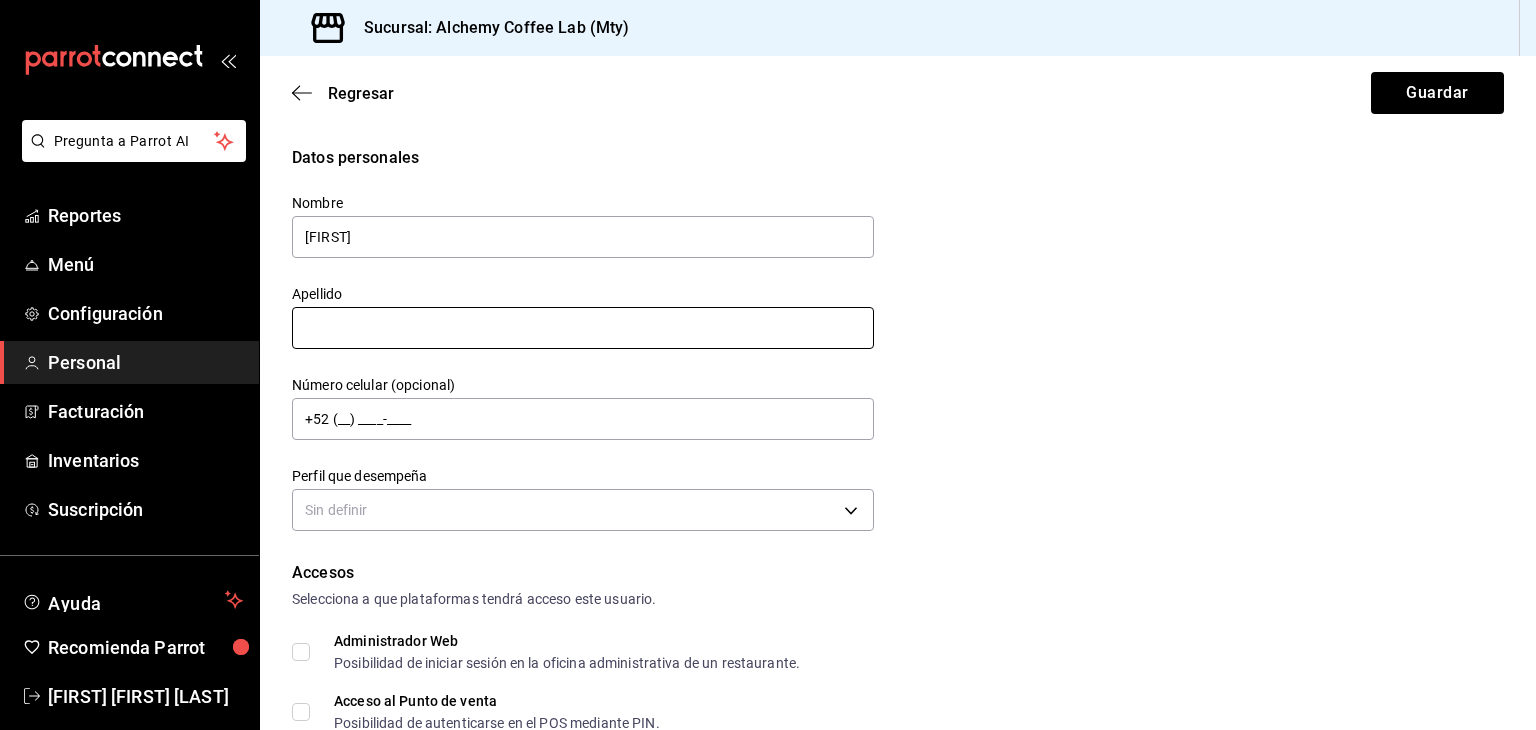 type on "[FIRST]" 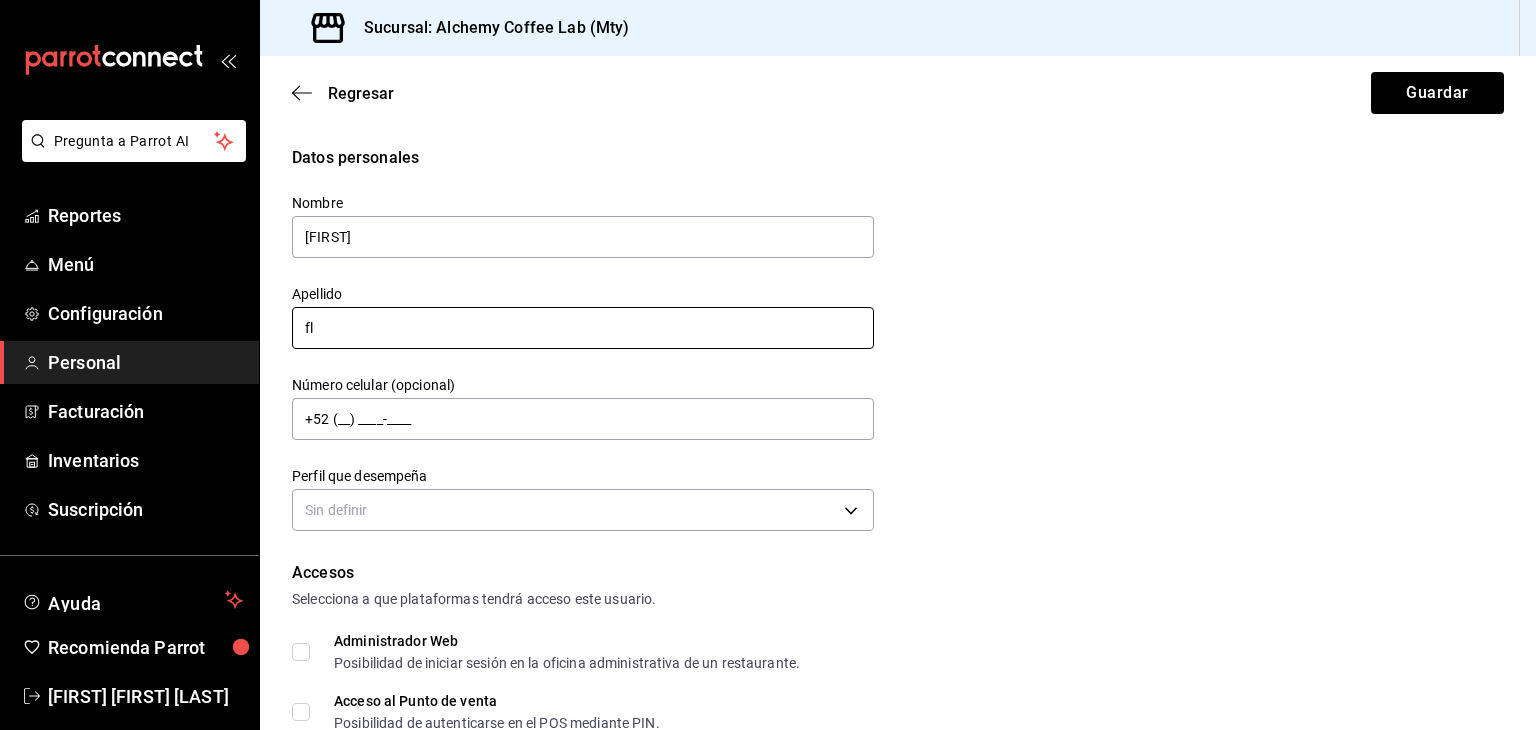 type on "f" 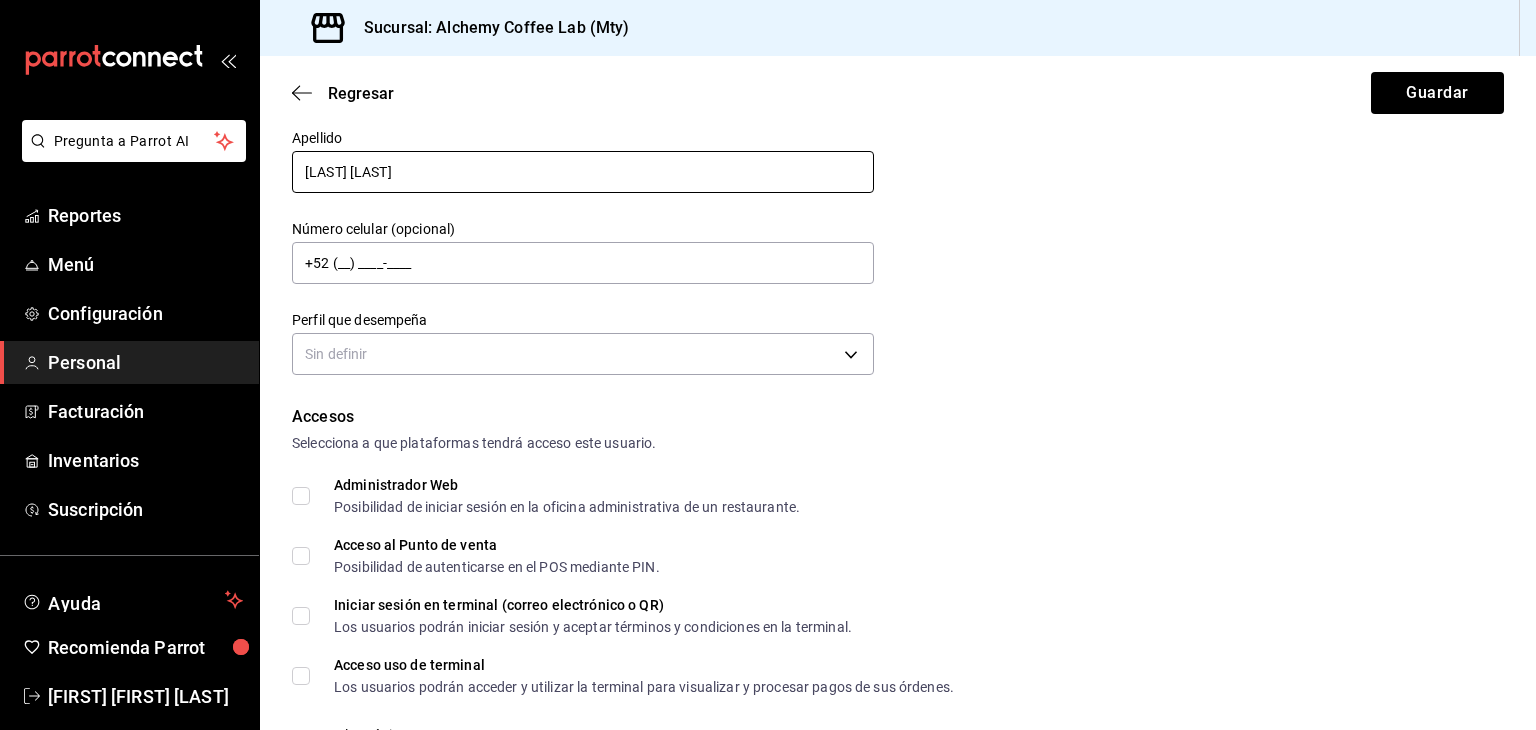 scroll, scrollTop: 200, scrollLeft: 0, axis: vertical 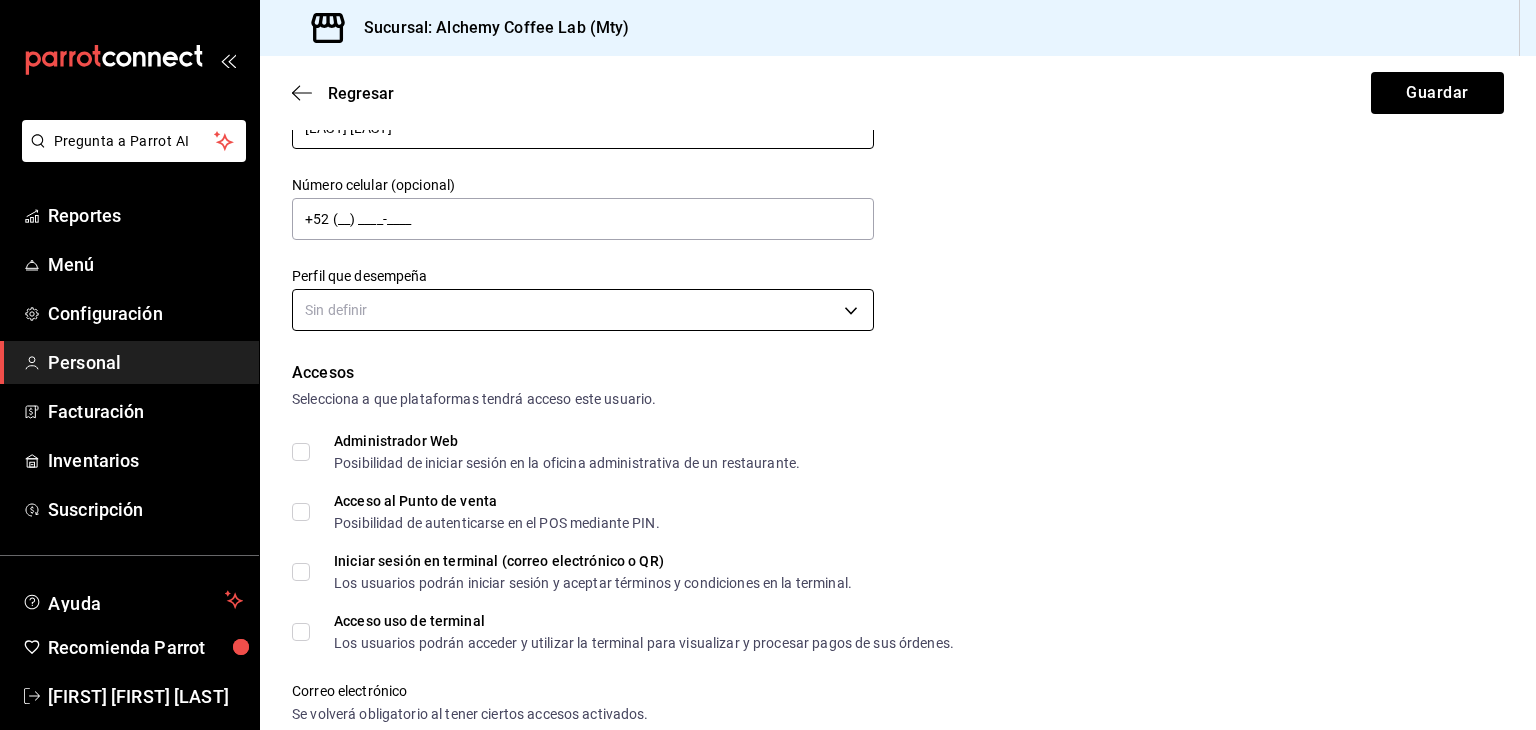 type on "[LAST] [LAST]" 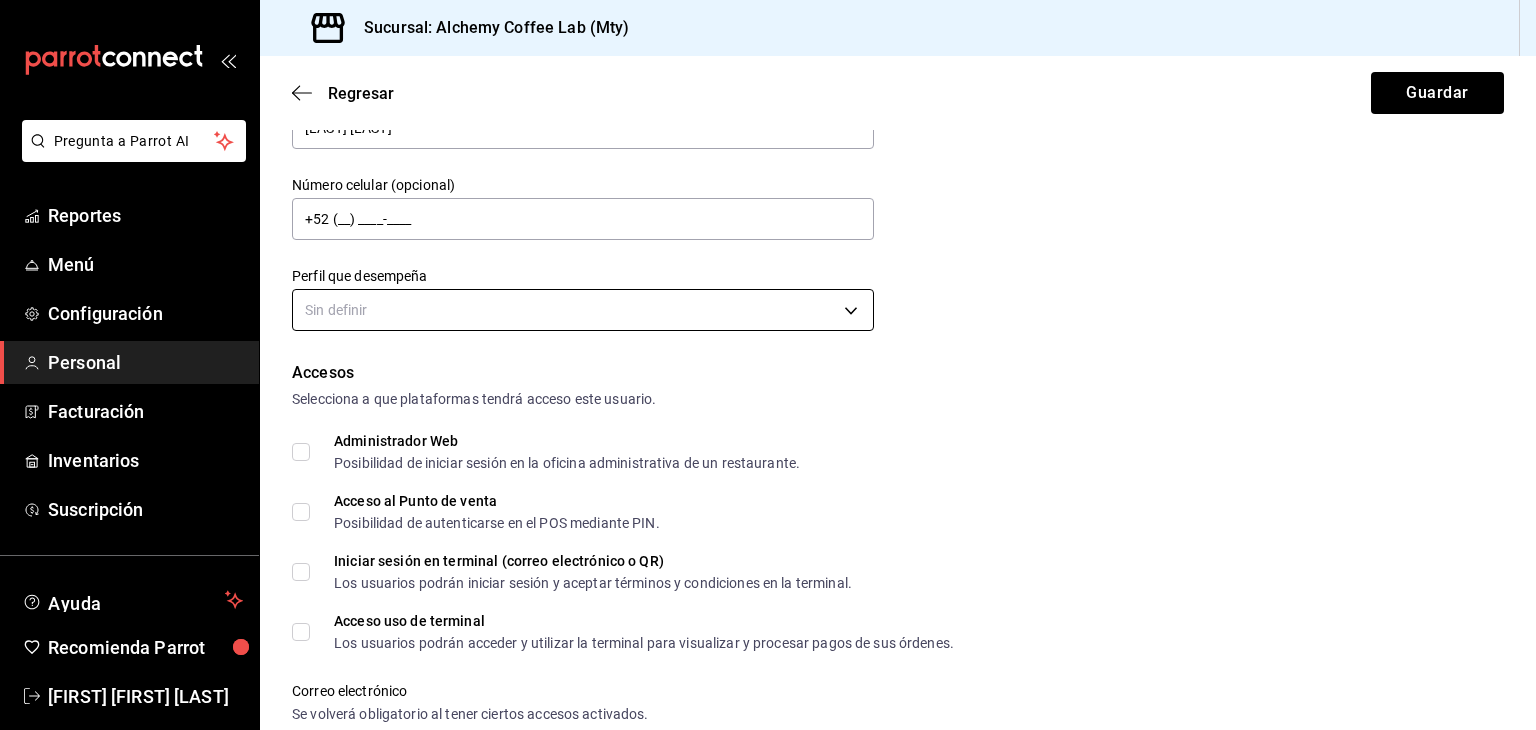 click on "[FIRST] [LAST] [LAST]" at bounding box center [768, 365] 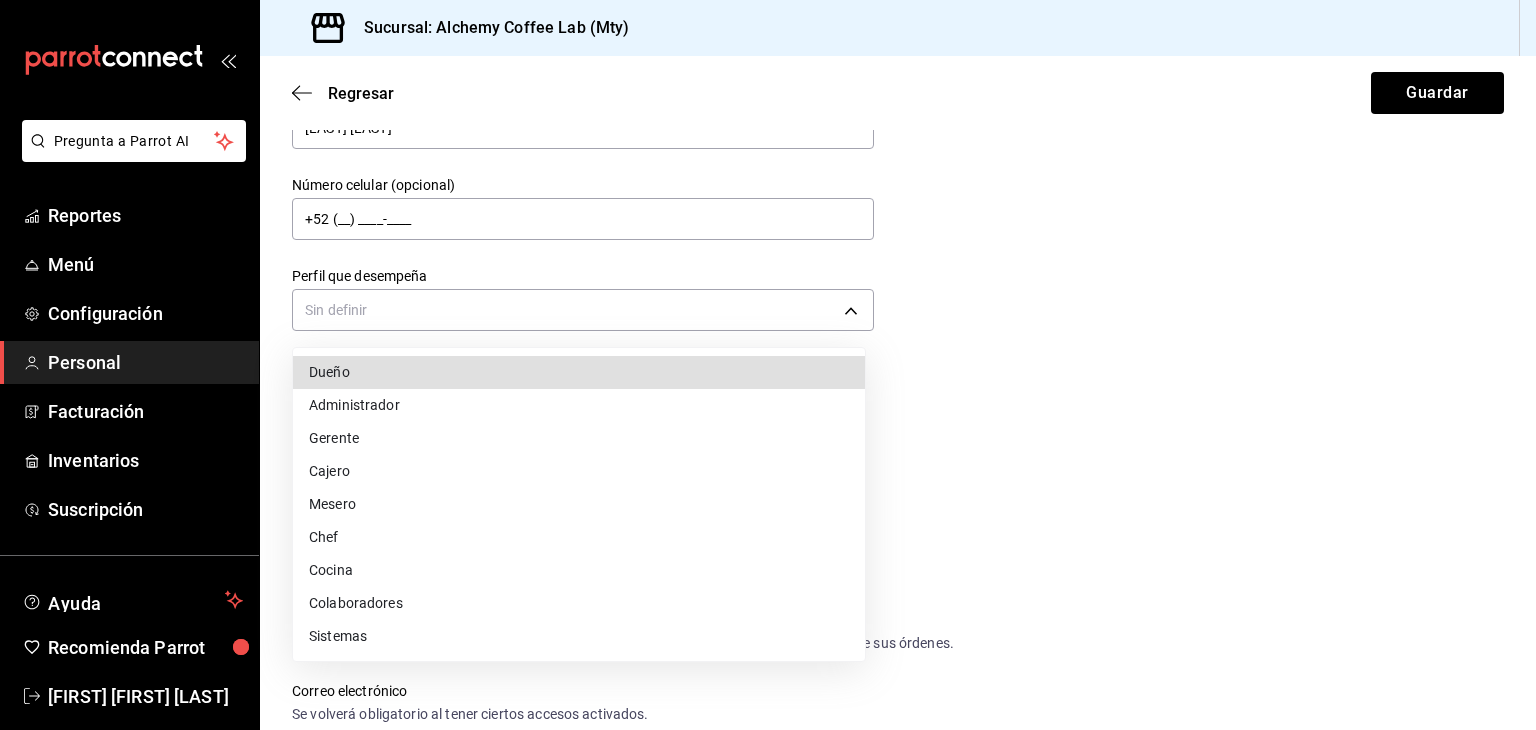 click on "Gerente" at bounding box center [579, 438] 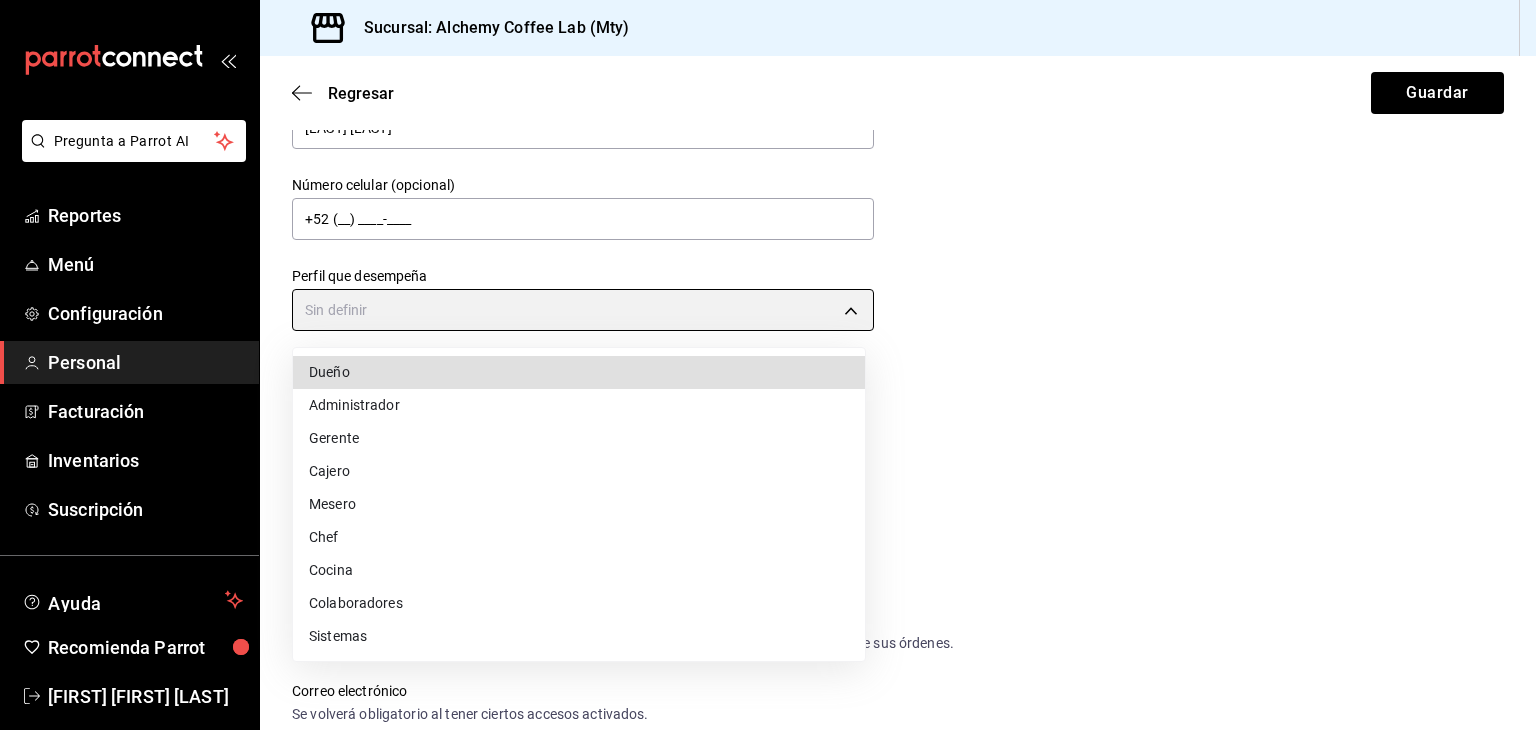 type on "MANAGER" 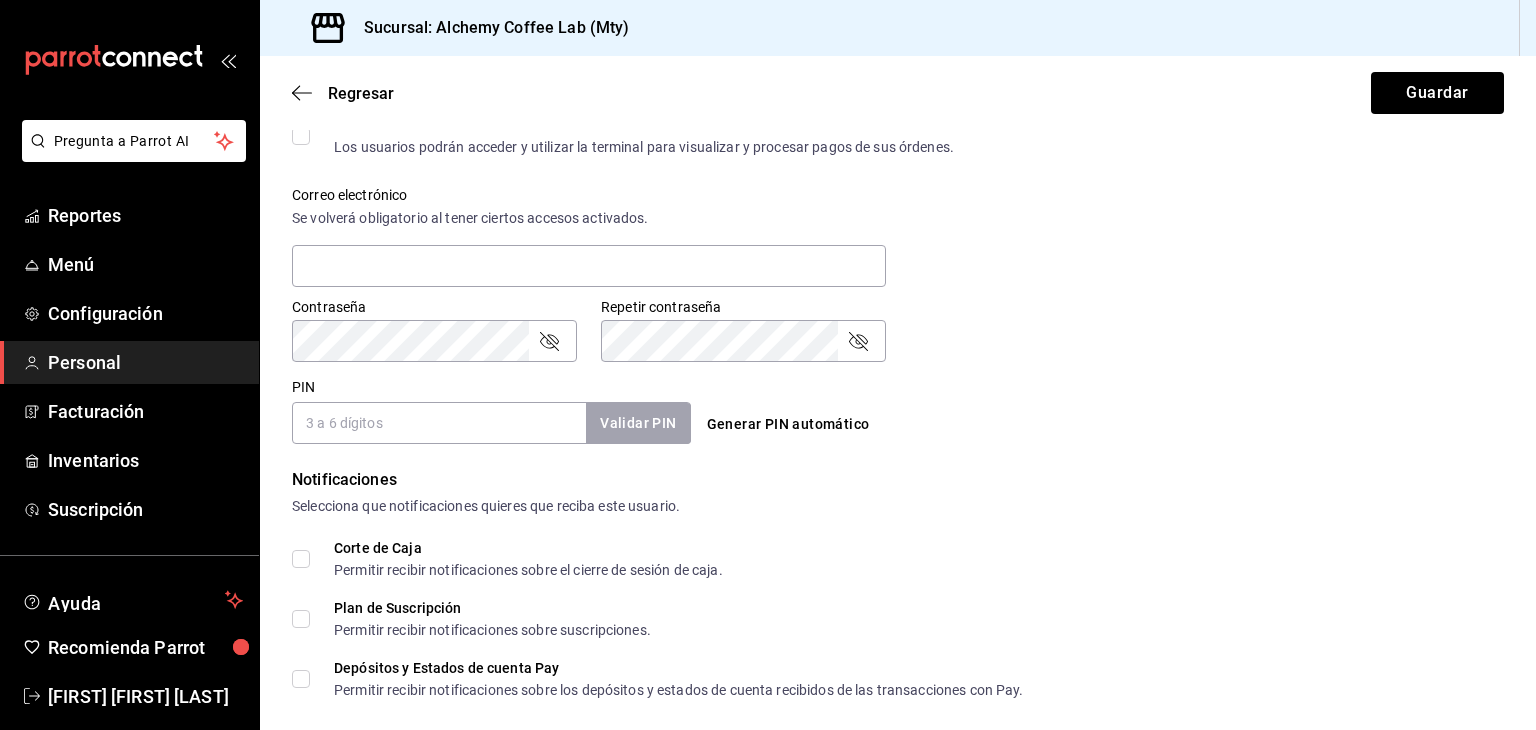 scroll, scrollTop: 700, scrollLeft: 0, axis: vertical 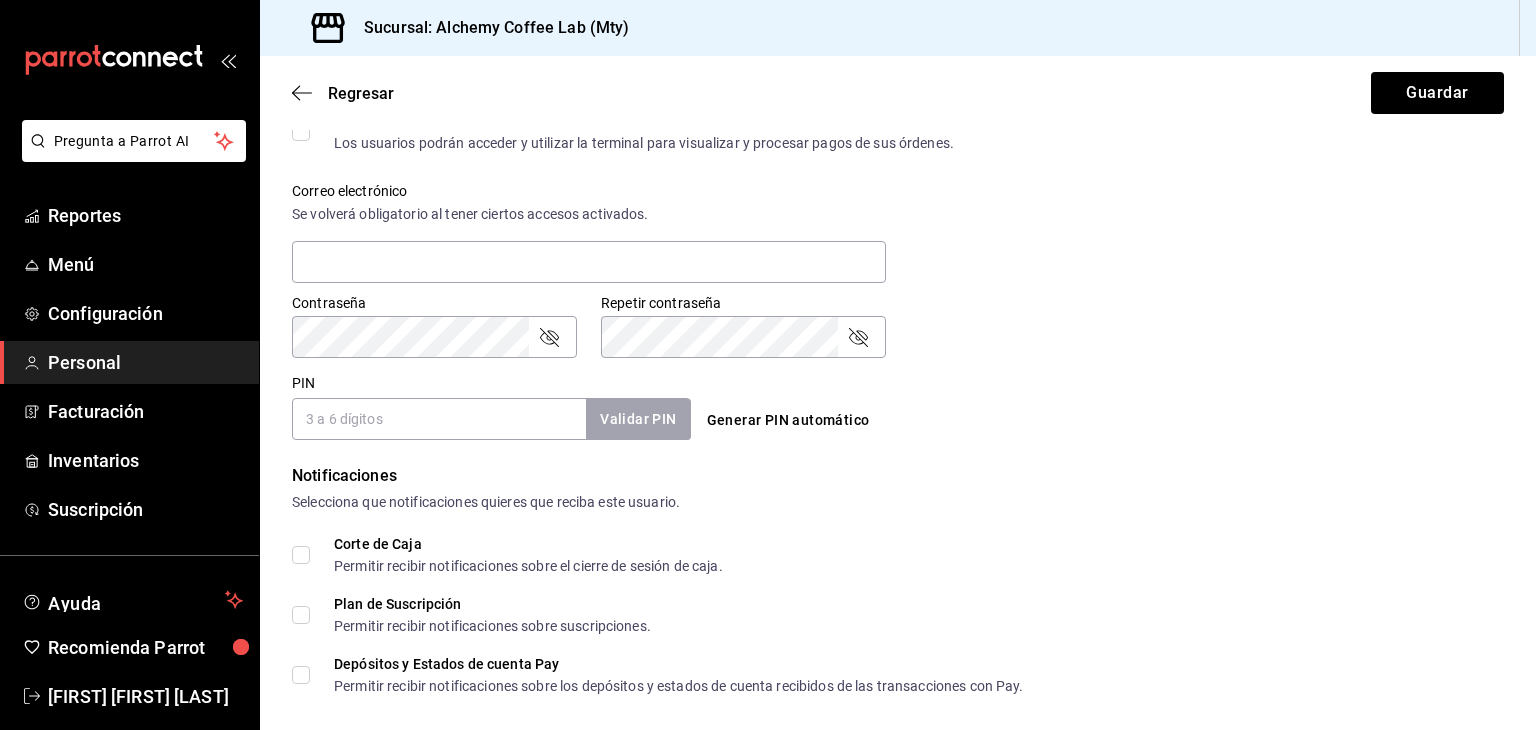 click on "PIN" at bounding box center [439, 419] 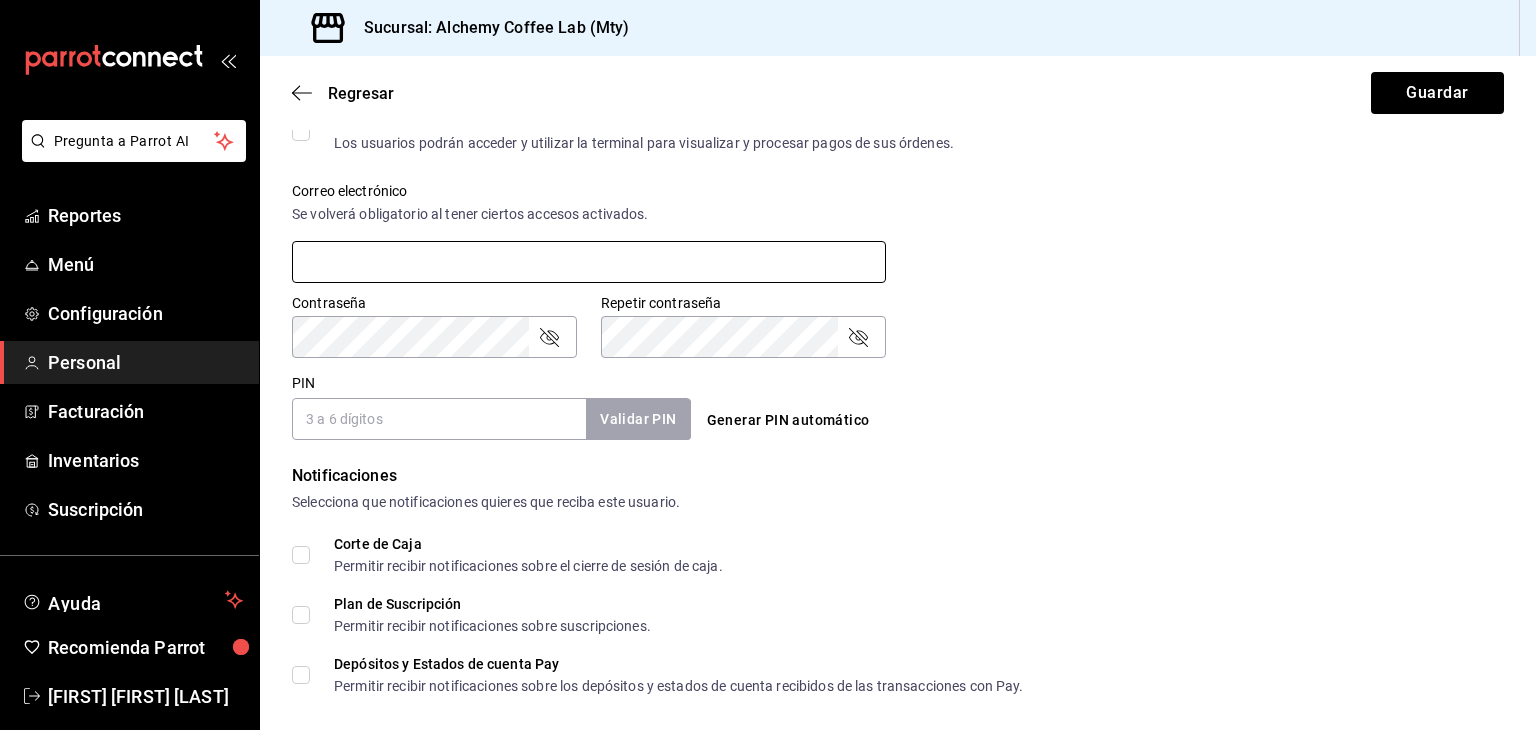 click at bounding box center (589, 262) 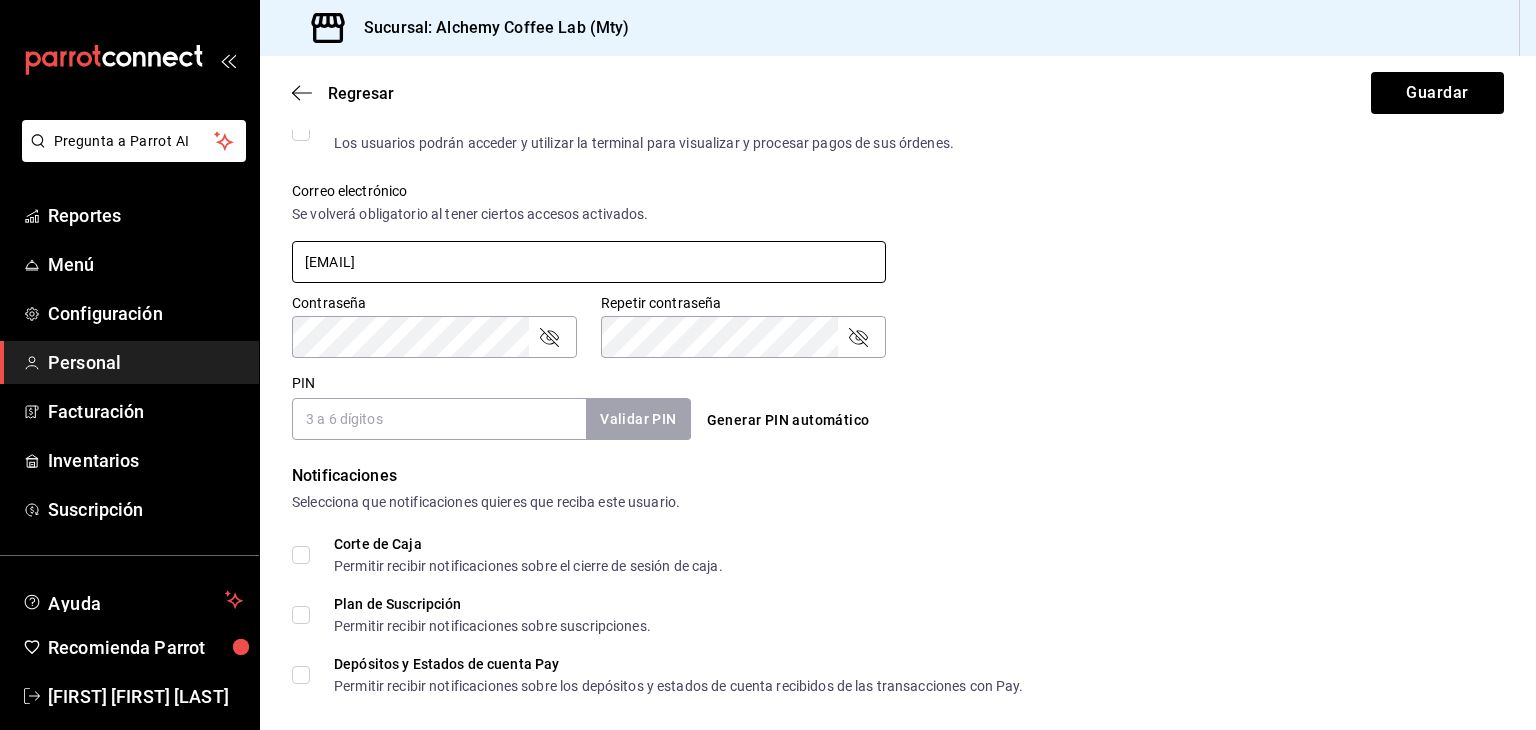 type on "[EMAIL]" 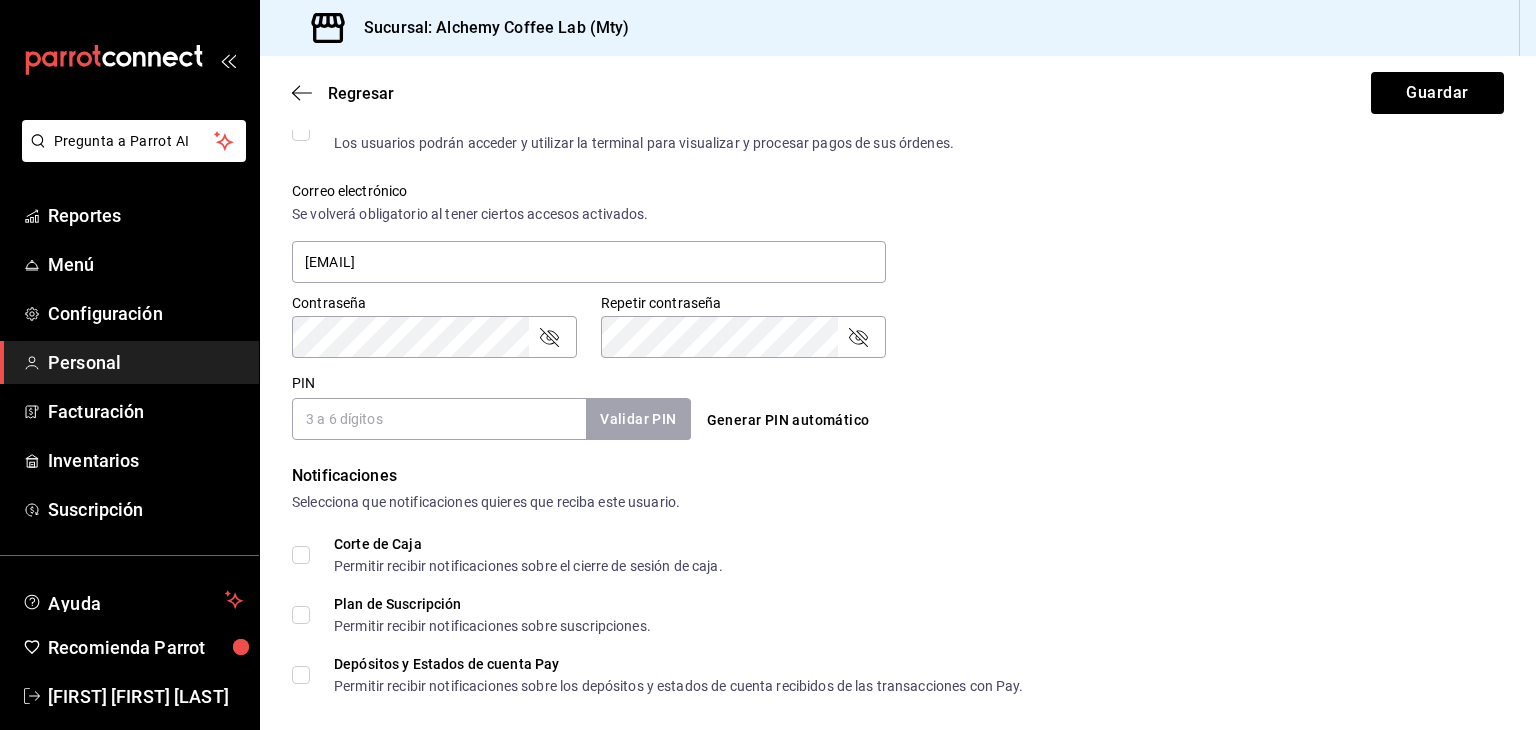 click on "PIN" at bounding box center [439, 419] 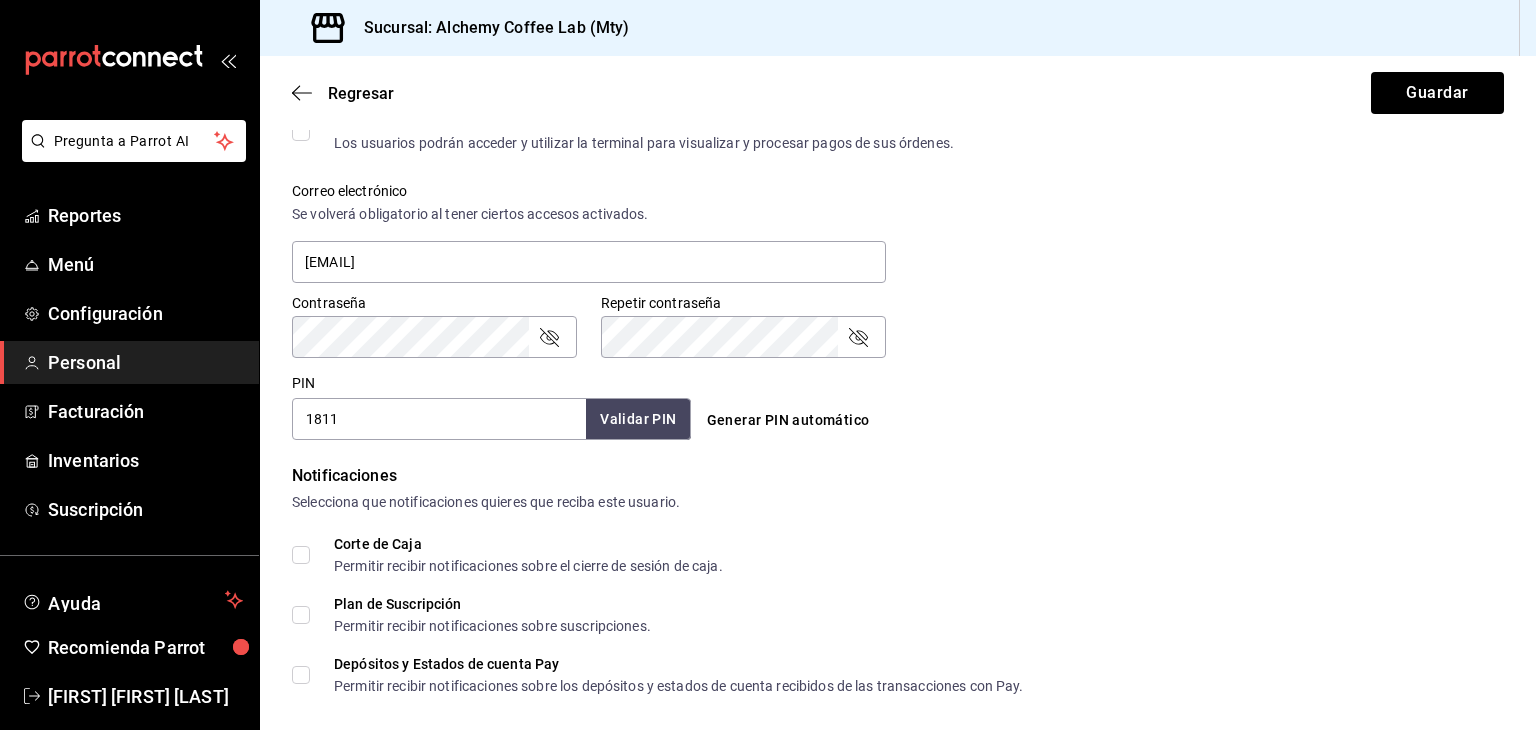 type on "1811" 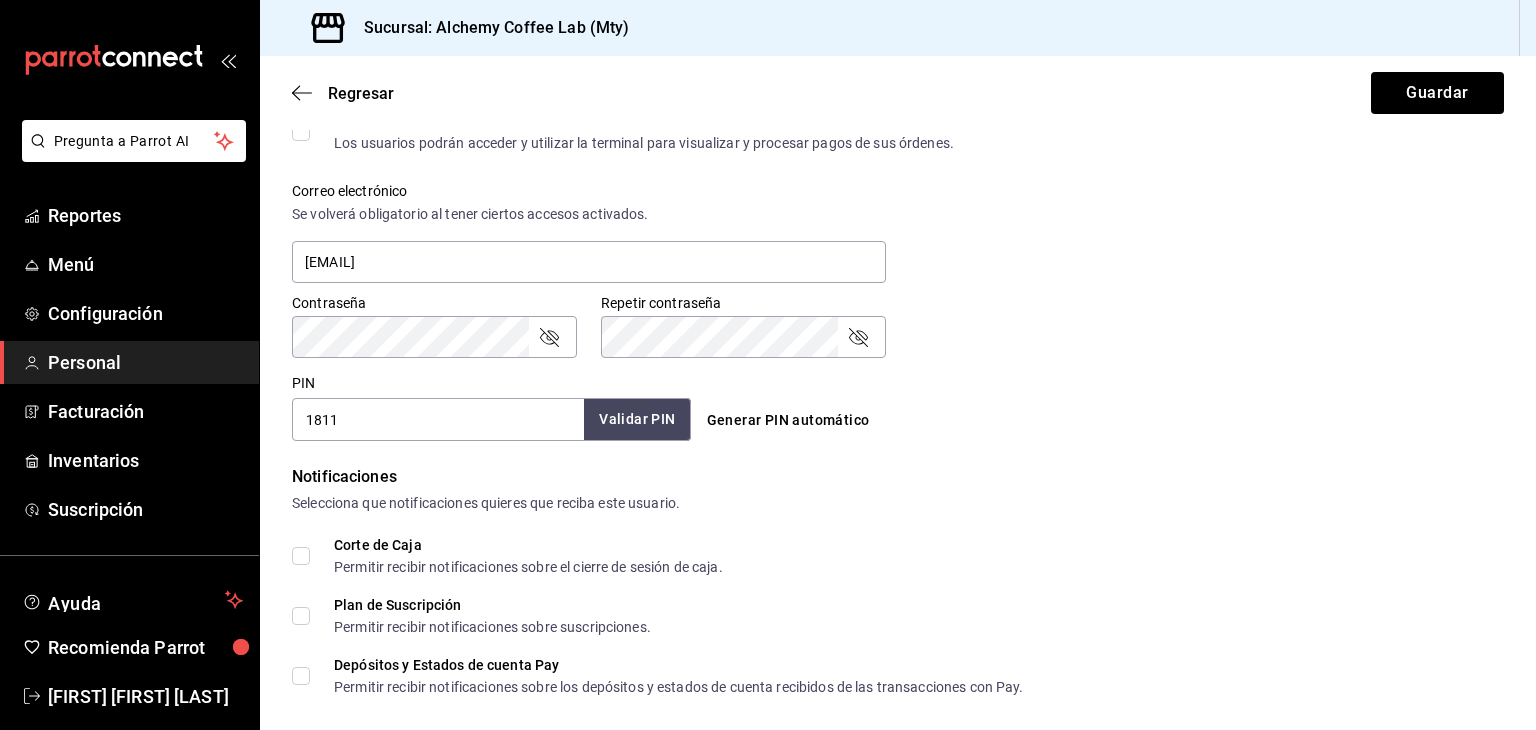 click on "Validar PIN" at bounding box center (637, 419) 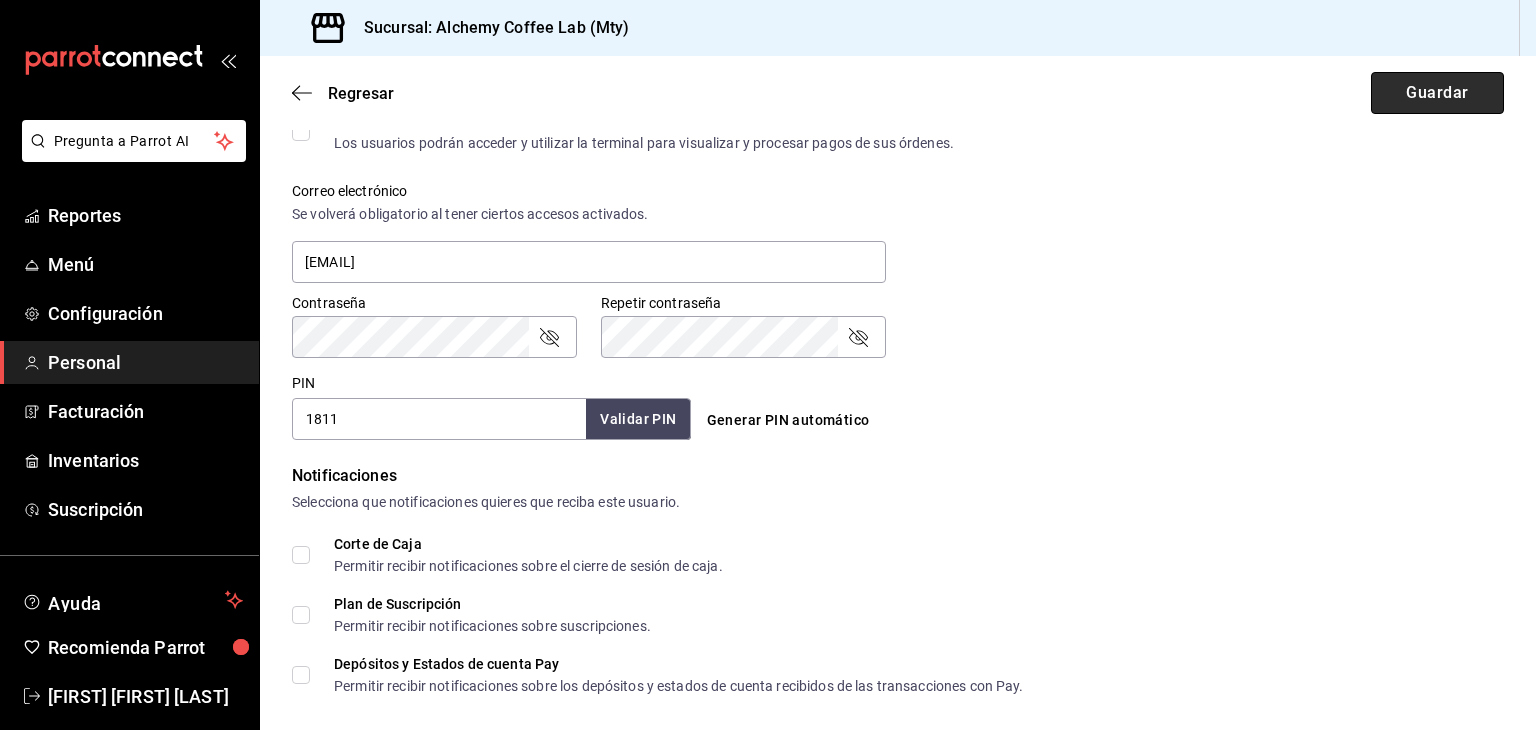 click on "Guardar" at bounding box center (1437, 93) 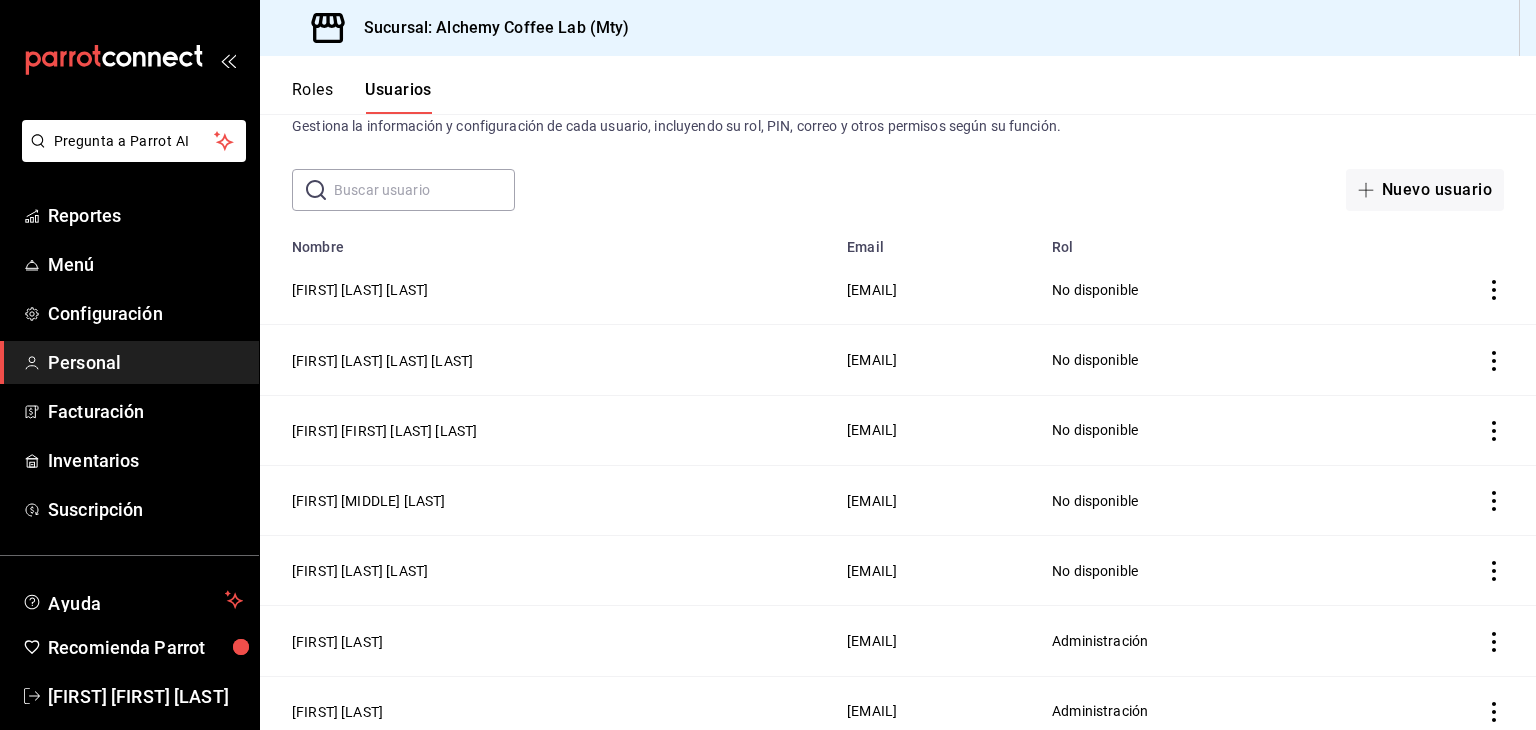 scroll, scrollTop: 0, scrollLeft: 0, axis: both 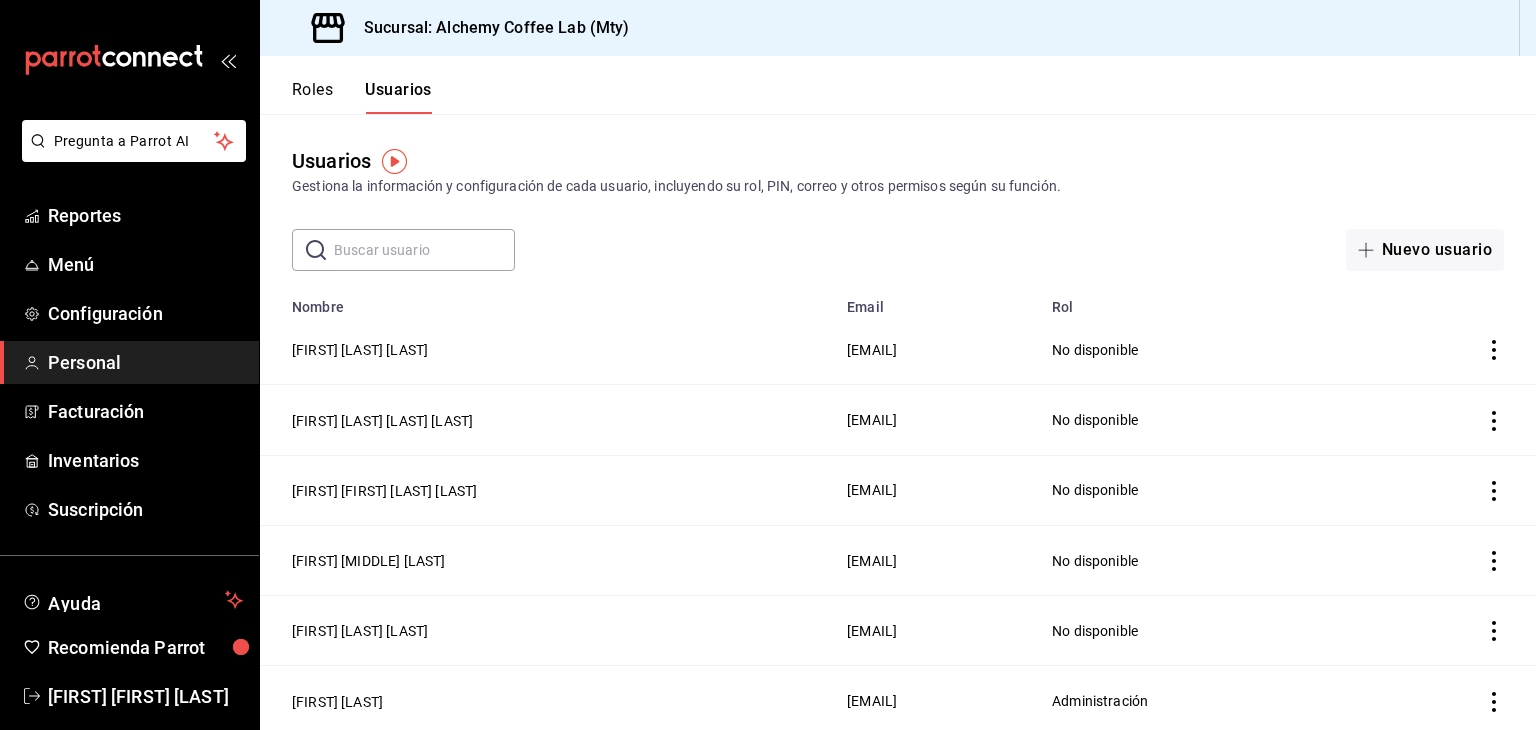 click on "[FIRST] [FIRST] [LAST]" at bounding box center (898, 171) 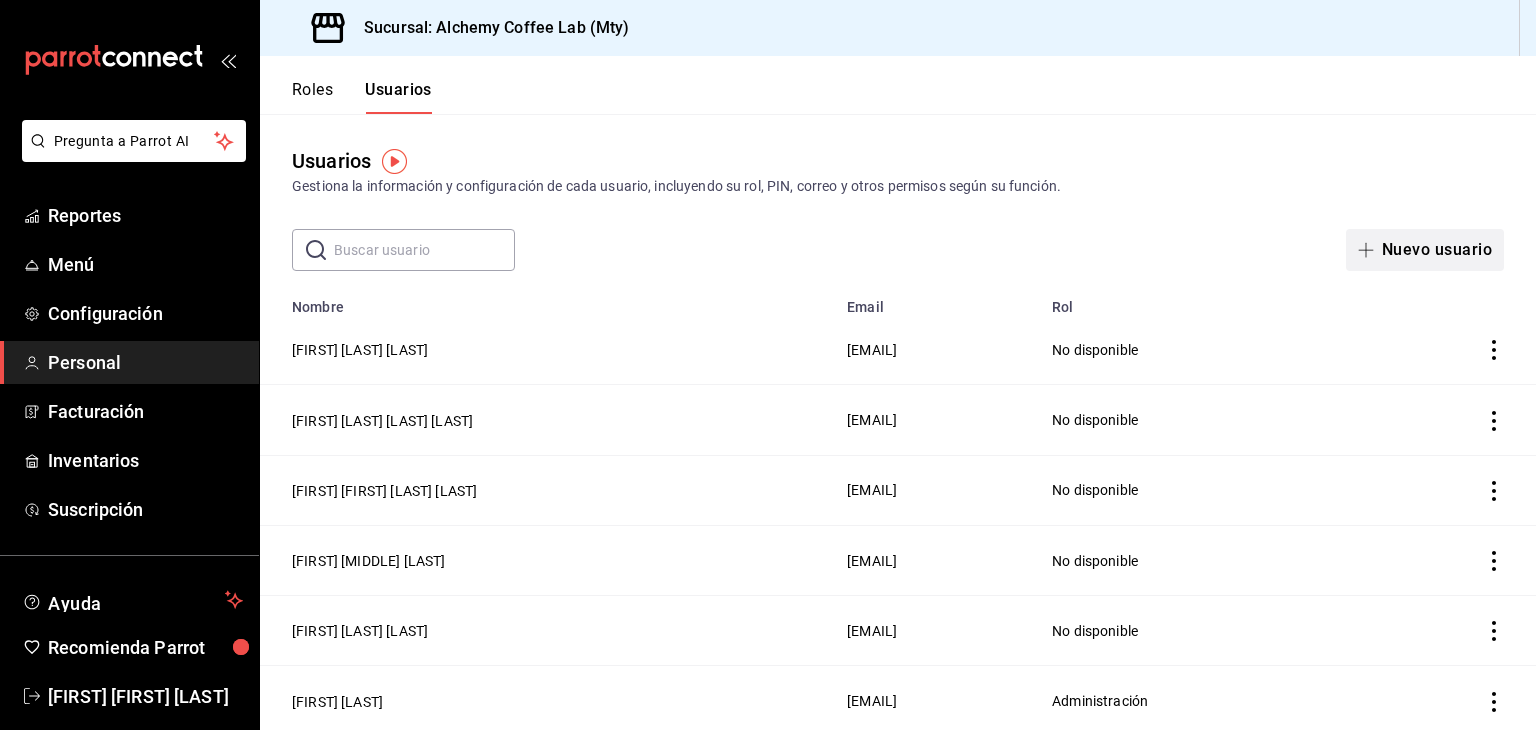 click on "Nuevo usuario" at bounding box center [1425, 250] 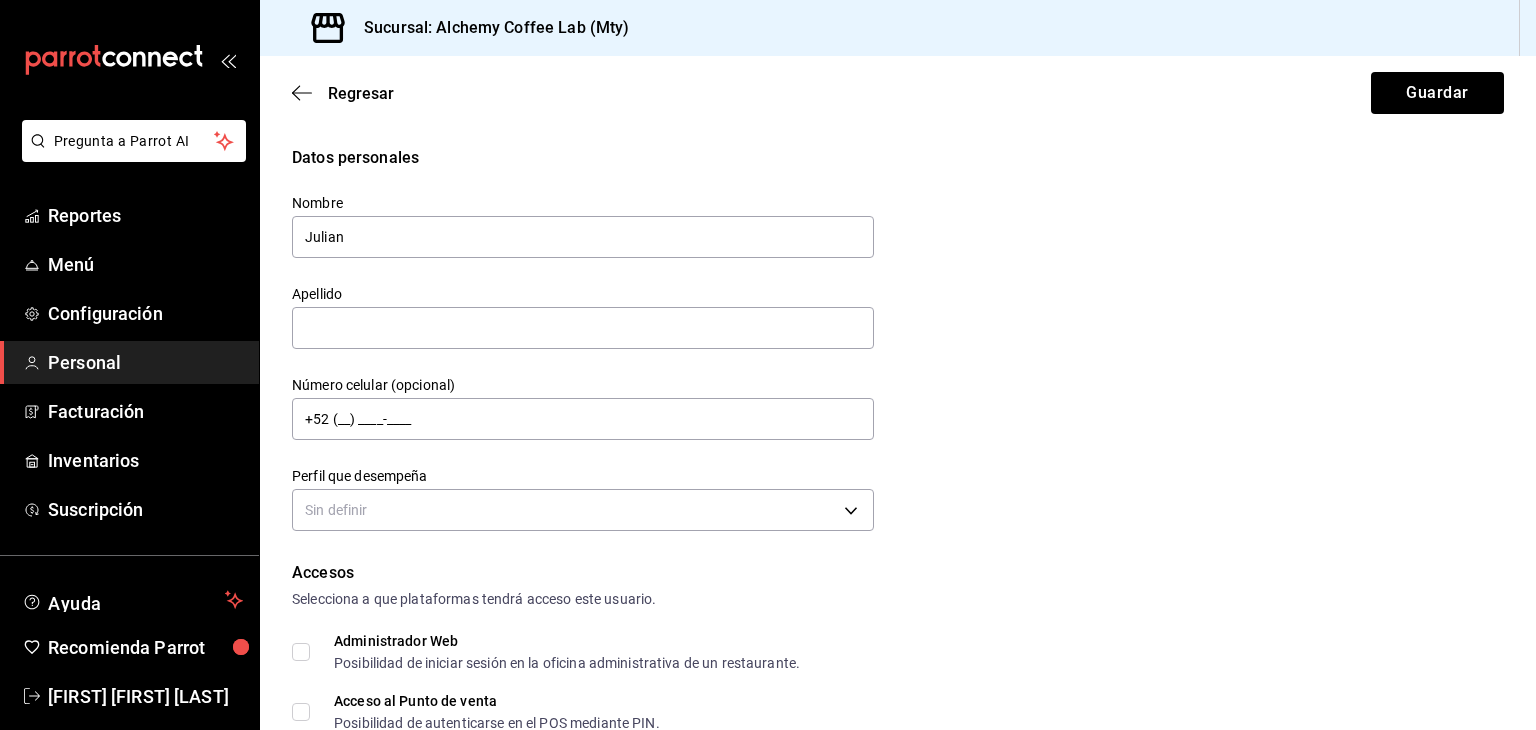 type on "Julian" 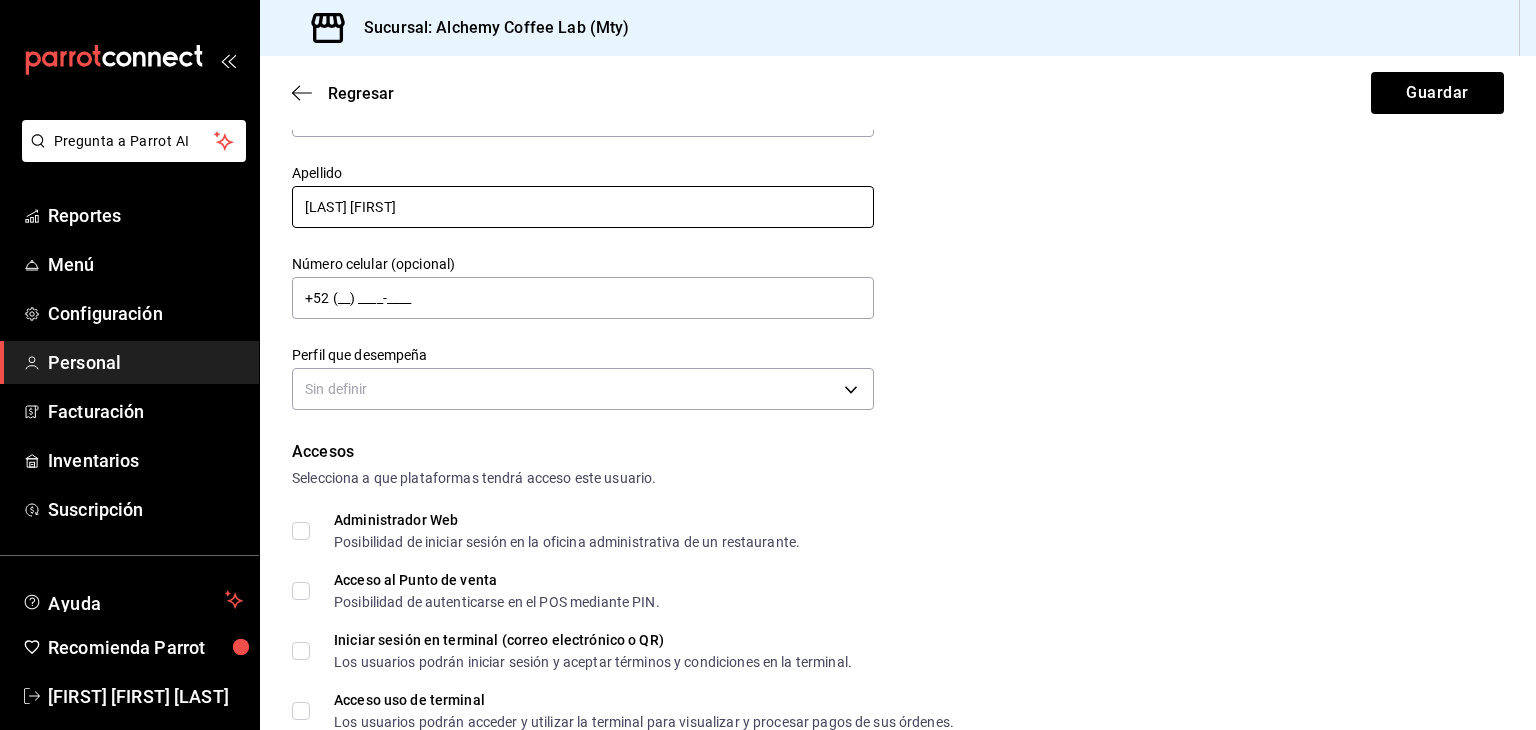 scroll, scrollTop: 200, scrollLeft: 0, axis: vertical 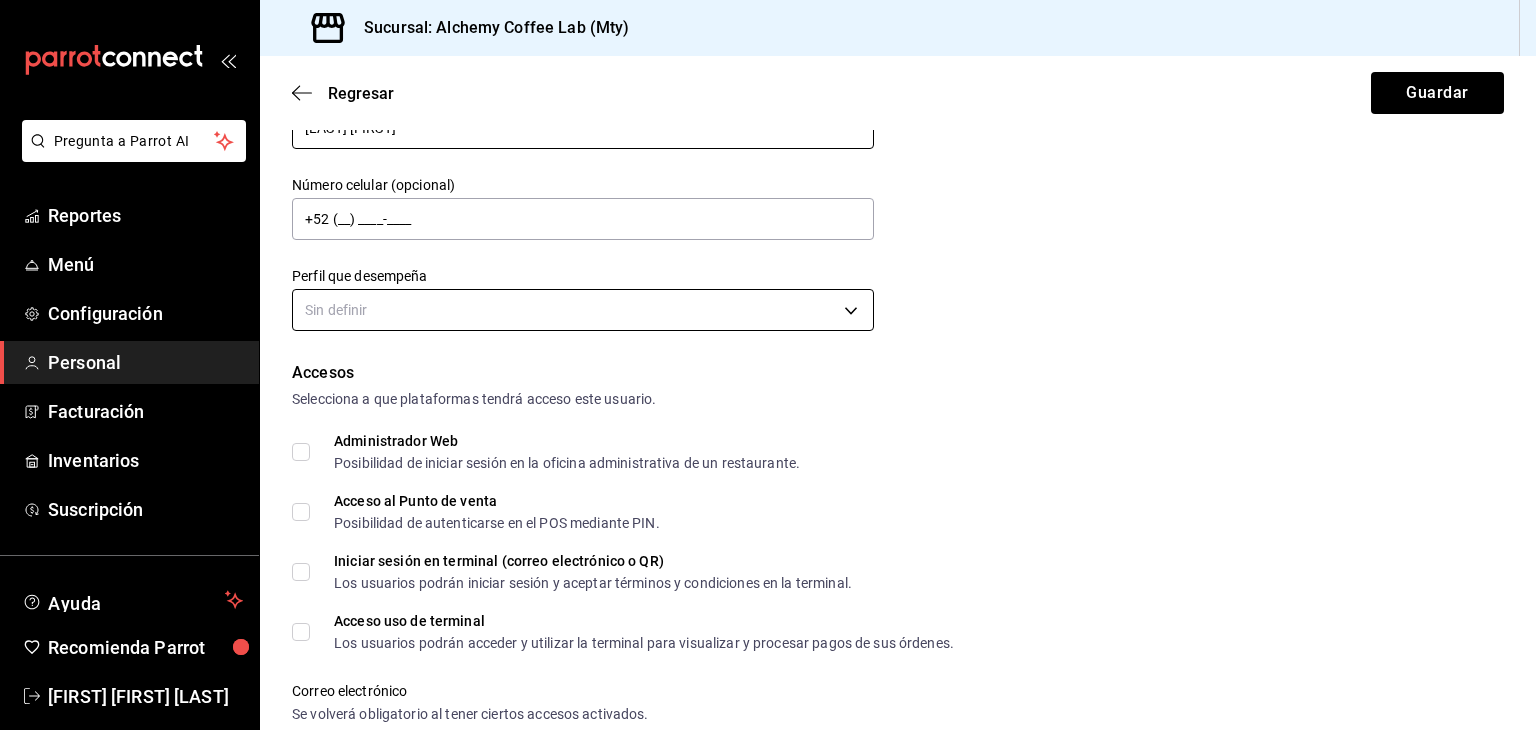 type on "[LAST] [FIRST]" 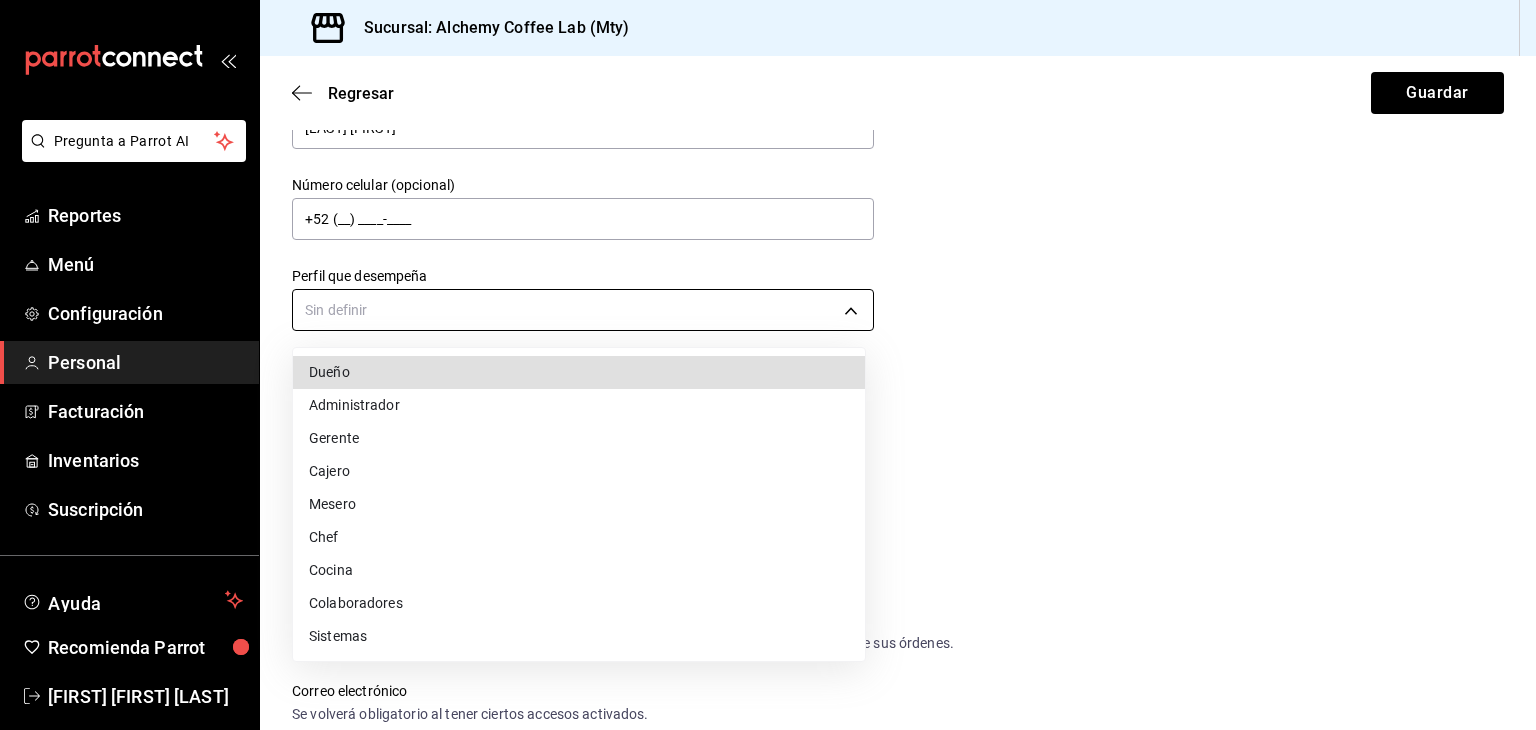 click on "[FIRST] [FIRST] [LAST]" at bounding box center [768, 365] 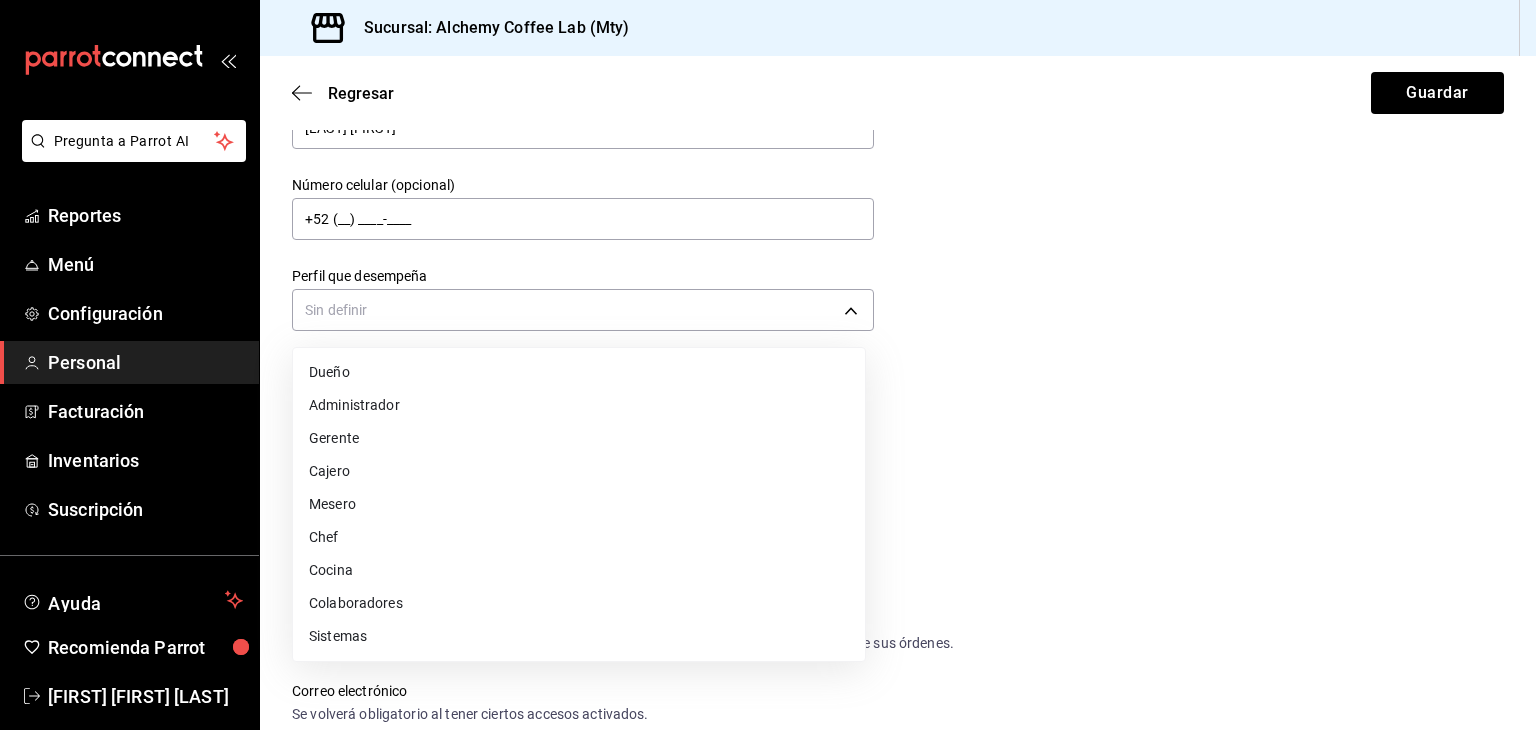 click on "Cocina" at bounding box center (579, 570) 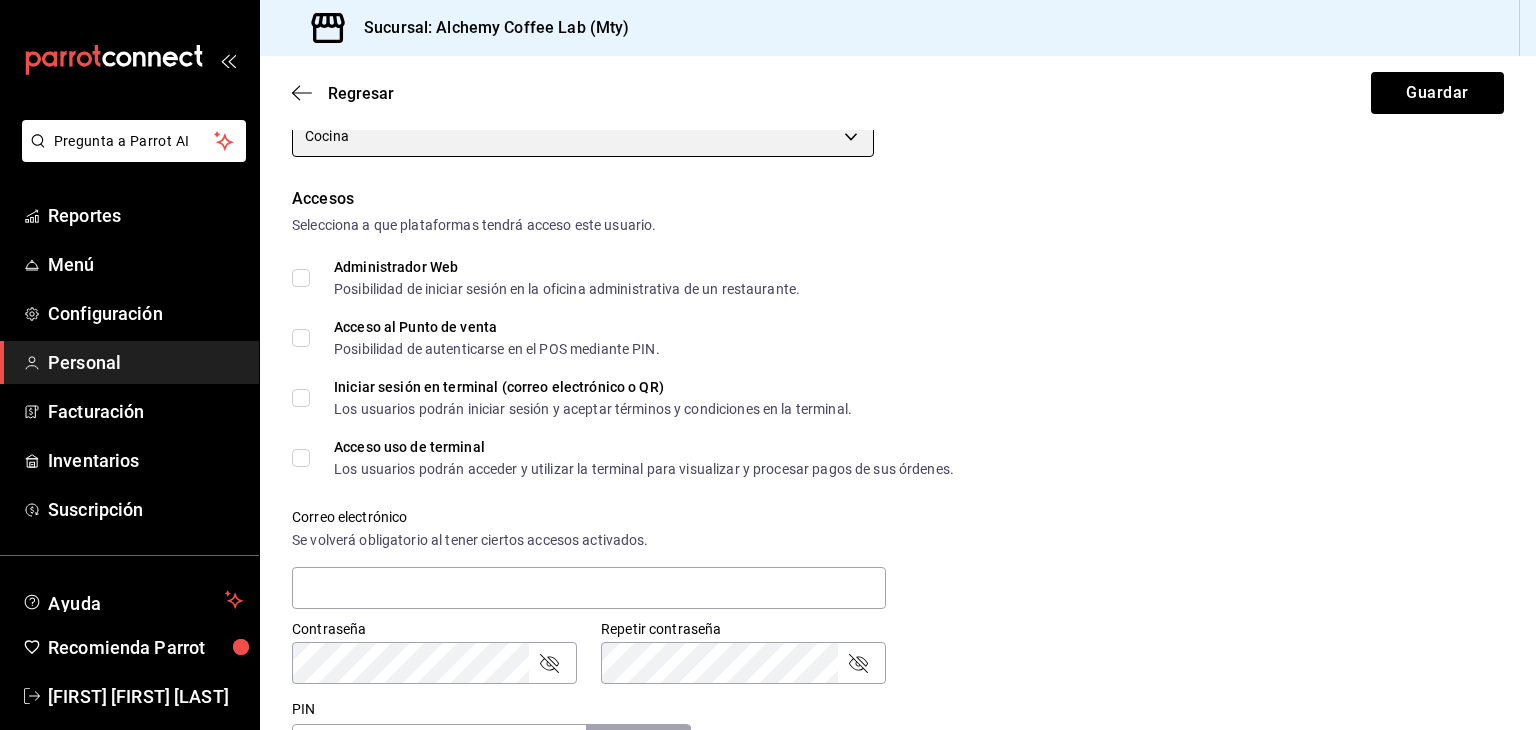 scroll, scrollTop: 300, scrollLeft: 0, axis: vertical 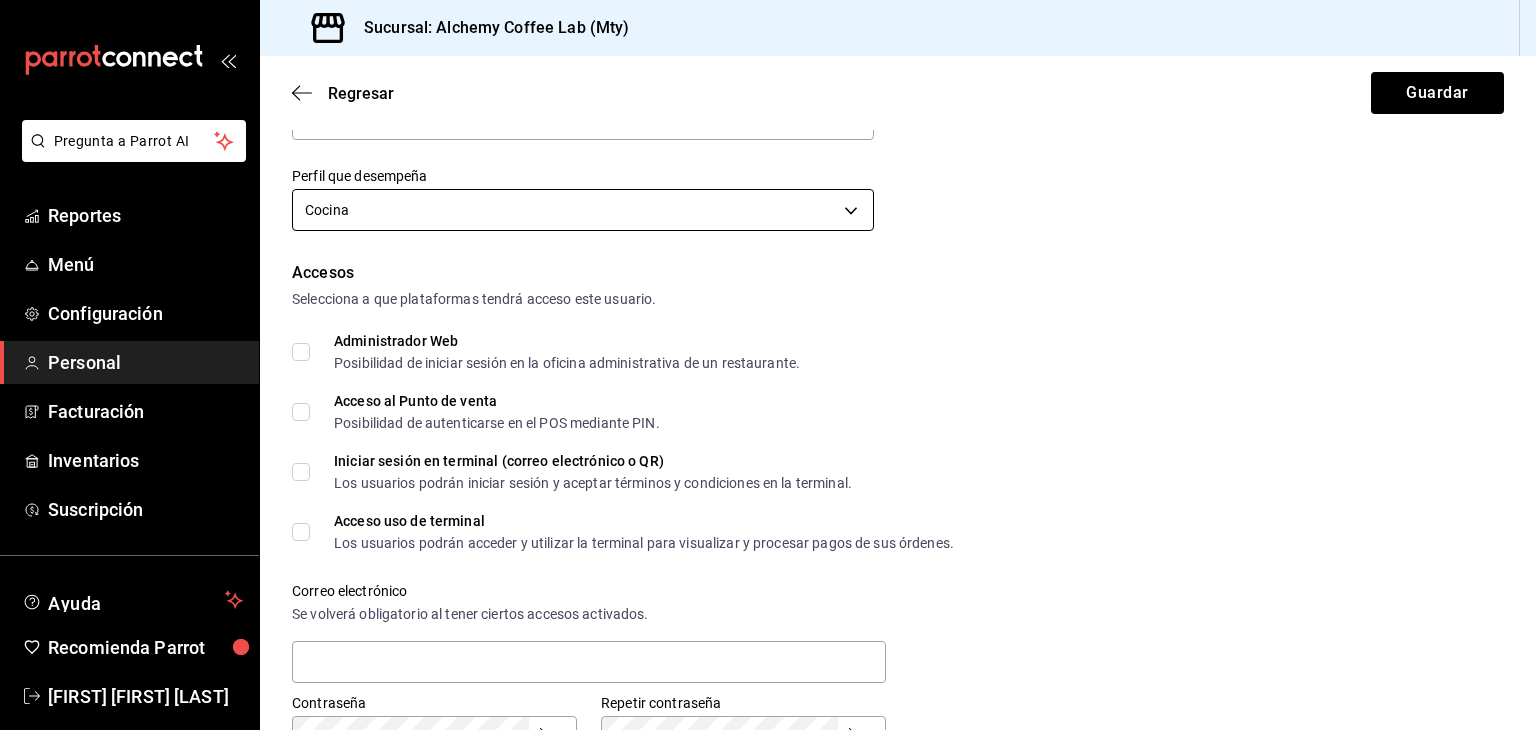 click on "Pregunta a Parrot AI Reportes   Menú   Configuración   Personal   Facturación   Inventarios   Suscripción   Ayuda Recomienda Parrot   [FIRST] [MIDDLE] [LAST]   Sugerir nueva función   Sucursal: Alchemy Coffee Lab (Mty) Regresar Guardar Datos personales Nombre [FIRST] Apellido [LAST] [FIRST] Número celular (opcional) +52 ([PHONE]) [PHONE]-[PHONE] Perfil que desempeña Cocina KITCHEN Accesos Selecciona a que plataformas tendrá acceso este usuario. Administrador Web Posibilidad de iniciar sesión en la oficina administrativa de un restaurante.  Acceso al Punto de venta Posibilidad de autenticarse en el POS mediante PIN.  Iniciar sesión en terminal (correo electrónico o QR) Los usuarios podrán iniciar sesión y aceptar términos y condiciones en la terminal. Acceso uso de terminal Los usuarios podrán acceder y utilizar la terminal para visualizar y procesar pagos de sus órdenes. Correo electrónico Se volverá obligatorio al tener ciertos accesos activados. Contraseña Contraseña Repetir contraseña PIN ​" at bounding box center (768, 365) 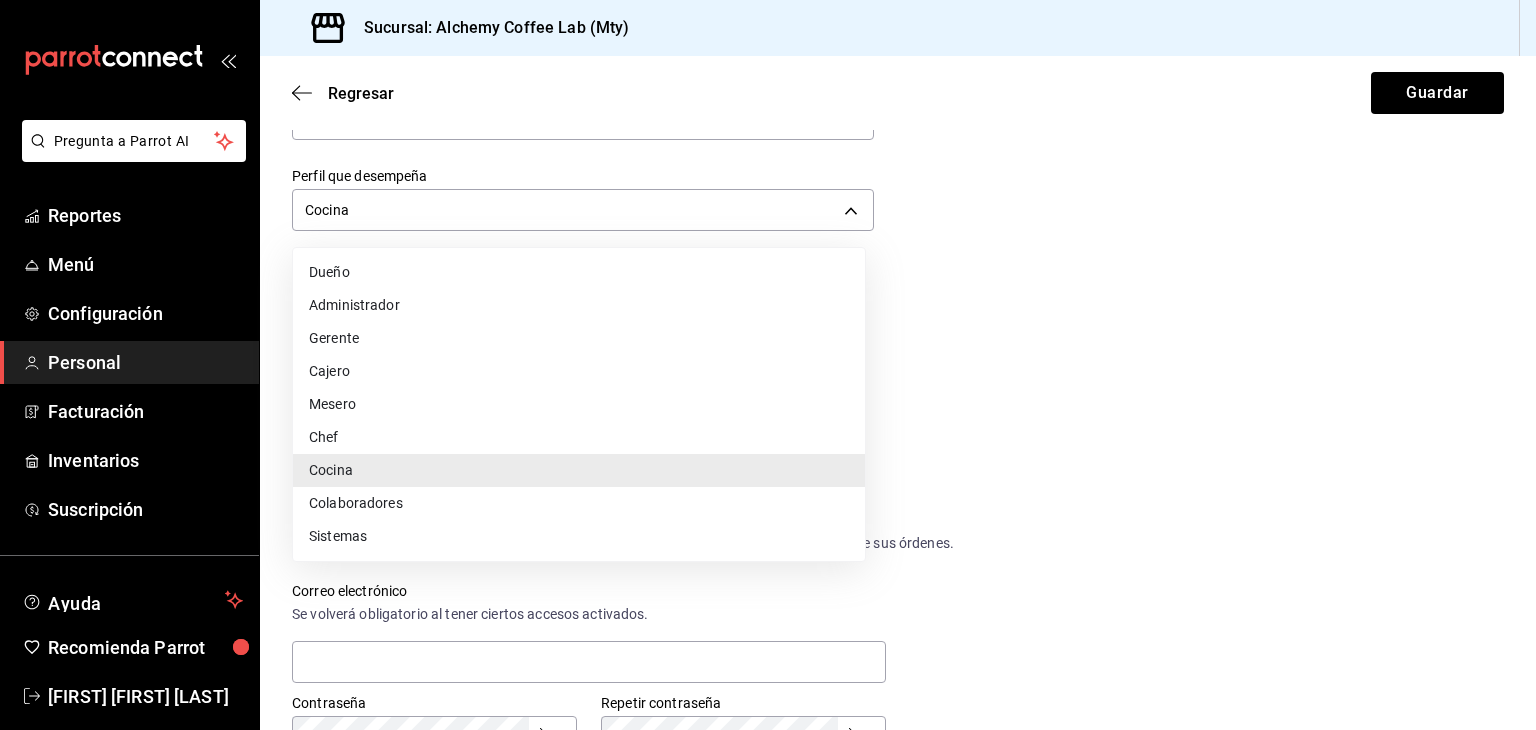 click on "Colaboradores" at bounding box center (579, 503) 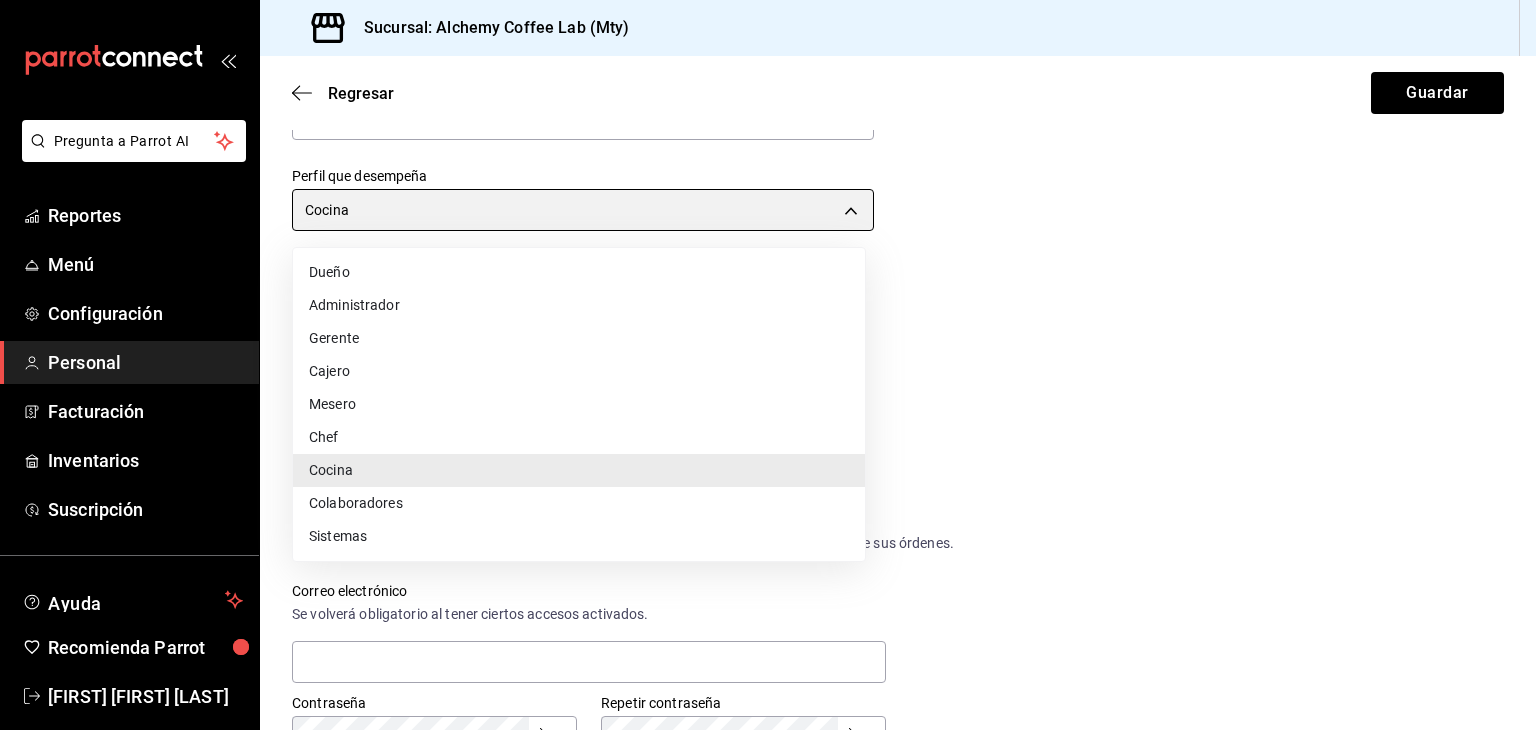 type on "STAFF" 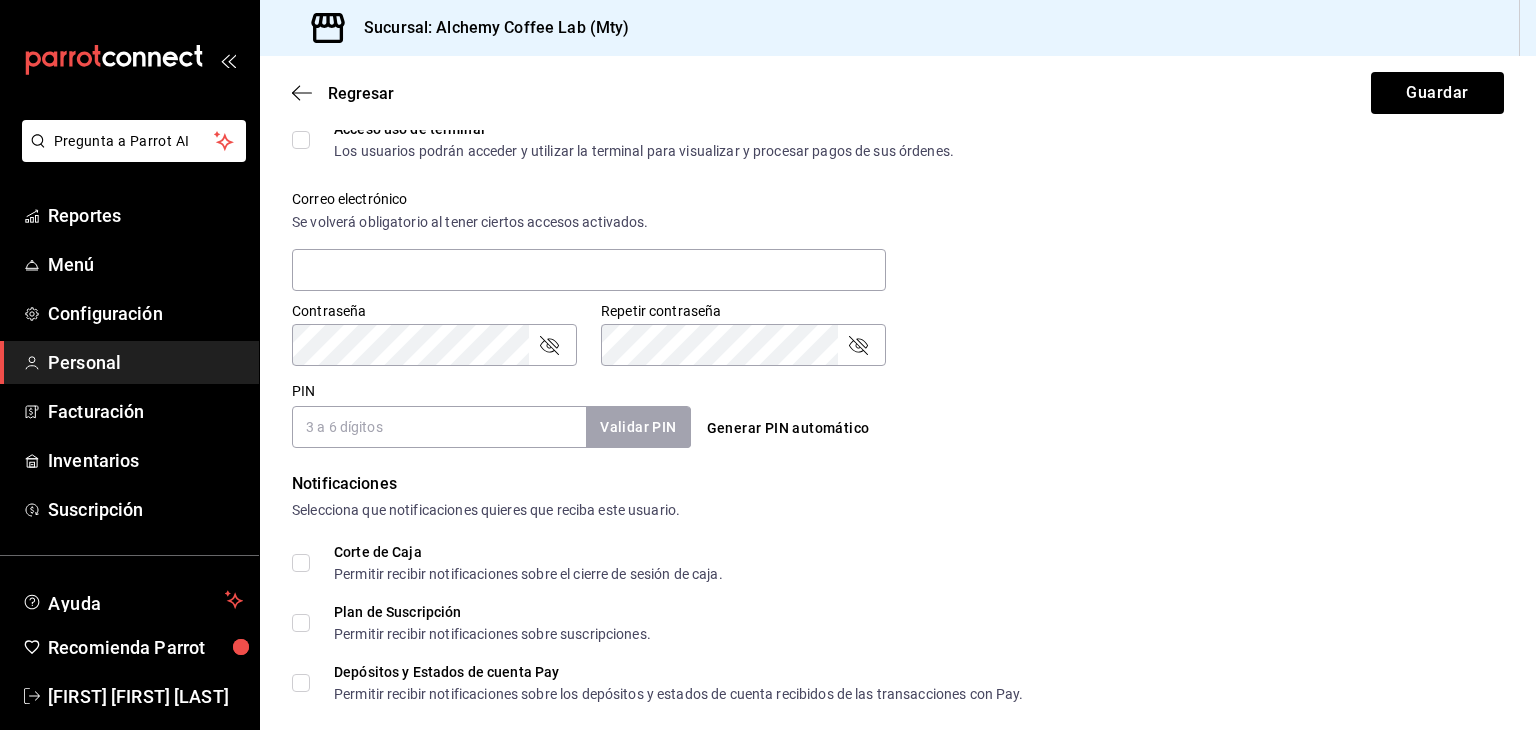 scroll, scrollTop: 700, scrollLeft: 0, axis: vertical 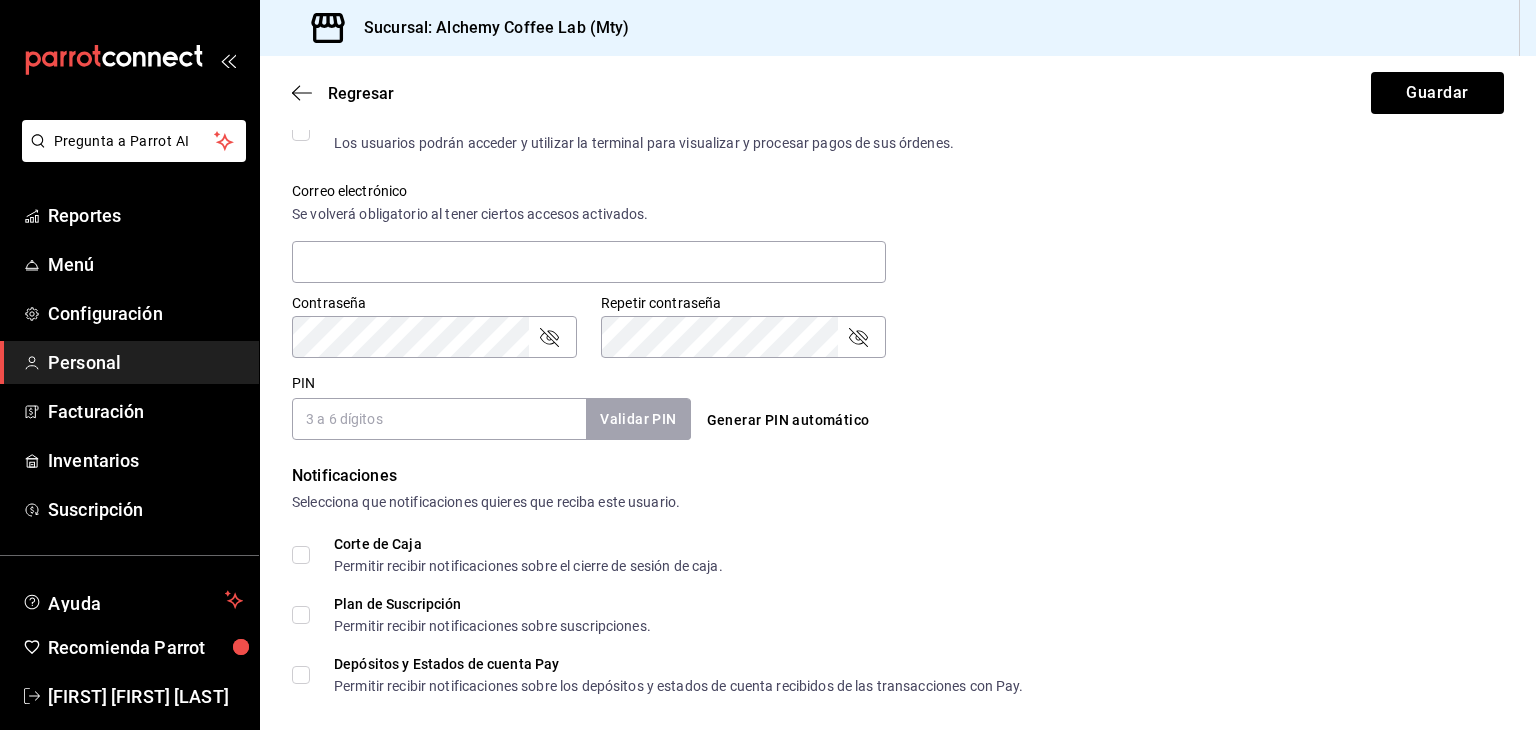 click on "PIN" at bounding box center (439, 419) 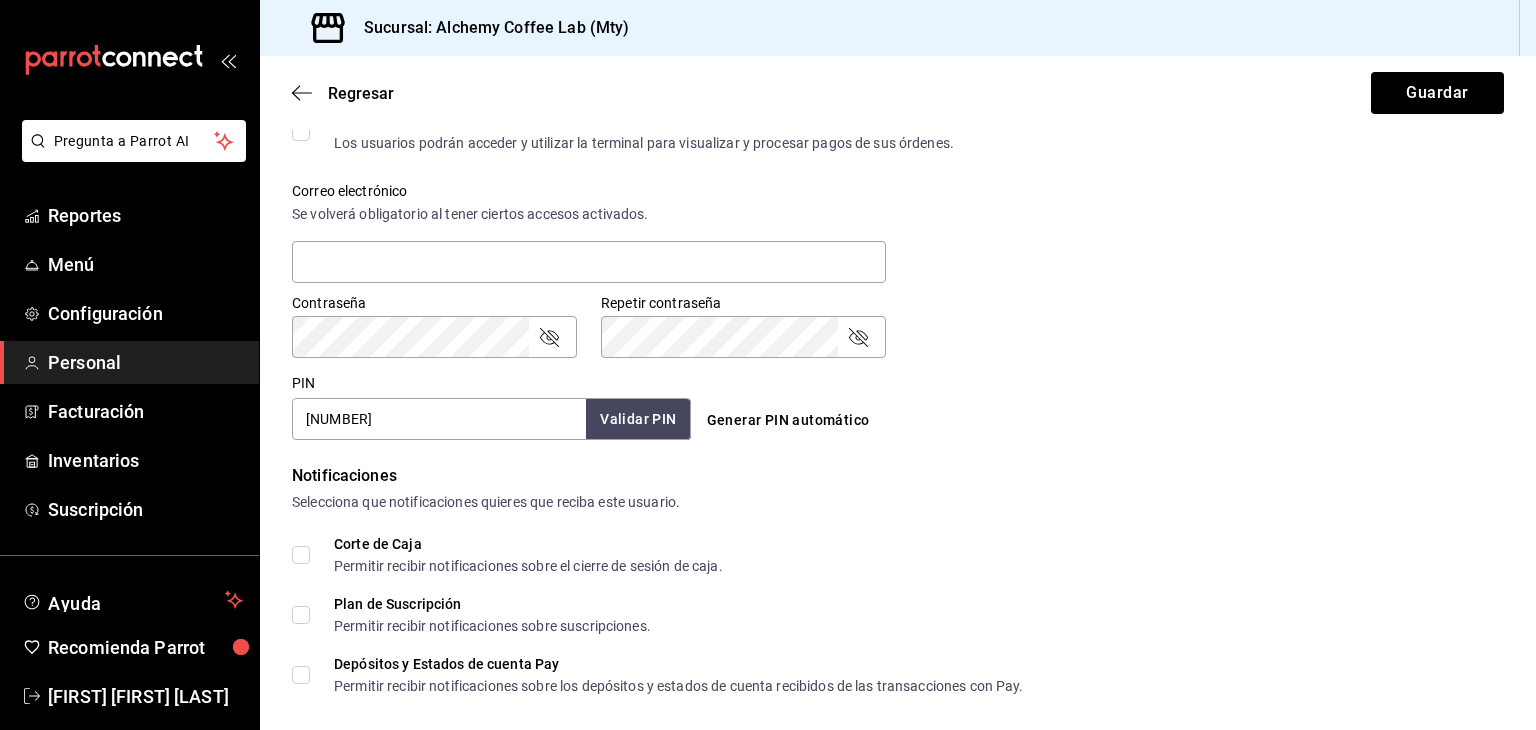 type on "[NUMBER]" 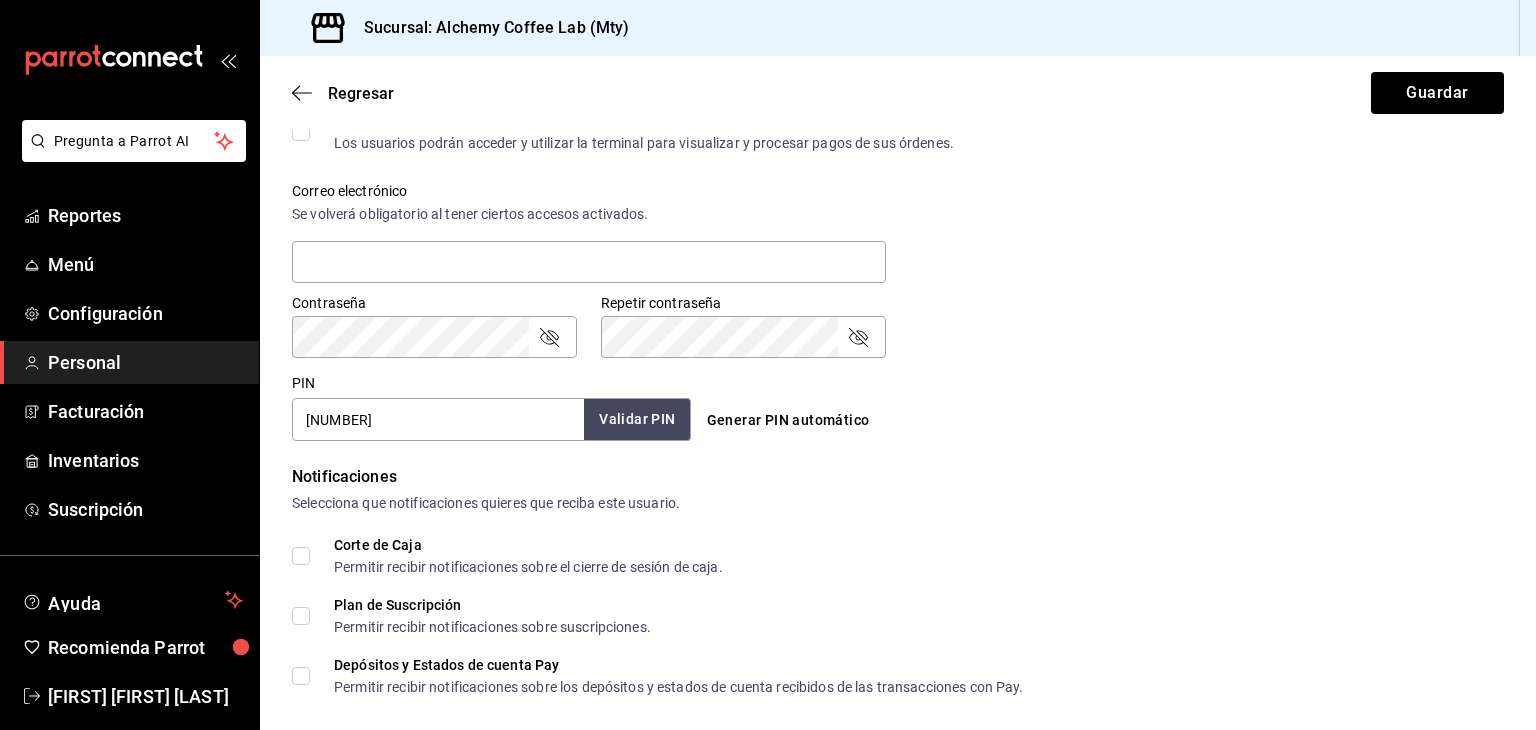click on "Validar PIN" at bounding box center (637, 419) 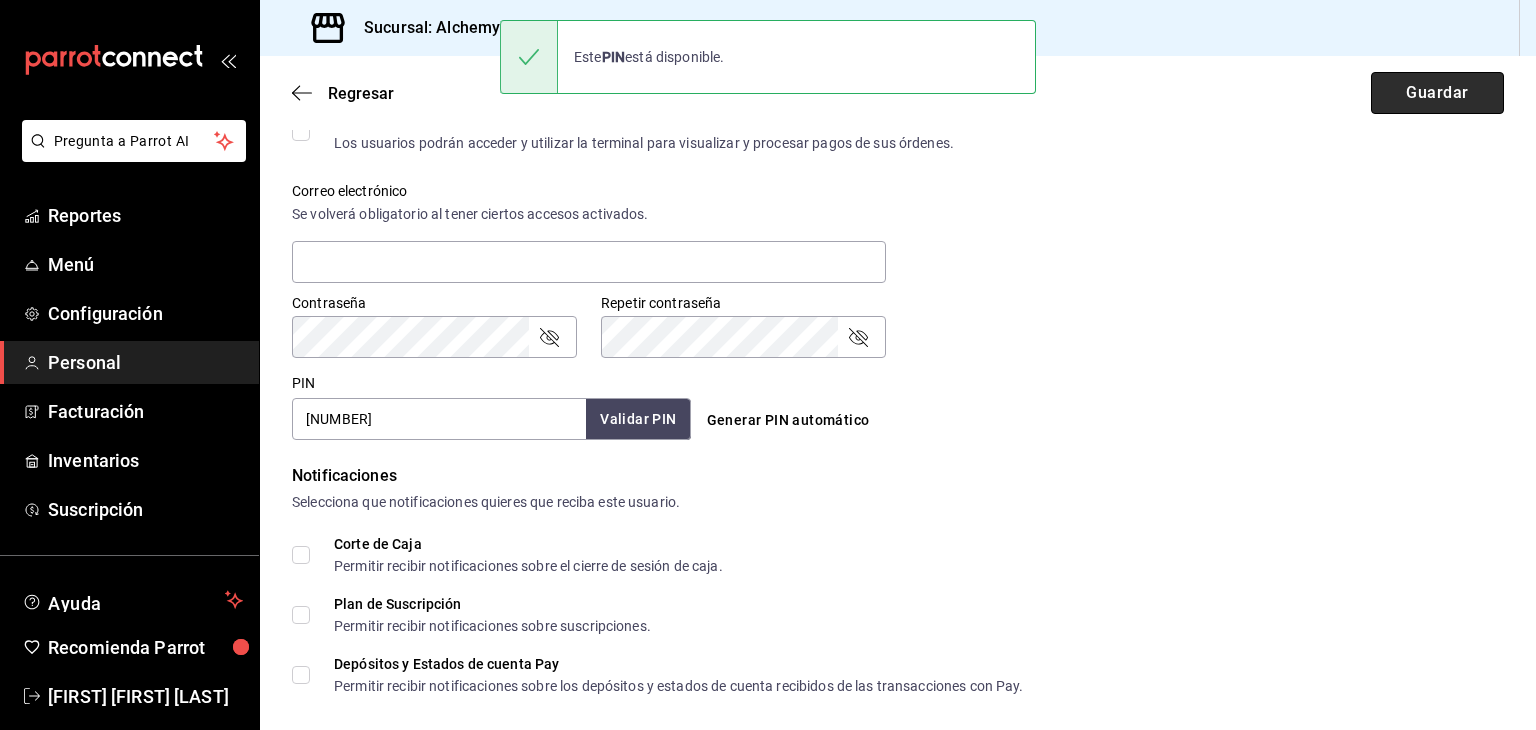 click on "Guardar" at bounding box center (1437, 93) 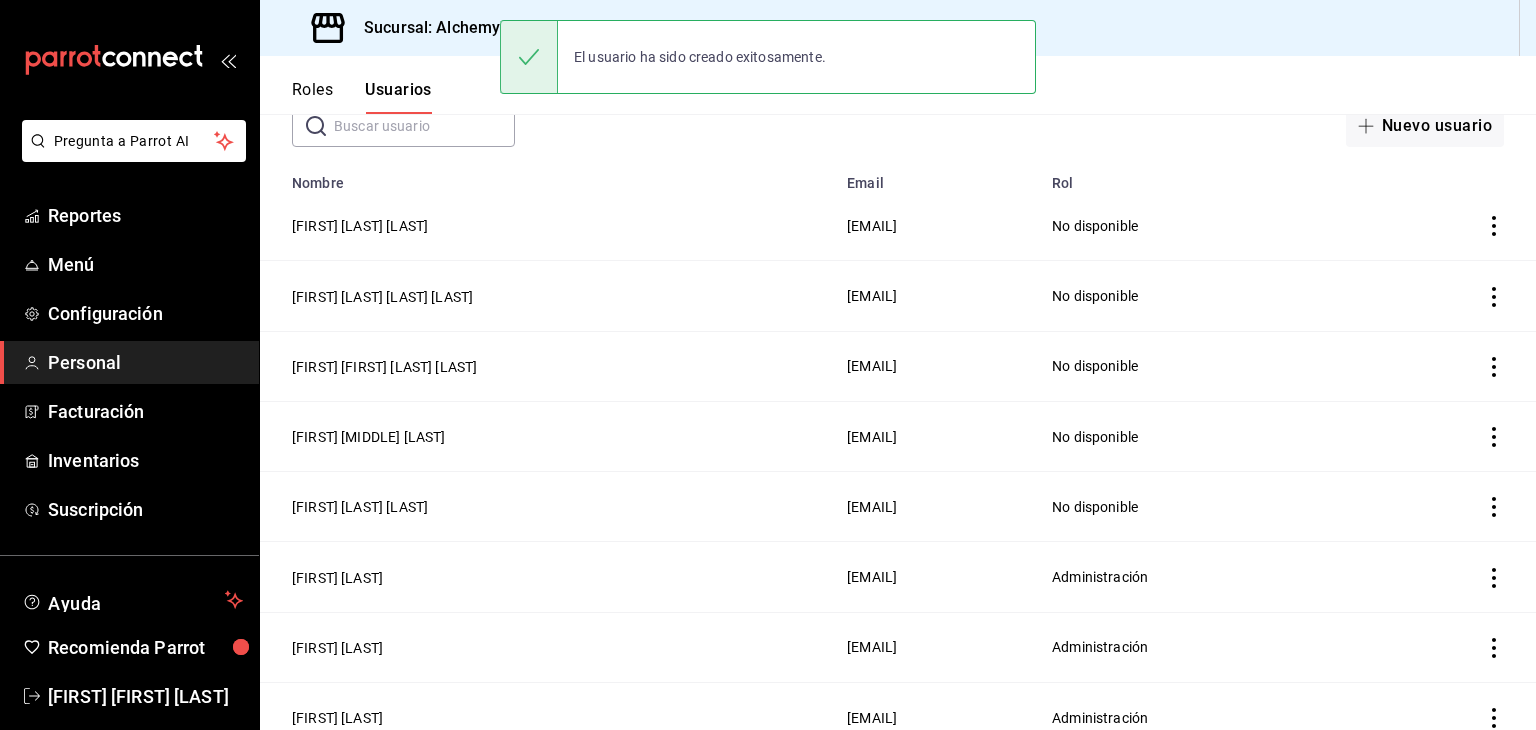scroll, scrollTop: 0, scrollLeft: 0, axis: both 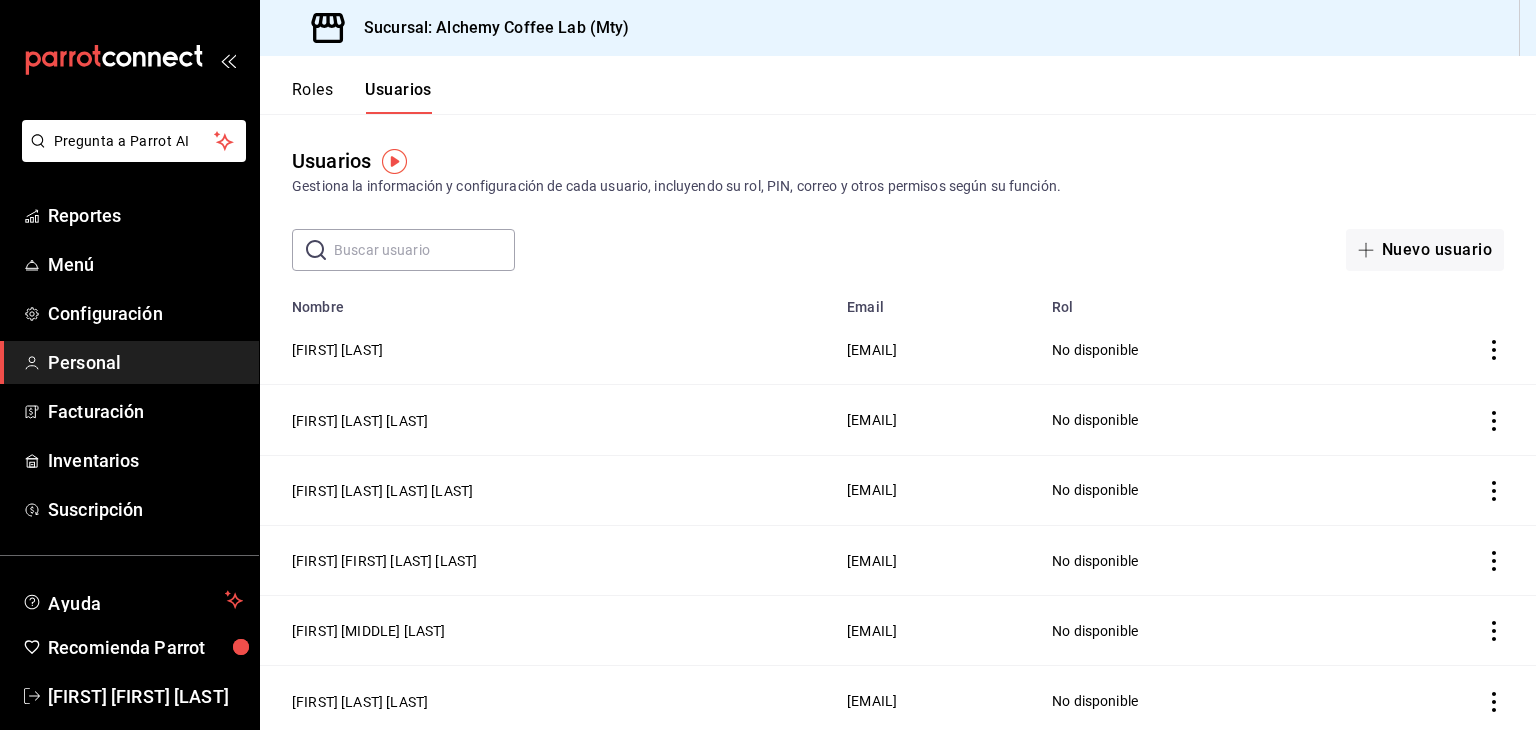 click on "Gestiona la información y configuración de cada usuario, incluyendo su rol, PIN, correo y otros permisos según su función." at bounding box center (898, 186) 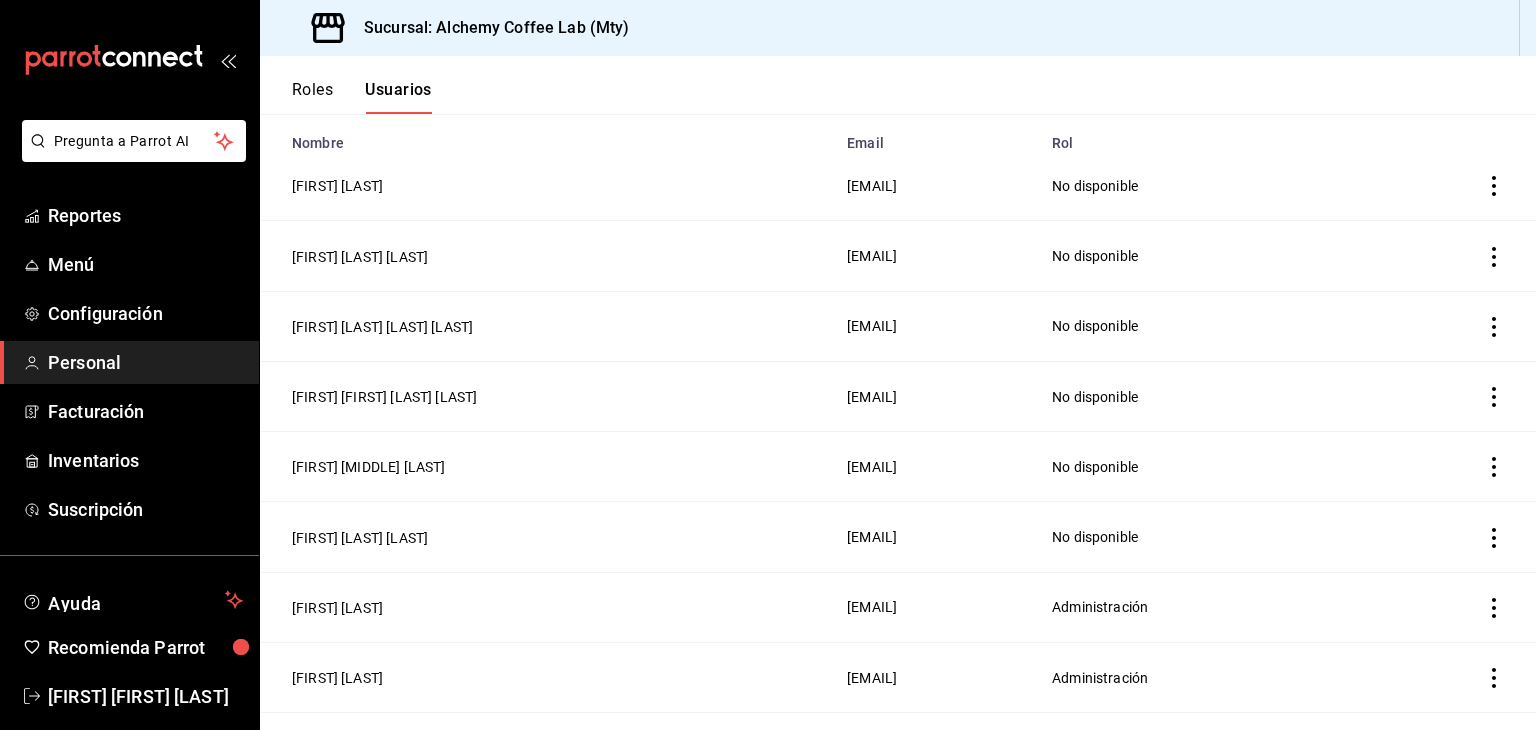 scroll, scrollTop: 200, scrollLeft: 0, axis: vertical 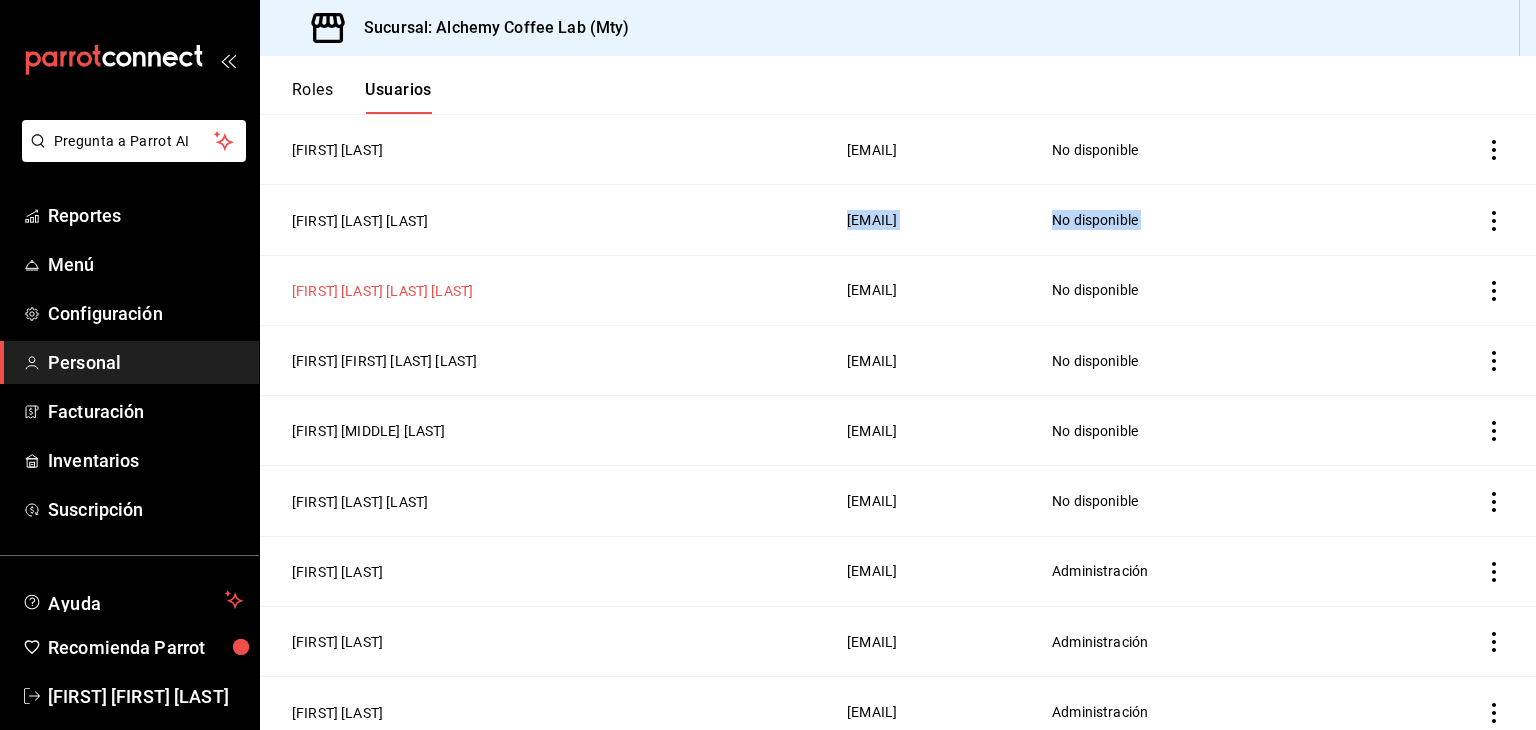 drag, startPoint x: 499, startPoint y: 209, endPoint x: 473, endPoint y: 295, distance: 89.84431 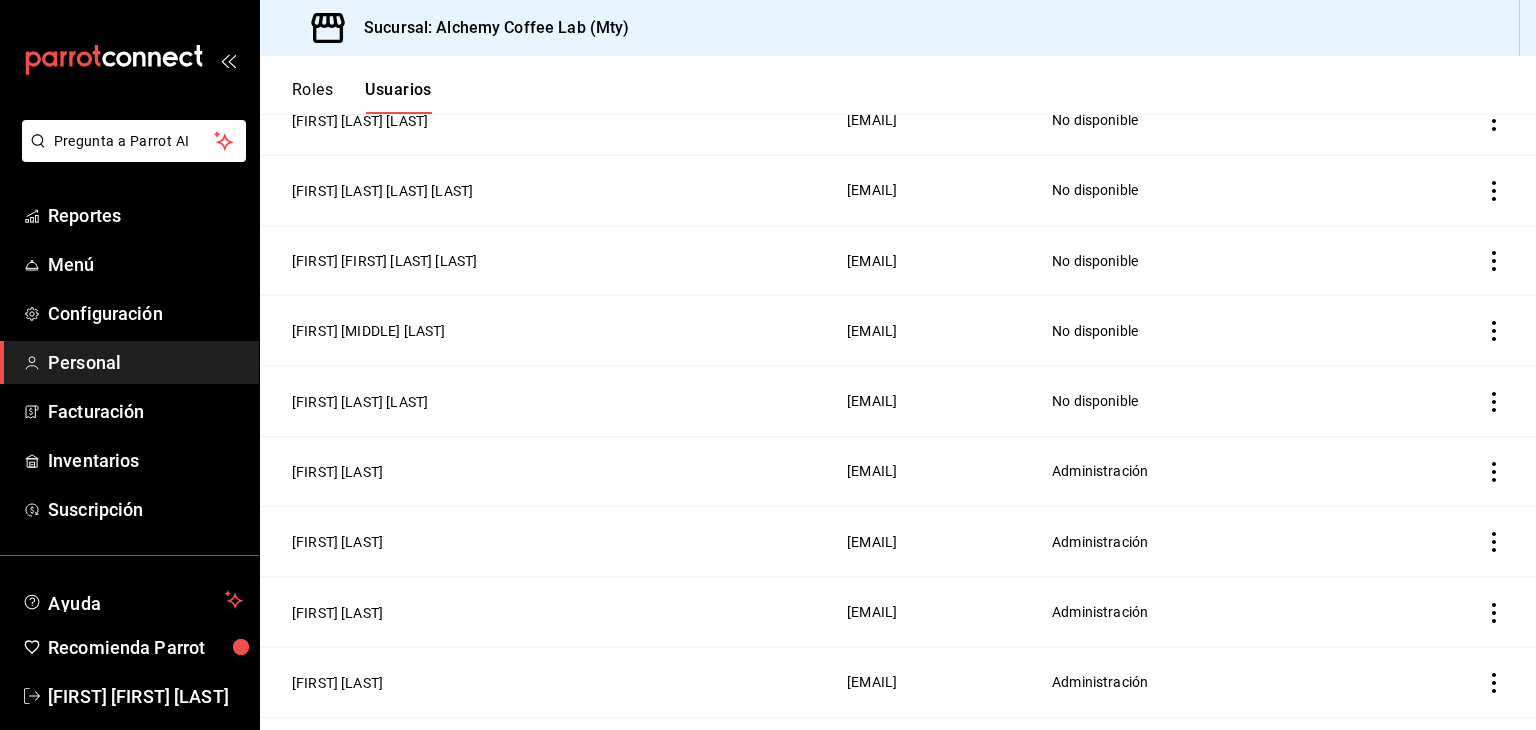 click on "[FIRST] [MIDDLE] [LAST]" at bounding box center [547, 331] 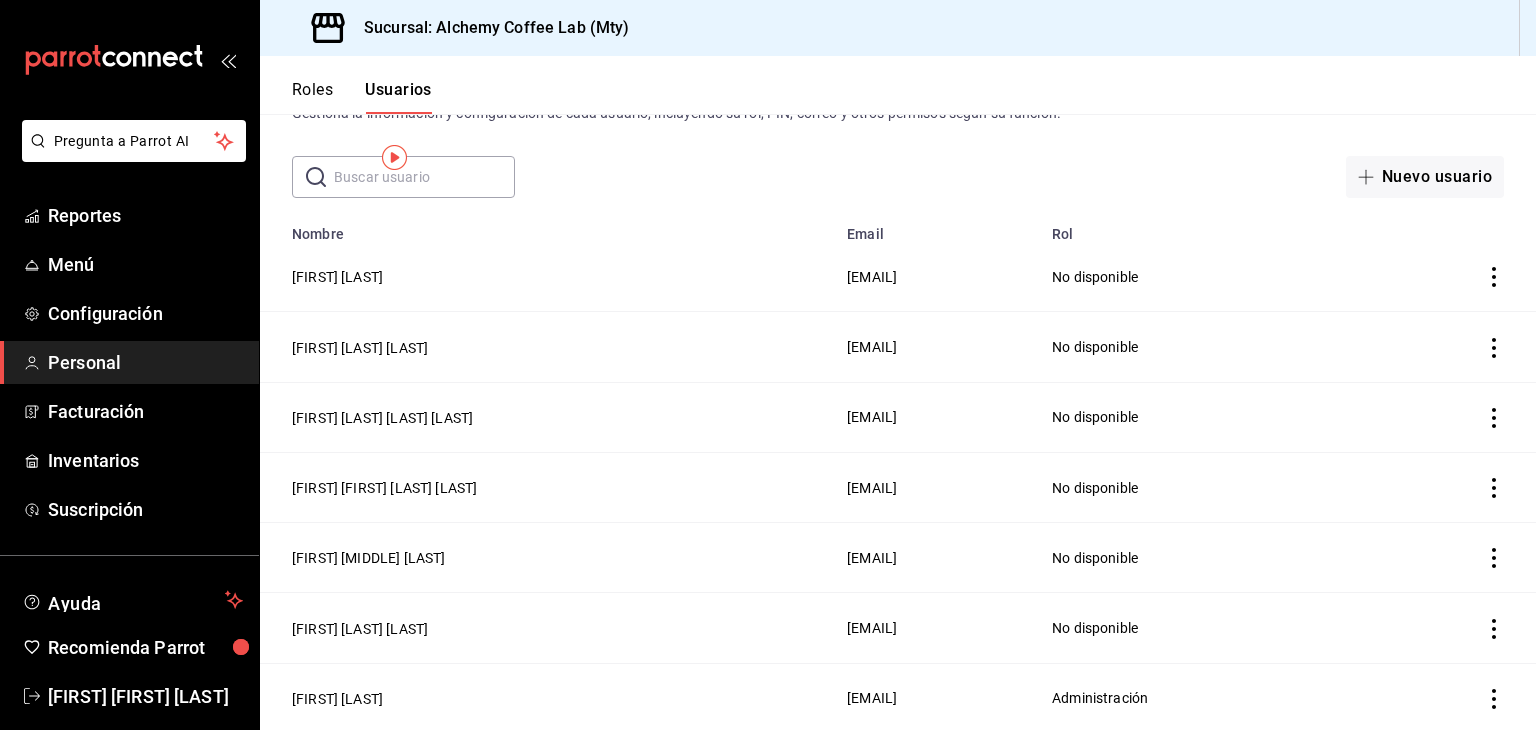 scroll, scrollTop: 0, scrollLeft: 0, axis: both 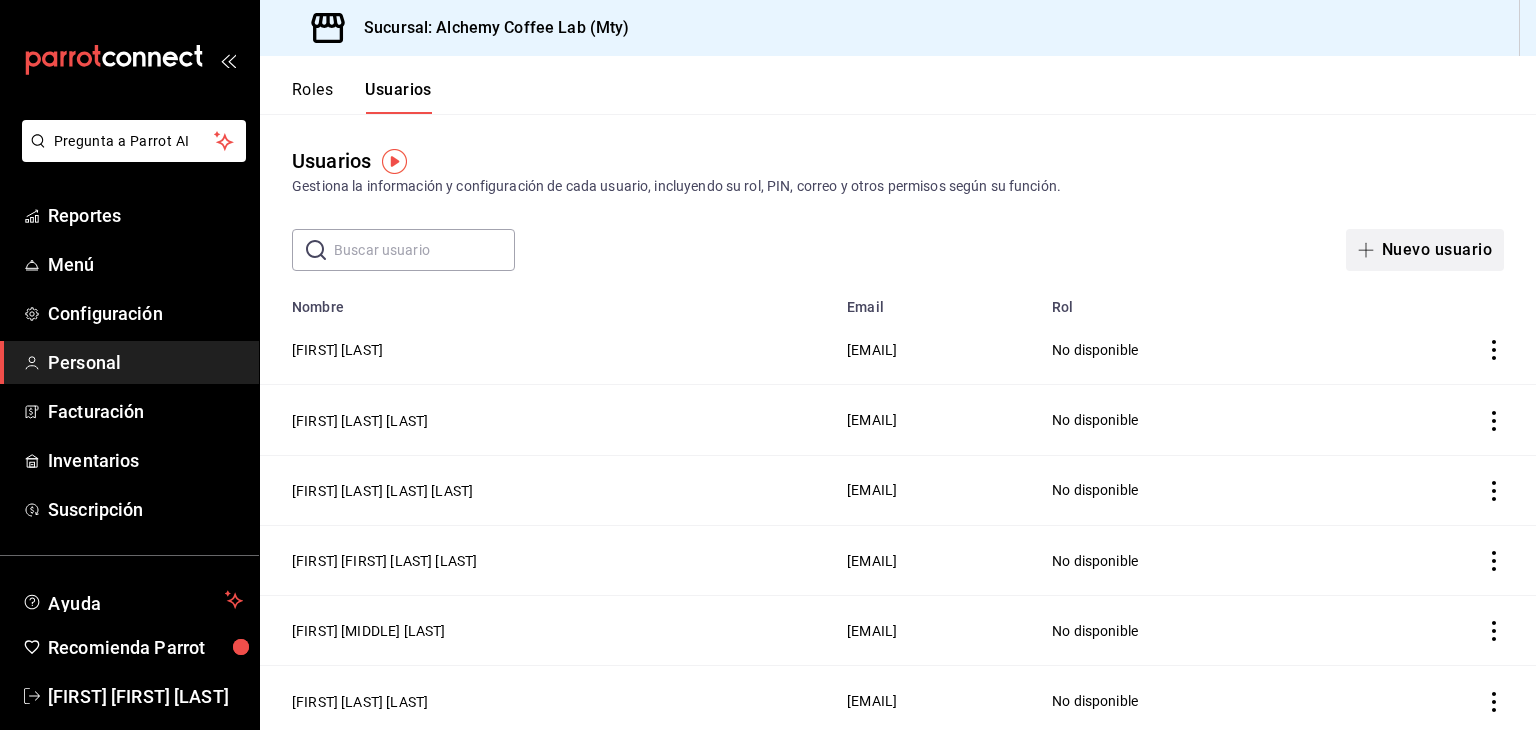 click on "Nuevo usuario" at bounding box center (1425, 250) 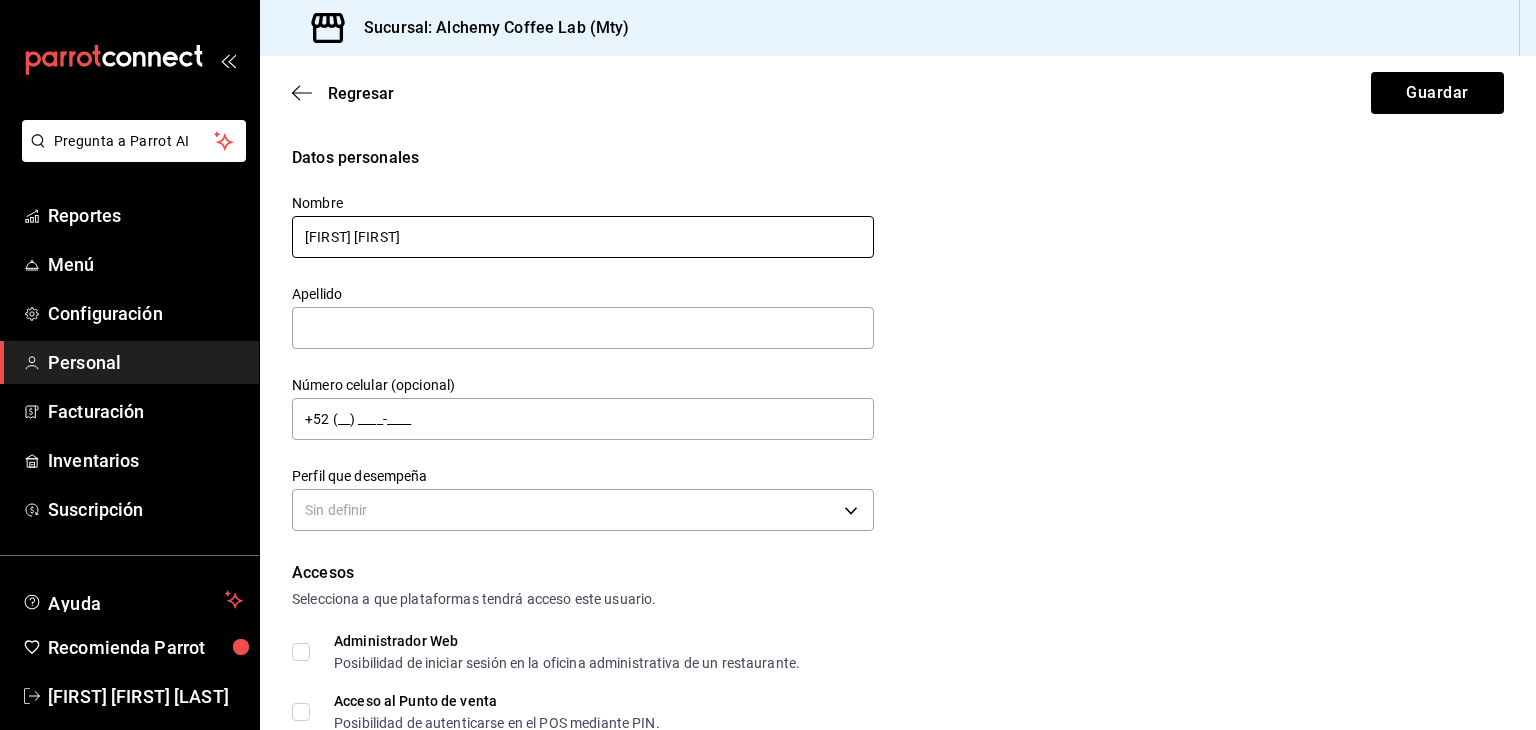 type on "[FIRST] [FIRST]" 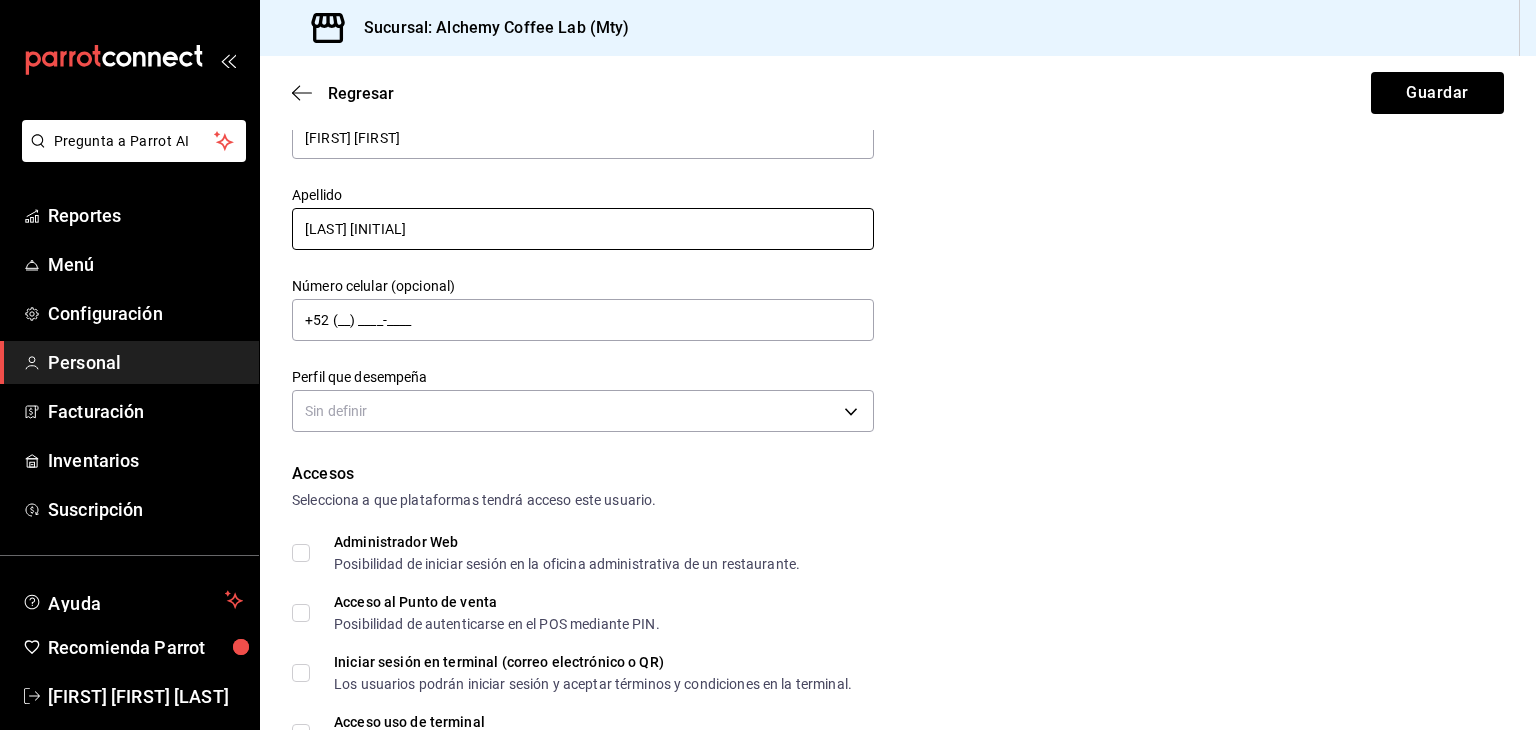 scroll, scrollTop: 100, scrollLeft: 0, axis: vertical 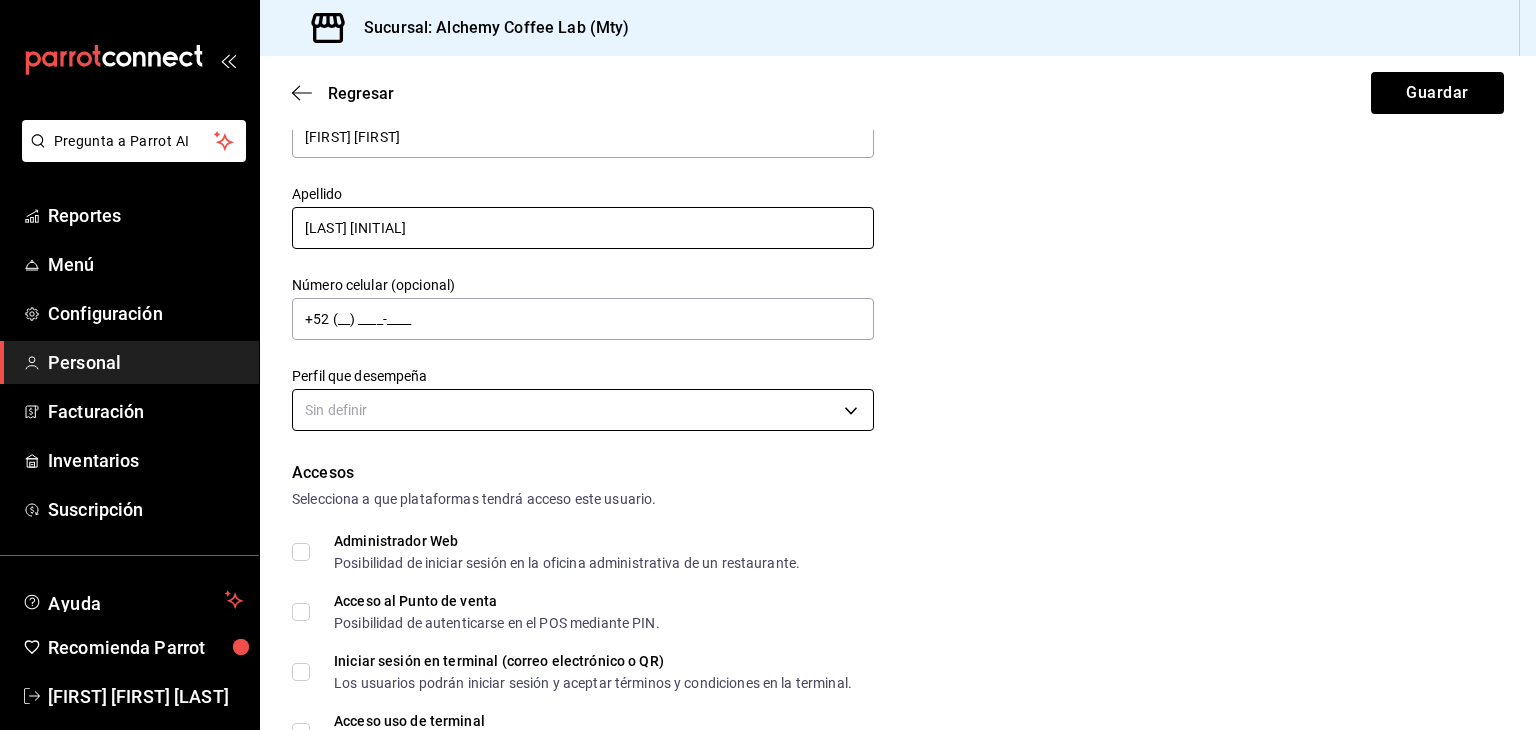 type on "[LAST] [INITIAL]" 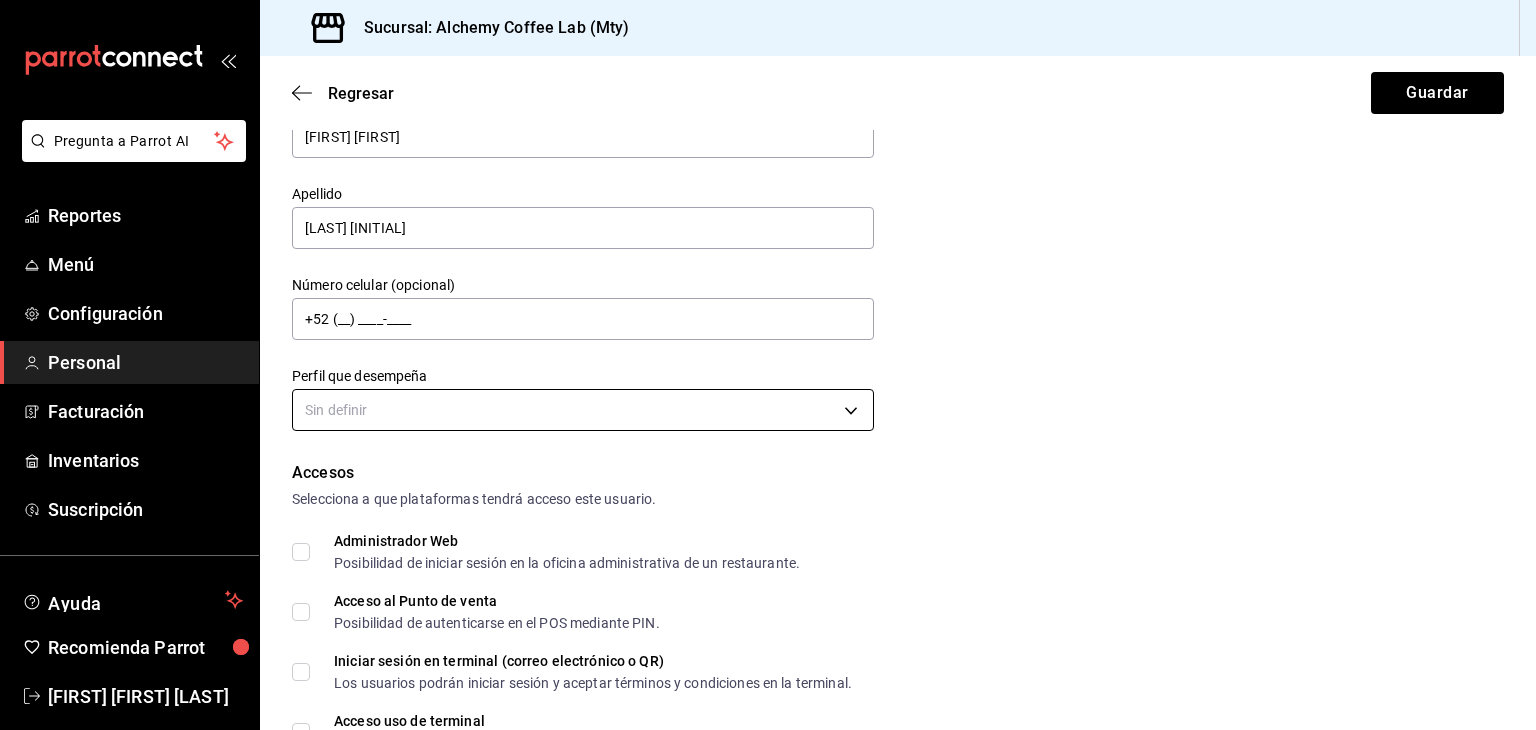 click on "Pregunta a Parrot AI Reportes   Menú   Configuración   Personal   Facturación   Inventarios   Suscripción   Ayuda Recomienda Parrot   [FIRST] [MIDDLE] [LAST]   Sugerir nueva función   Sucursal: Alchemy Coffee Lab (Mty) Regresar Guardar Datos personales Nombre [FIRST] Apellido [LAST] Número celular (opcional) +52 ([PHONE]) [PHONE]-[PHONE] Perfil que desempeña Sin definir Accesos Selecciona a que plataformas tendrá acceso este usuario. Administrador Web Posibilidad de iniciar sesión en la oficina administrativa de un restaurante.  Acceso al Punto de venta Posibilidad de autenticarse en el POS mediante PIN.  Iniciar sesión en terminal (correo electrónico o QR) Los usuarios podrán iniciar sesión y aceptar términos y condiciones en la terminal. Acceso uso de terminal Los usuarios podrán acceder y utilizar la terminal para visualizar y procesar pagos de sus órdenes. Correo electrónico Se volverá obligatorio al tener ciertos accesos activados. Contraseña Contraseña Repetir contraseña PIN" at bounding box center [768, 365] 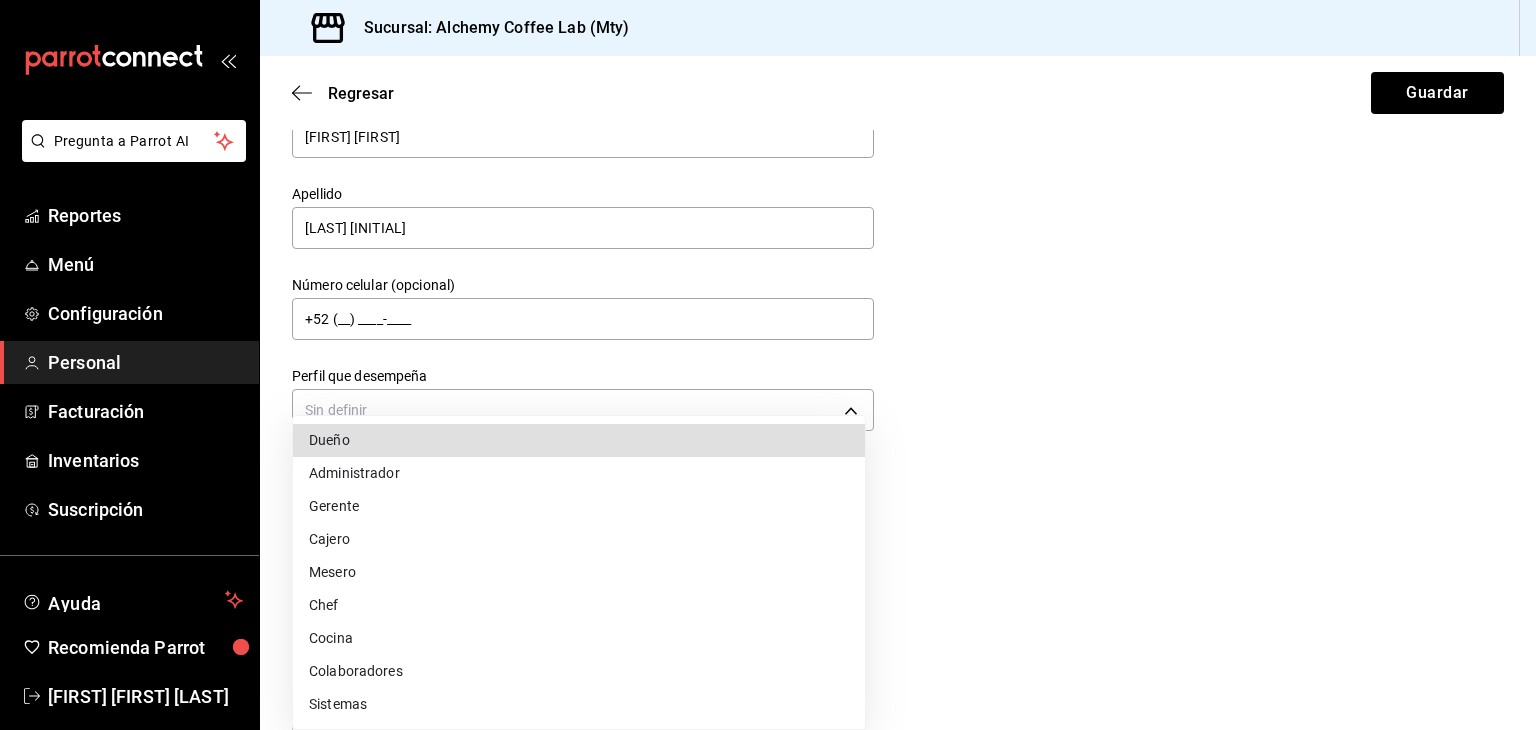 click on "Colaboradores" at bounding box center (579, 671) 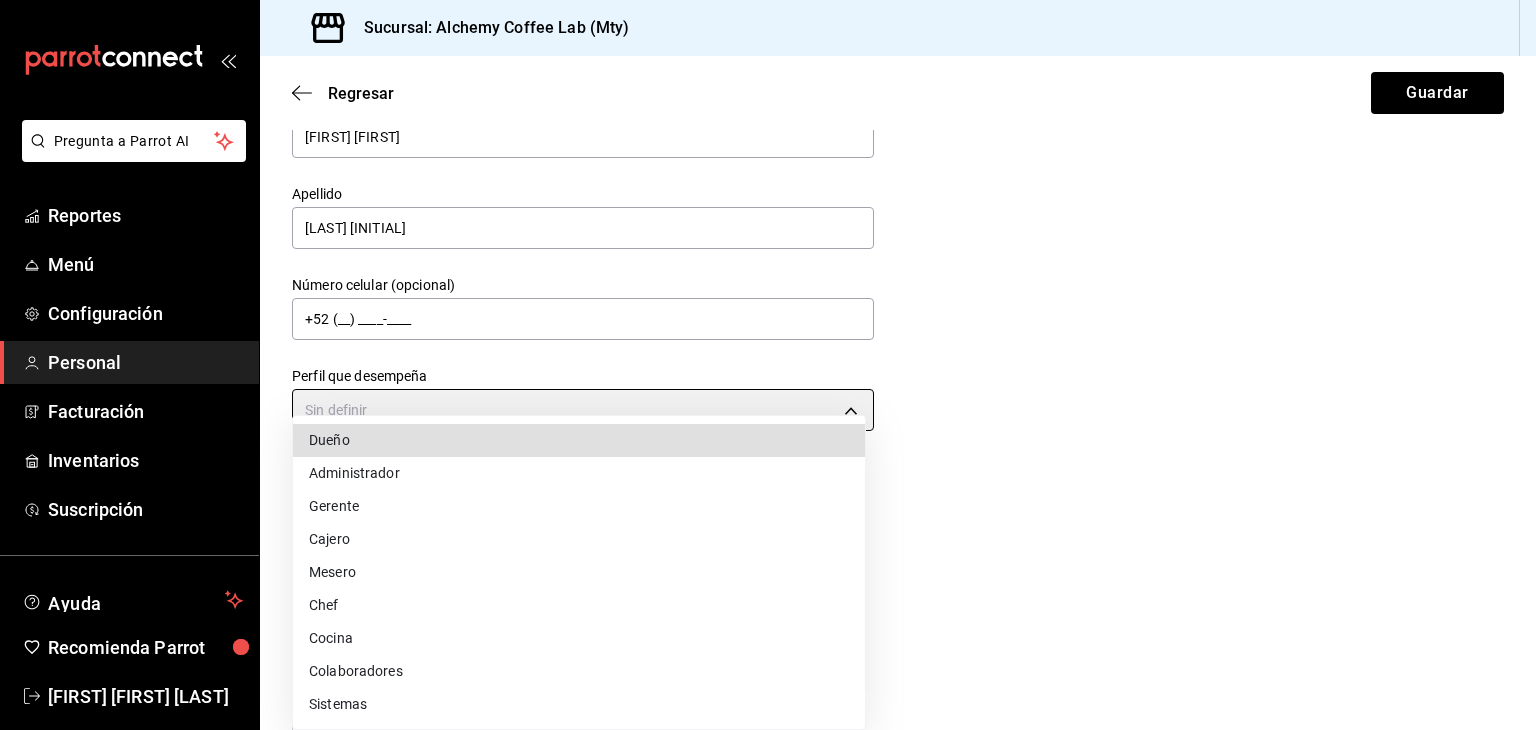 type on "STAFF" 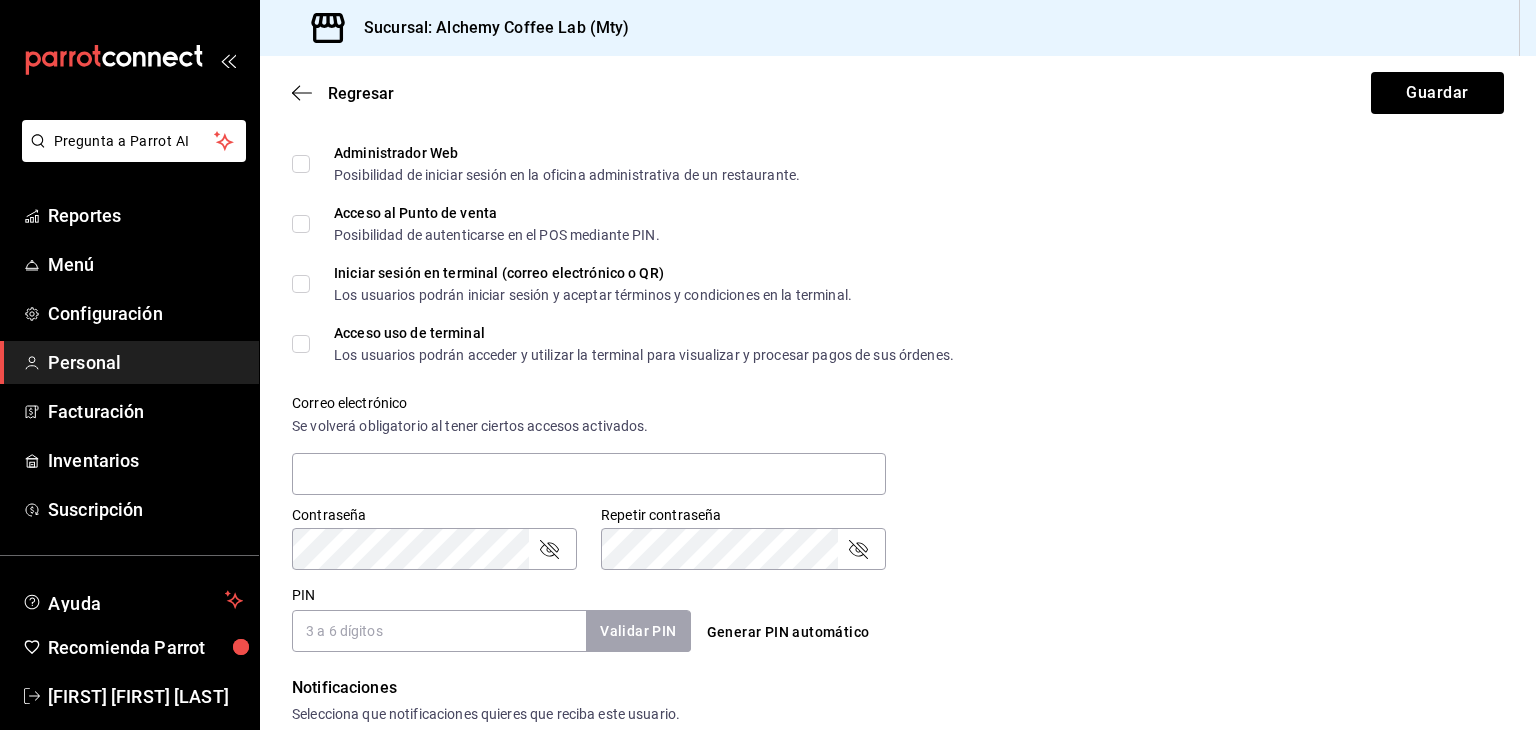 scroll, scrollTop: 500, scrollLeft: 0, axis: vertical 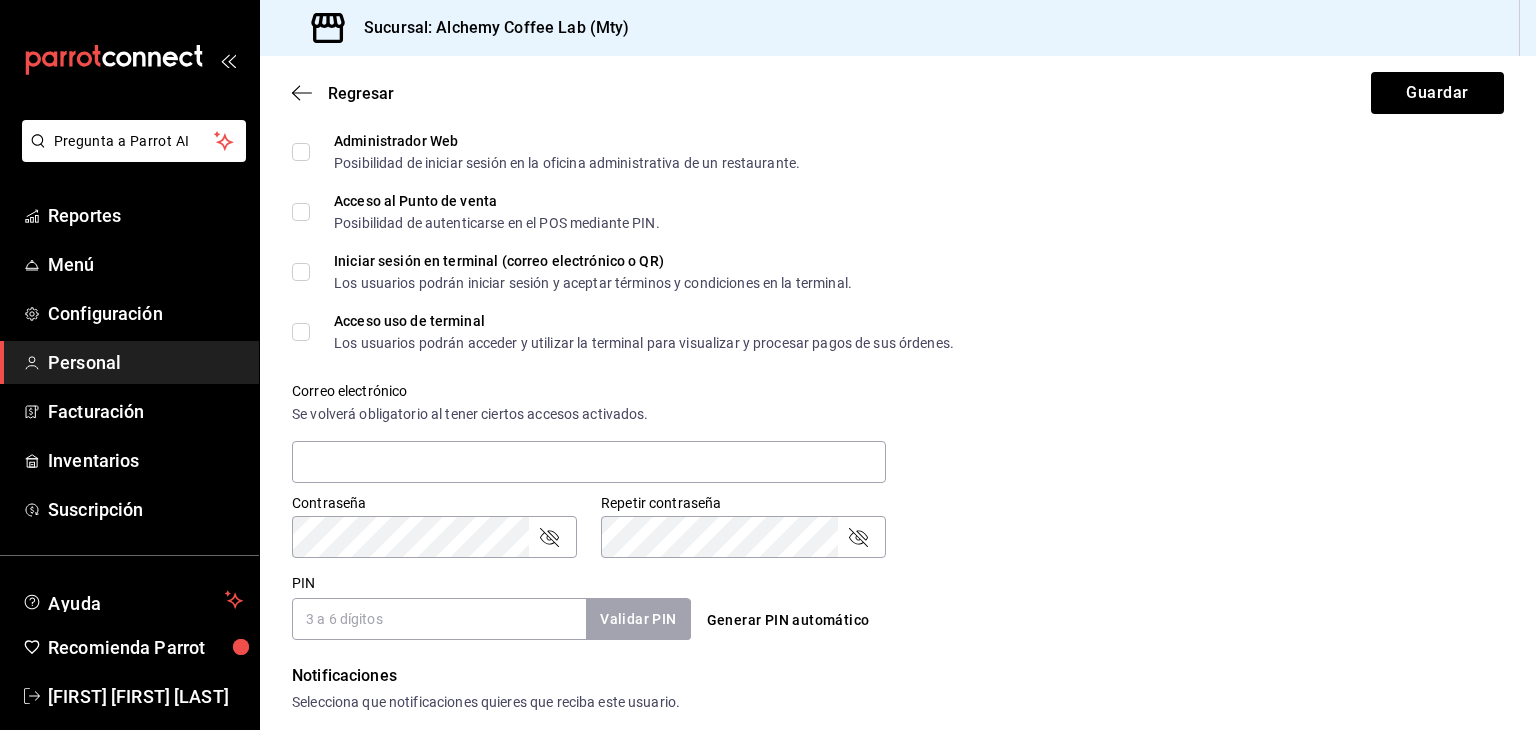 click on "PIN" at bounding box center (439, 619) 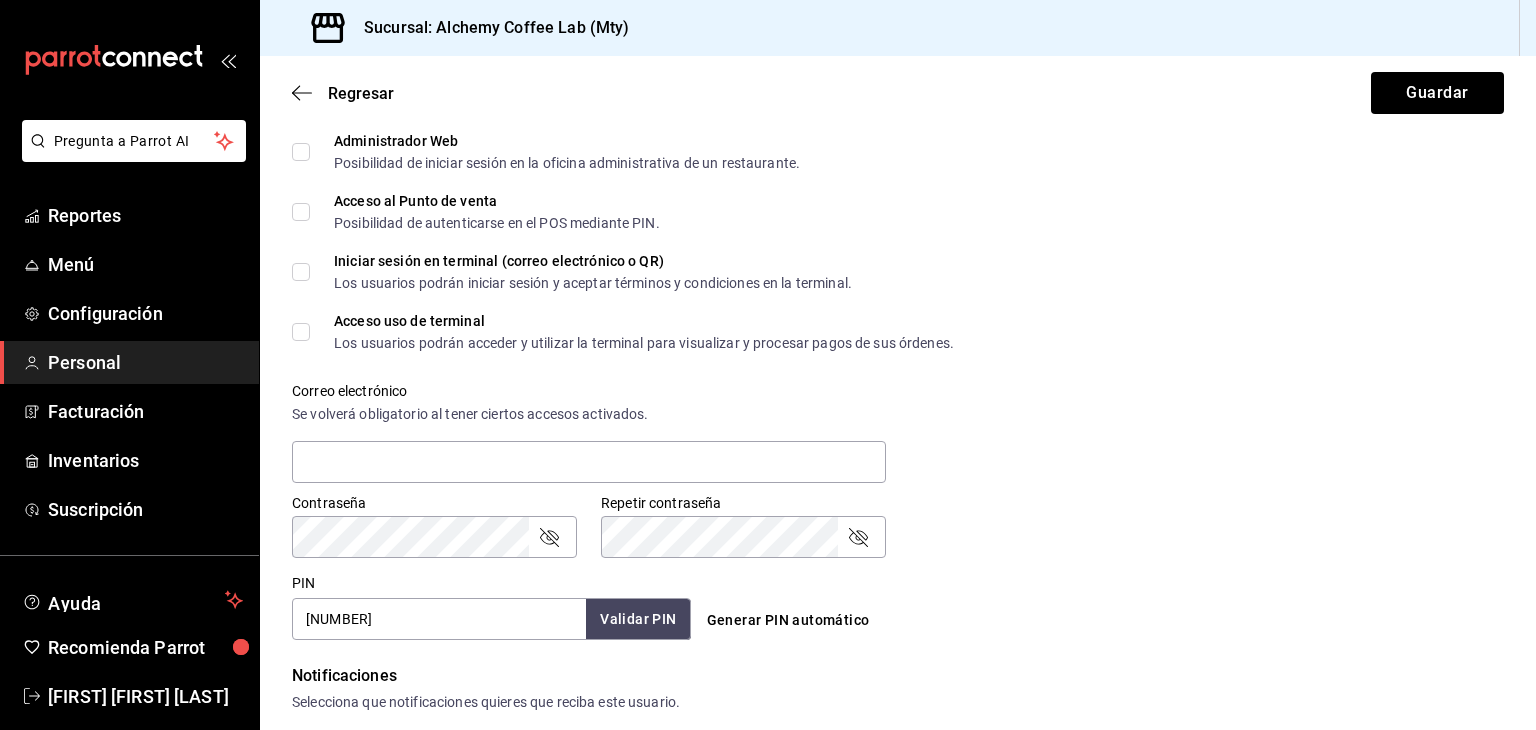 type on "[NUMBER]" 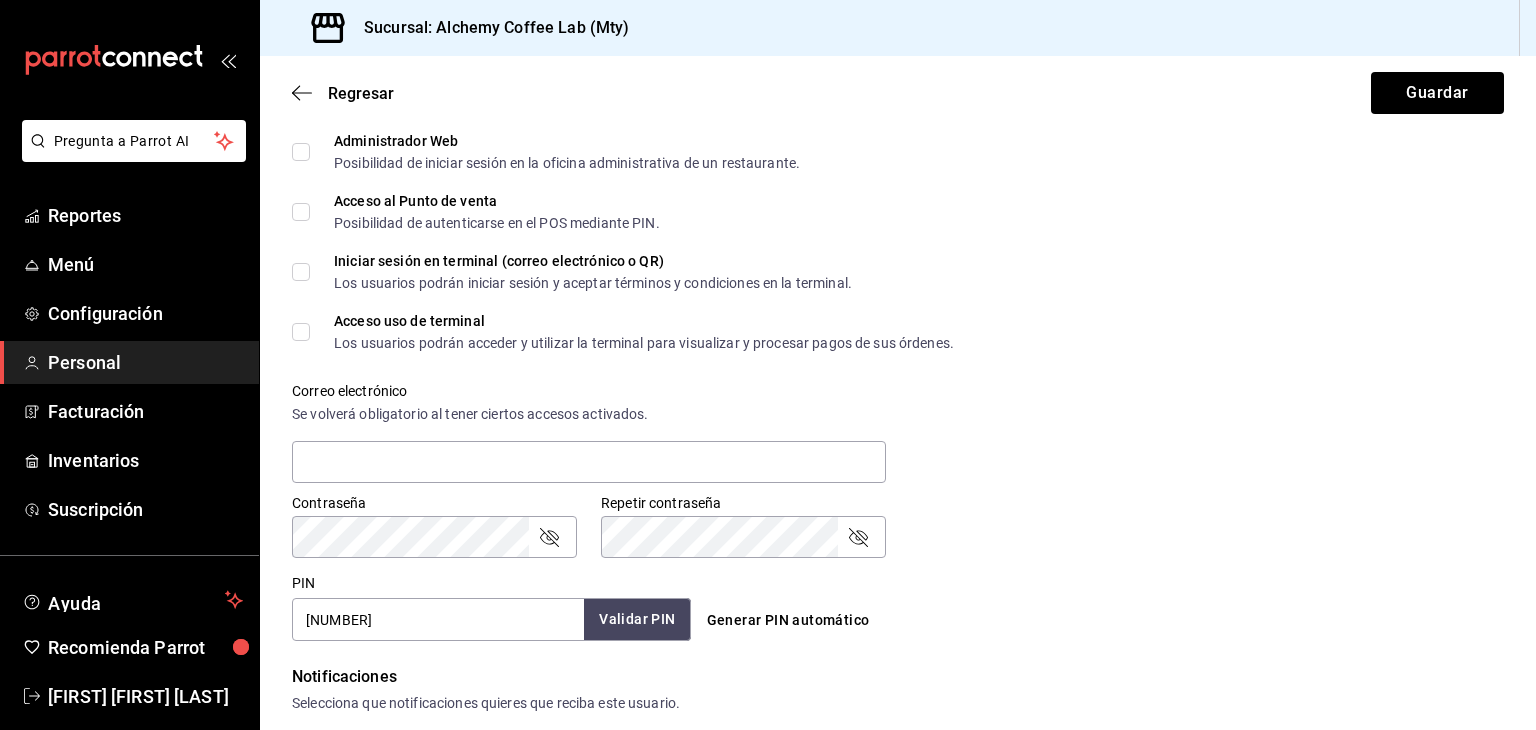 click on "Validar PIN" at bounding box center [637, 619] 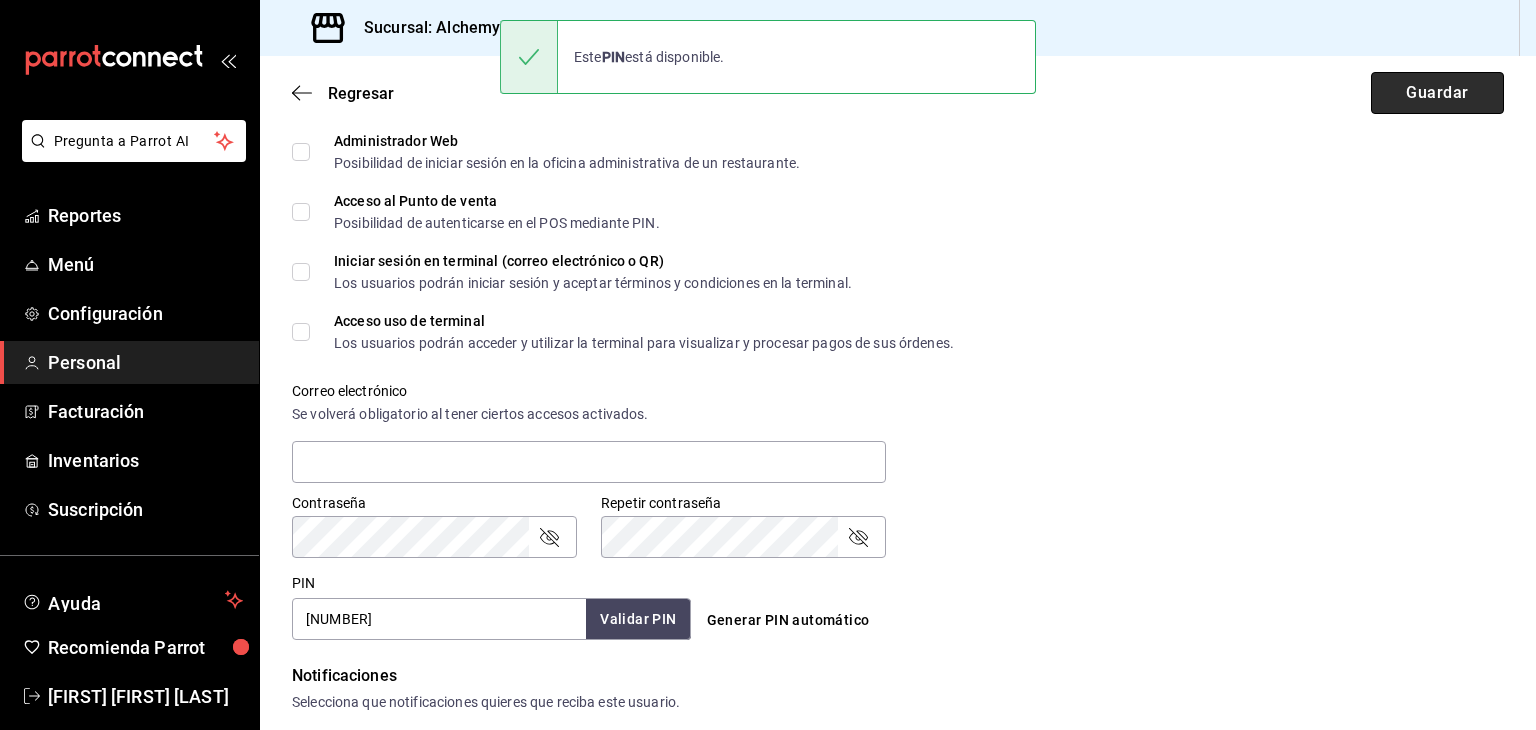 click on "Guardar" at bounding box center (1437, 93) 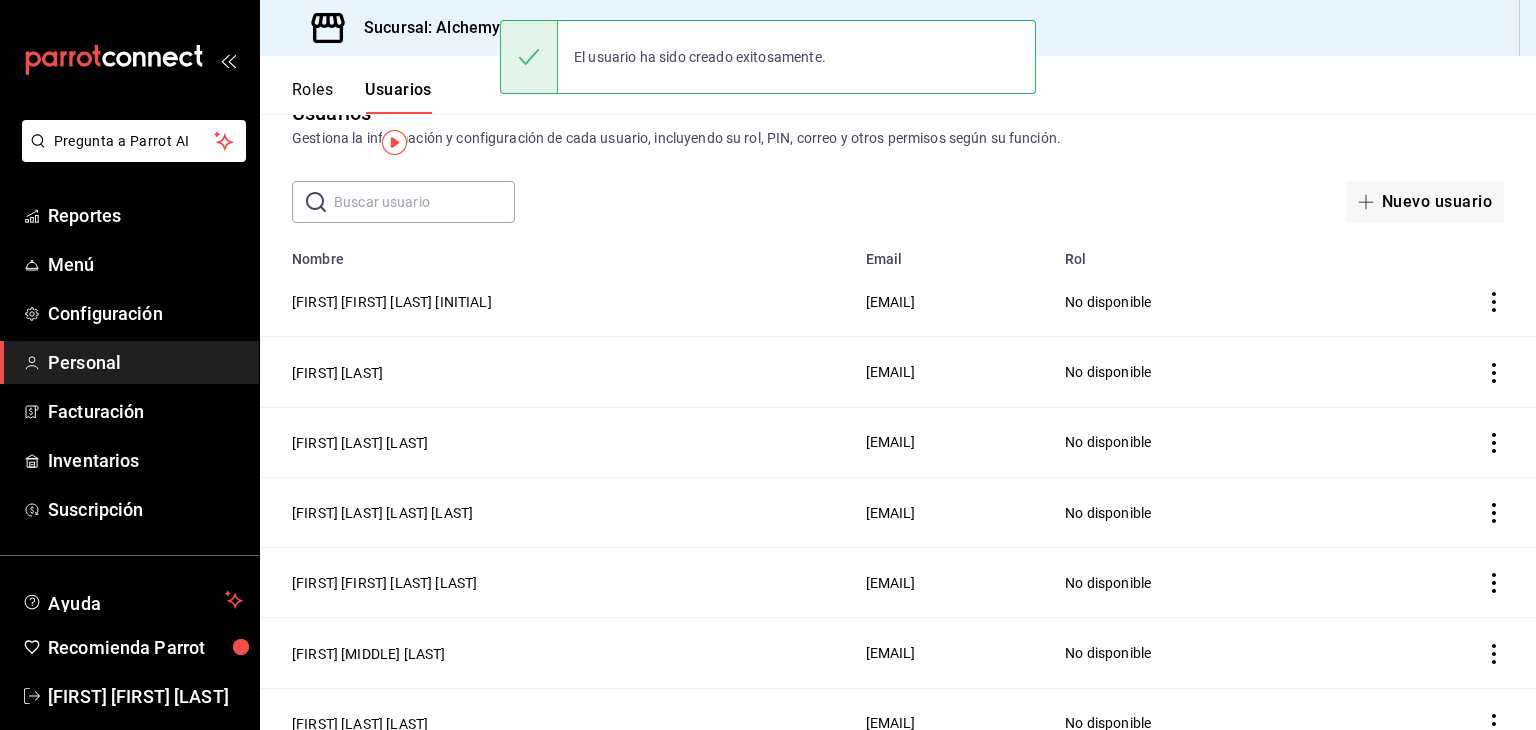 scroll, scrollTop: 0, scrollLeft: 0, axis: both 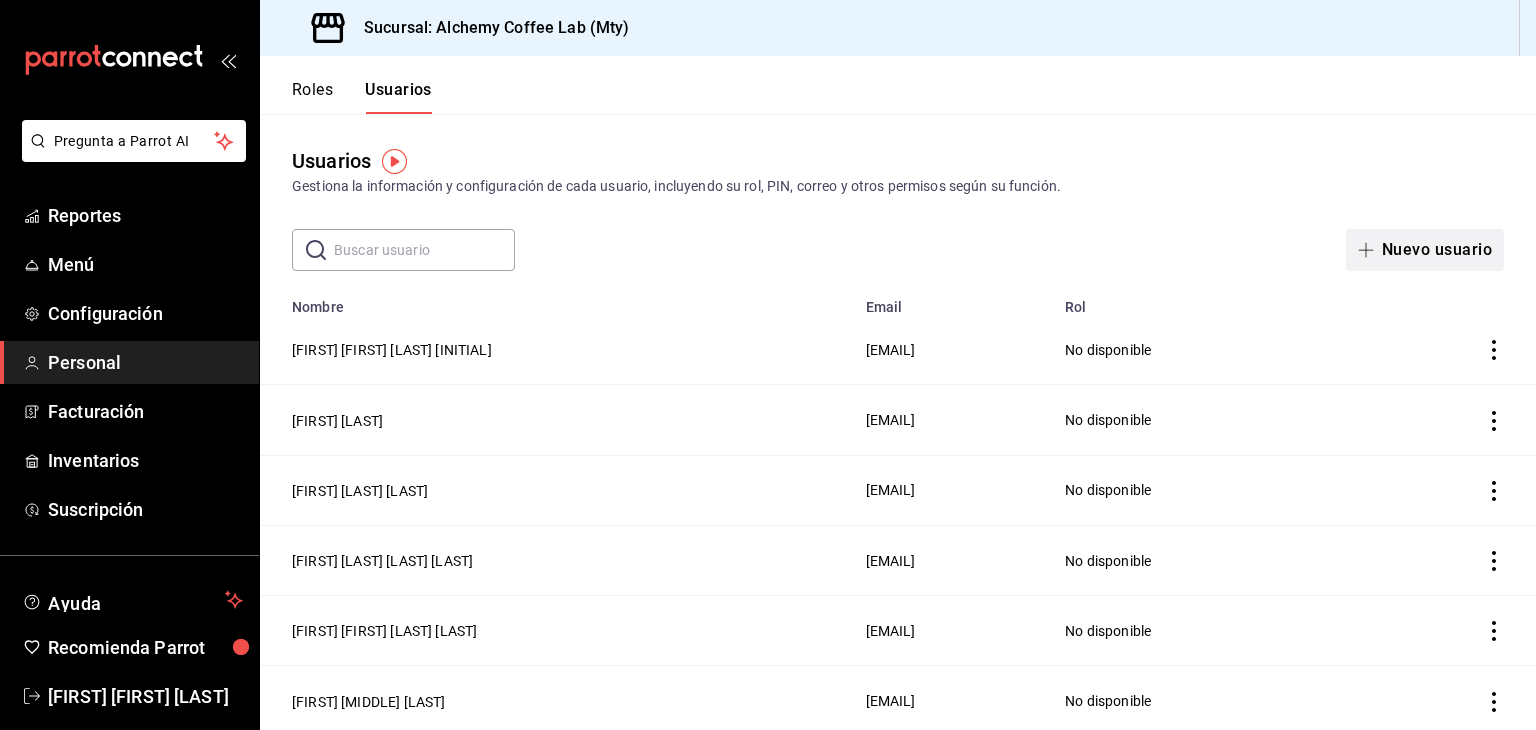 click on "Nuevo usuario" at bounding box center [1425, 250] 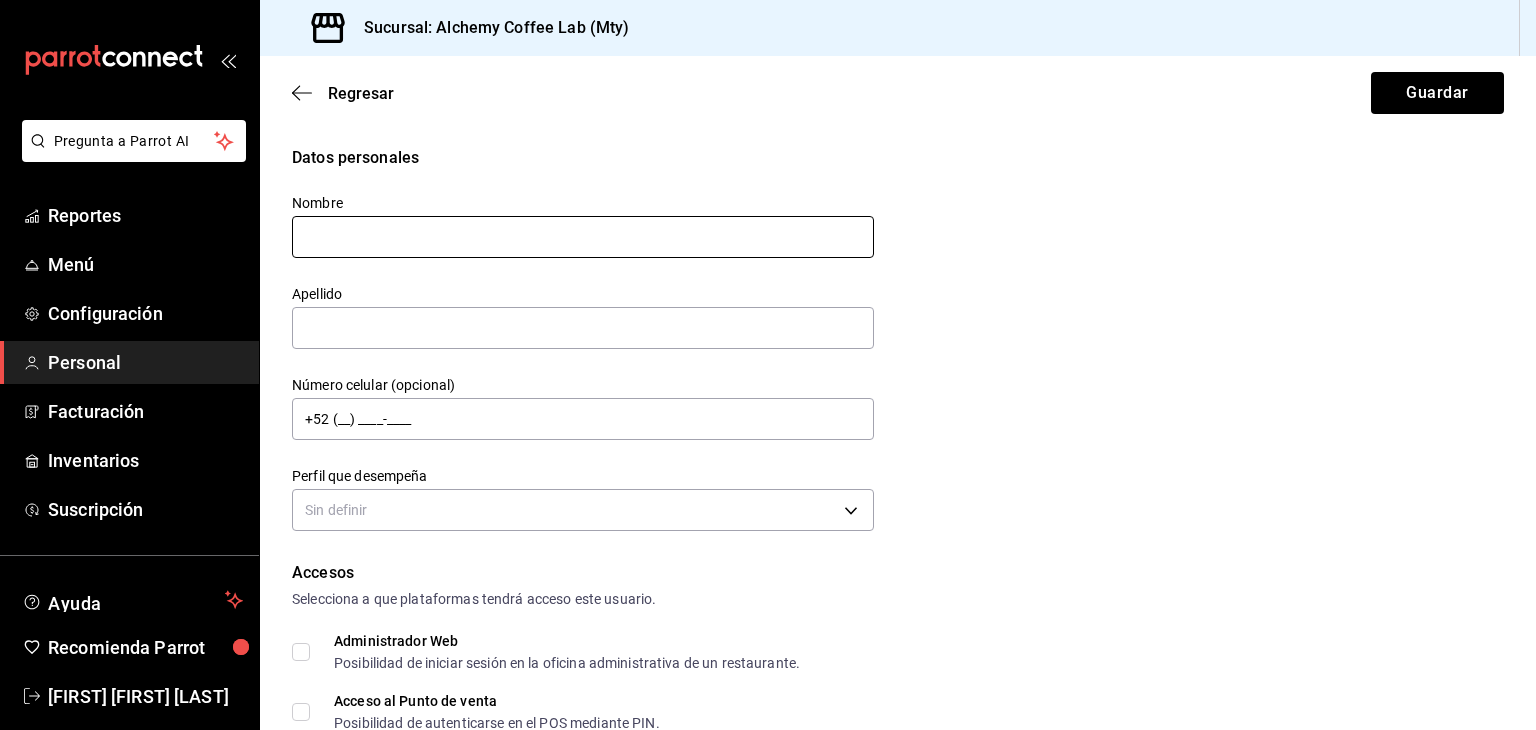 click at bounding box center [583, 237] 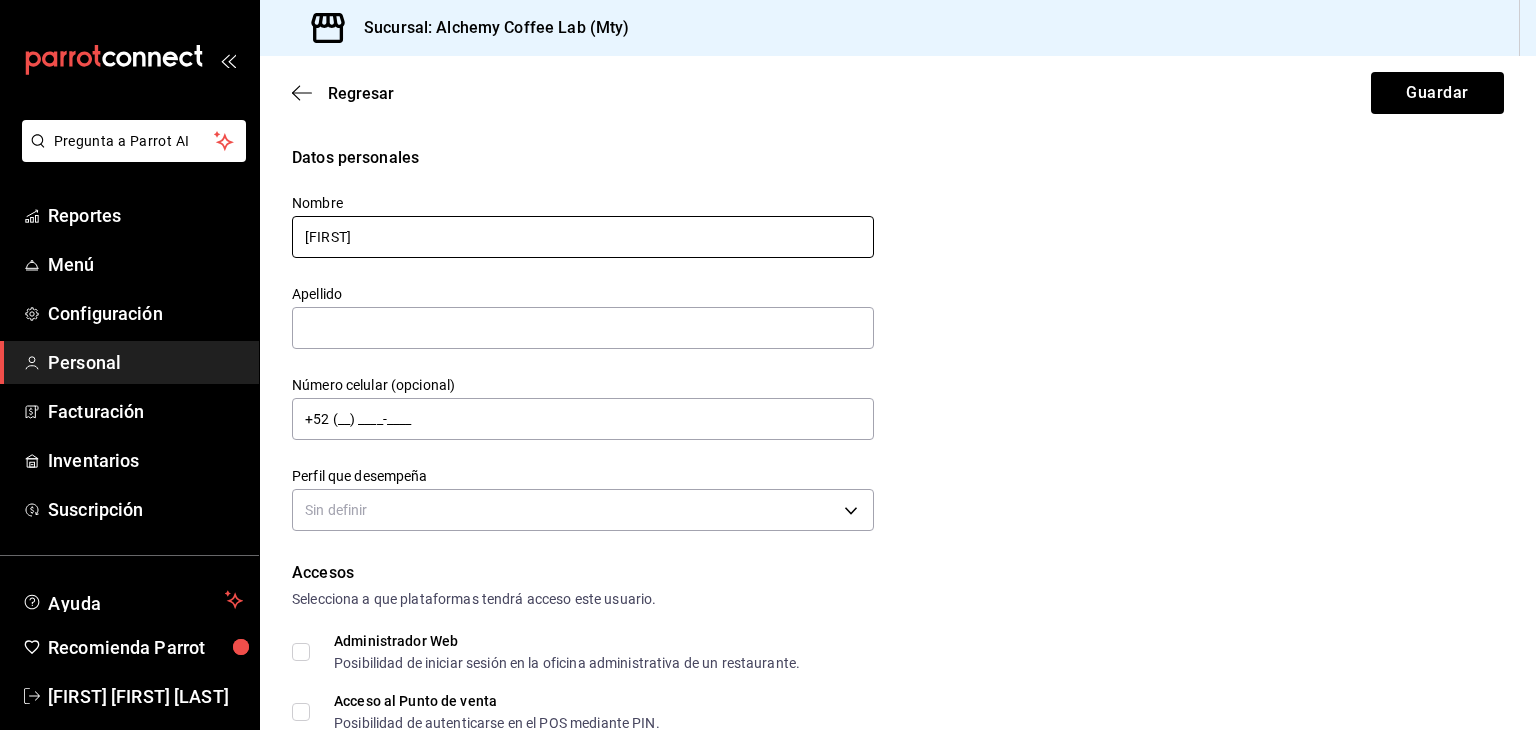 type on "[FIRST]" 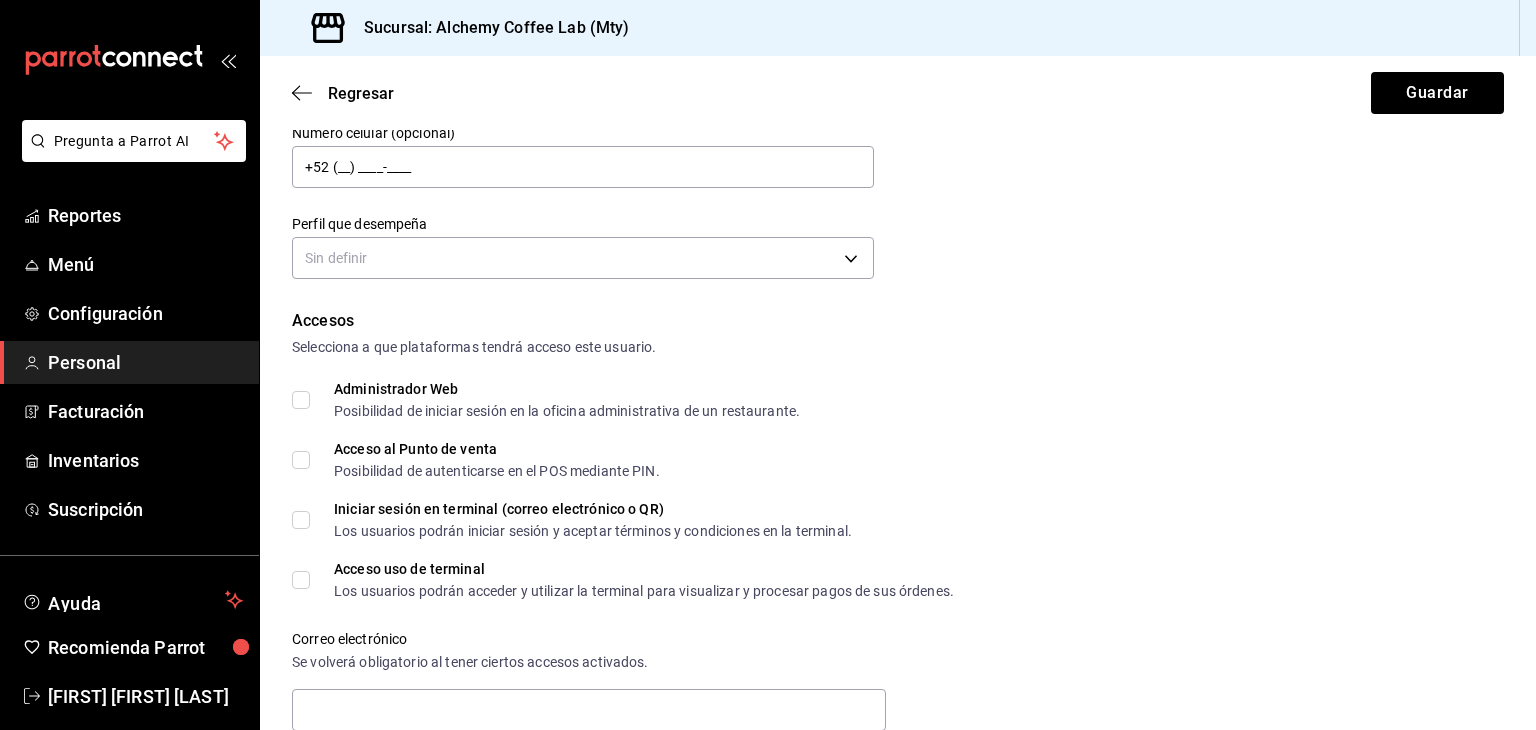 scroll, scrollTop: 300, scrollLeft: 0, axis: vertical 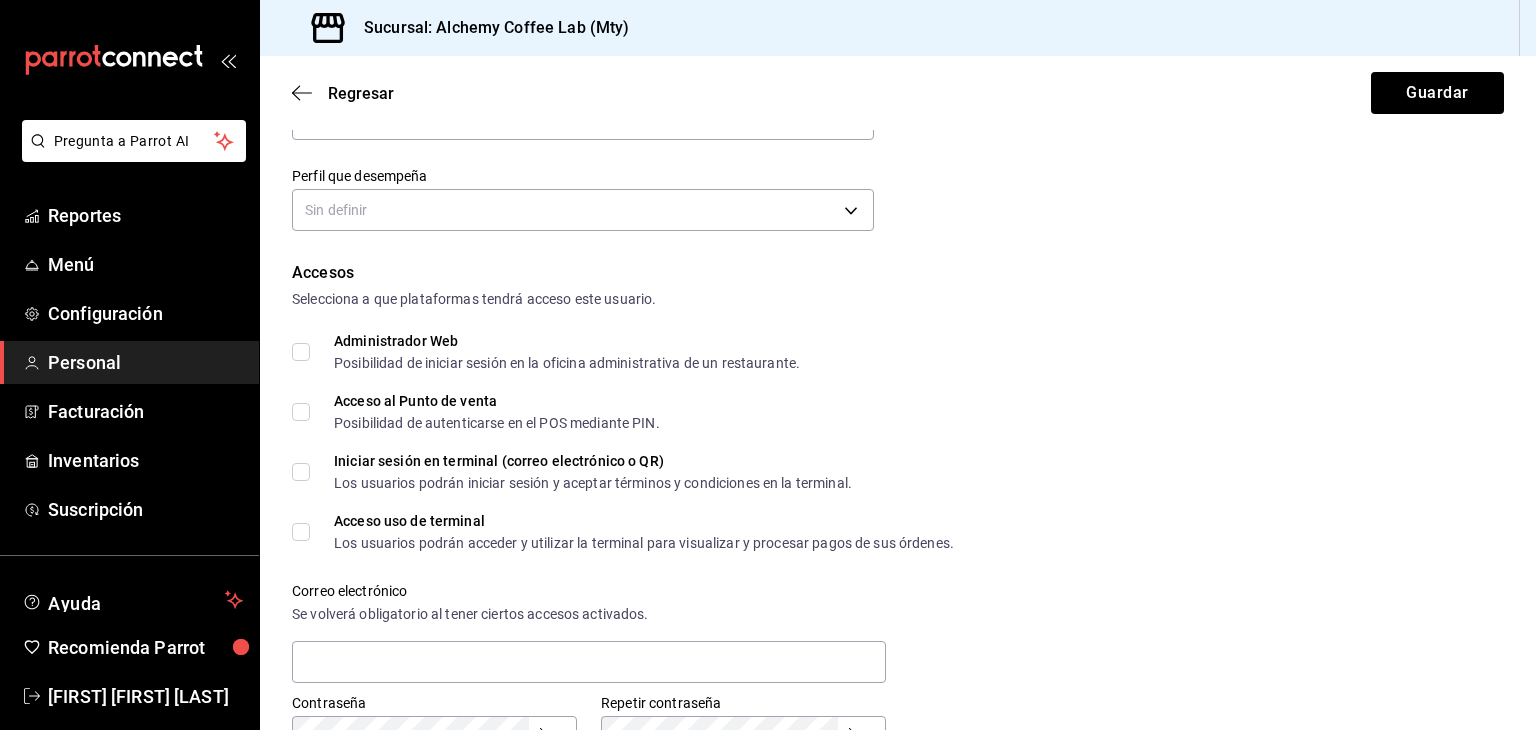 type on "[LAST] [LAST]" 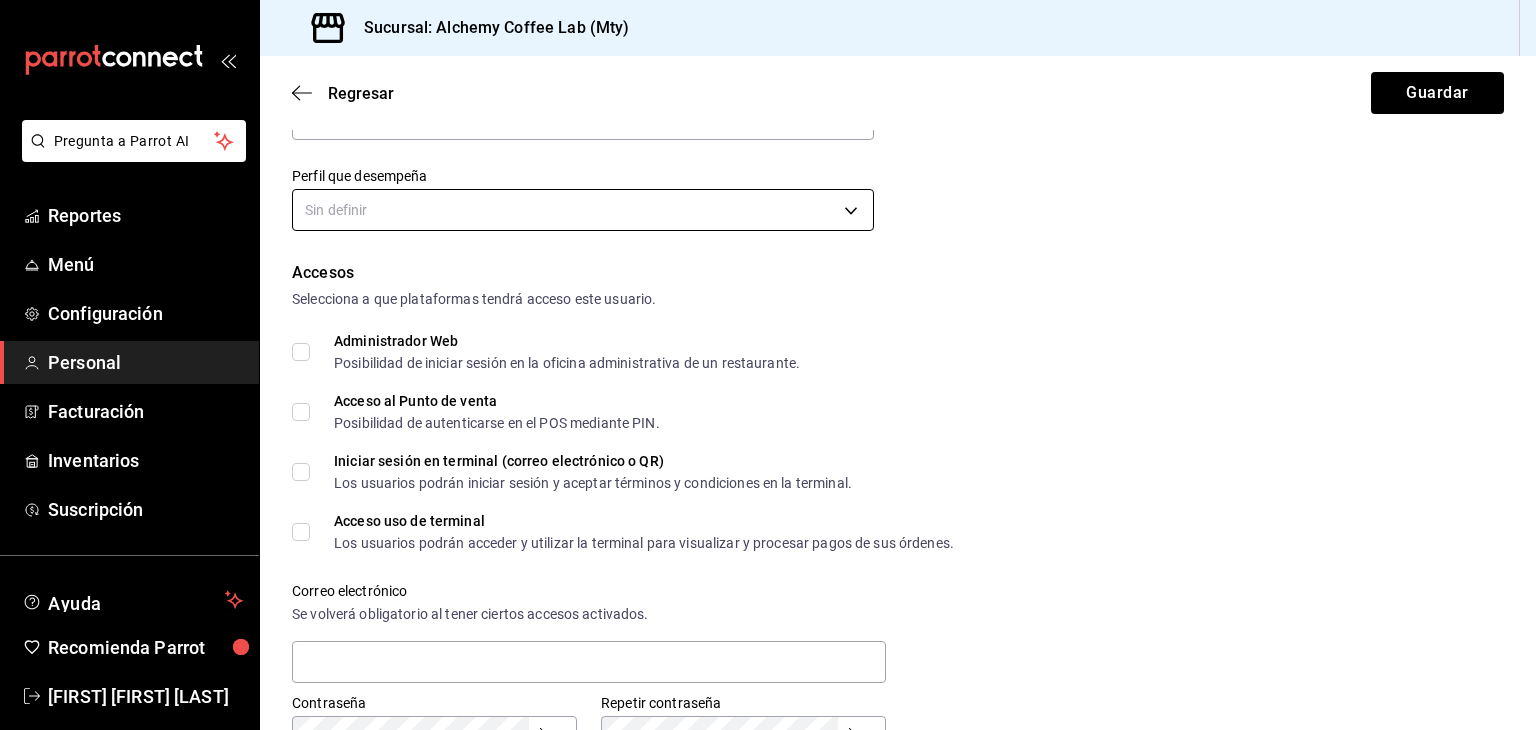 click on "[FIRST] [FIRST] [LAST]" at bounding box center (768, 365) 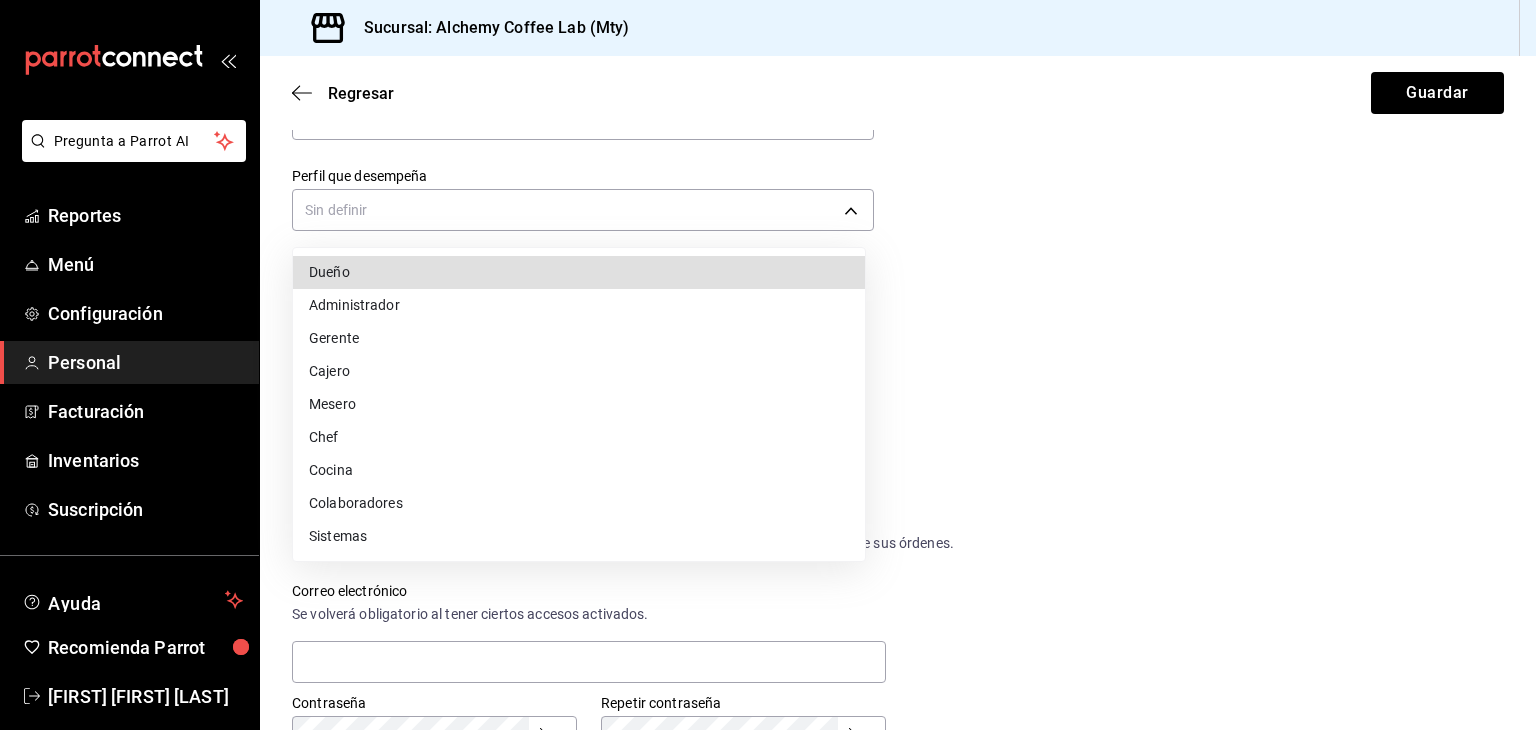 click on "Colaboradores" at bounding box center [579, 503] 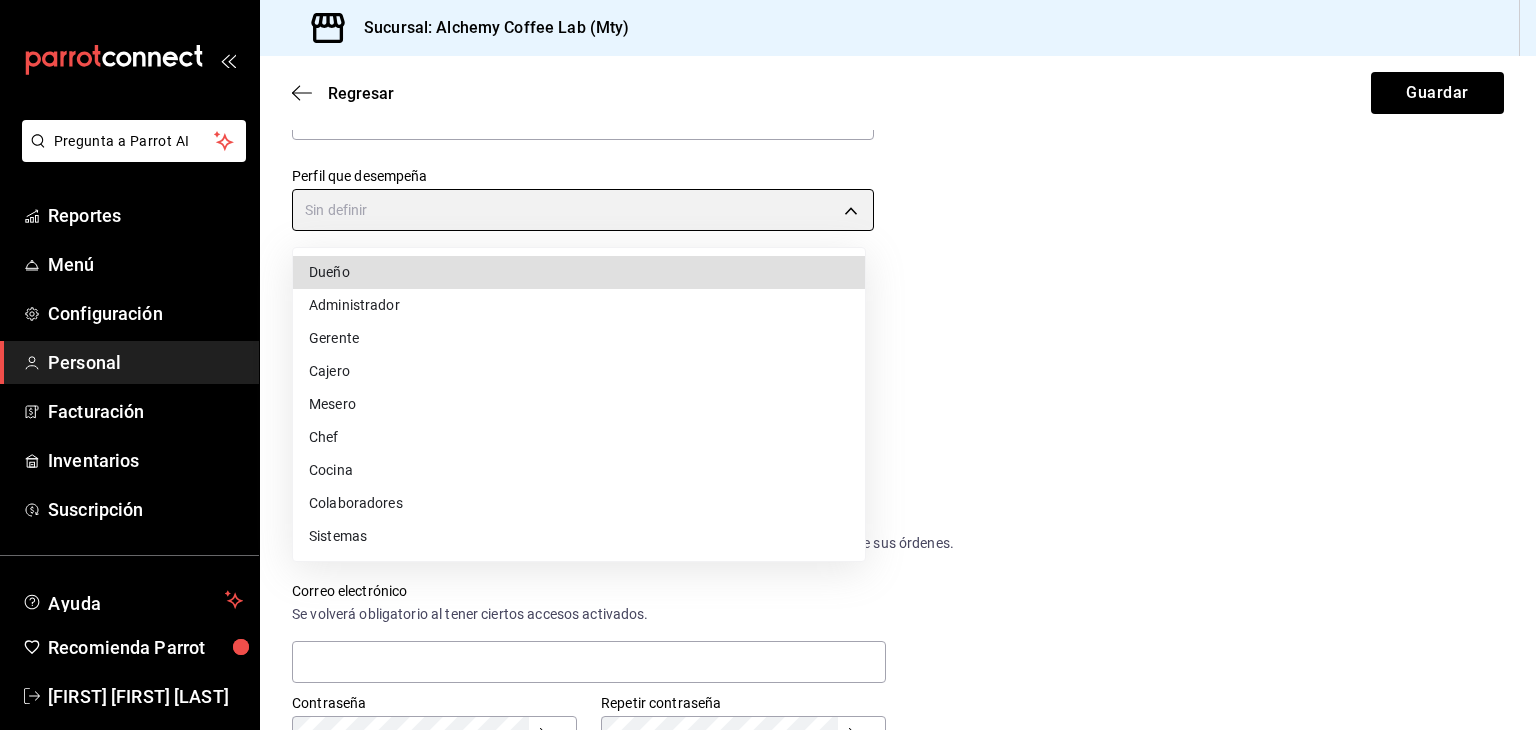 type on "STAFF" 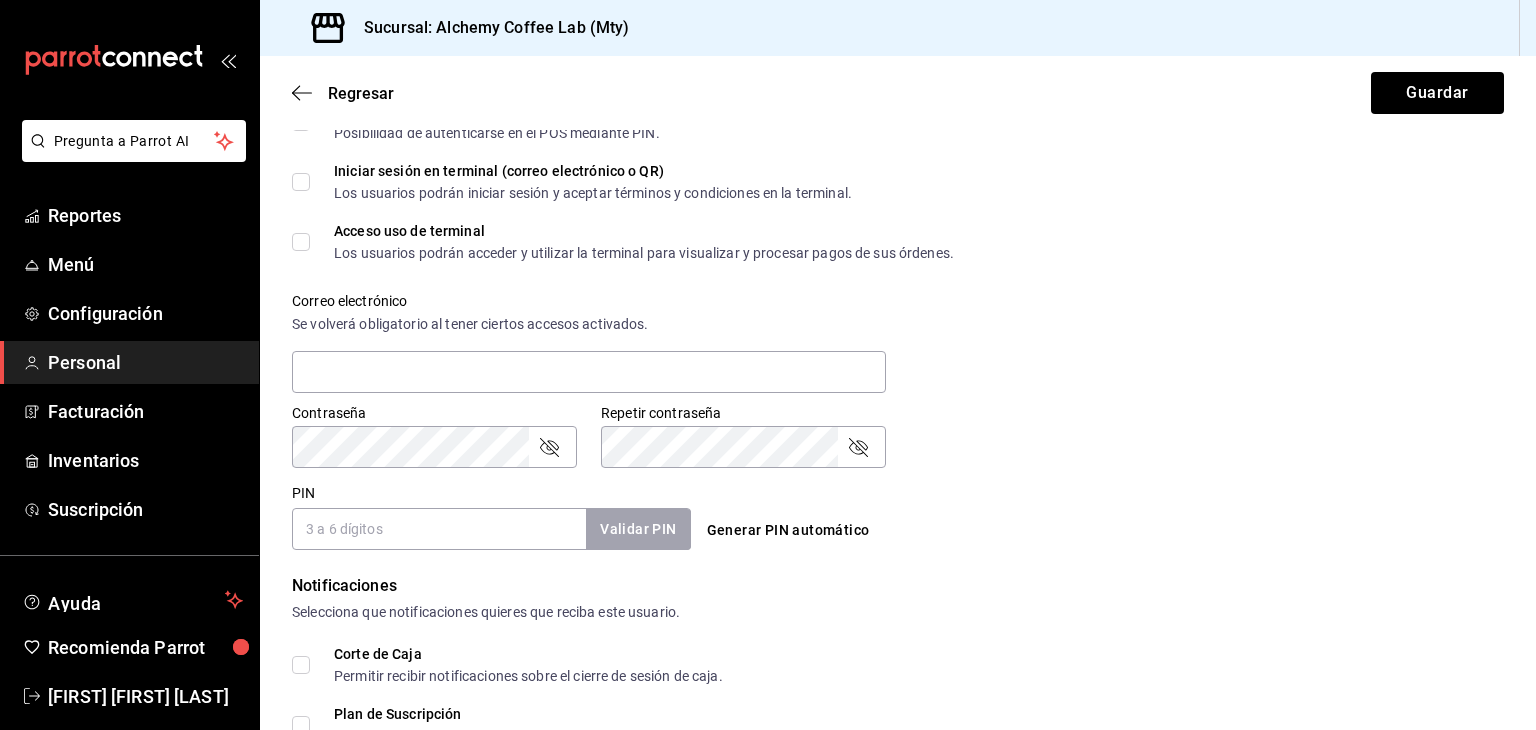 scroll, scrollTop: 600, scrollLeft: 0, axis: vertical 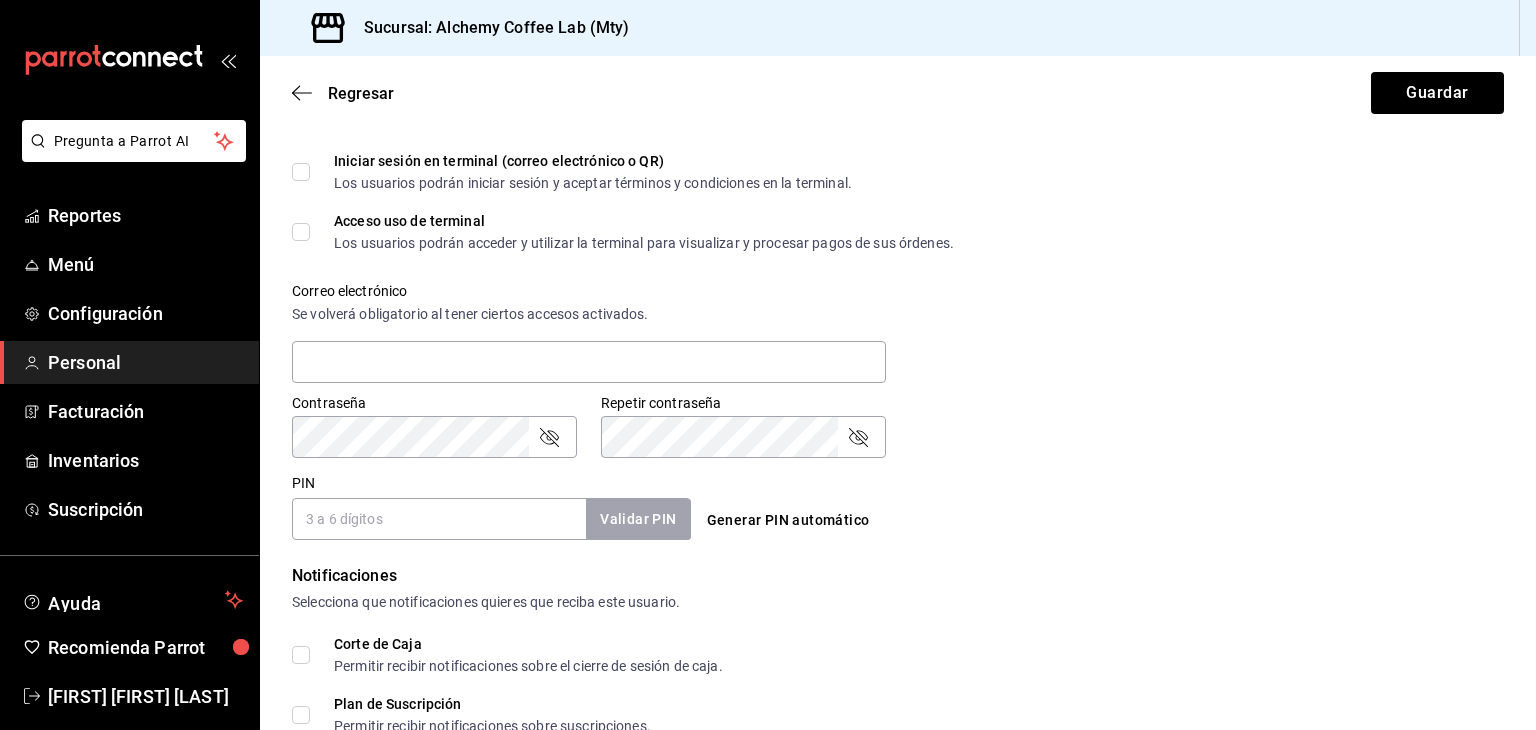 click on "PIN" at bounding box center (439, 519) 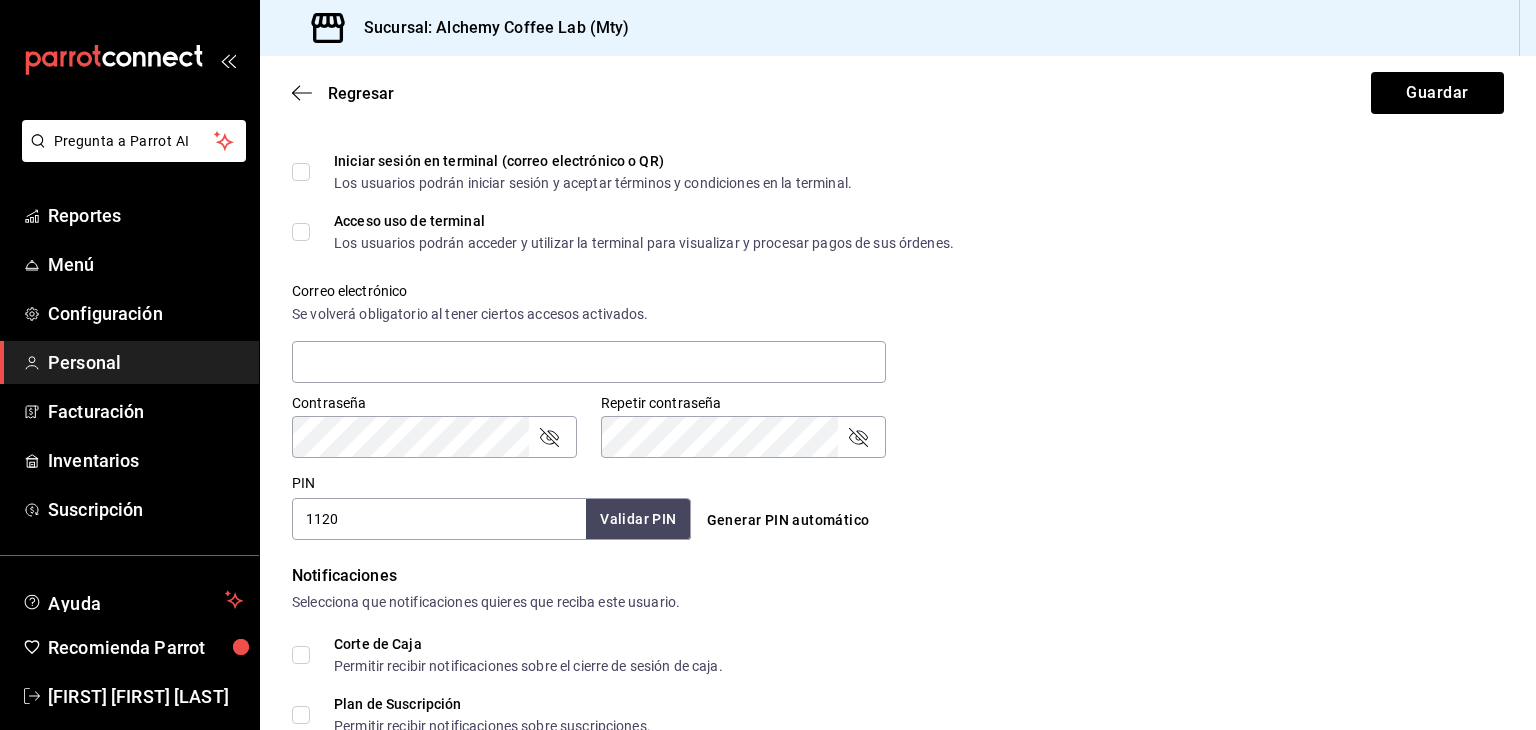 type on "1120" 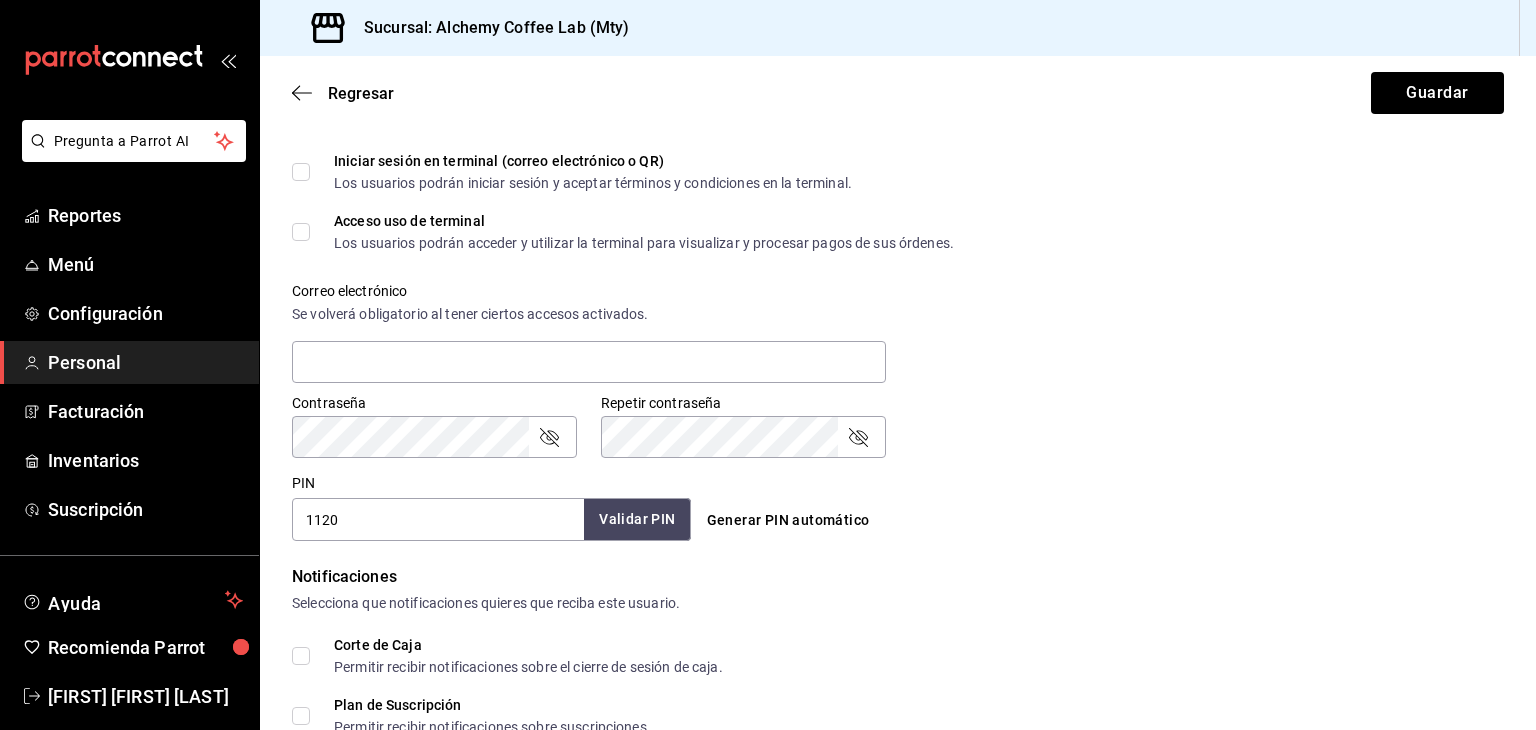 click on "Validar PIN" at bounding box center (637, 519) 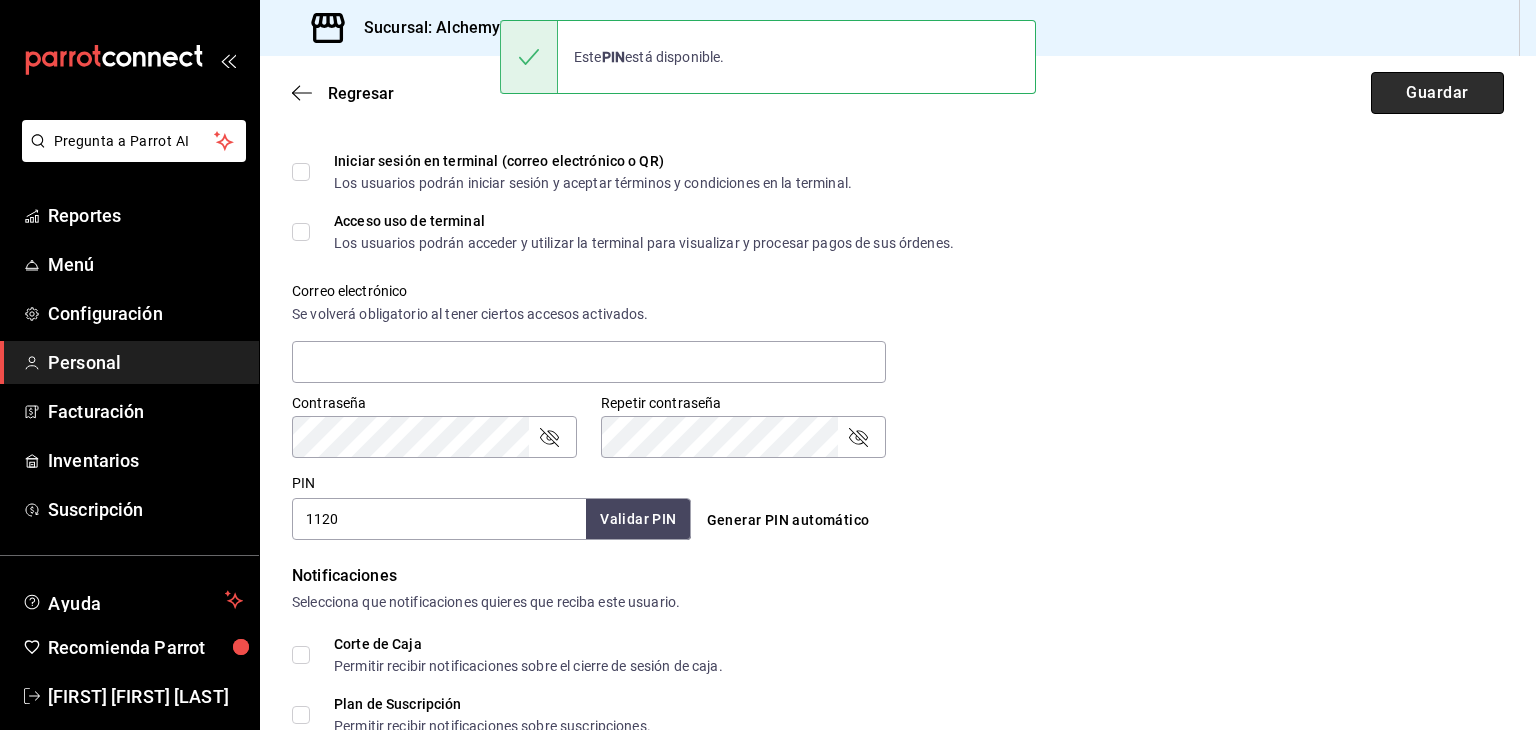 click on "Guardar" at bounding box center [1437, 93] 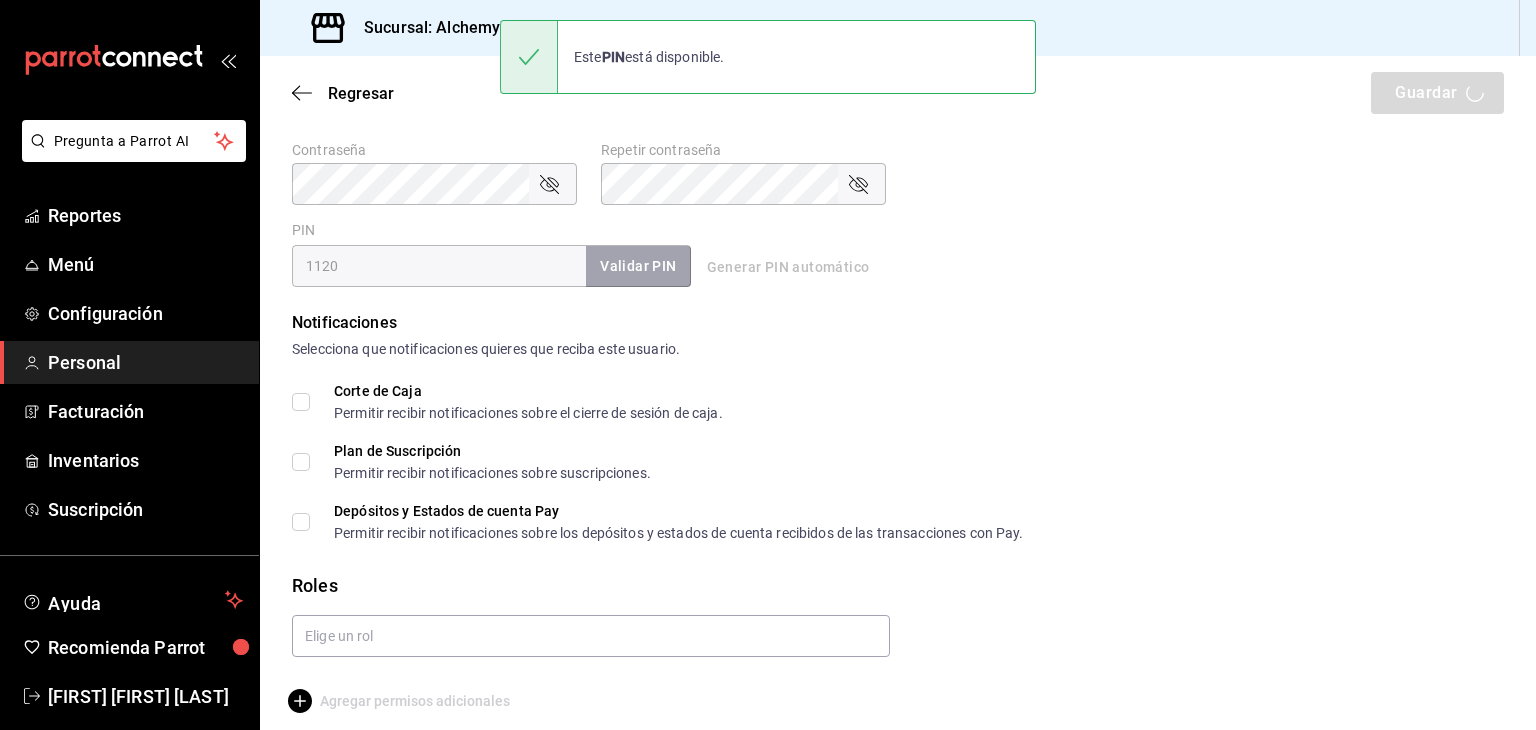 scroll, scrollTop: 868, scrollLeft: 0, axis: vertical 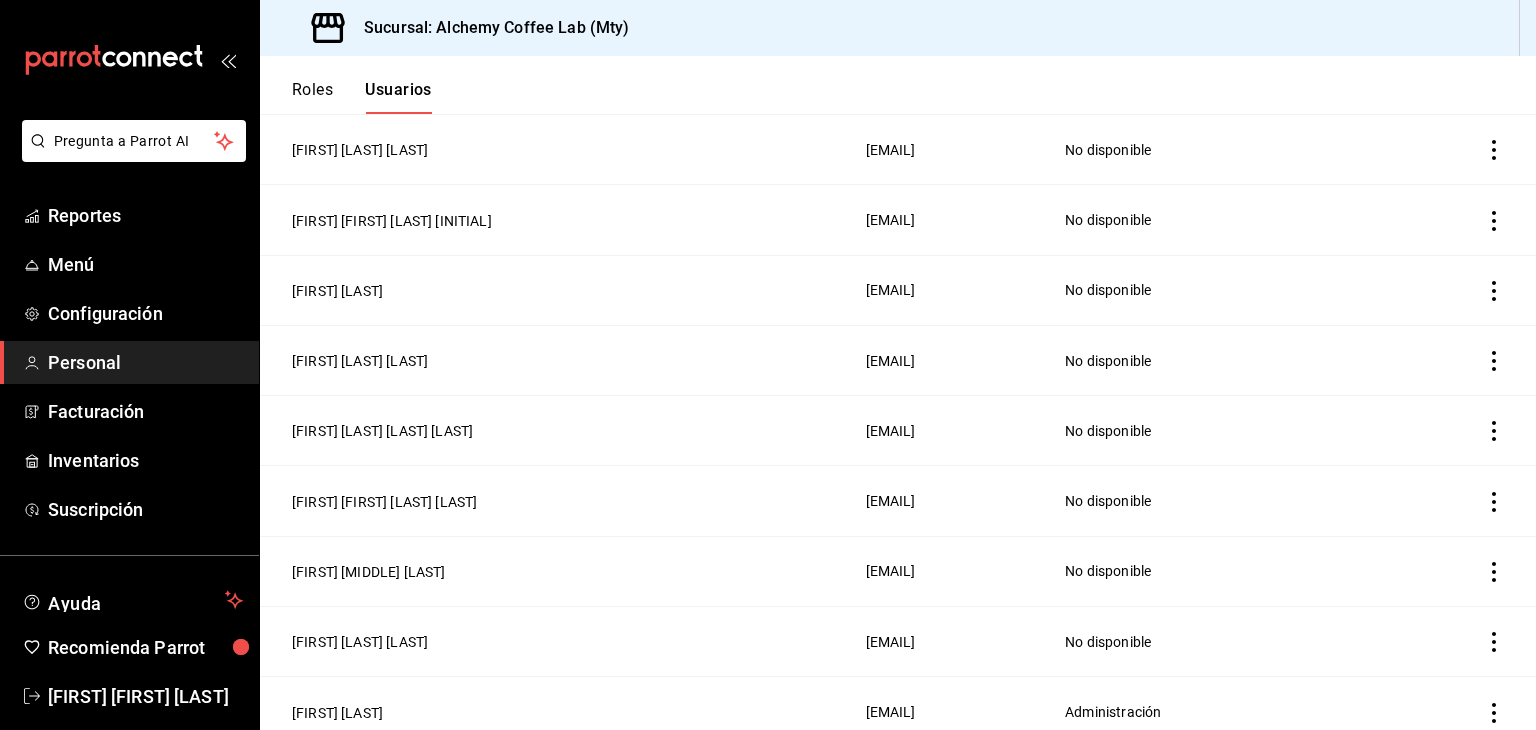 click 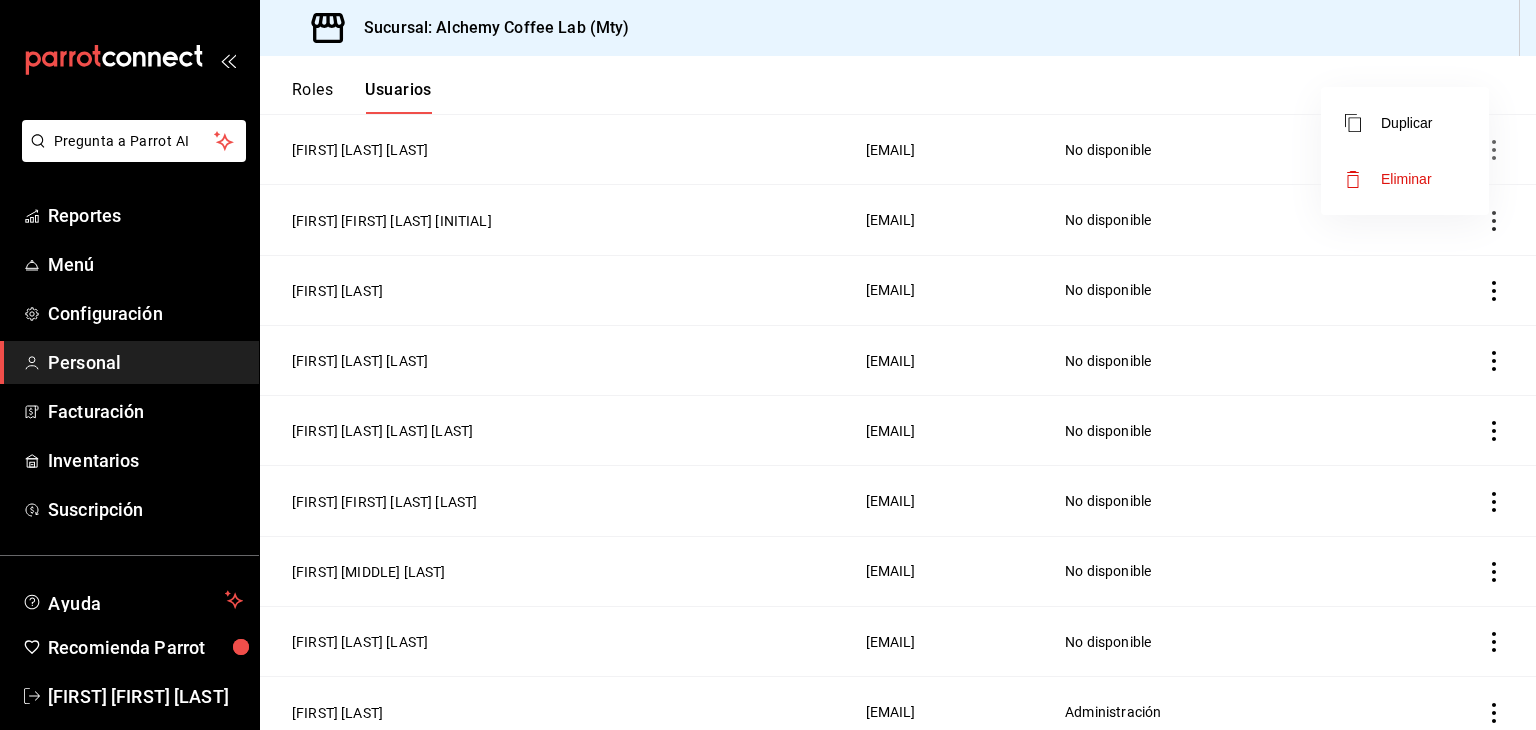click at bounding box center [768, 365] 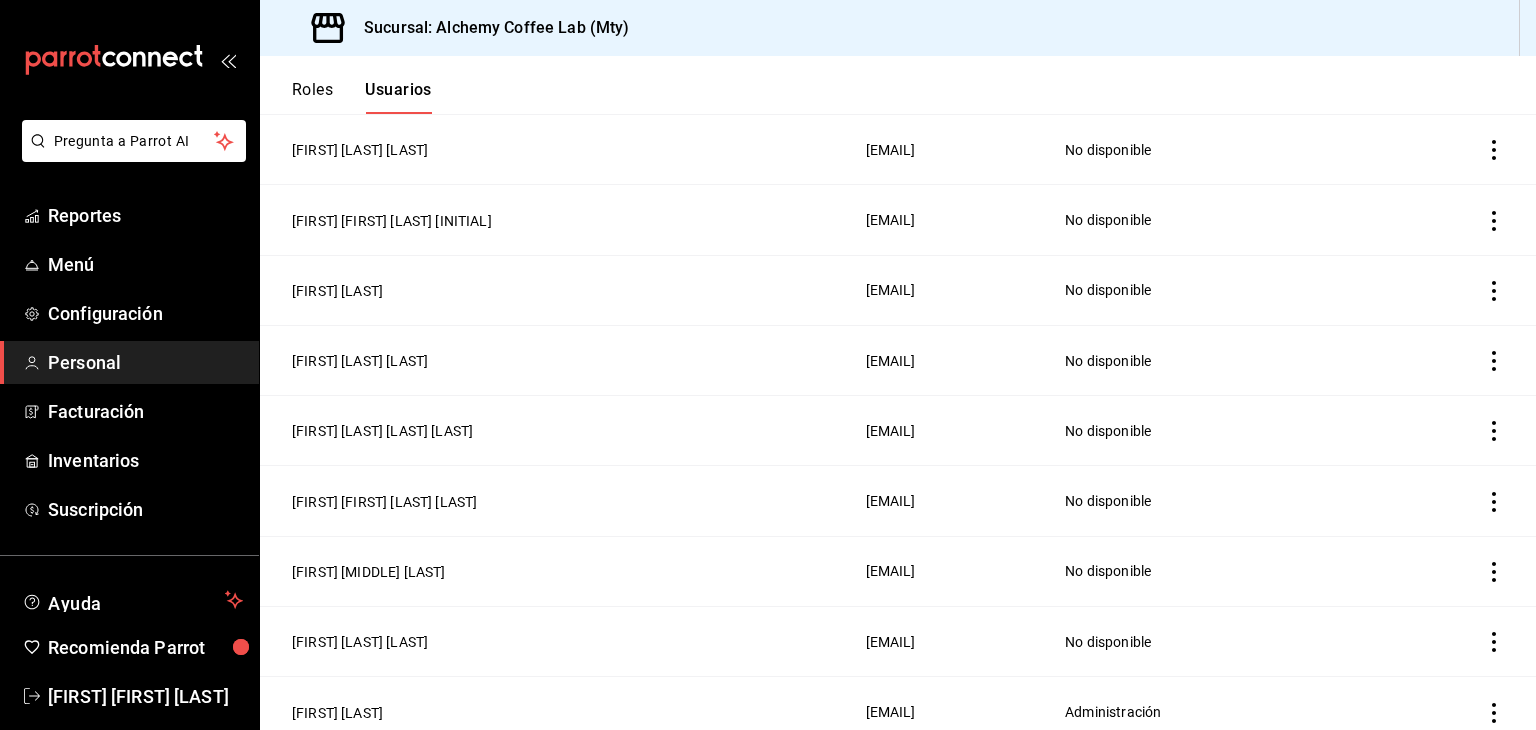 click on "[FIRST] [LAST] [LAST]" at bounding box center (557, 150) 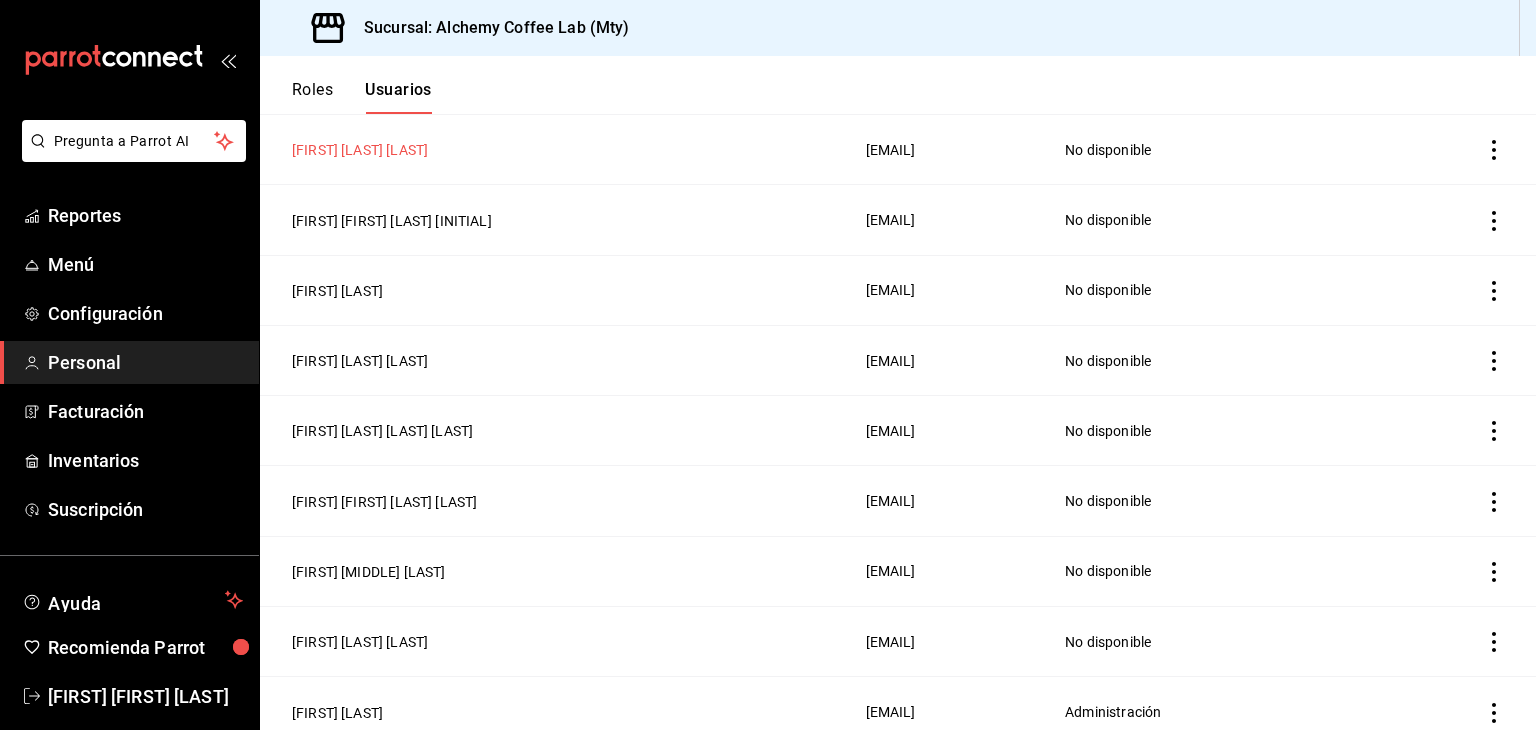 click on "[FIRST] [LAST] [LAST]" at bounding box center [360, 150] 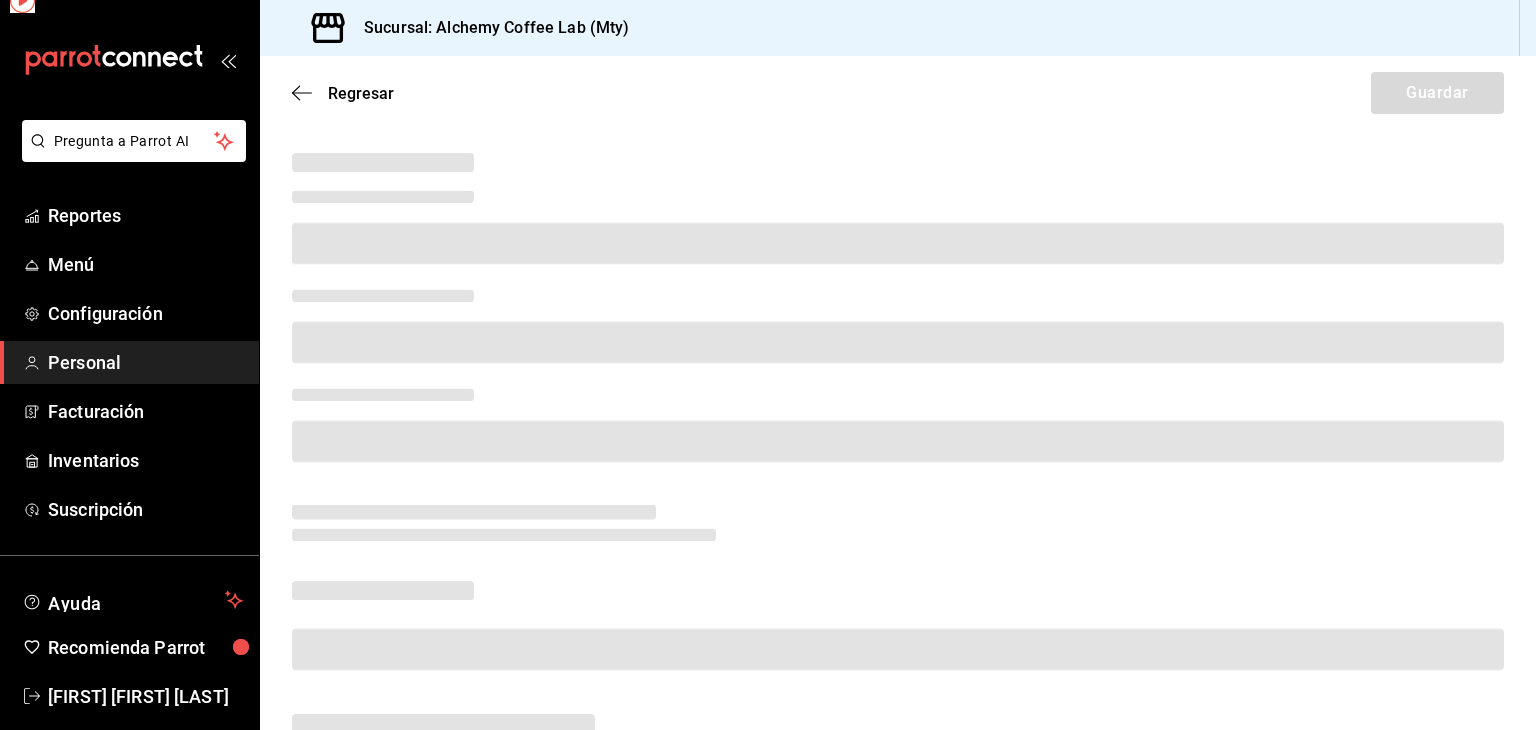click at bounding box center (383, 162) 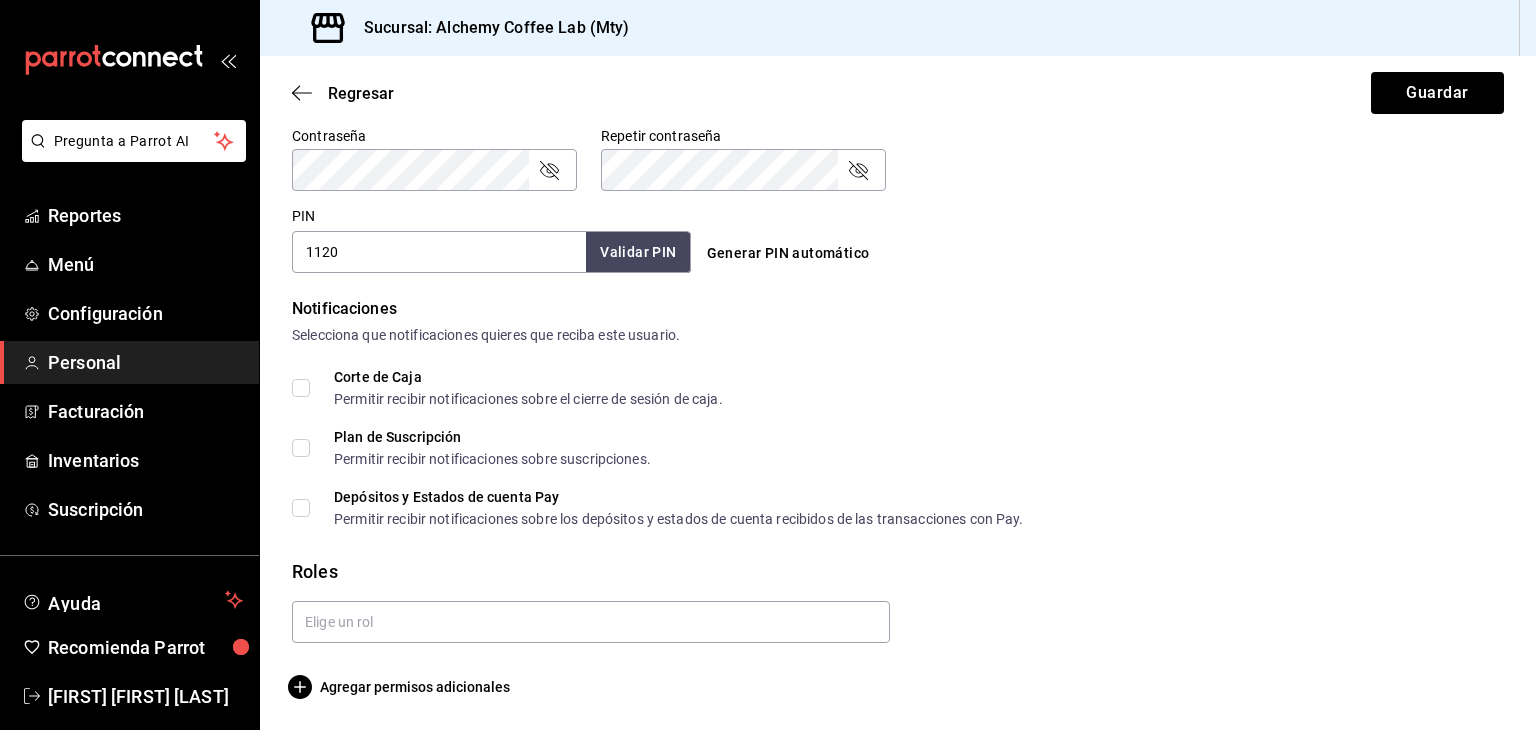 scroll, scrollTop: 868, scrollLeft: 0, axis: vertical 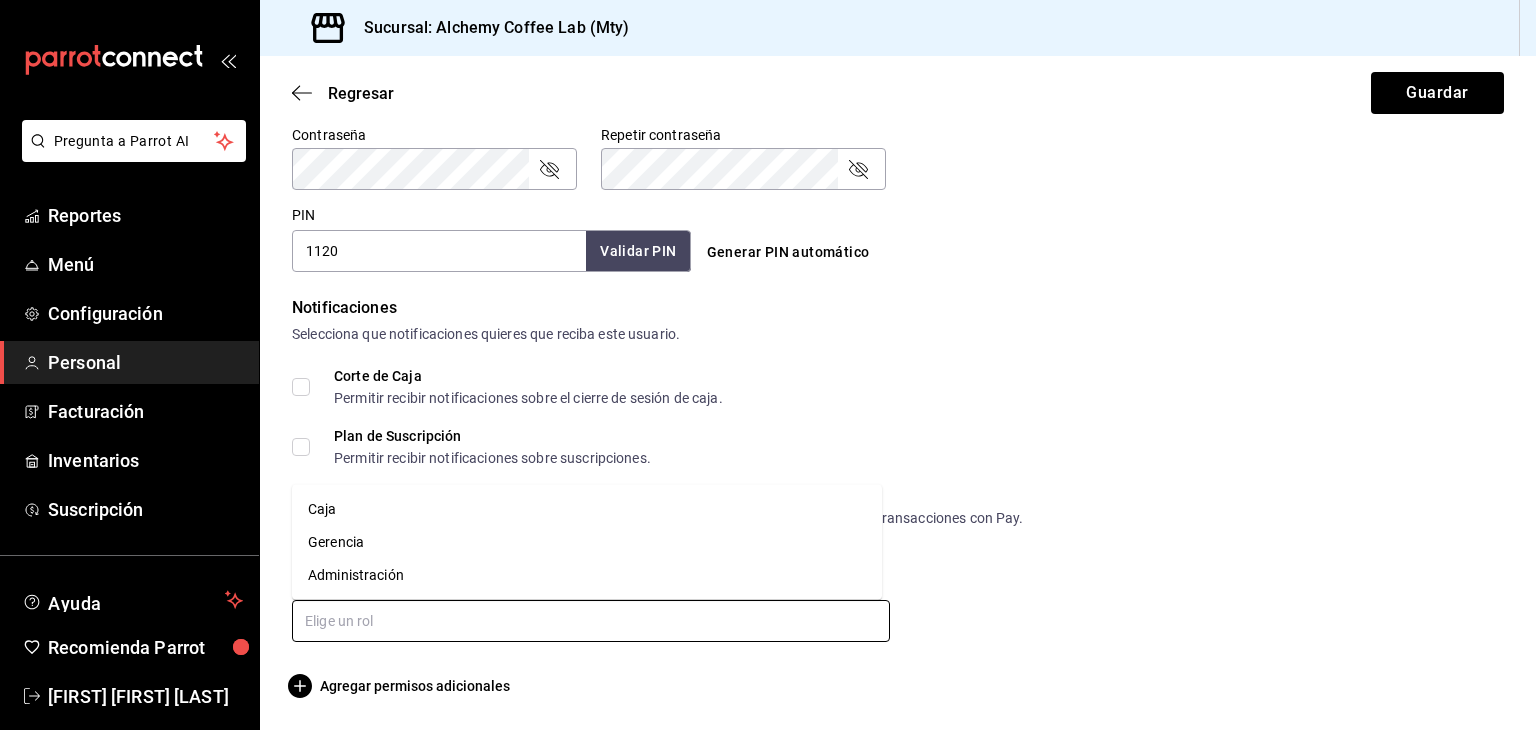 click at bounding box center (591, 621) 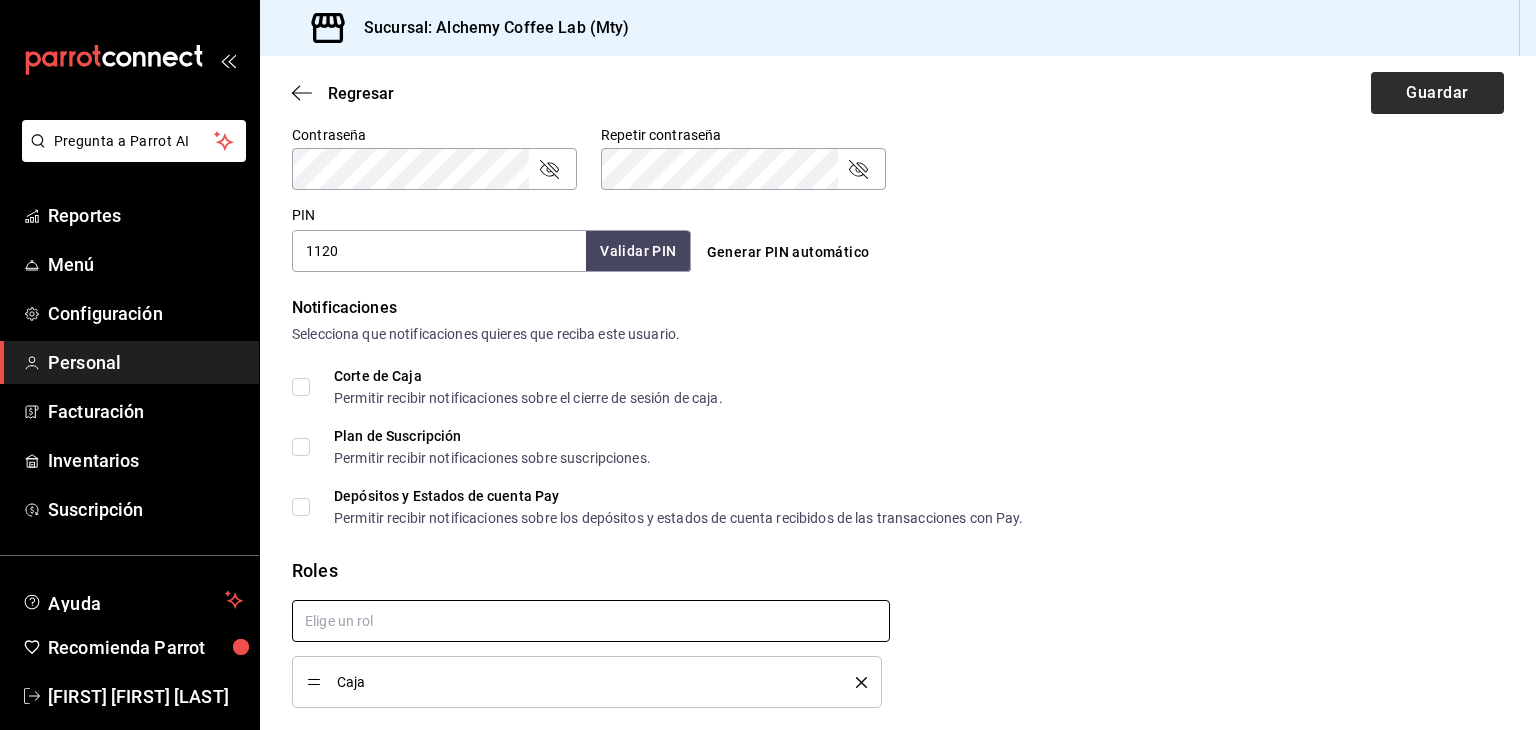 checkbox on "true" 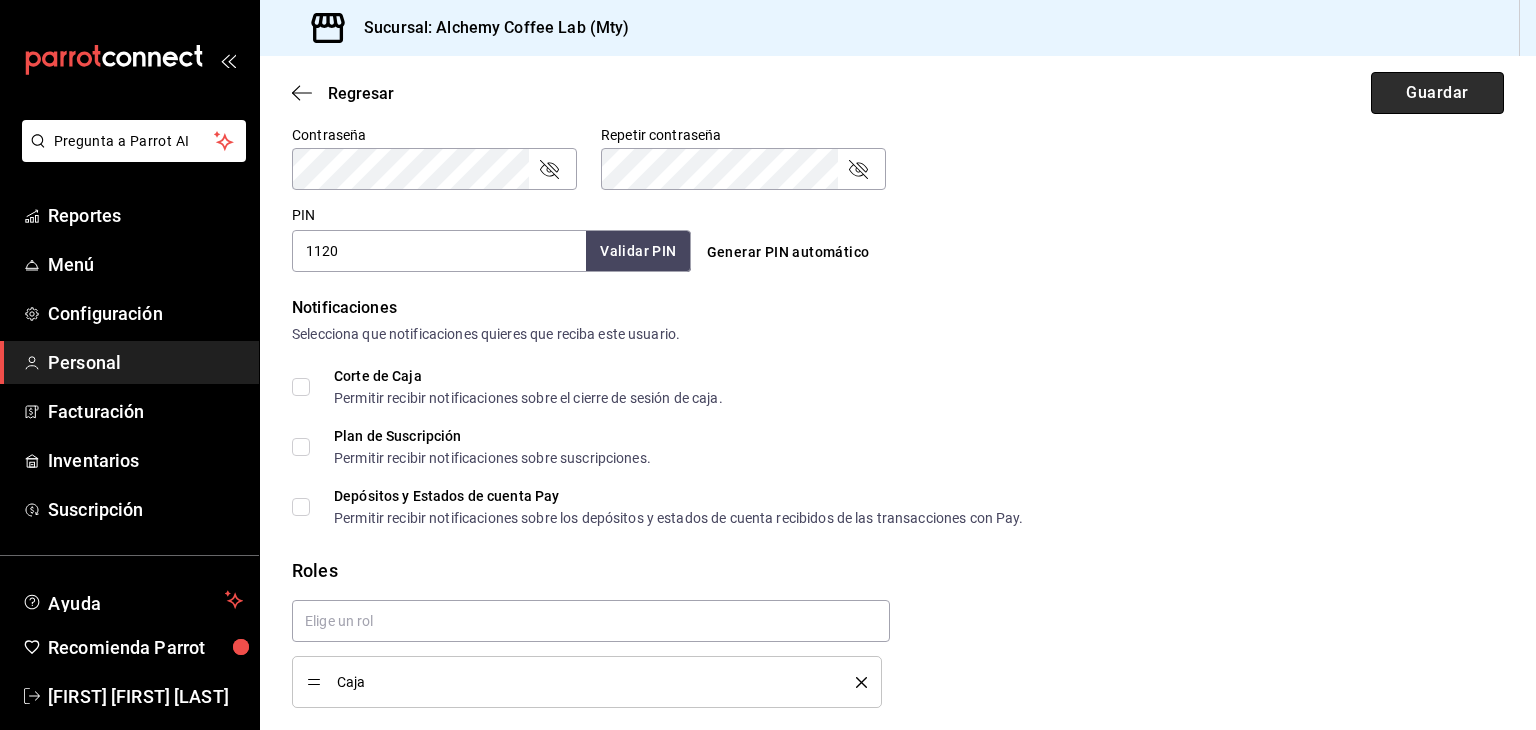 click on "Guardar" at bounding box center [1437, 93] 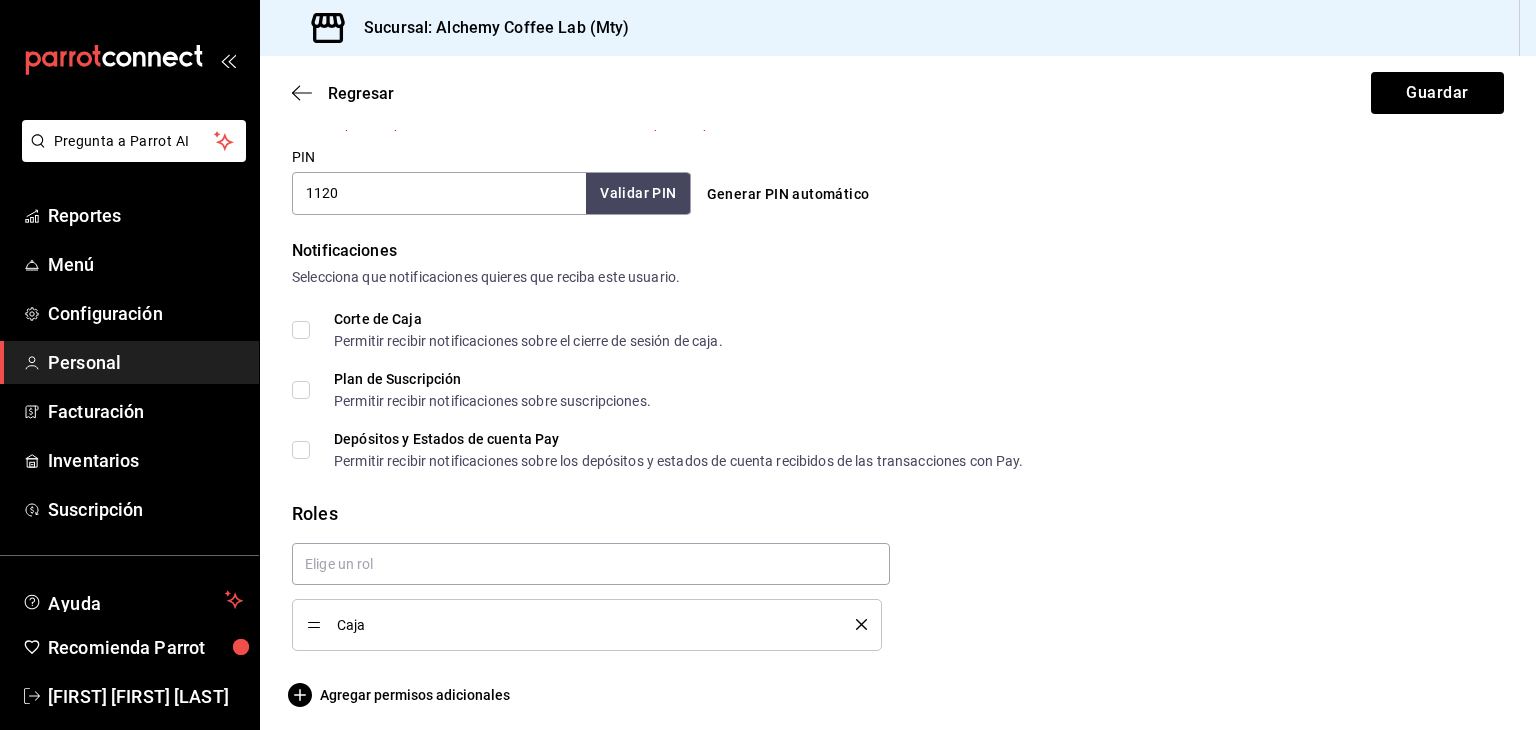 scroll, scrollTop: 951, scrollLeft: 0, axis: vertical 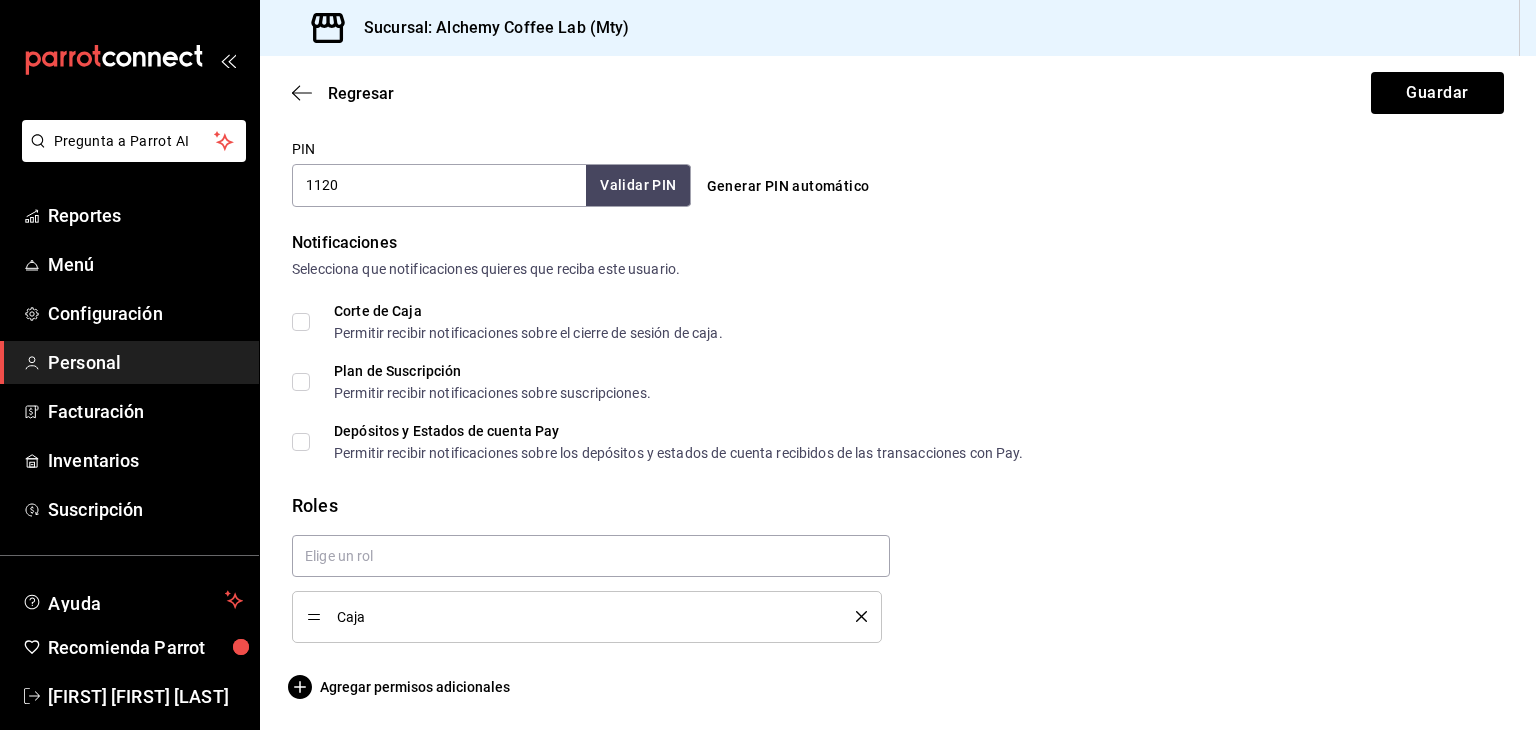 click on "Caja" at bounding box center [581, 617] 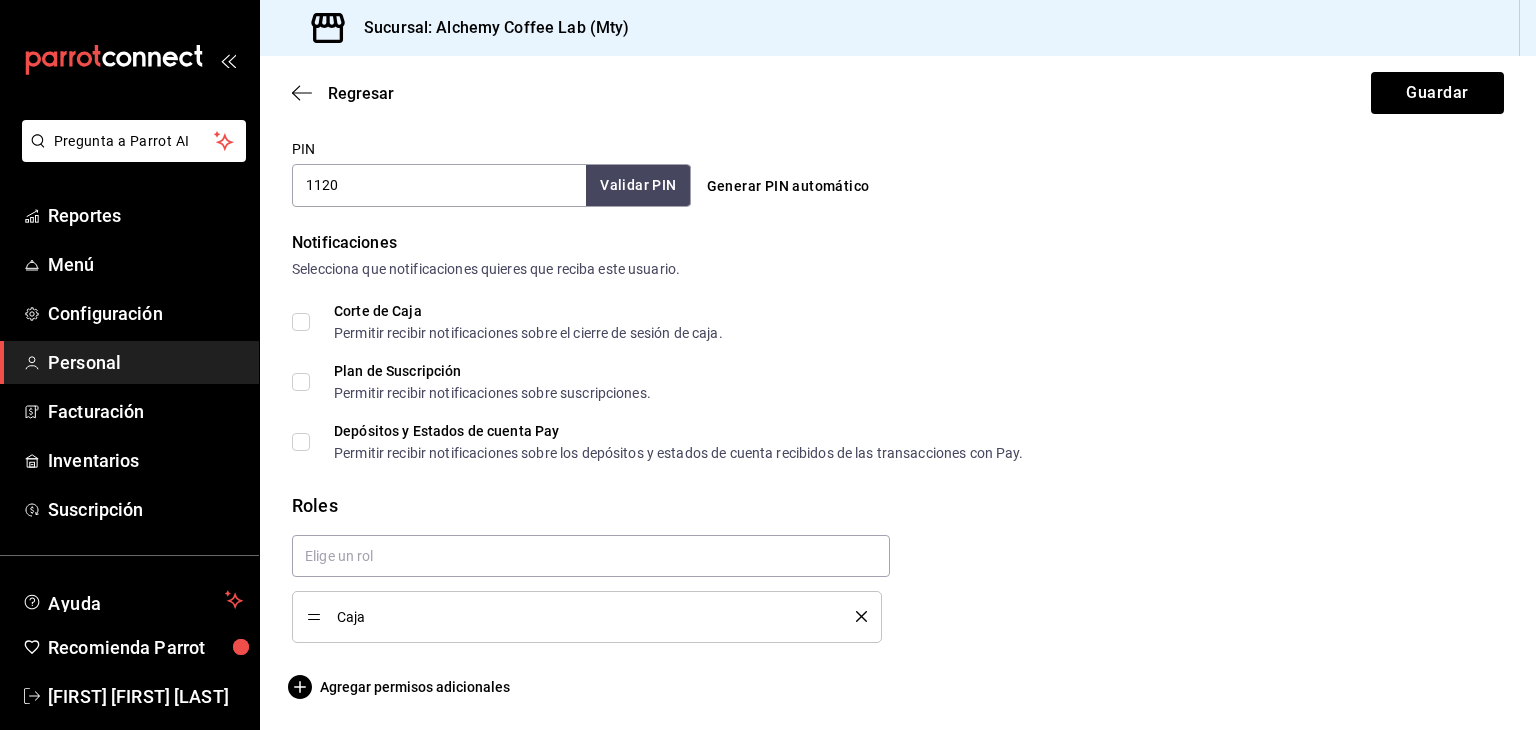 click at bounding box center [854, 616] 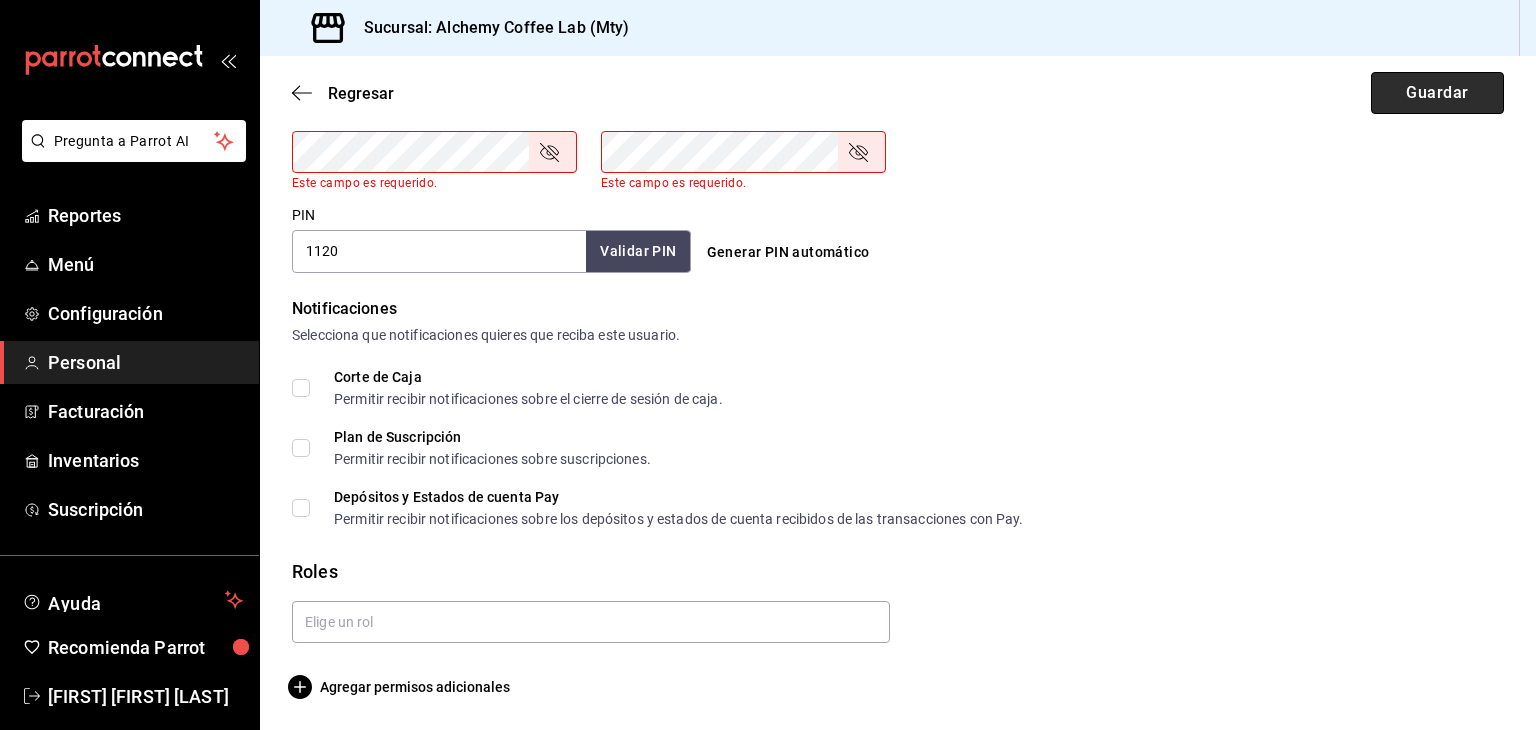 click on "Guardar" at bounding box center (1437, 93) 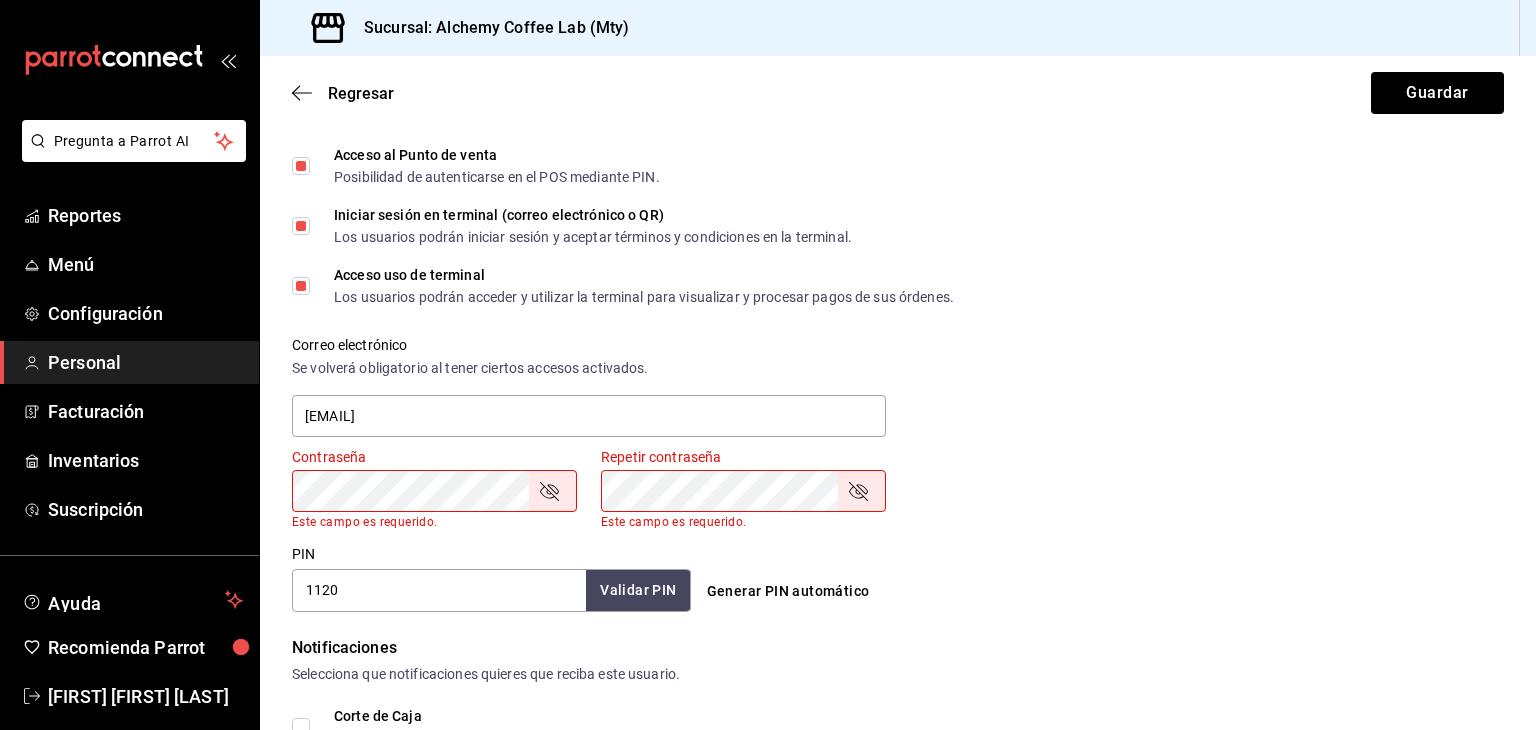 scroll, scrollTop: 485, scrollLeft: 0, axis: vertical 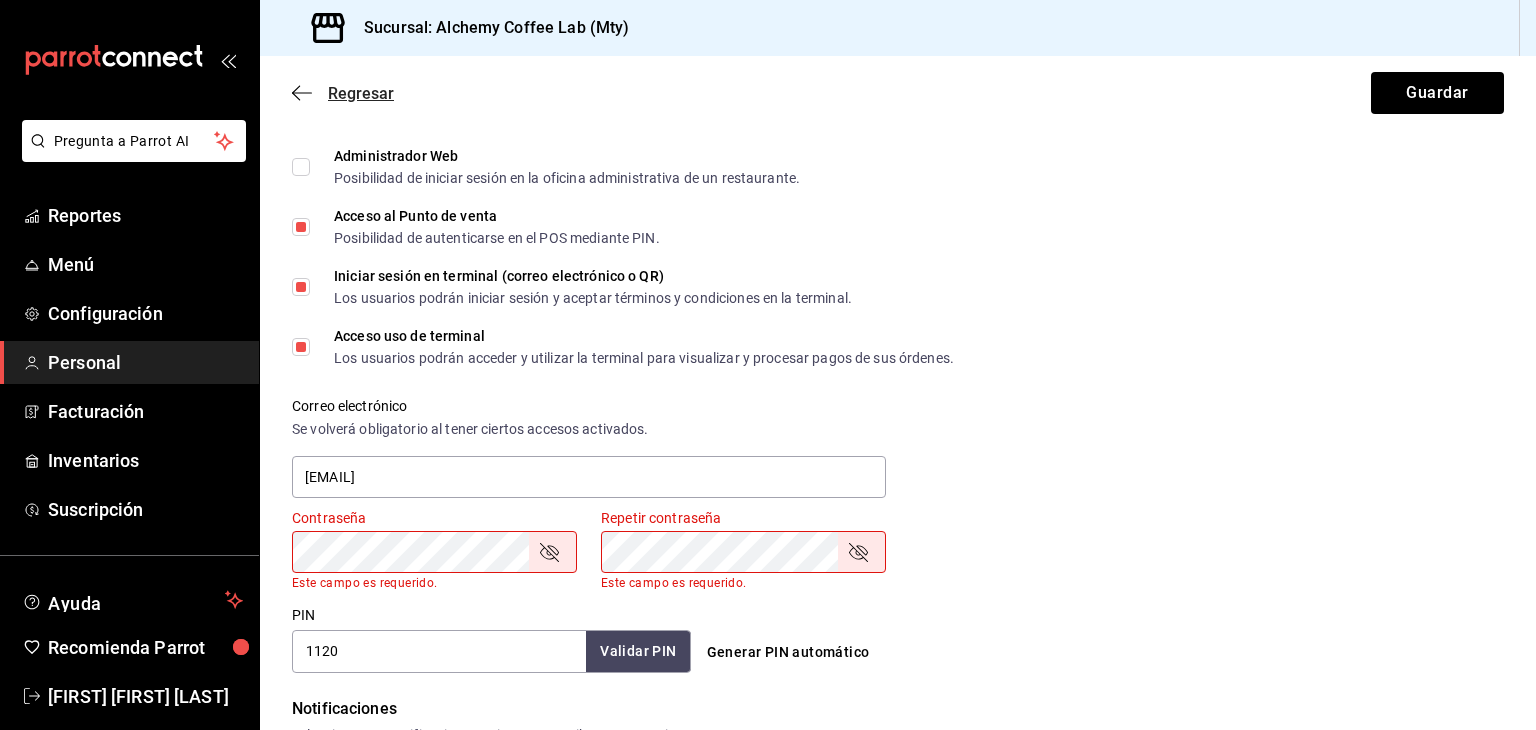 click 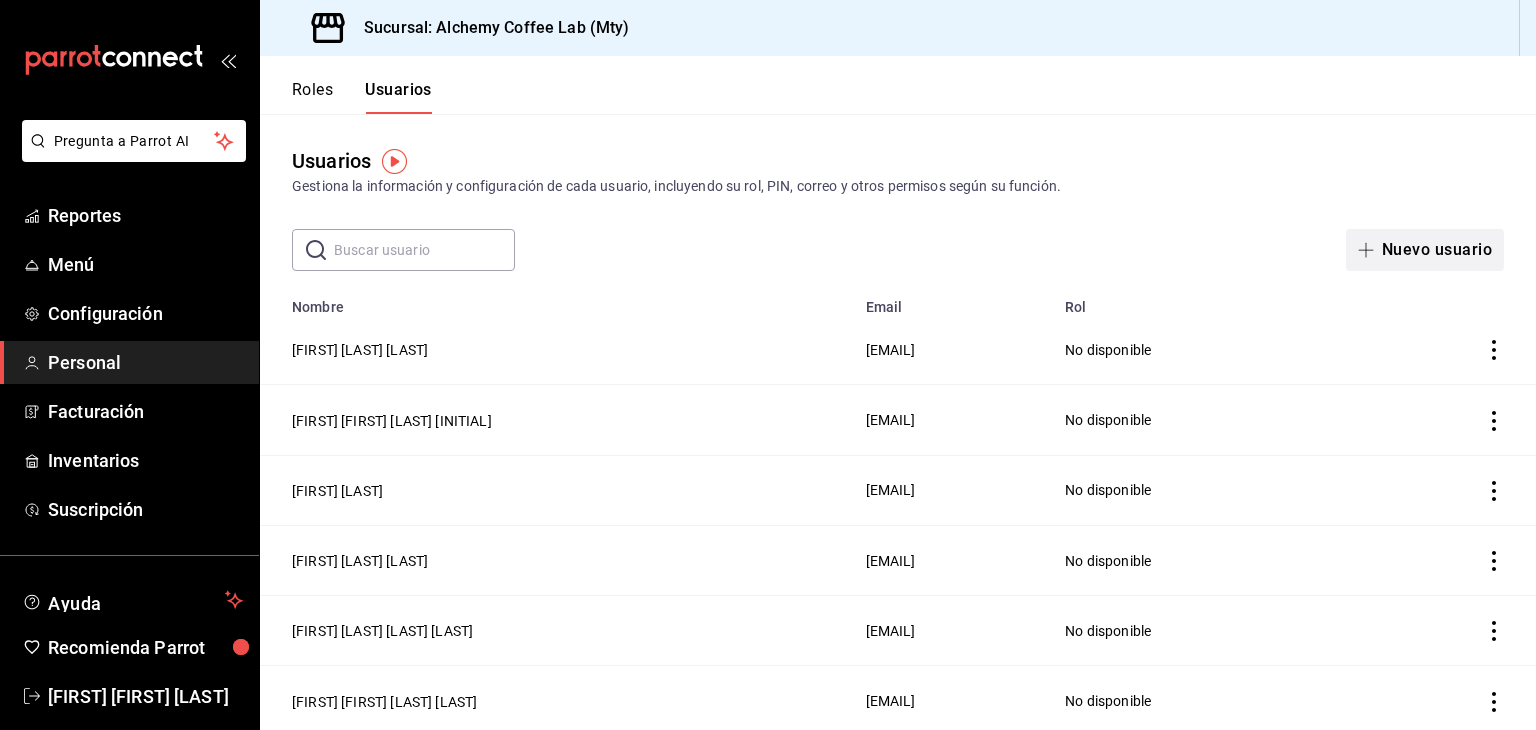 click on "Nuevo usuario" at bounding box center [1425, 250] 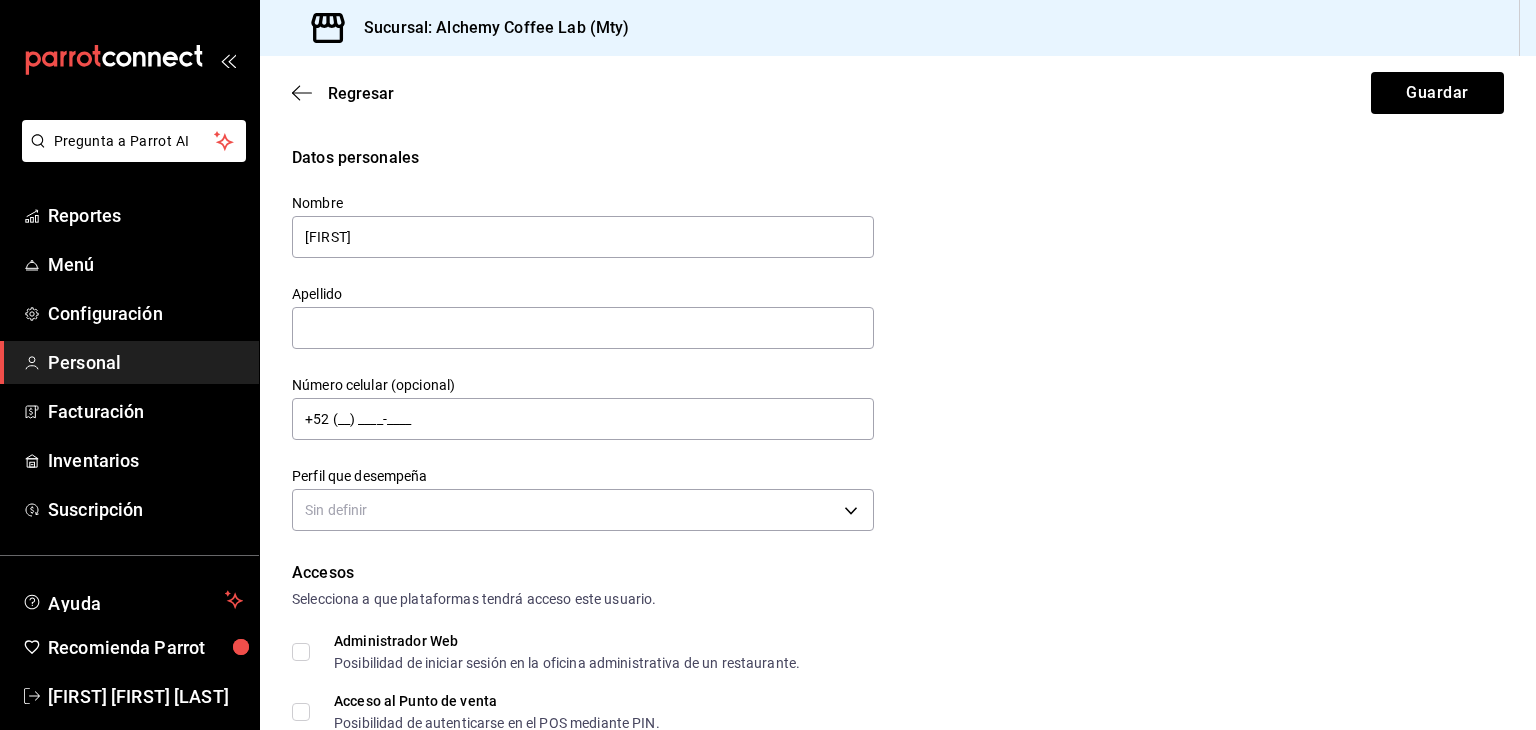 type on "[FIRST]" 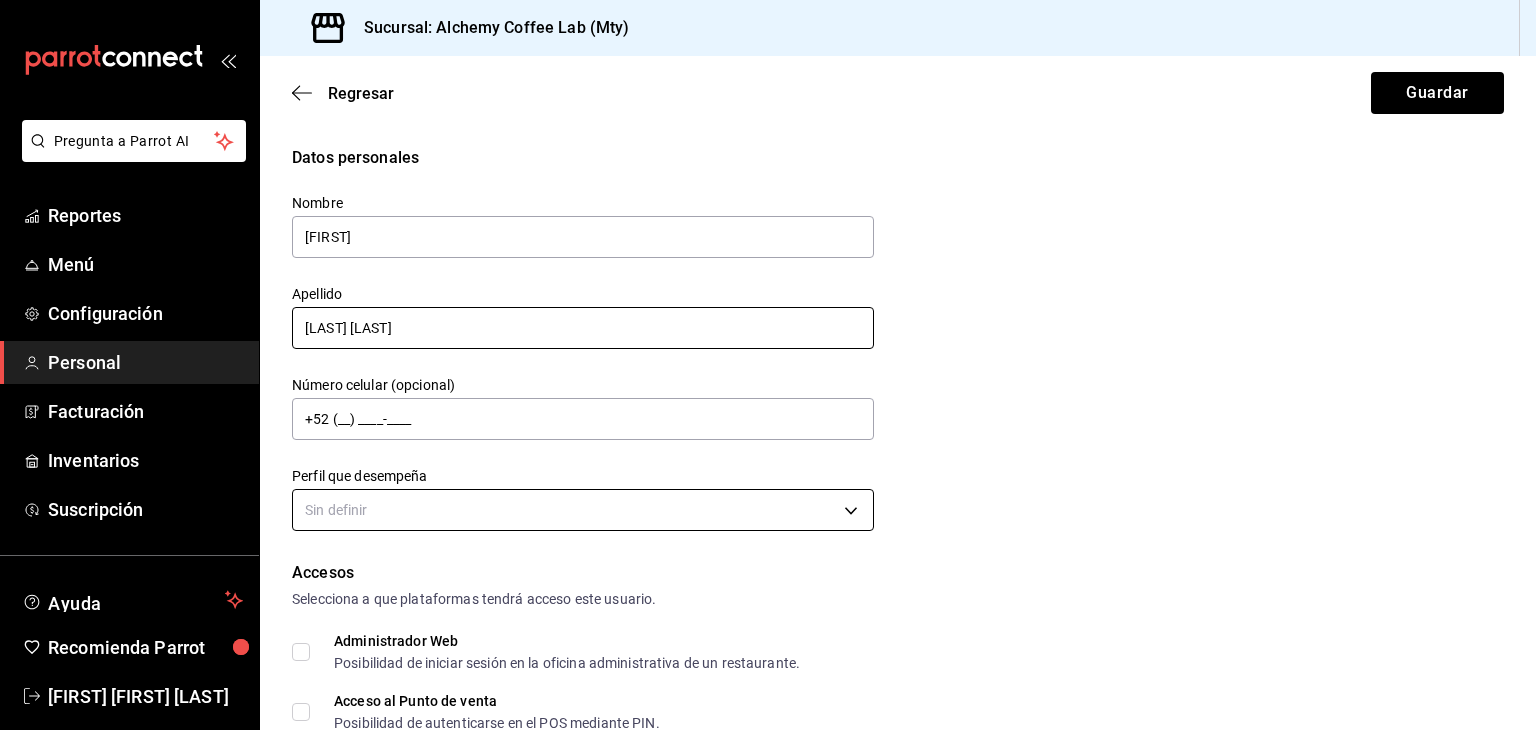type on "[LAST] [LAST]" 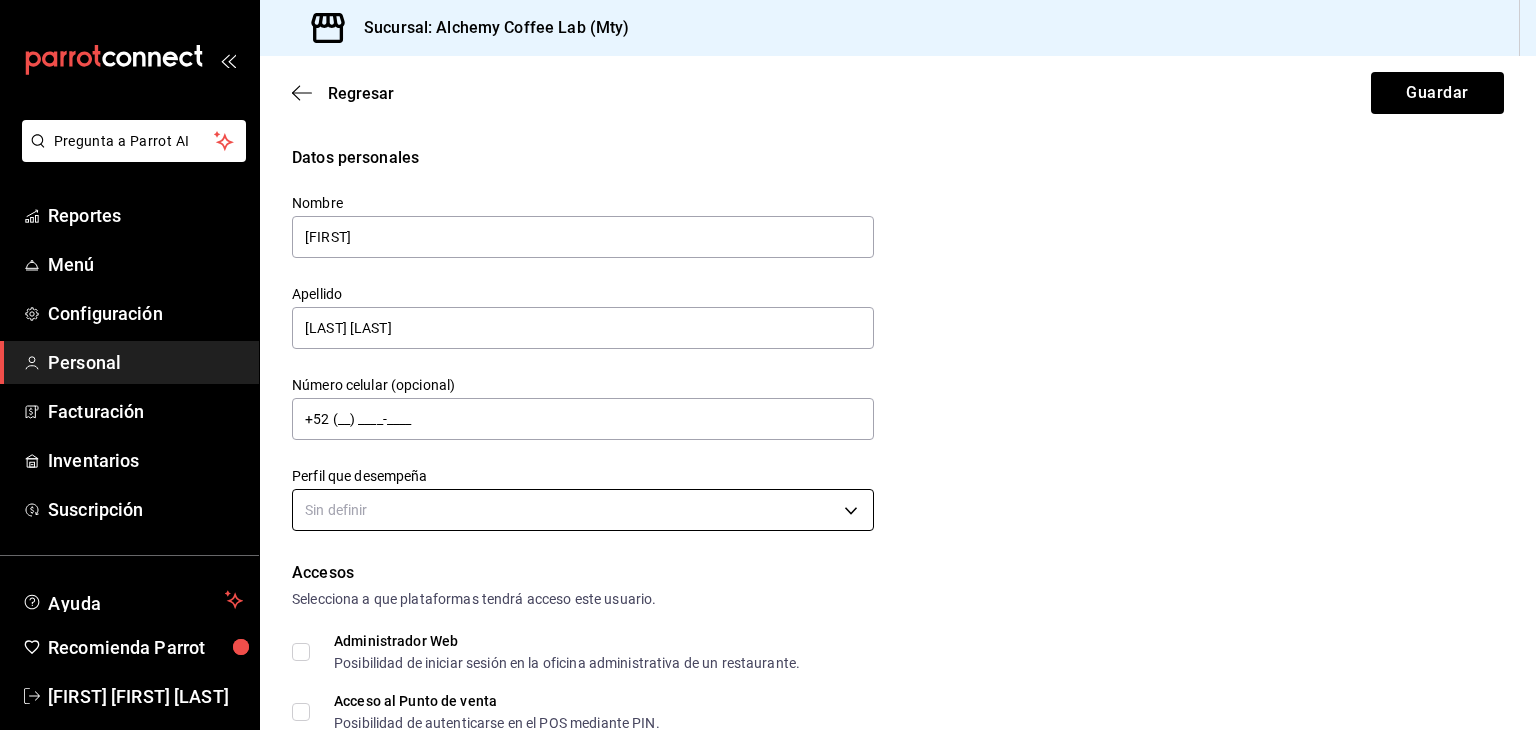 click on "Pregunta a Parrot AI Reportes   Menú   Configuración   Personal   Facturación   Inventarios   Suscripción   Ayuda Recomienda Parrot   [FIRST] [MIDDLE] [LAST]   Sugerir nueva función   Sucursal: Alchemy Coffee Lab (Mty) Regresar Guardar Datos personales Nombre [FIRST] Apellido [LAST] [LAST] Número celular (opcional) +52 ([PHONE]) [PHONE]-[PHONE] Perfil que desempeña Sin definir Accesos Selecciona a que plataformas tendrá acceso este usuario. Administrador Web Posibilidad de iniciar sesión en la oficina administrativa de un restaurante.  Acceso al Punto de venta Posibilidad de autenticarse en el POS mediante PIN.  Iniciar sesión en terminal (correo electrónico o QR) Los usuarios podrán iniciar sesión y aceptar términos y condiciones en la terminal. Acceso uso de terminal Los usuarios podrán acceder y utilizar la terminal para visualizar y procesar pagos de sus órdenes. Correo electrónico Se volverá obligatorio al tener ciertos accesos activados. Contraseña Contraseña Repetir contraseña PIN ​ Roles" at bounding box center [768, 365] 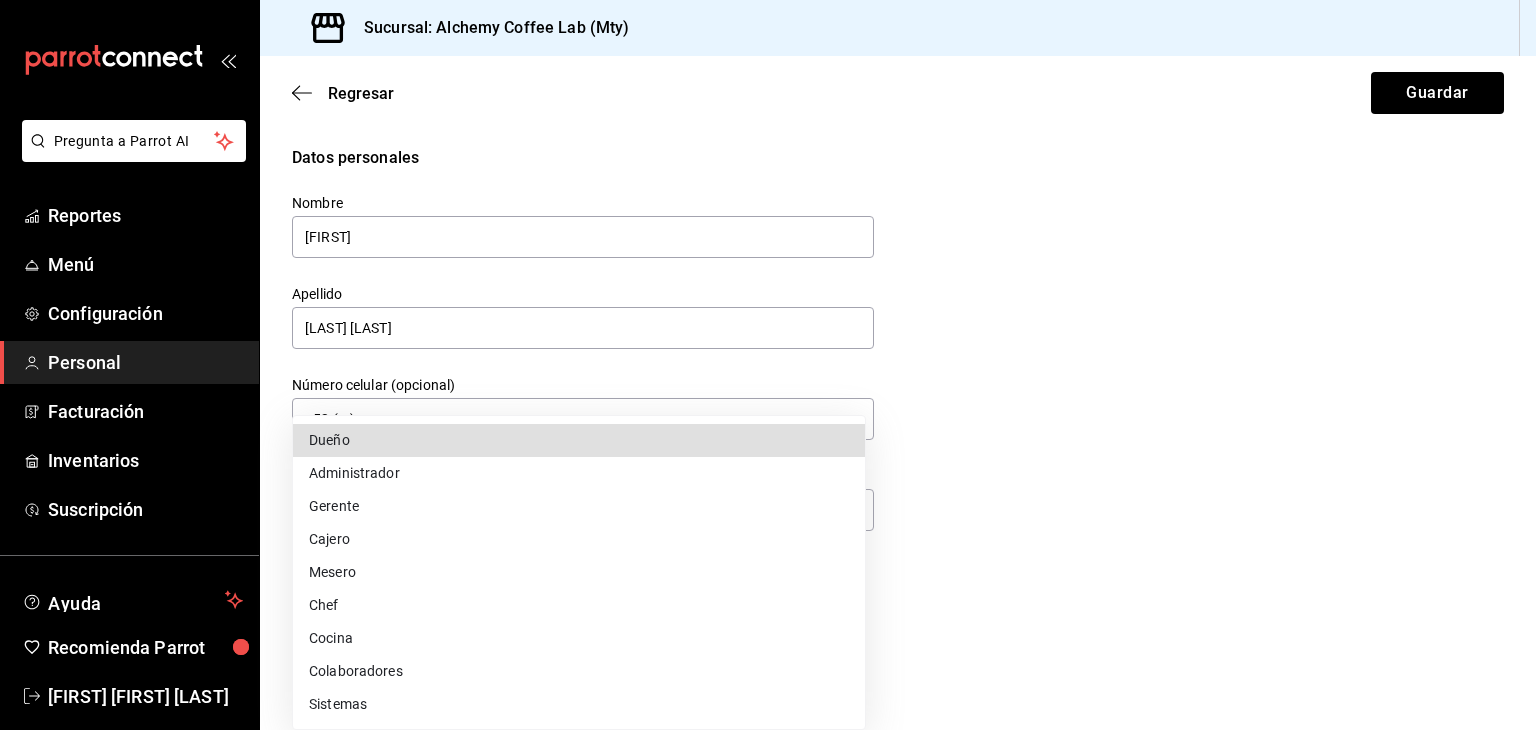 click on "Chef" at bounding box center [579, 605] 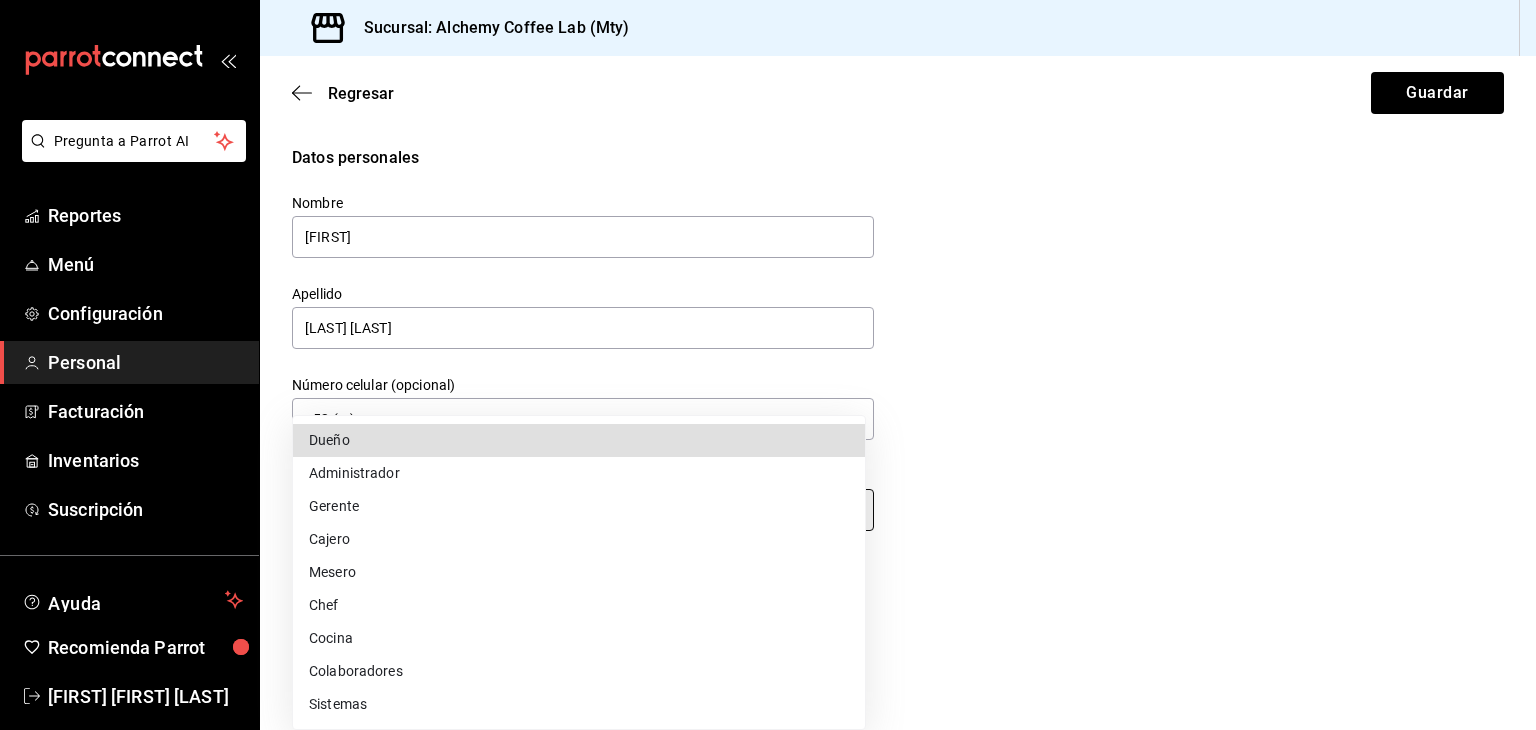 type on "CHEF" 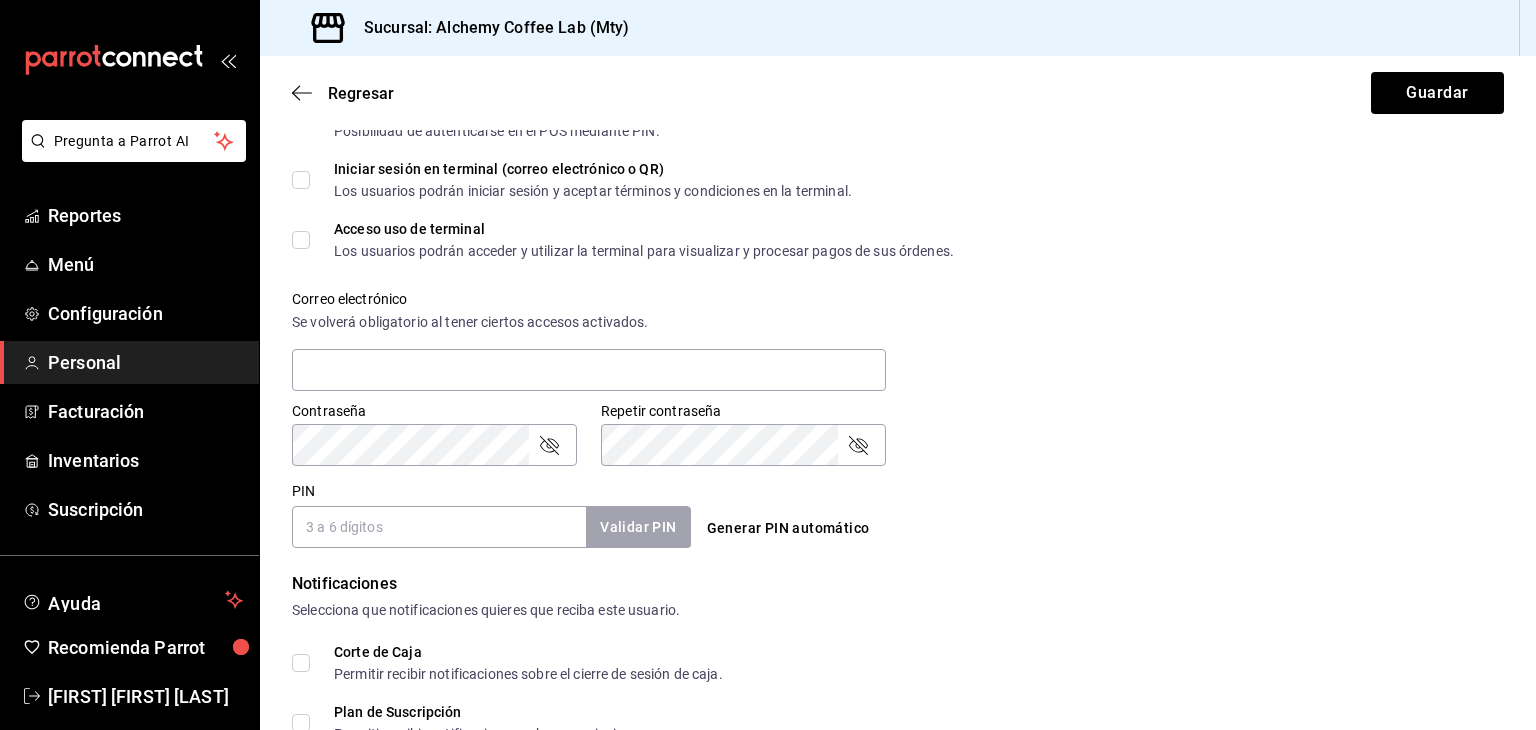 scroll, scrollTop: 600, scrollLeft: 0, axis: vertical 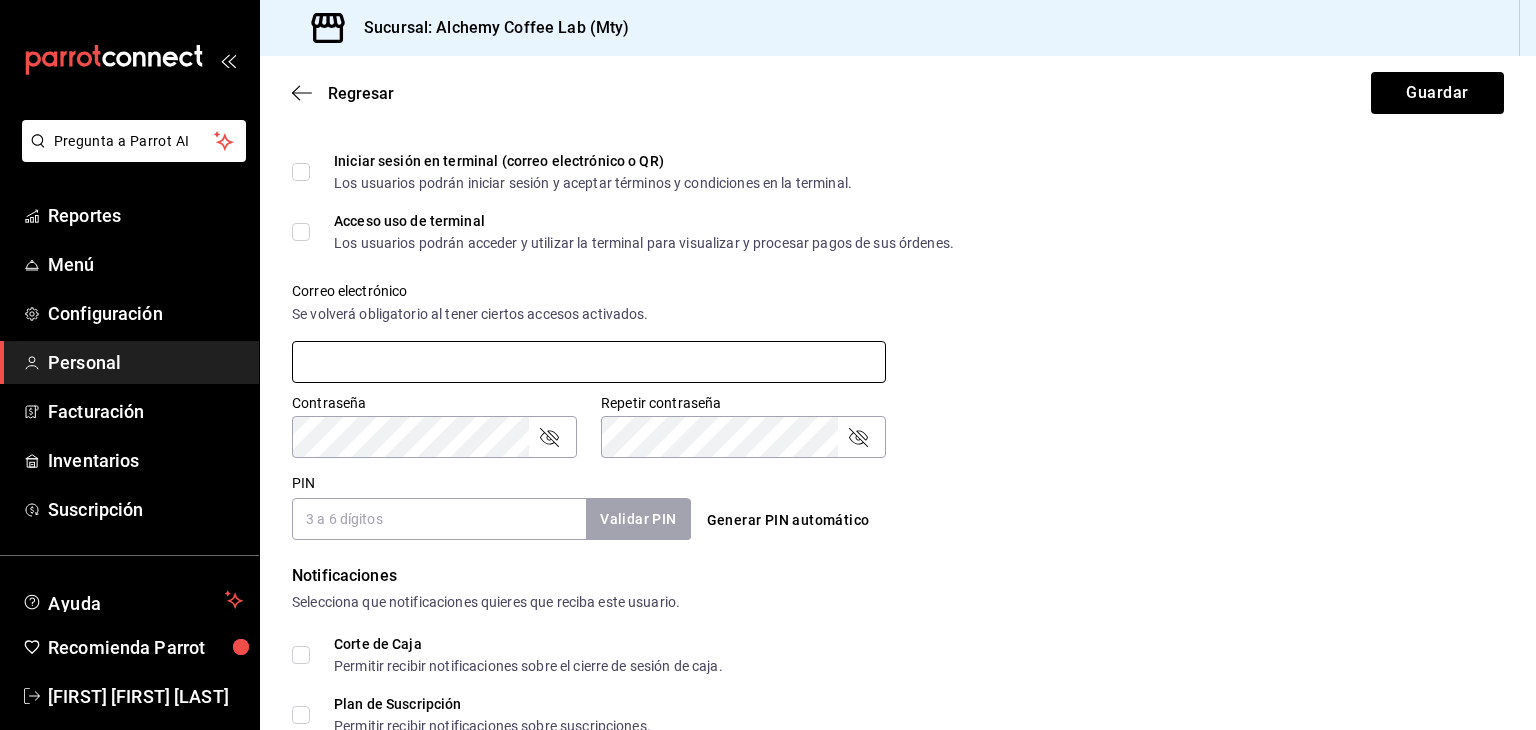 click at bounding box center (589, 362) 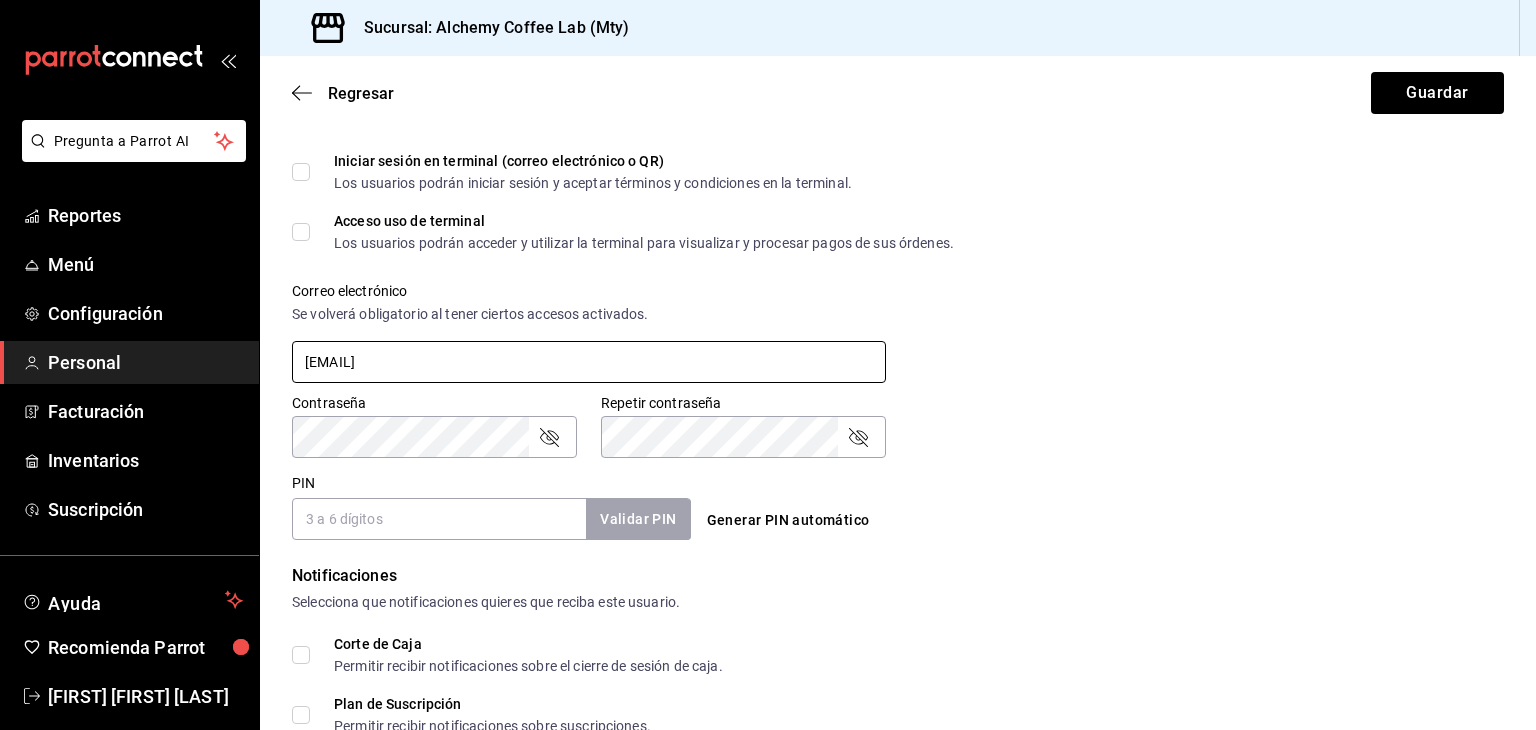 type on "[EMAIL]" 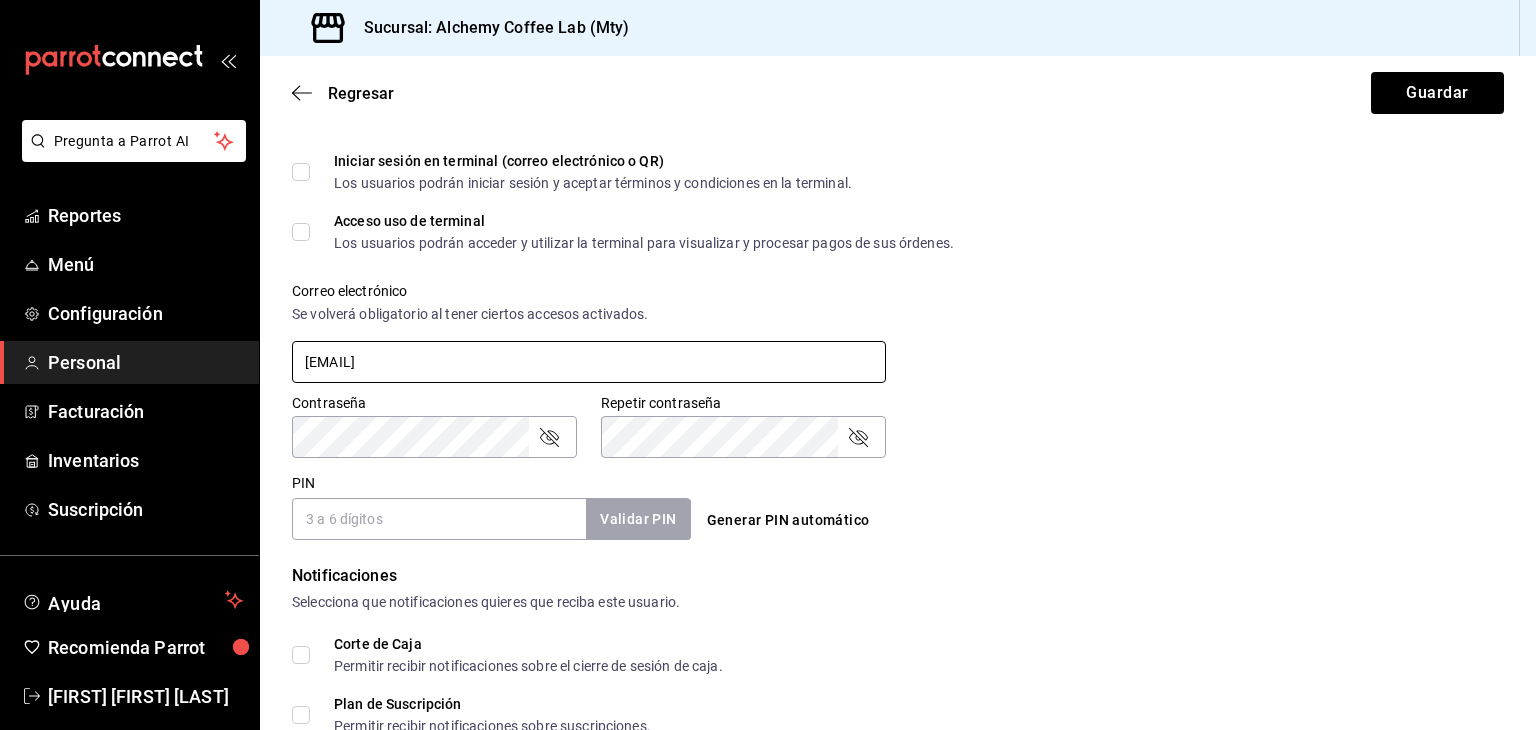 drag, startPoint x: 481, startPoint y: 363, endPoint x: 233, endPoint y: 362, distance: 248.00201 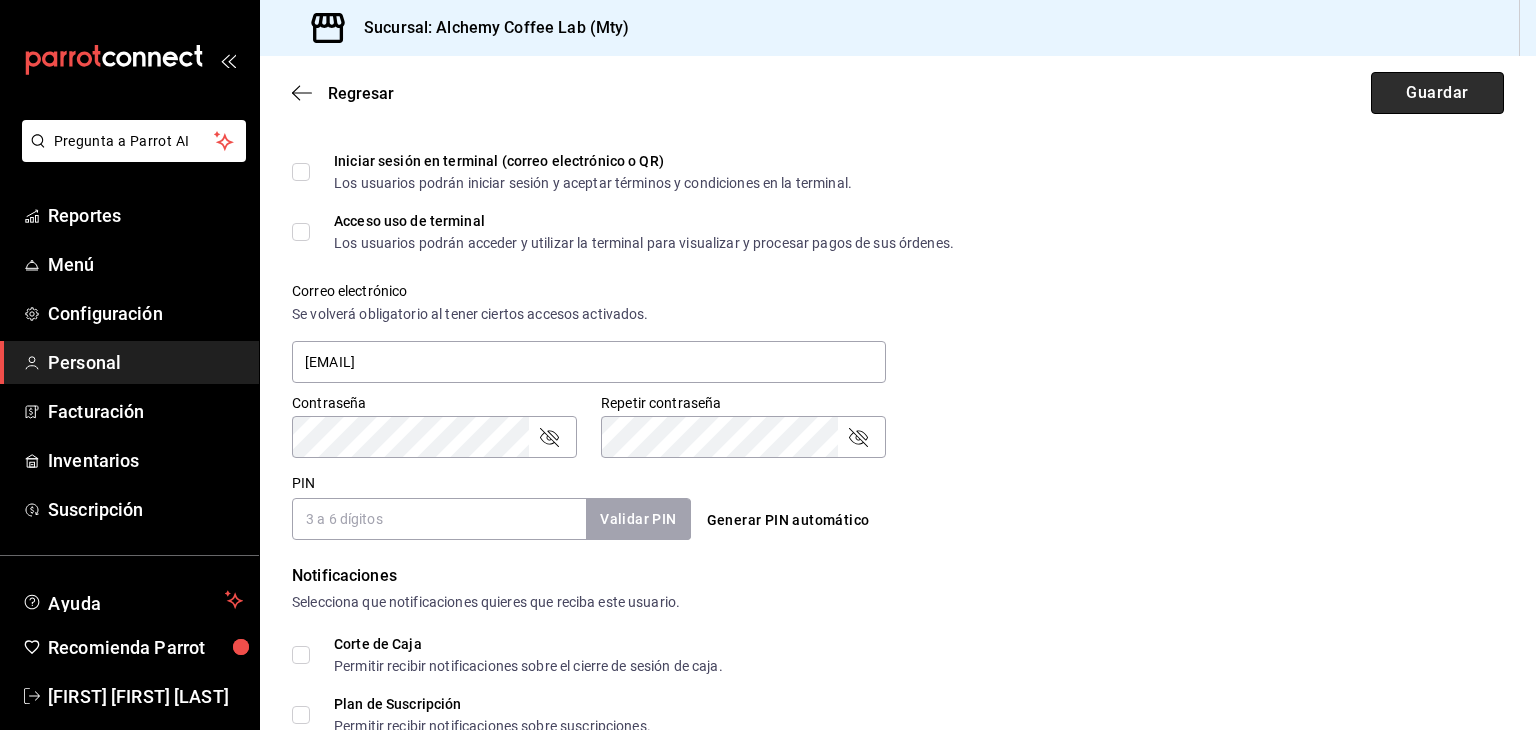 click on "Guardar" at bounding box center [1437, 93] 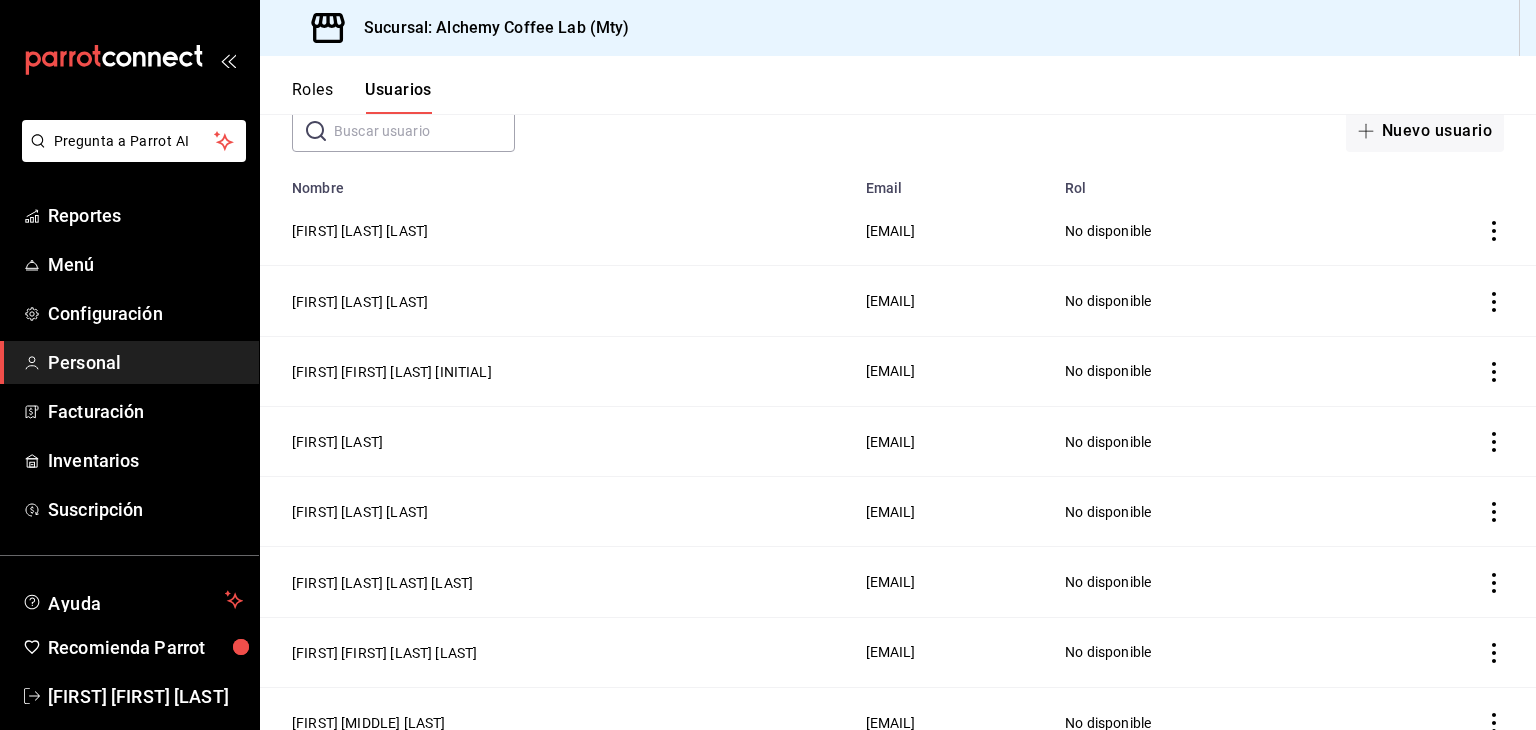 scroll, scrollTop: 100, scrollLeft: 0, axis: vertical 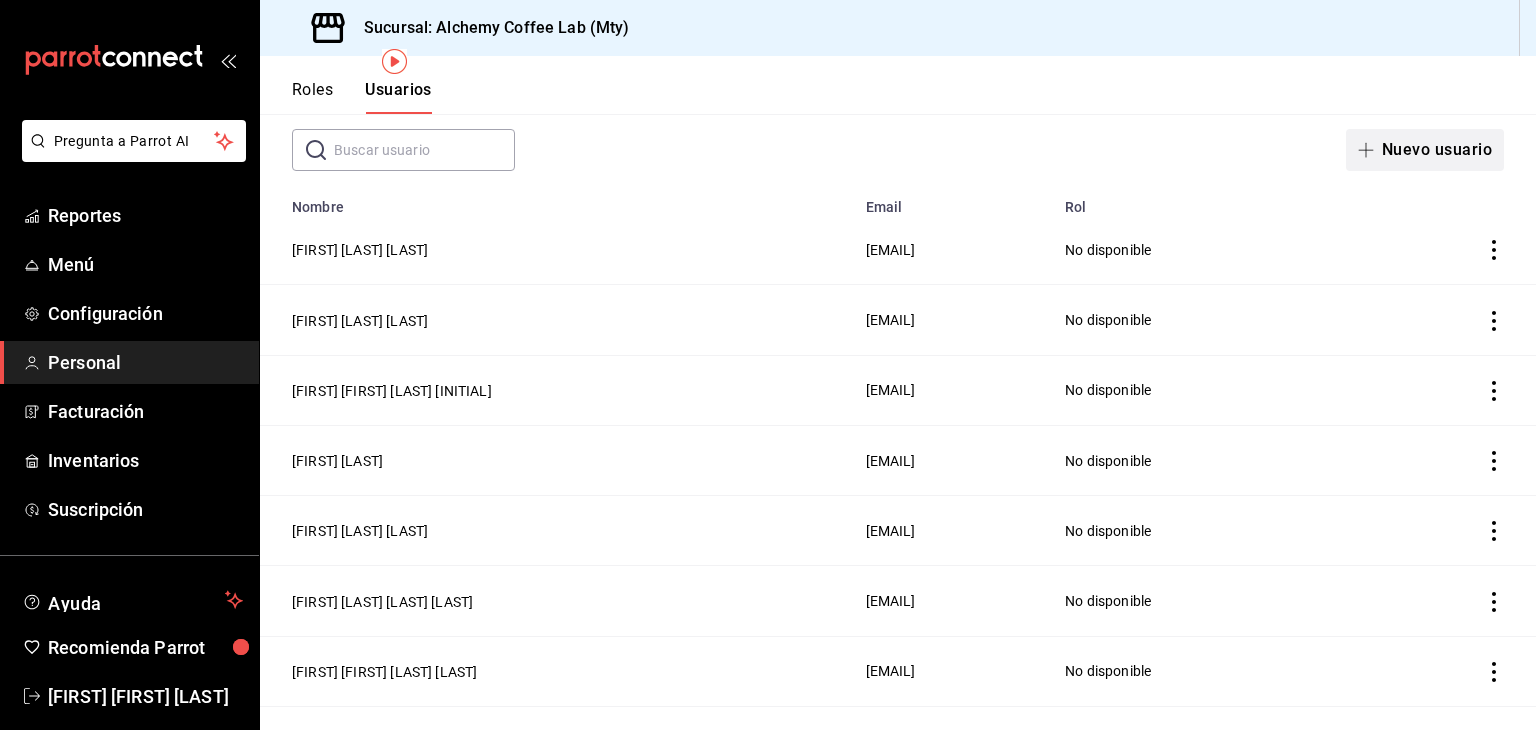 click on "Nuevo usuario" at bounding box center [1425, 150] 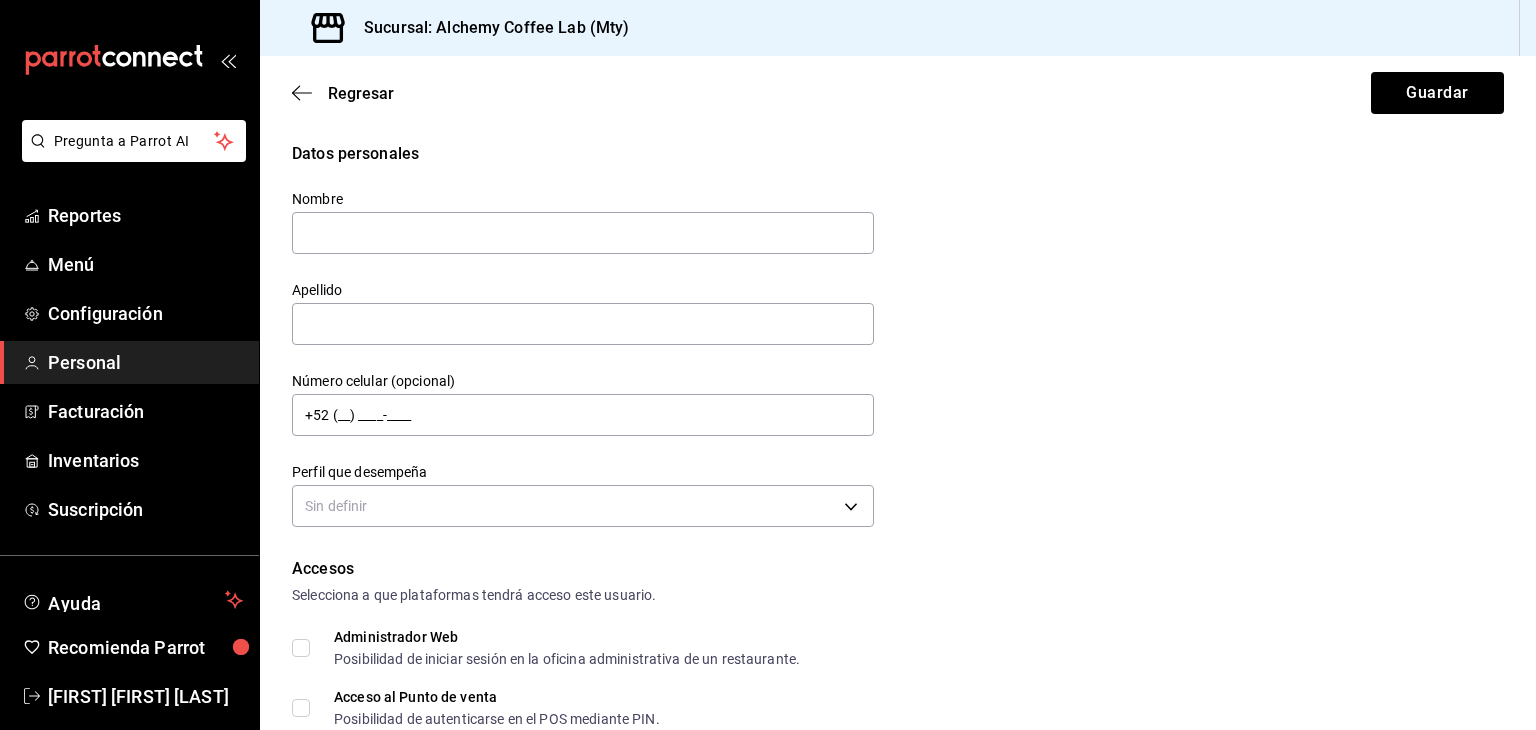 scroll, scrollTop: 0, scrollLeft: 0, axis: both 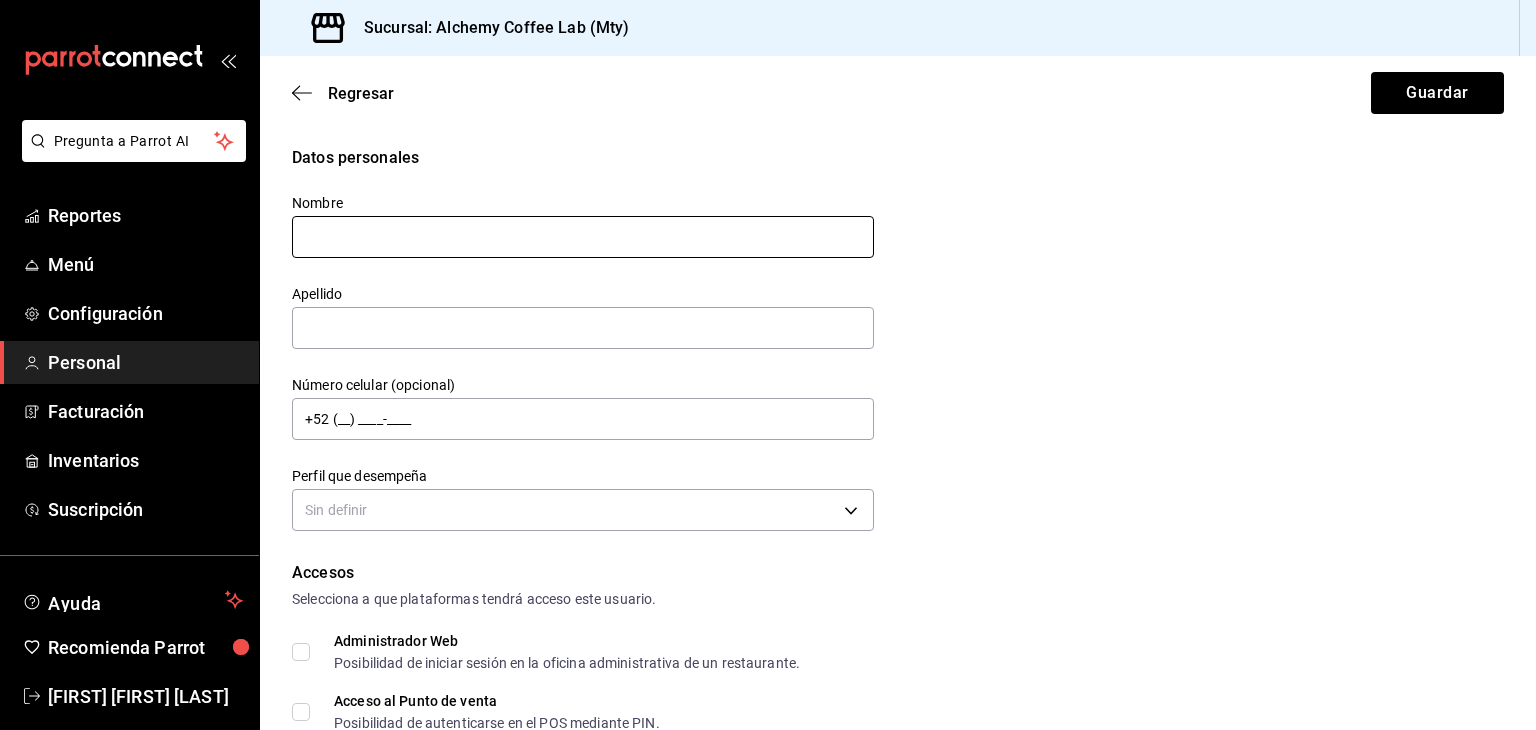 click at bounding box center [583, 237] 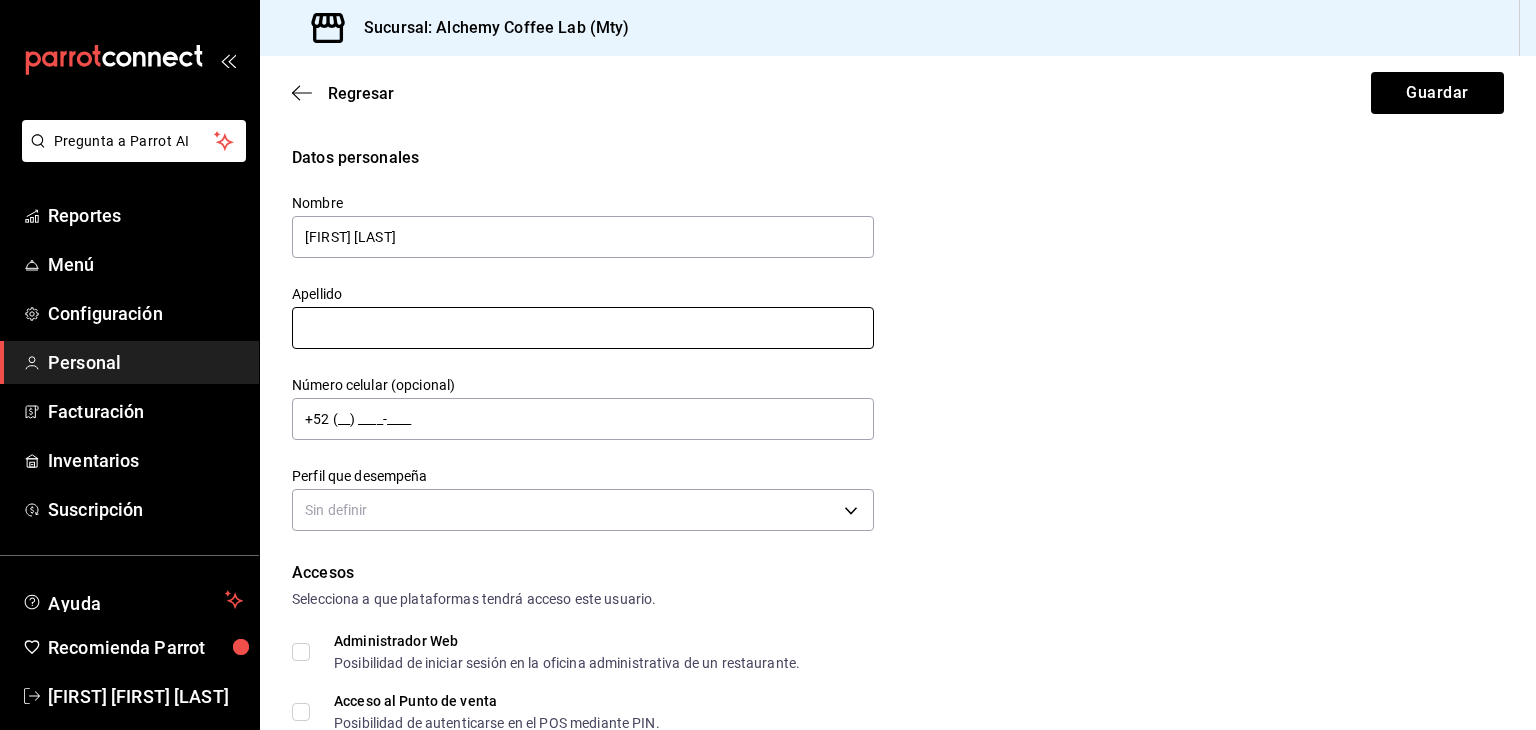 type on "[FIRST] [LAST]" 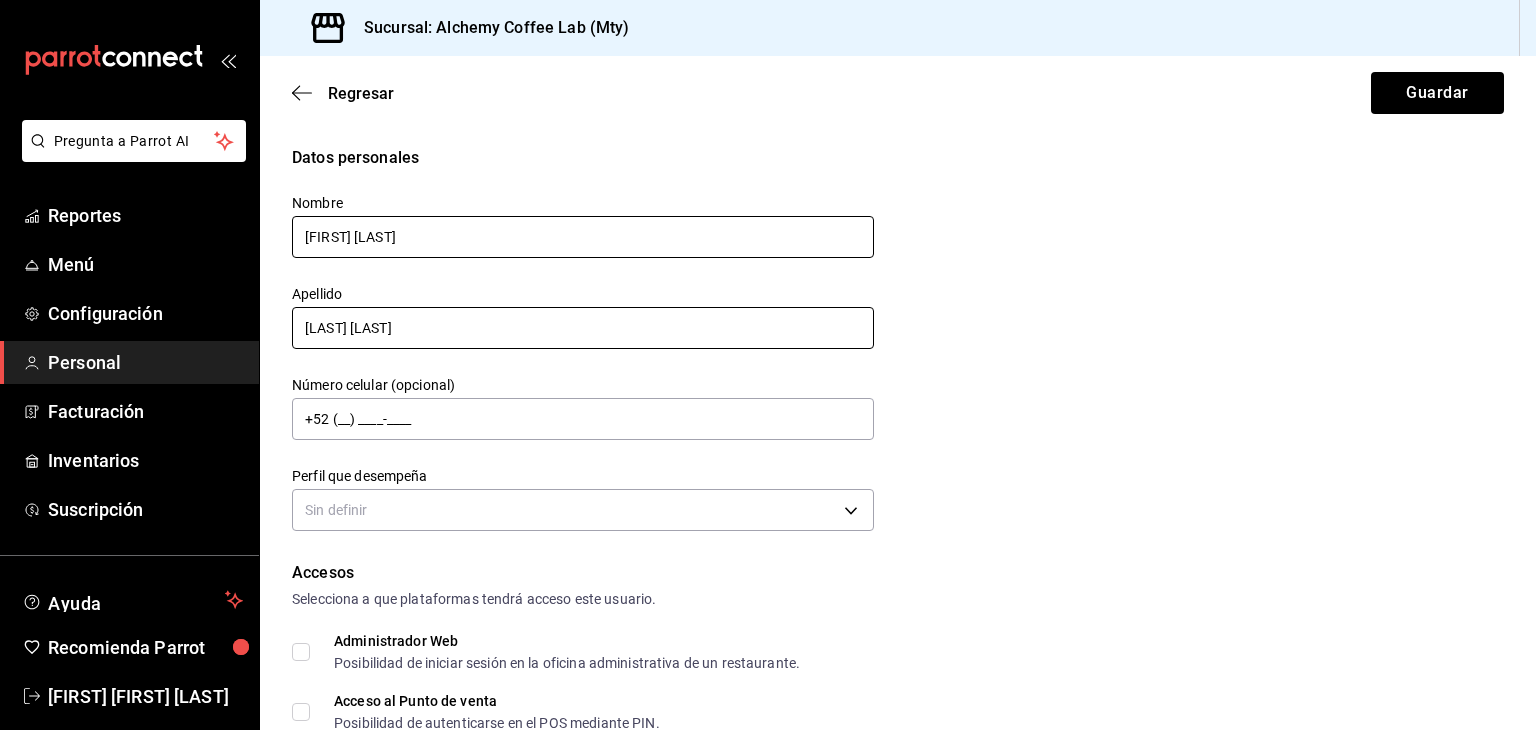 type on "[LAST] [LAST]" 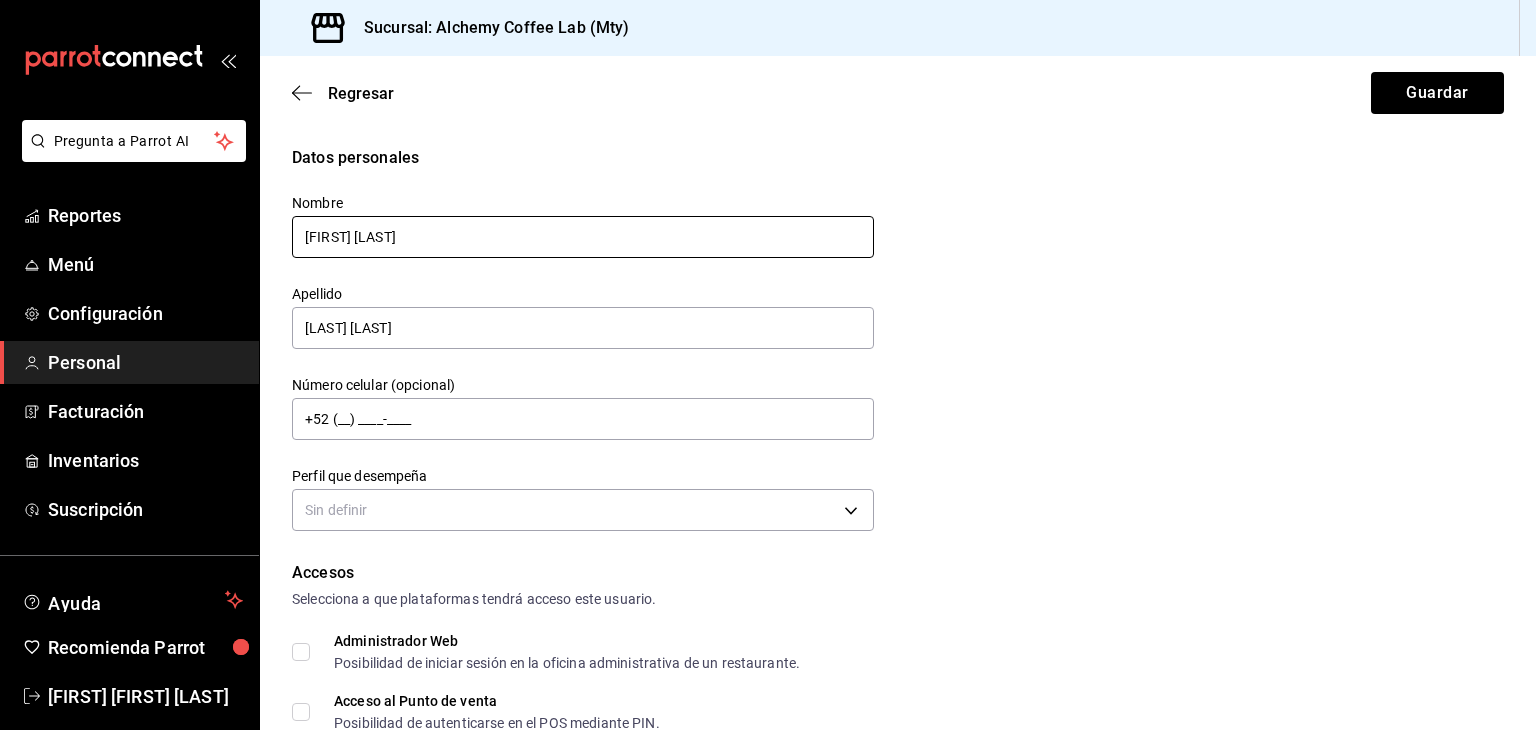click on "[FIRST] [LAST]" at bounding box center (583, 237) 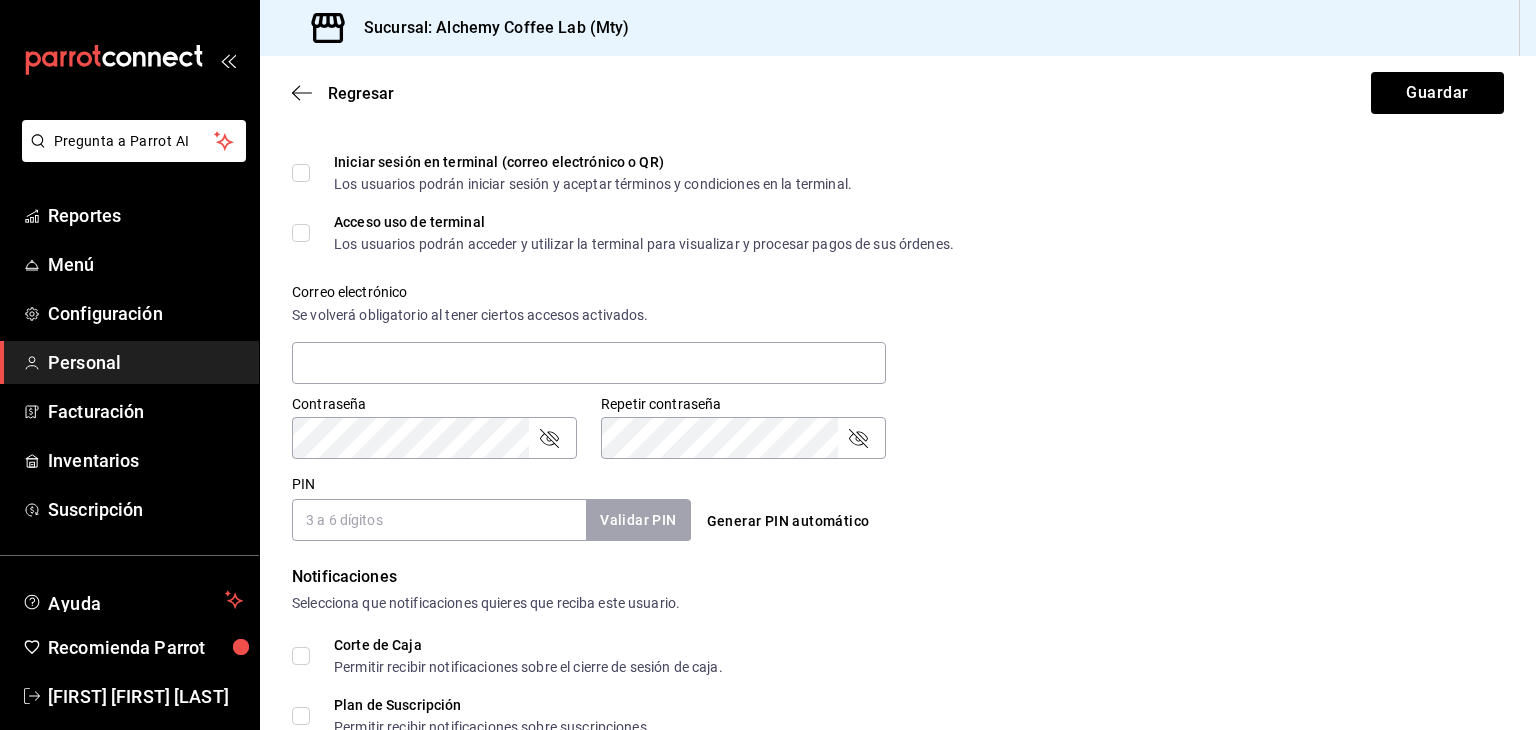 scroll, scrollTop: 600, scrollLeft: 0, axis: vertical 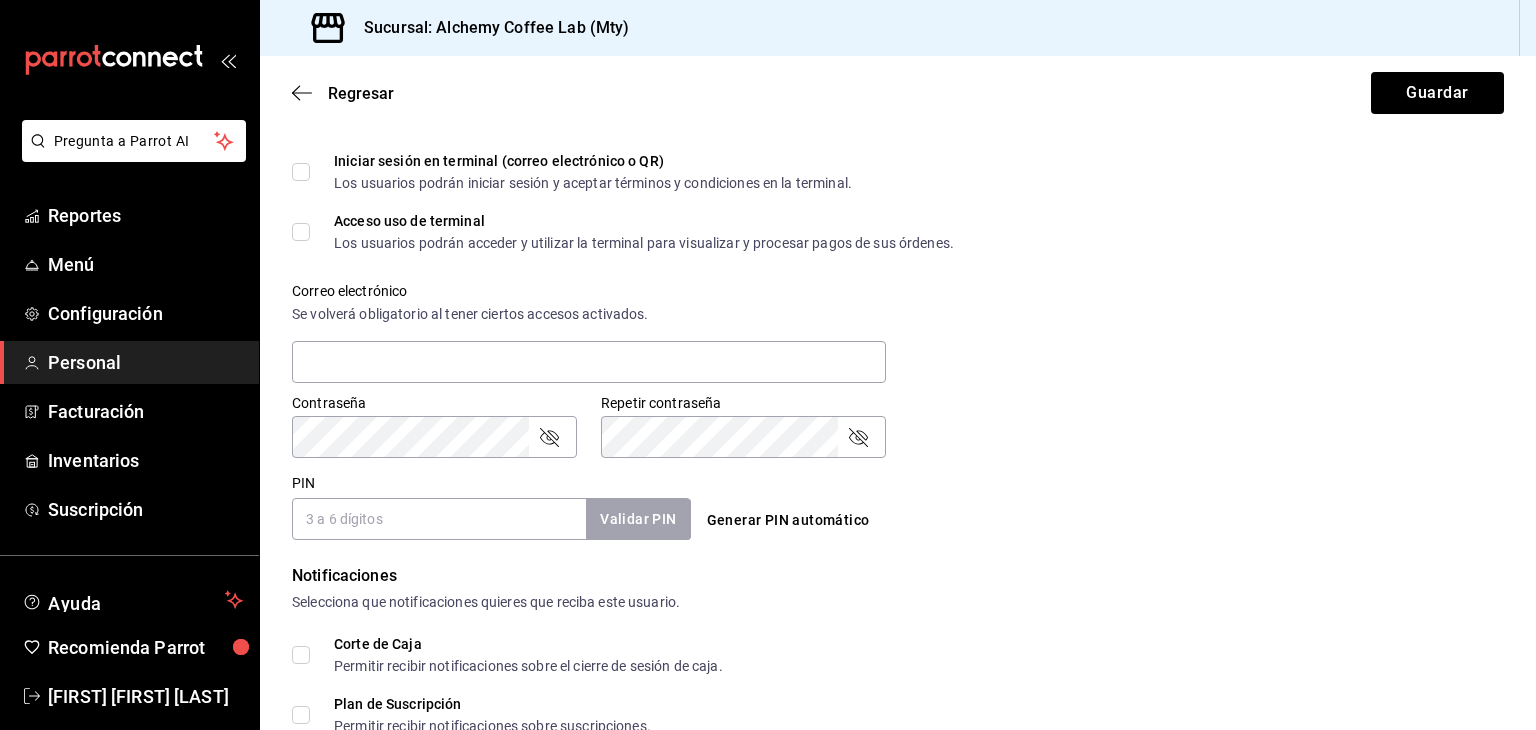 type on "[FIRST] [LAST]" 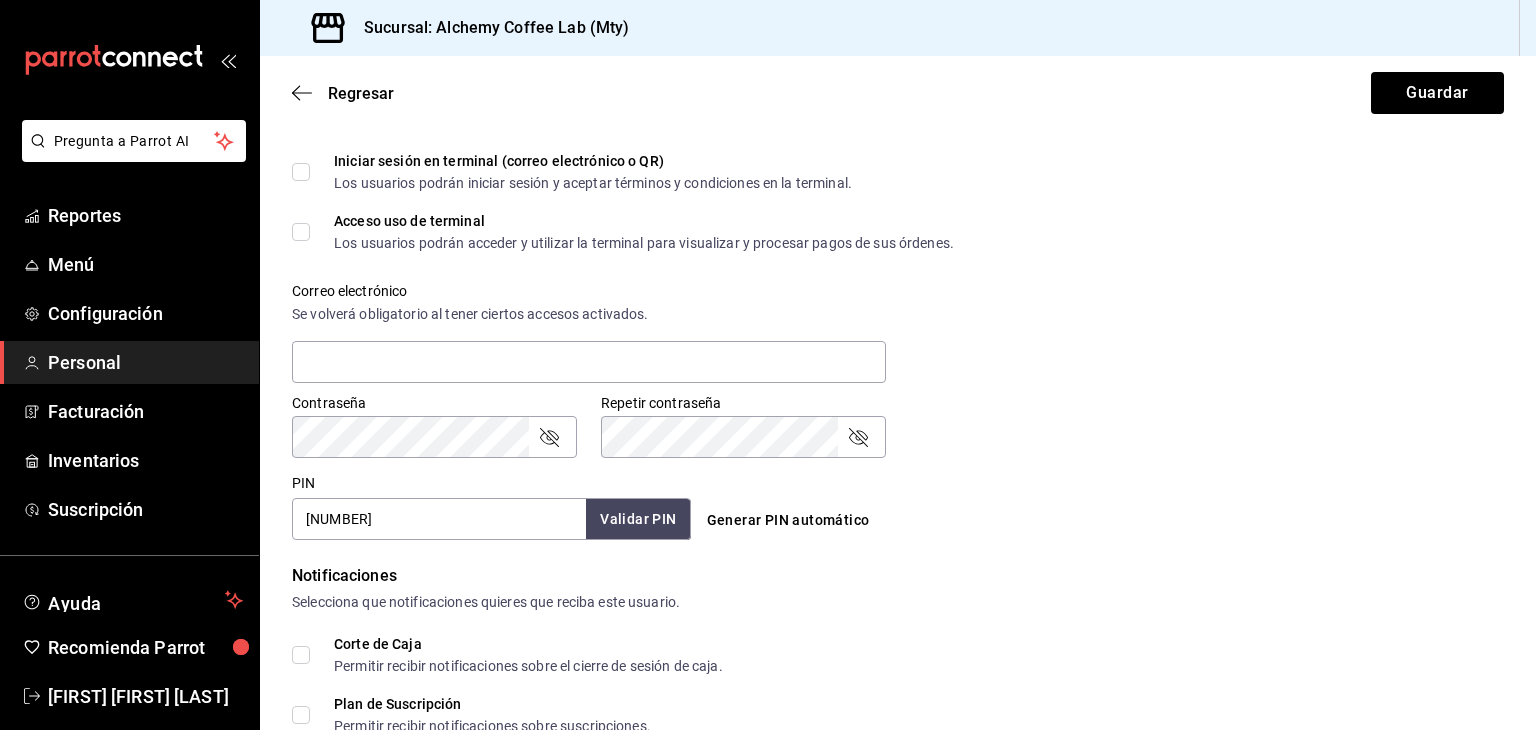 type on "[NUMBER]" 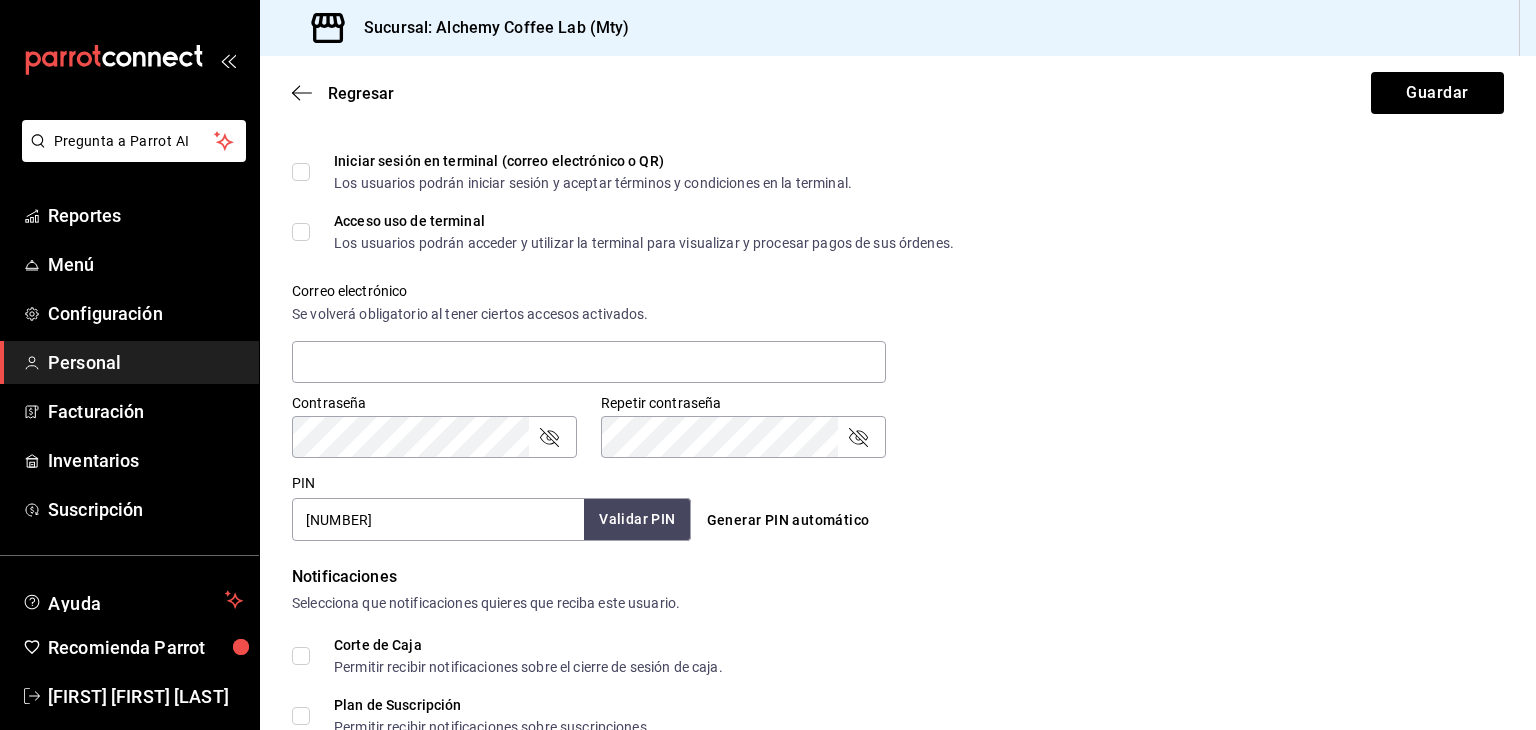 click on "Validar PIN" at bounding box center (637, 519) 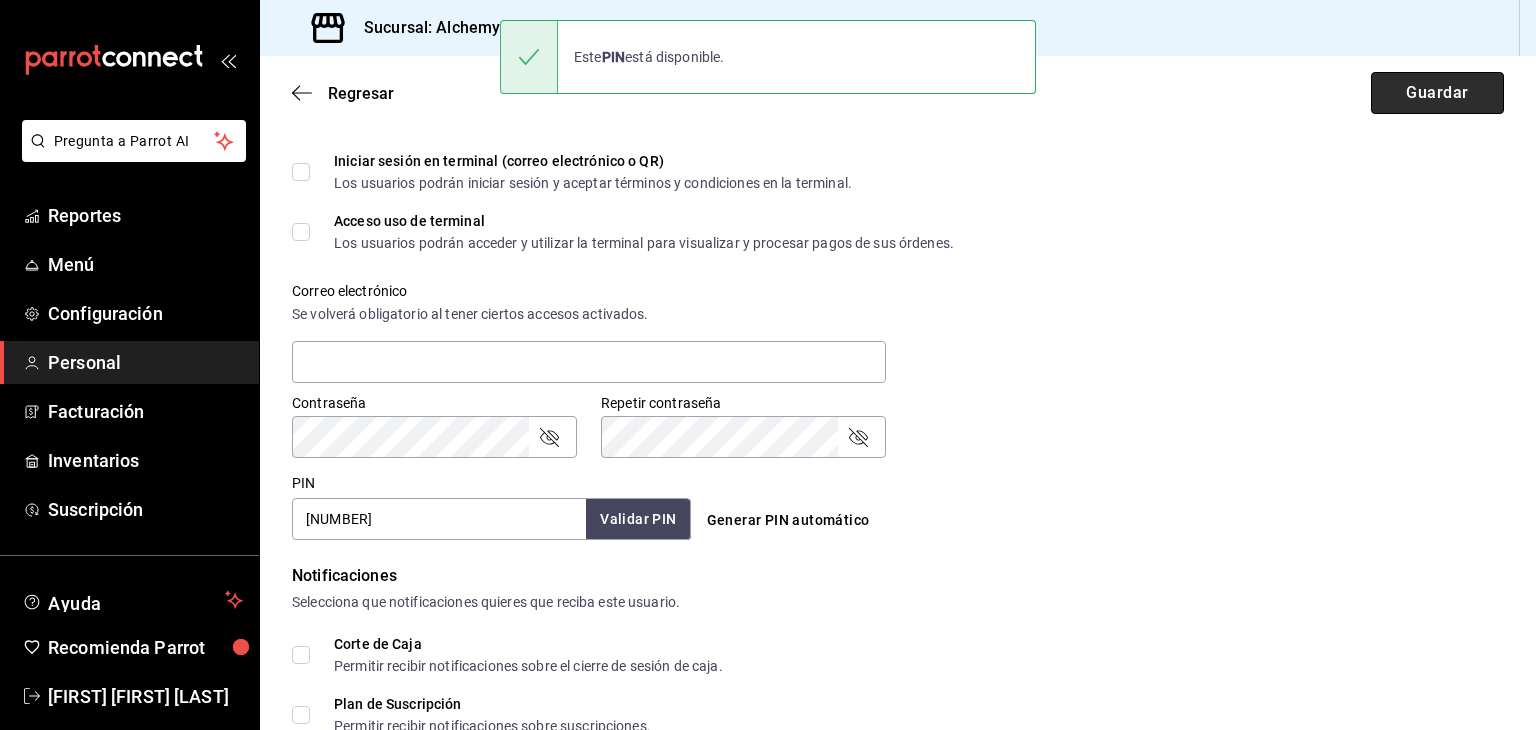 click on "Guardar" at bounding box center [1437, 93] 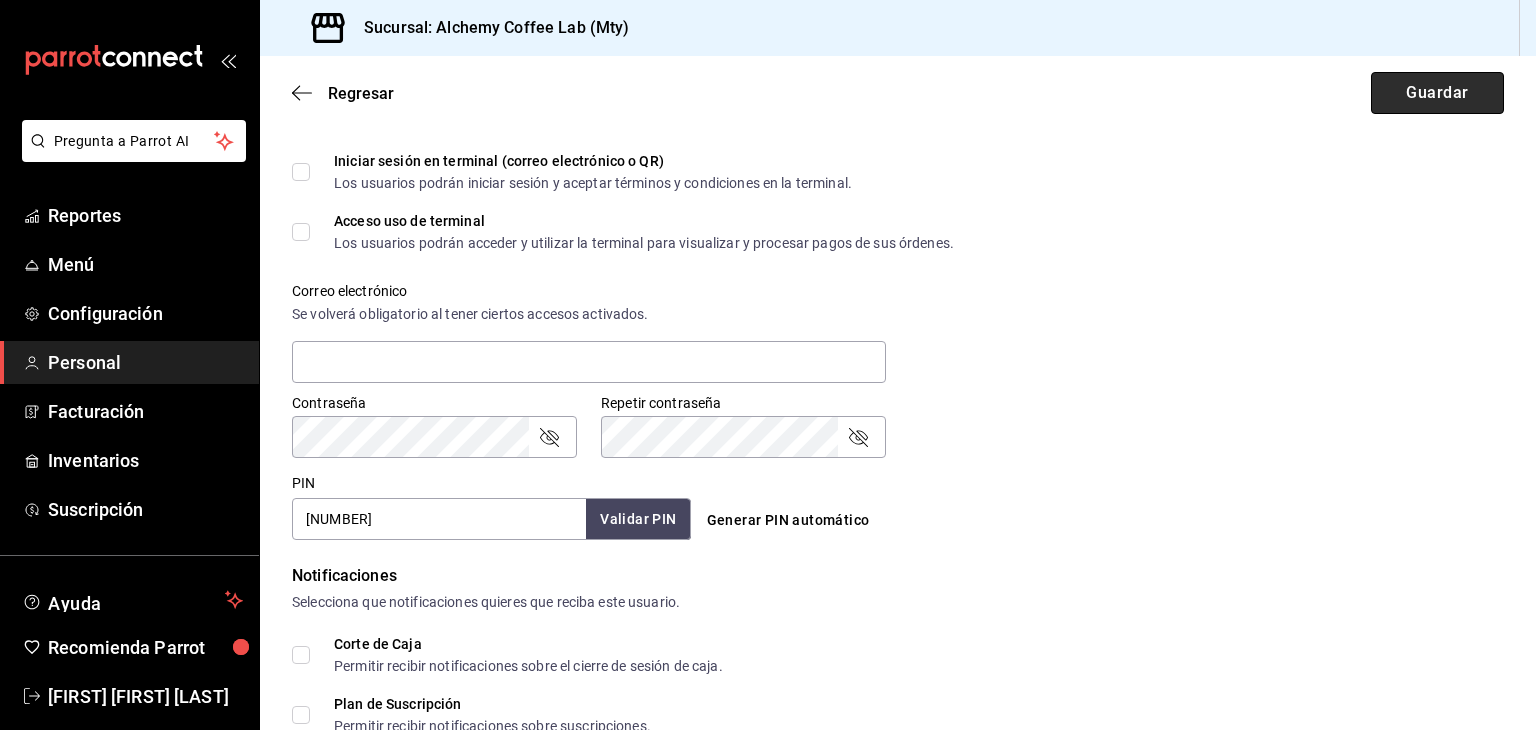 click on "Guardar" at bounding box center (1437, 93) 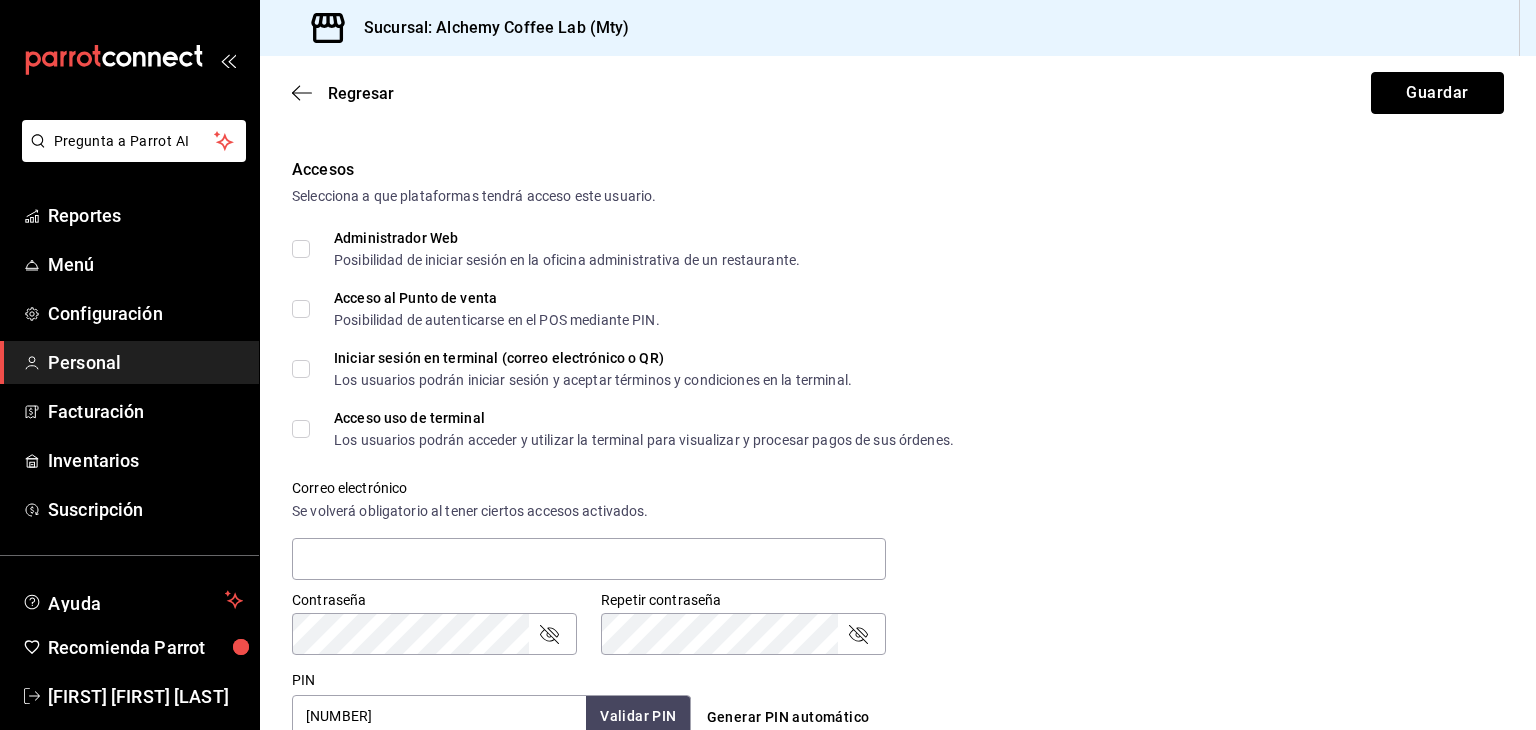 scroll, scrollTop: 223, scrollLeft: 0, axis: vertical 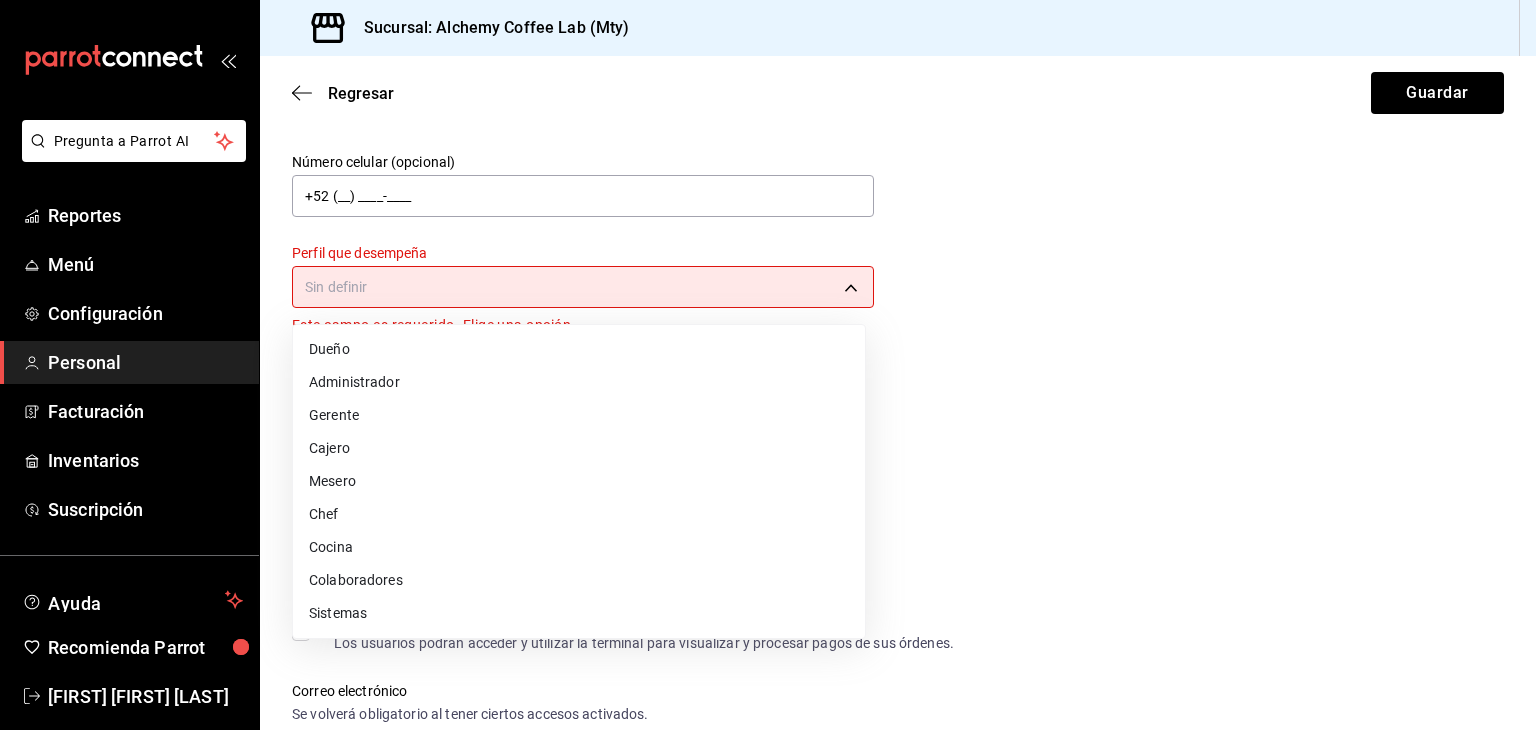 click on "Pregunta a Parrot AI Reportes   Menú   Configuración   Personal   Facturación   Inventarios   Suscripción   Ayuda Recomienda Parrot   [FIRST] [LAST]   Sugerir nueva función   Sucursal: Alchemy Coffee Lab (Mty) Regresar Guardar Datos personales Nombre [FIRST] Apellido [LAST] Número celular (opcional) +52 (__) ____-____ Perfil que desempeña Sin definir Este campo es requerido. Elige una opción. Accesos Selecciona a que plataformas tendrá acceso este usuario. Administrador Web Posibilidad de iniciar sesión en la oficina administrativa de un restaurante.  Acceso al Punto de venta Posibilidad de autenticarse en el POS mediante PIN.  Iniciar sesión en terminal (correo electrónico o QR) Los usuarios podrán iniciar sesión y aceptar términos y condiciones en la terminal. Acceso uso de terminal Los usuarios podrán acceder y utilizar la terminal para visualizar y procesar pagos de sus órdenes. Correo electrónico Se volverá obligatorio al tener ciertos accesos activados. PIN ​" at bounding box center (768, 365) 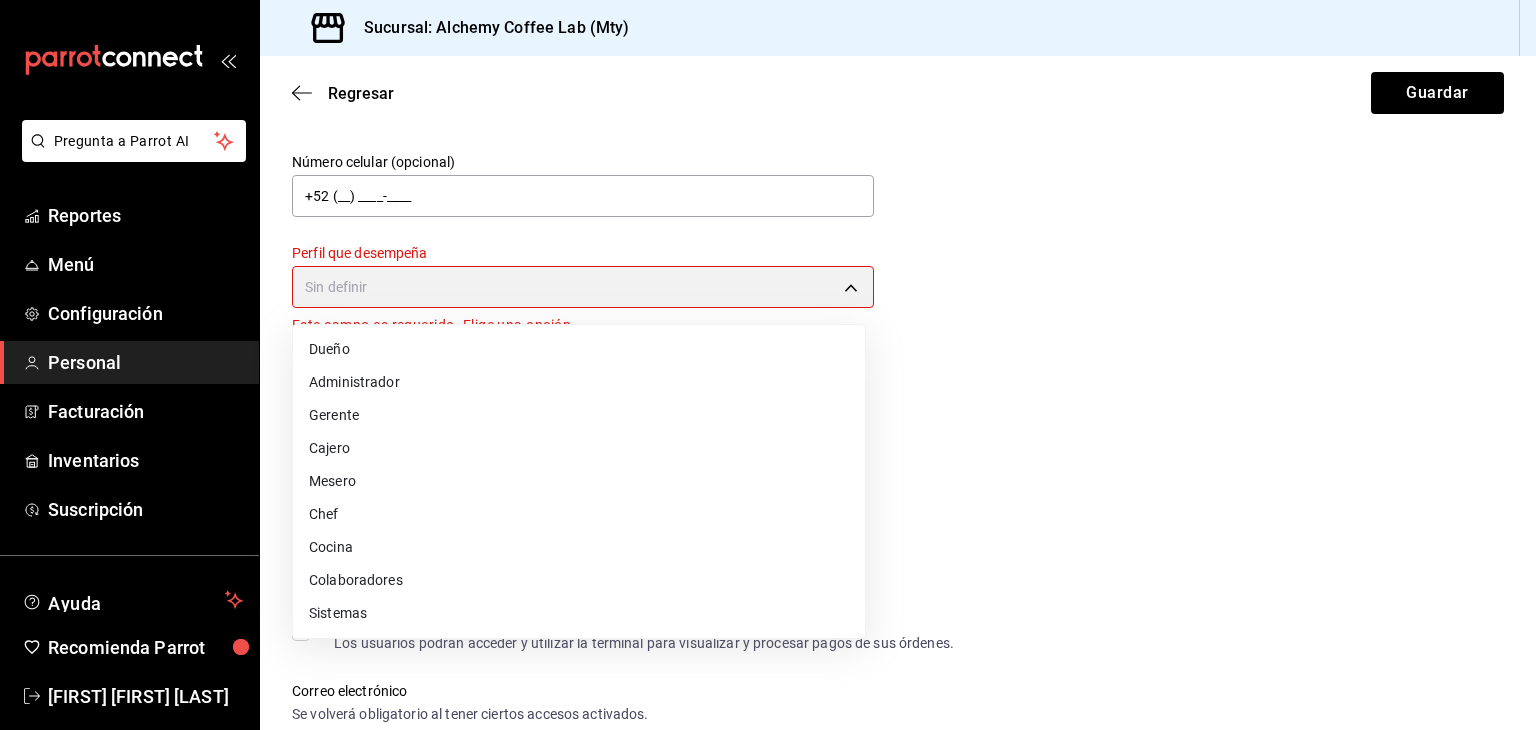type on "KITCHEN" 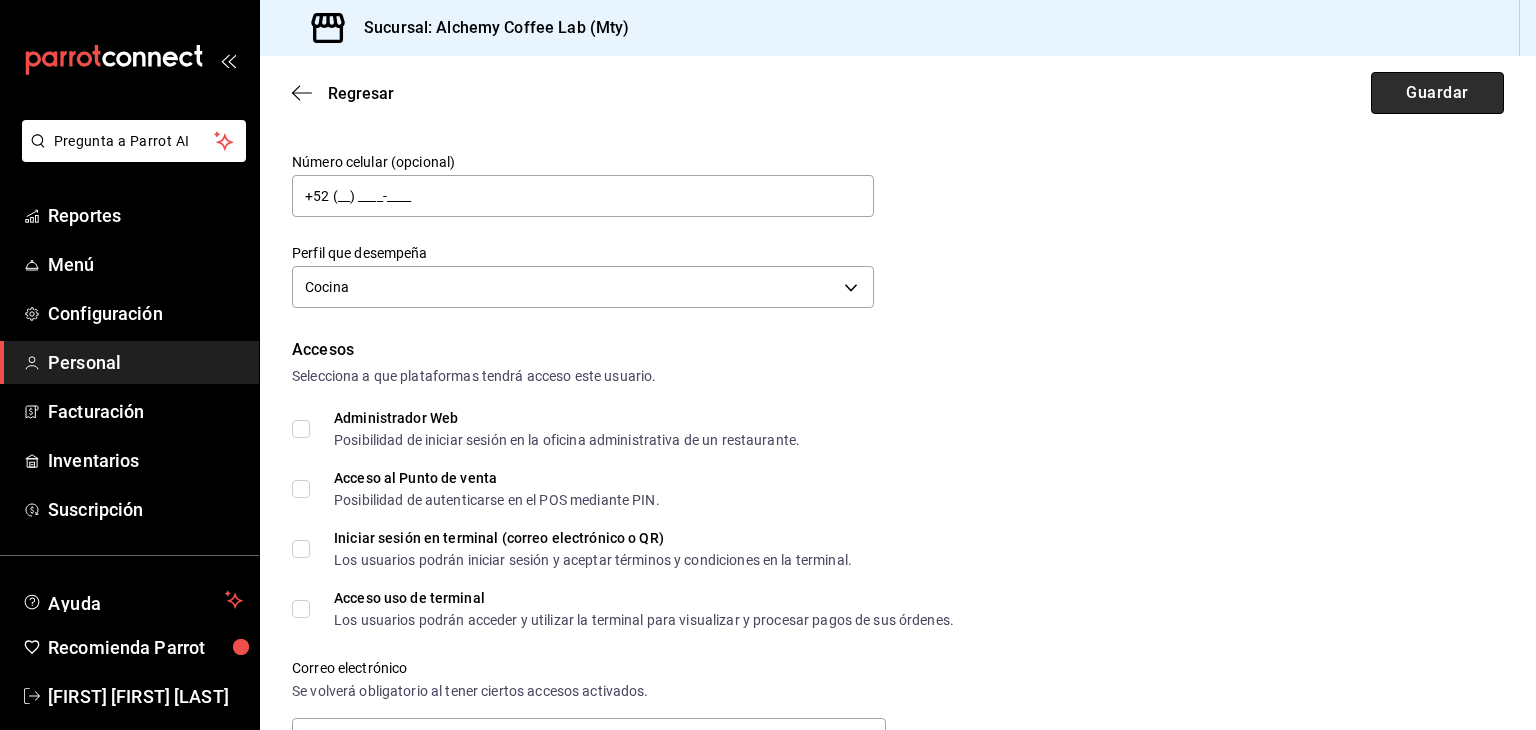 click on "Guardar" at bounding box center (1437, 93) 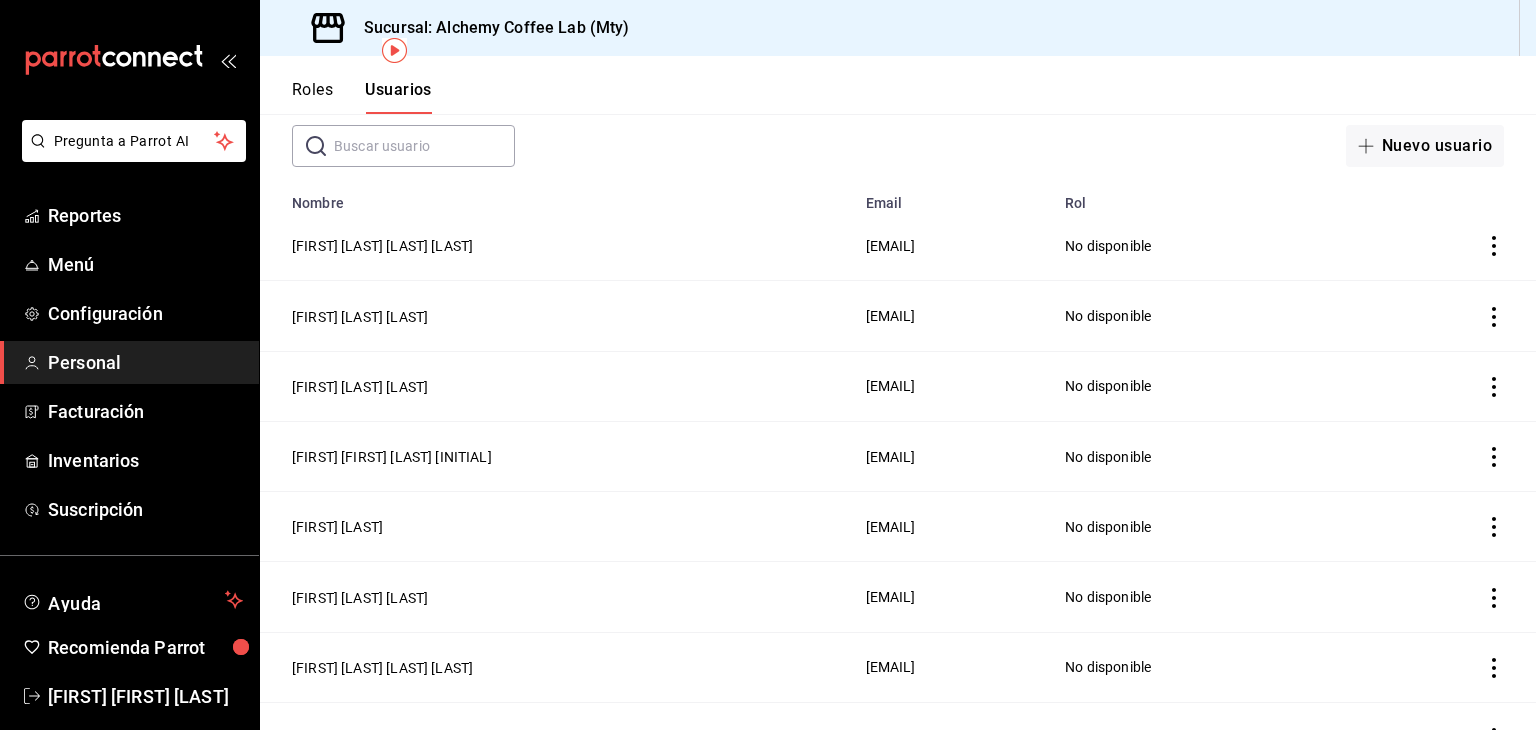 scroll, scrollTop: 100, scrollLeft: 0, axis: vertical 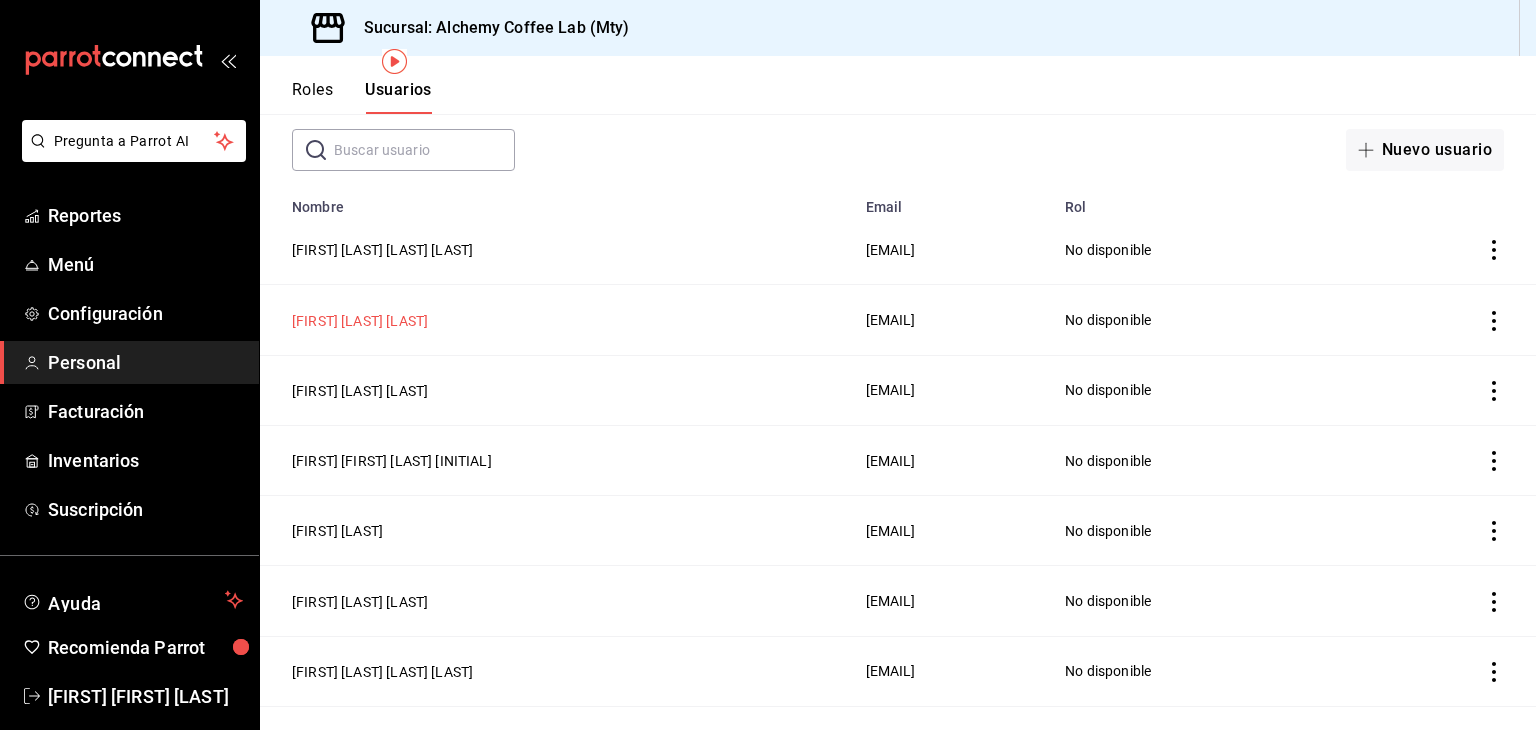 click on "[FIRST] [LAST] [LAST]" at bounding box center (360, 321) 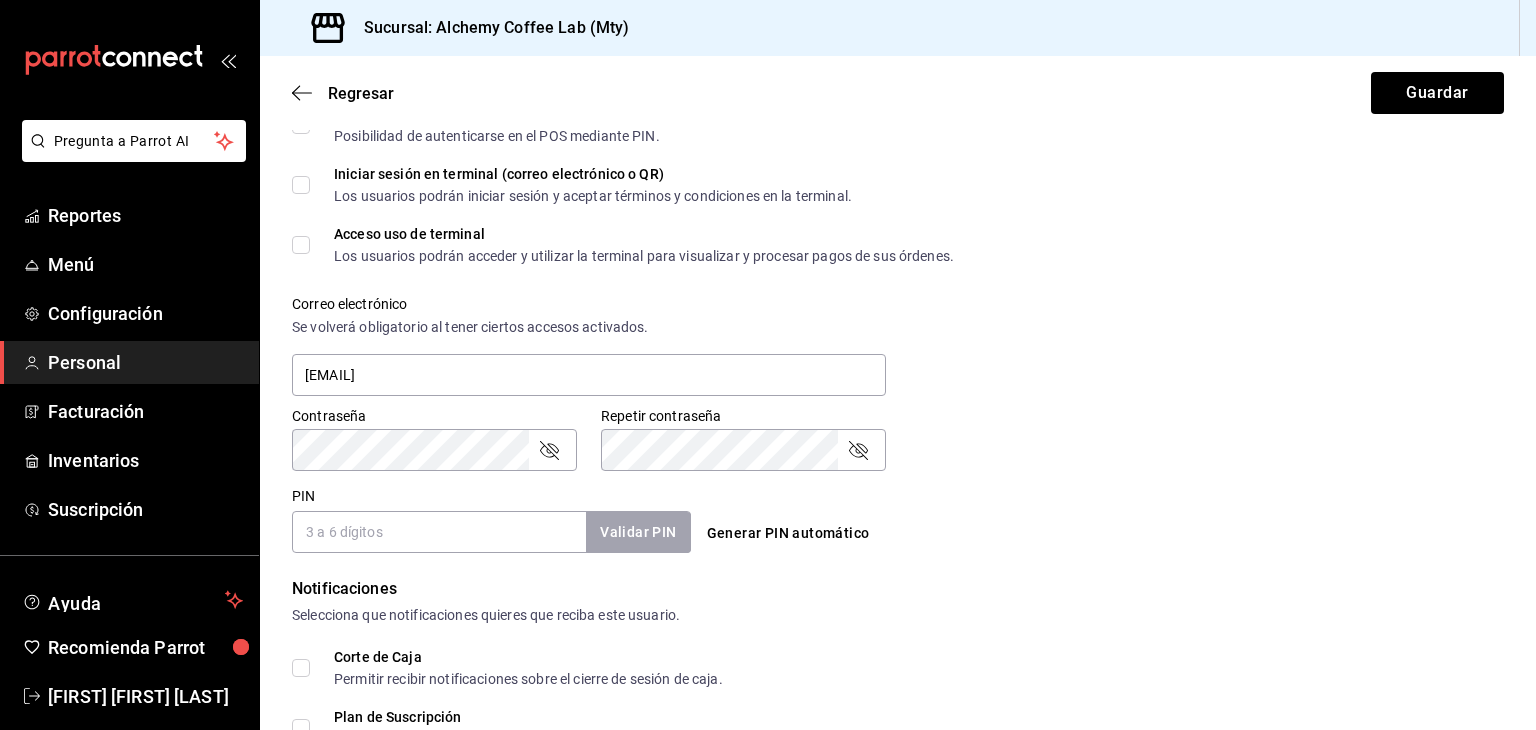scroll, scrollTop: 600, scrollLeft: 0, axis: vertical 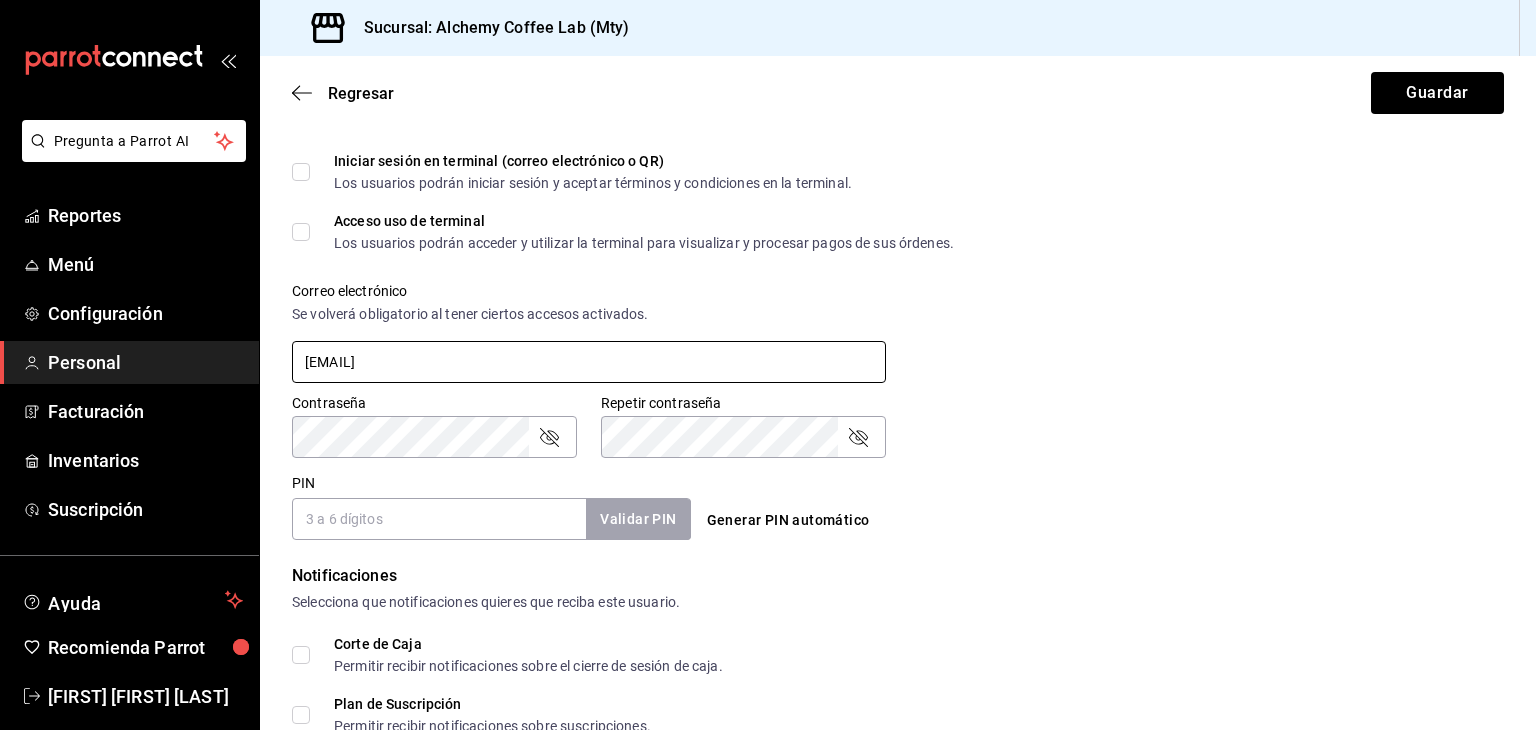 click on "[EMAIL]" at bounding box center (589, 362) 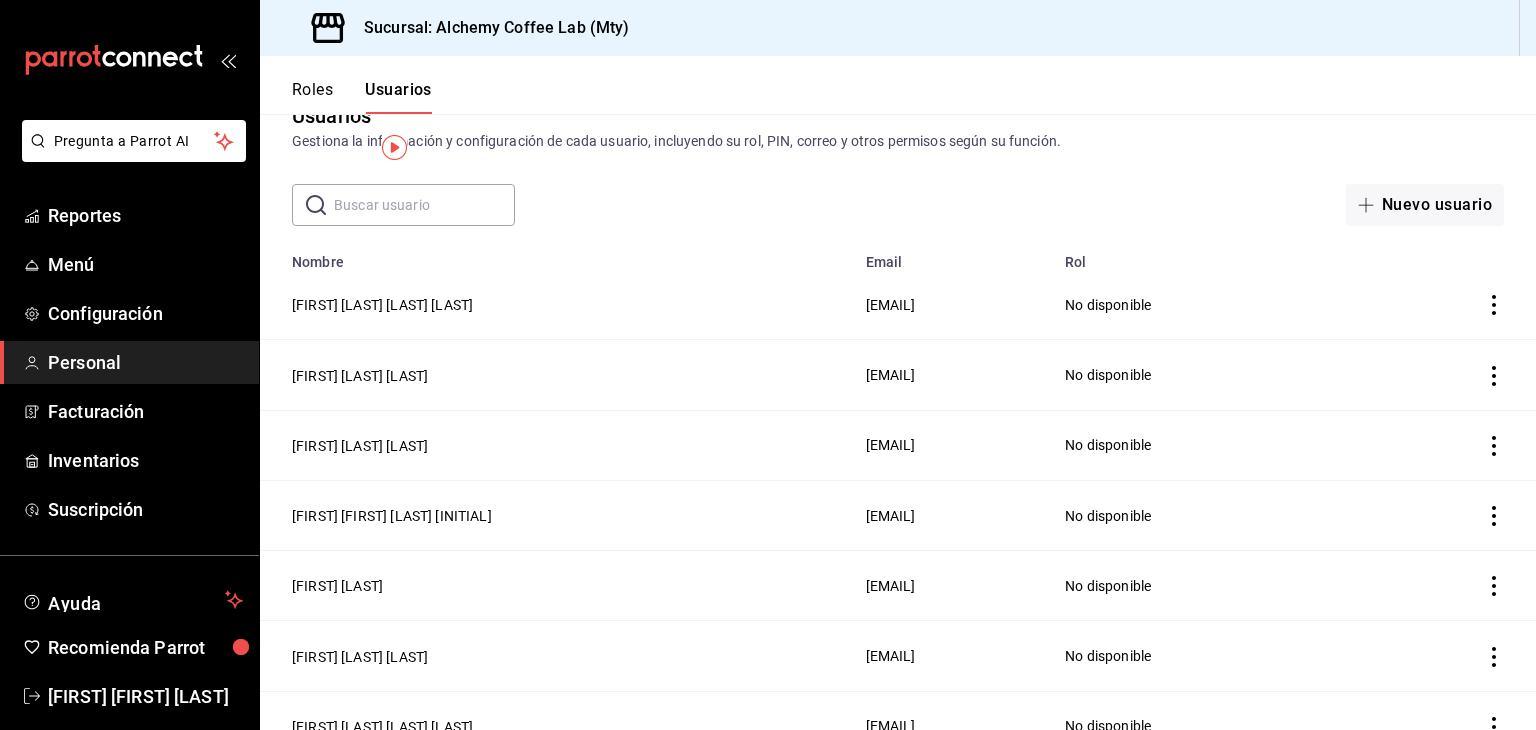 scroll, scrollTop: 0, scrollLeft: 0, axis: both 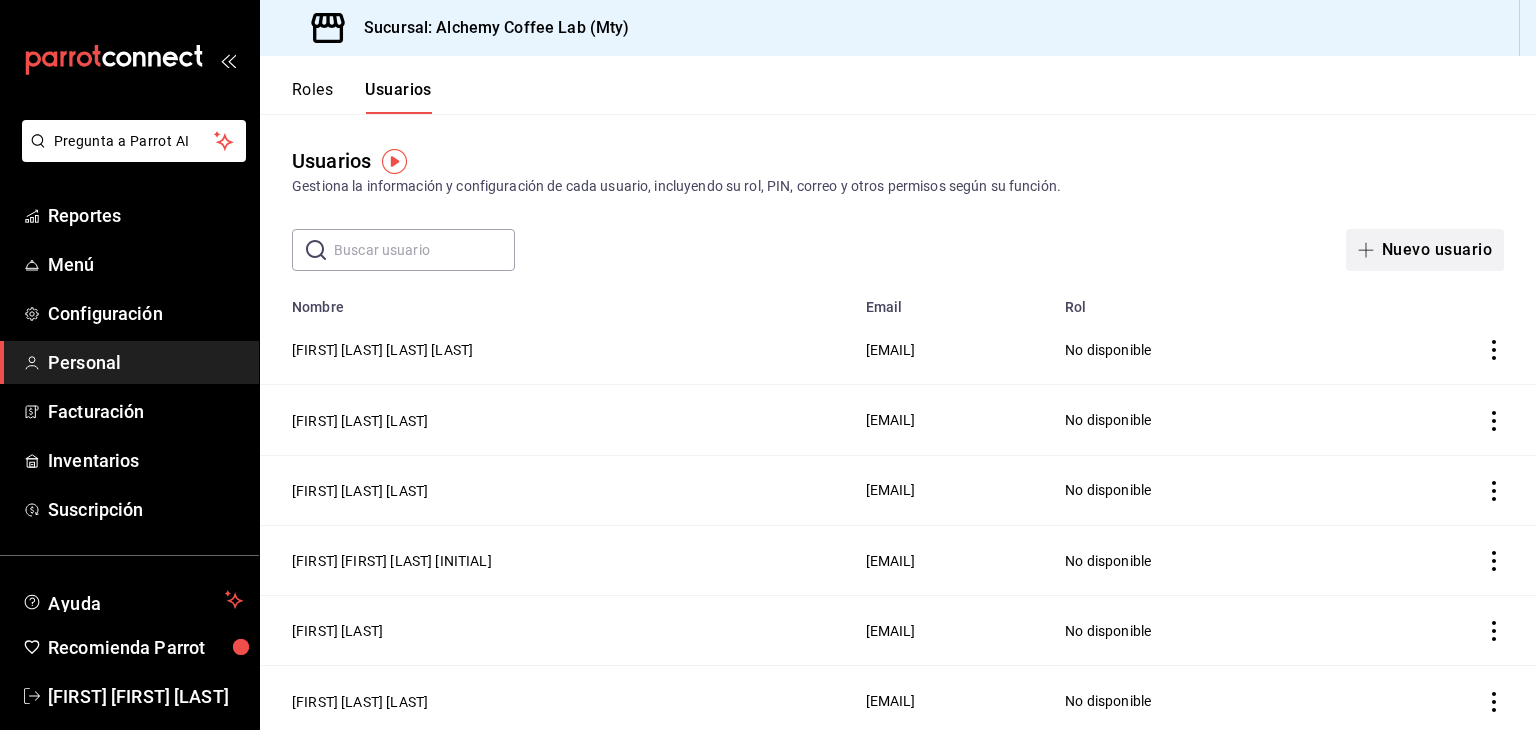 click on "Nuevo usuario" at bounding box center [1425, 250] 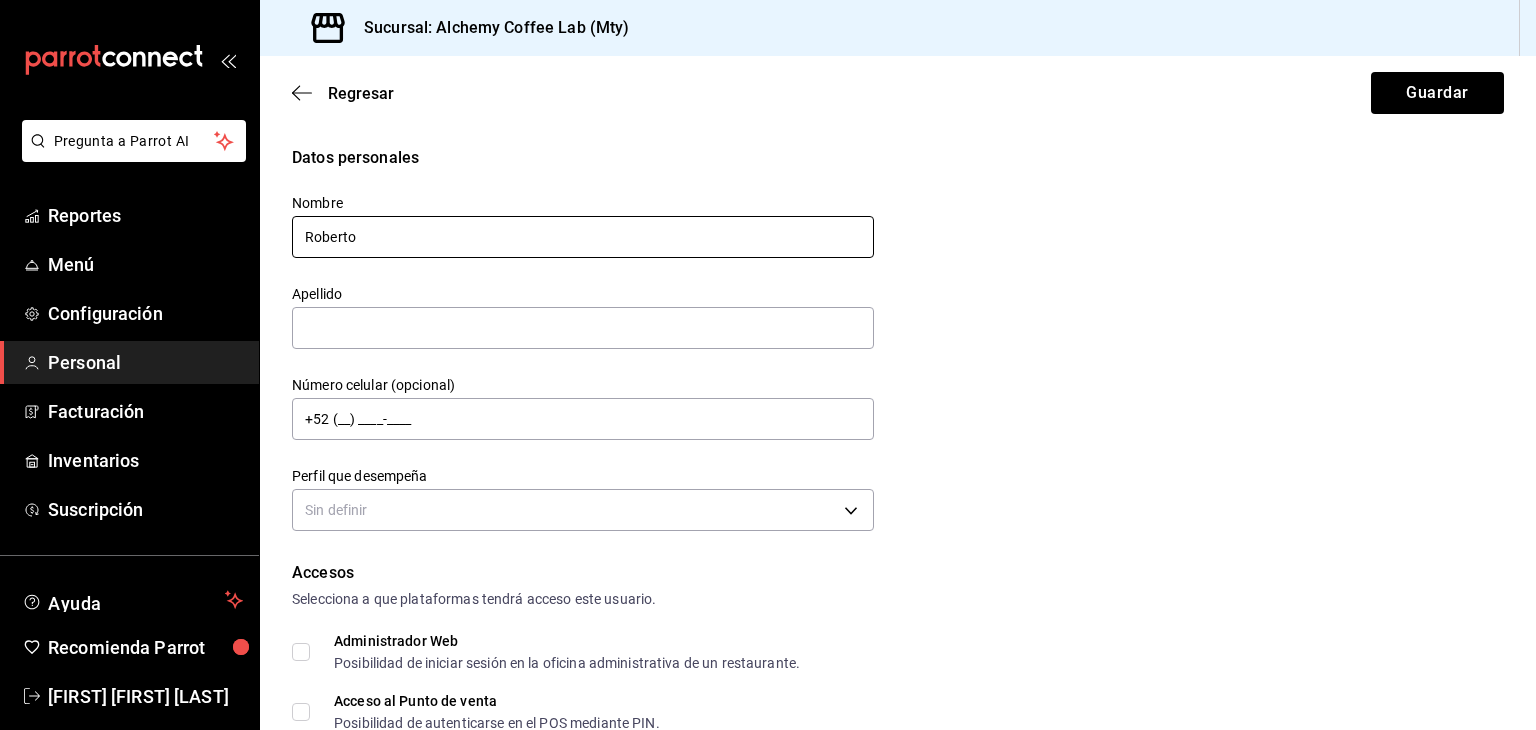 type on "Roberto" 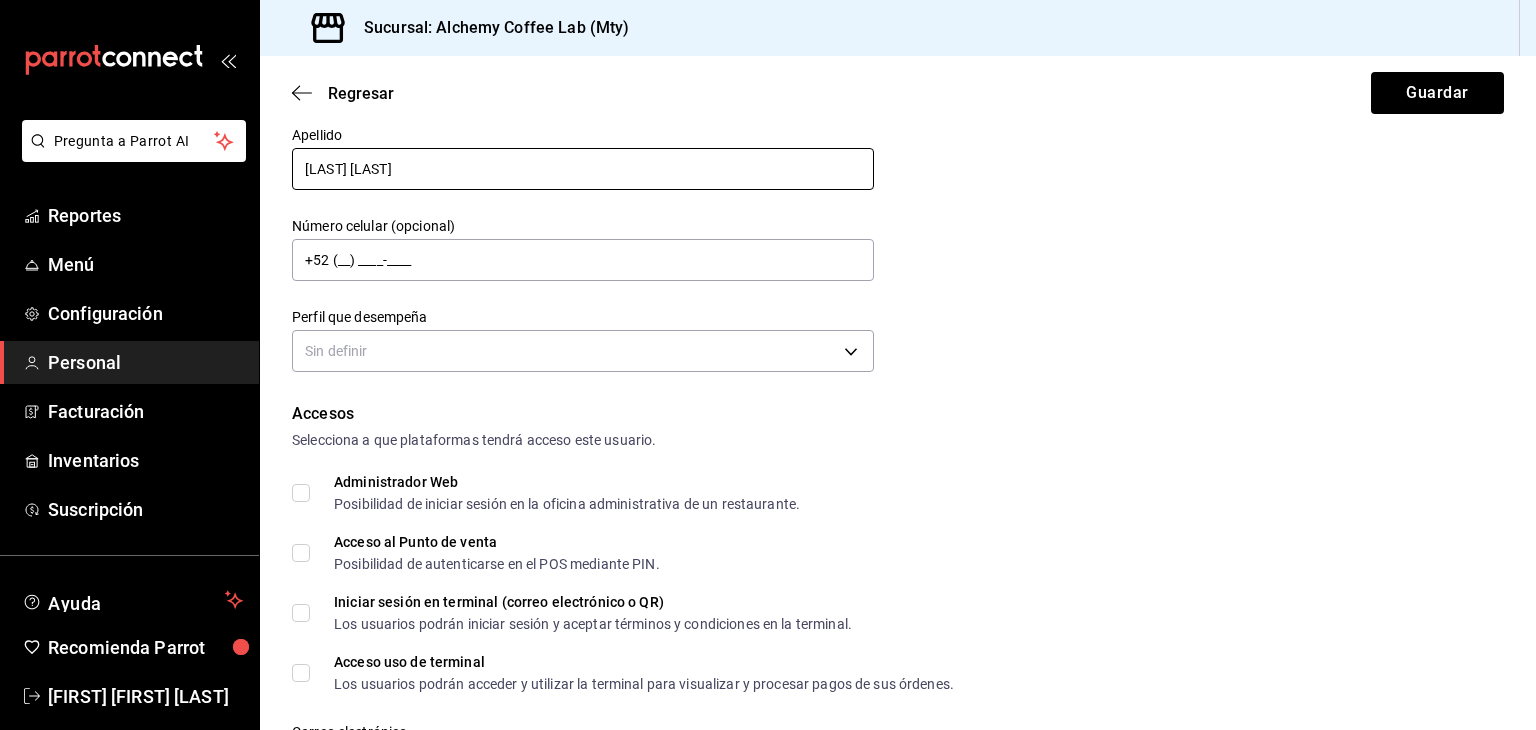 scroll, scrollTop: 200, scrollLeft: 0, axis: vertical 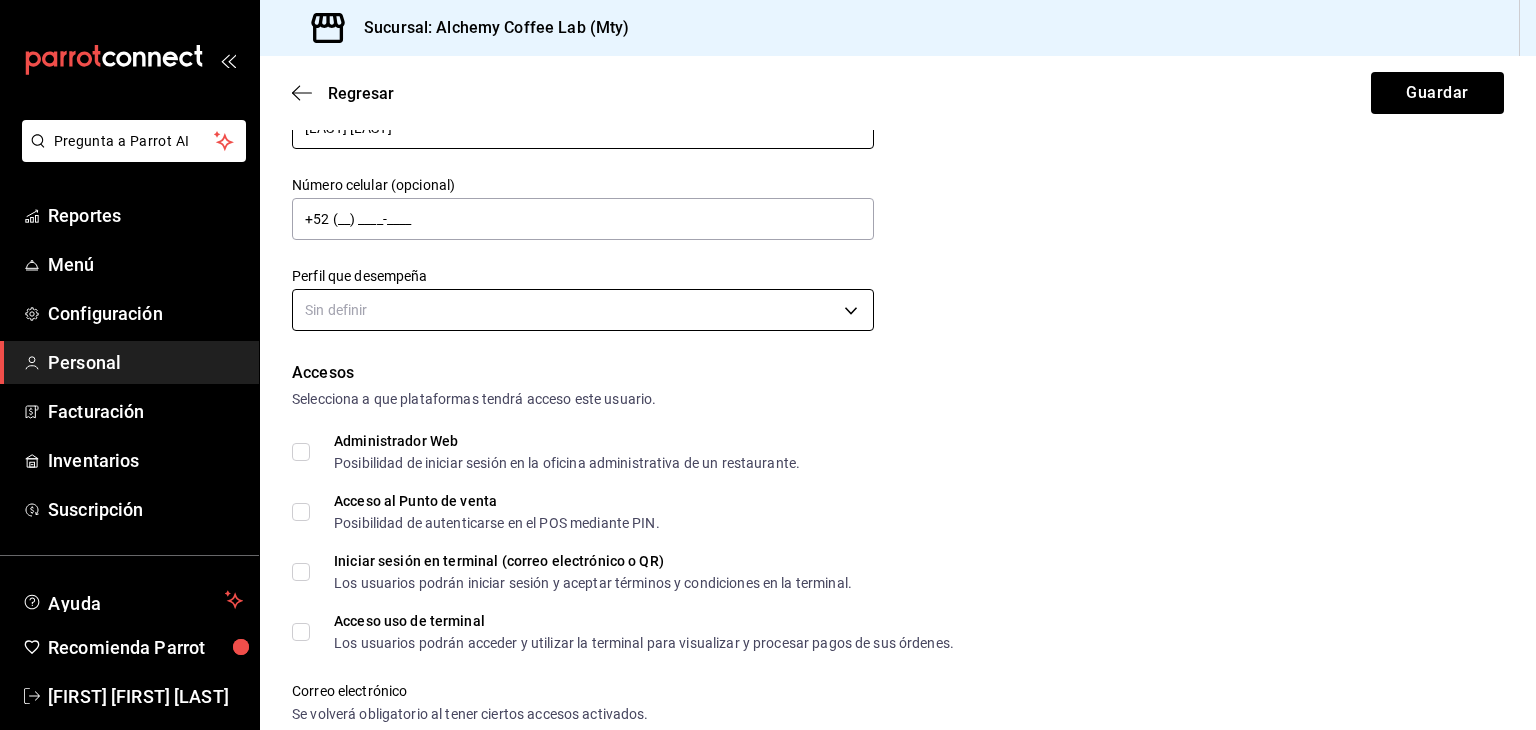 type on "[LAST] [LAST]" 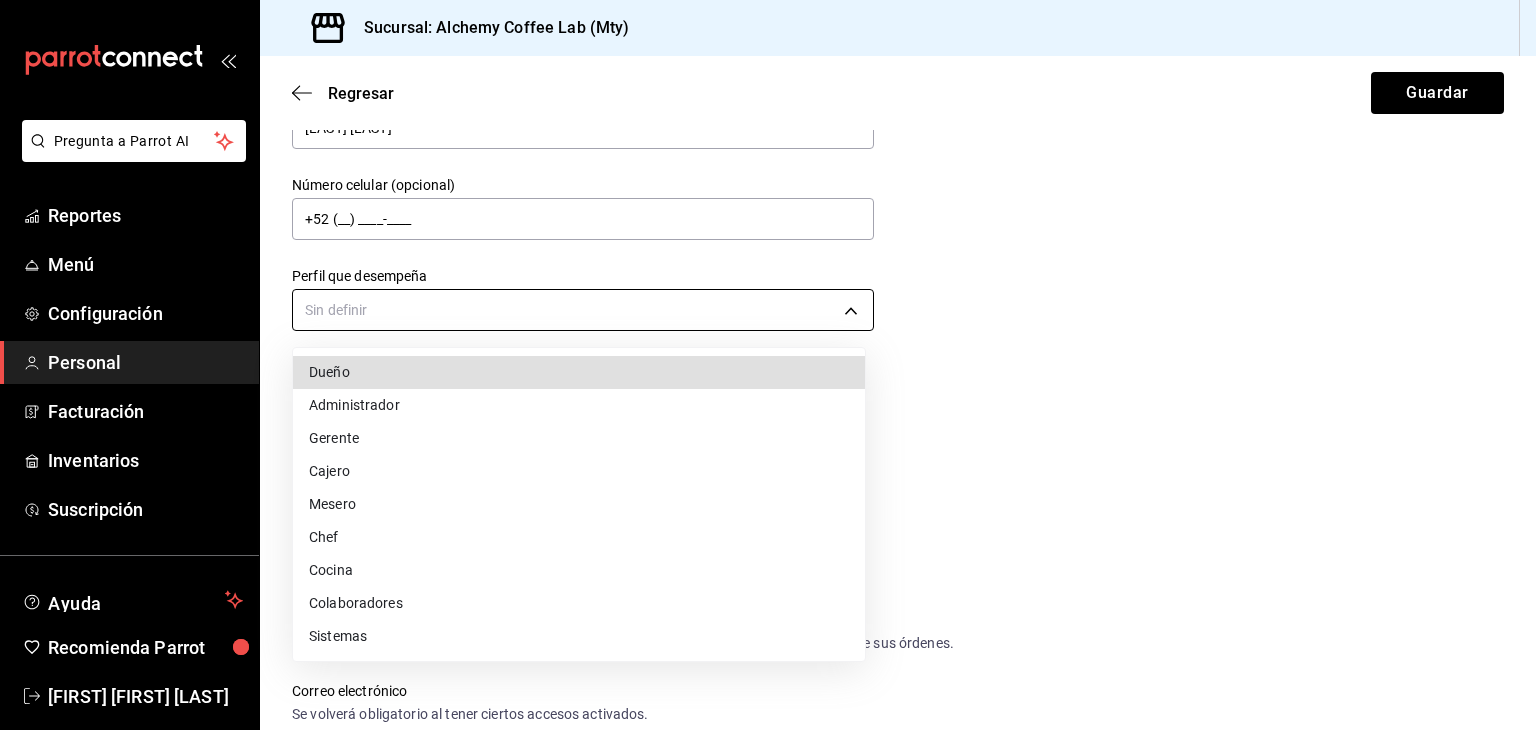 click on "Pregunta a Parrot AI Reportes   Menú   Configuración   Personal   Facturación   Inventarios   Suscripción   Ayuda Recomienda Parrot   [FIRST] [MIDDLE] [LAST]   Sugerir nueva función   Sucursal: Alchemy Coffee Lab (Mty) Regresar Guardar Datos personales Nombre [FIRST] Apellido [LAST] [LAST] Número celular (opcional) +52 ([PHONE]) [PHONE]-[PHONE] Perfil que desempeña Sin definir Accesos Selecciona a que plataformas tendrá acceso este usuario. Administrador Web Posibilidad de iniciar sesión en la oficina administrativa de un restaurante.  Acceso al Punto de venta Posibilidad de autenticarse en el POS mediante PIN.  Iniciar sesión en terminal (correo electrónico o QR) Los usuarios podrán iniciar sesión y aceptar términos y condiciones en la terminal. Acceso uso de terminal Los usuarios podrán acceder y utilizar la terminal para visualizar y procesar pagos de sus órdenes. Correo electrónico Se volverá obligatorio al tener ciertos accesos activados. Contraseña Contraseña Repetir contraseña PIN ​" at bounding box center (768, 365) 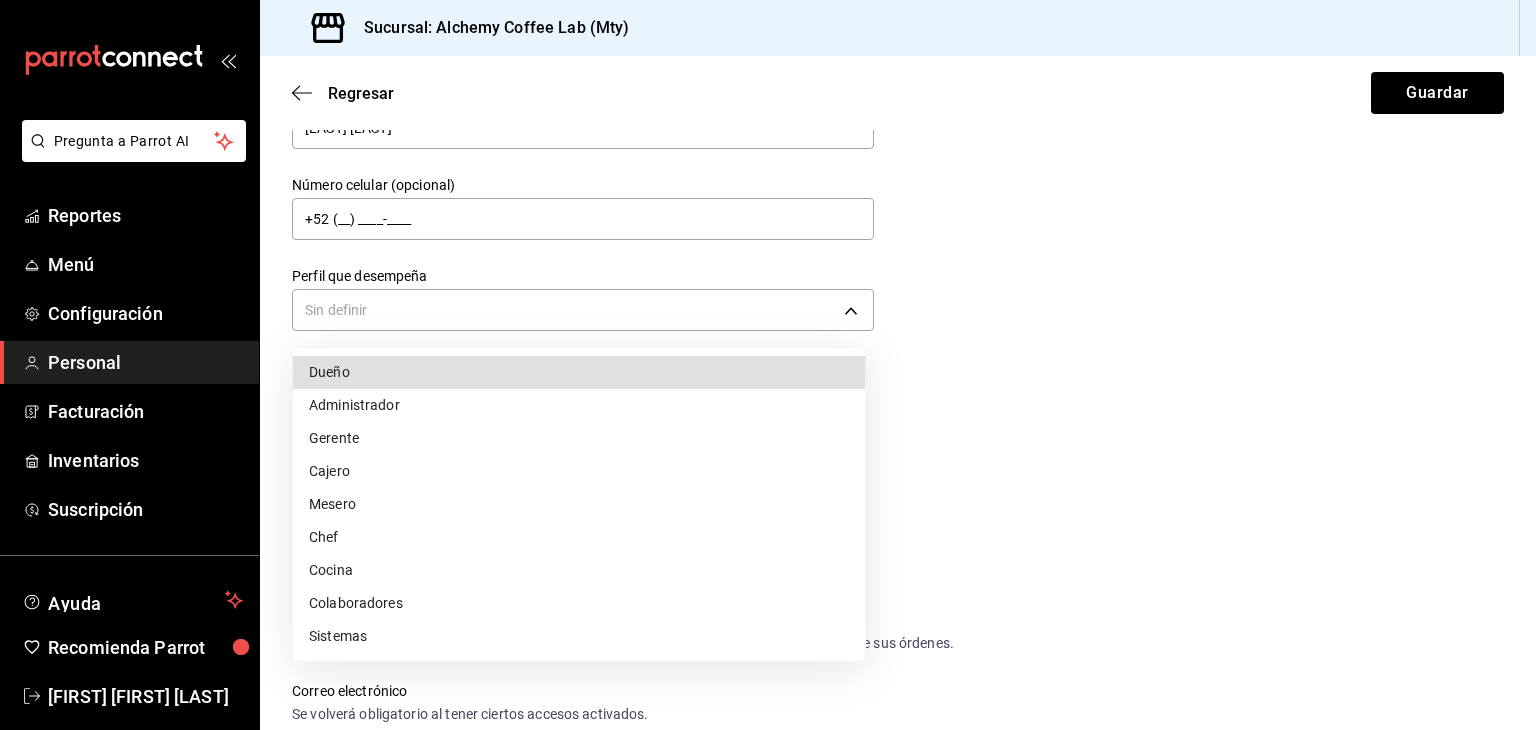 click on "Cocina" at bounding box center [579, 570] 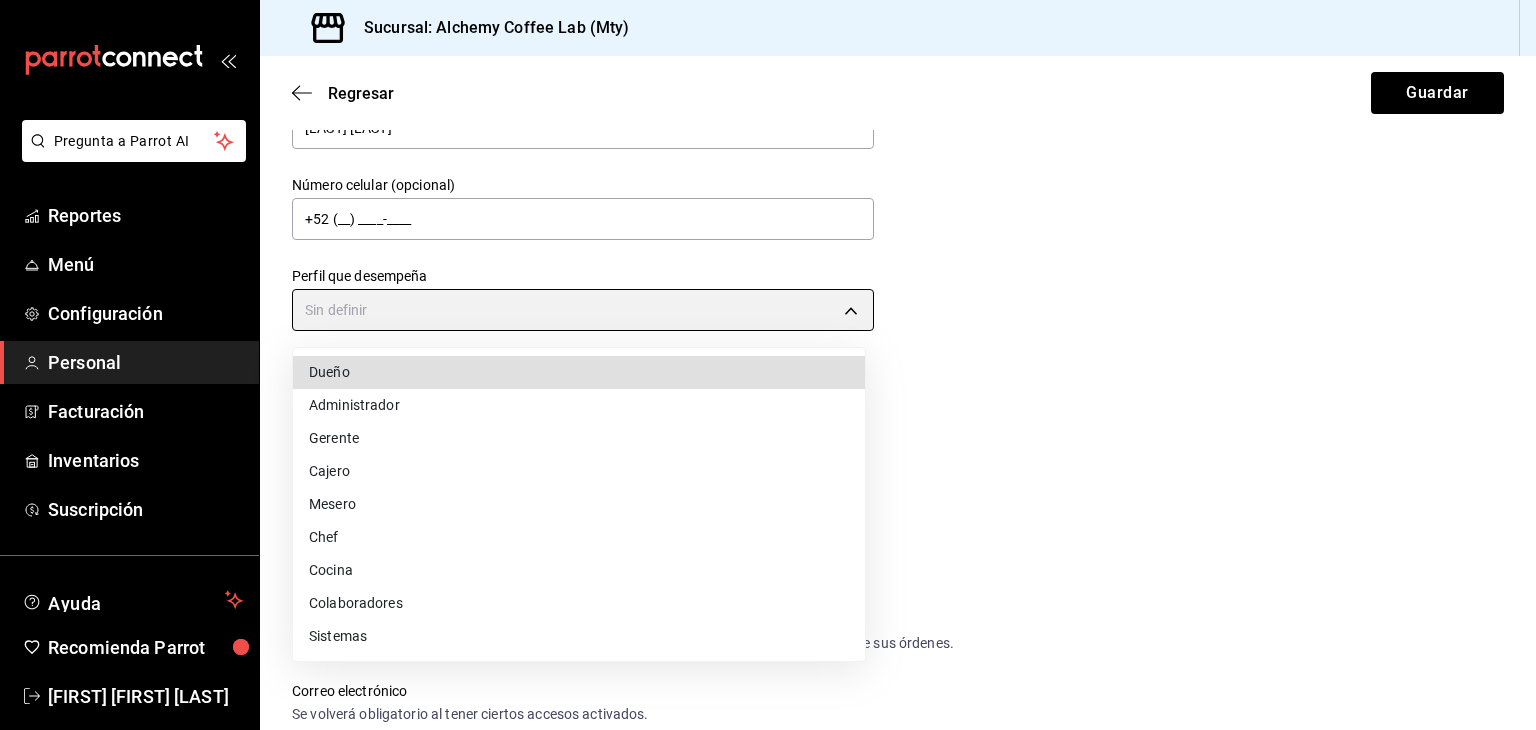 type on "KITCHEN" 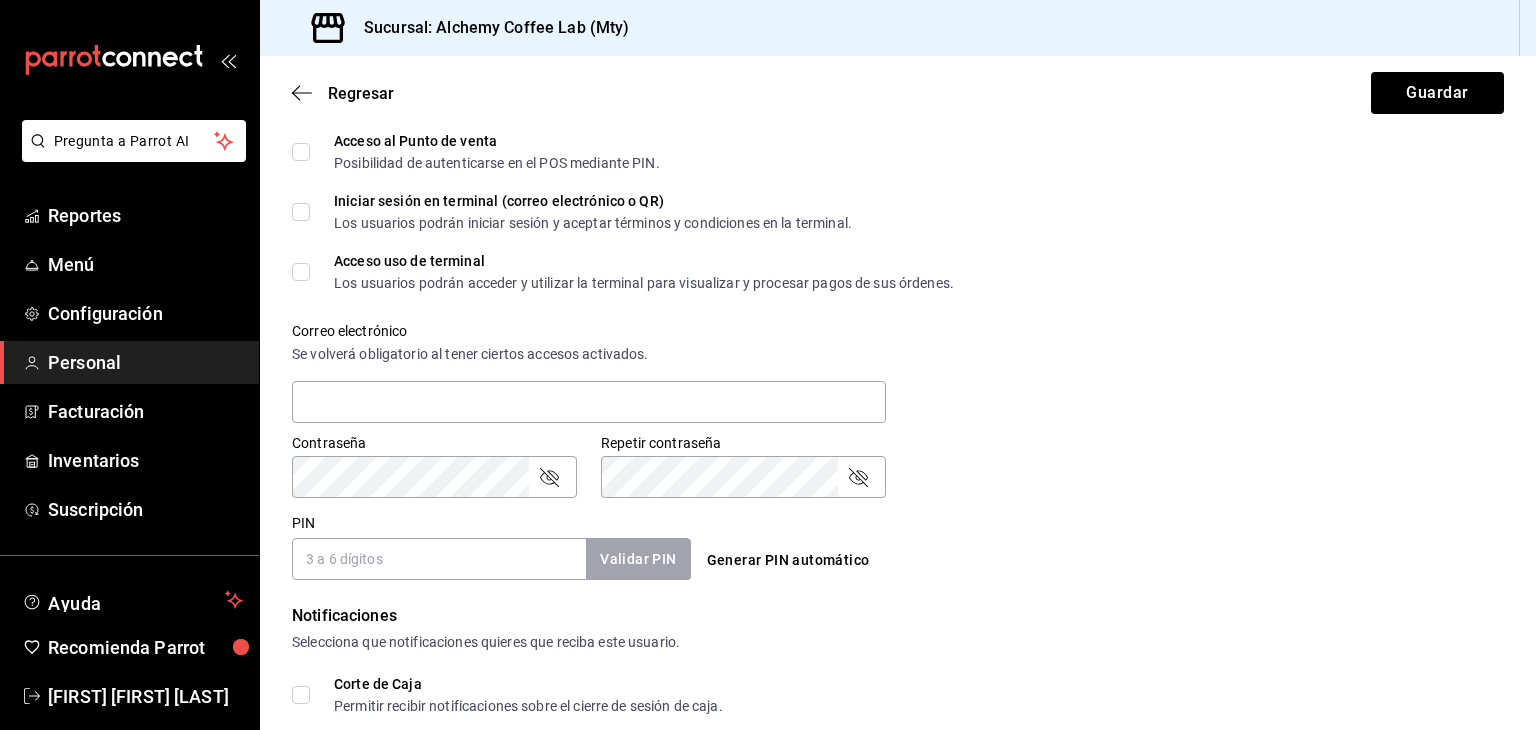 scroll, scrollTop: 600, scrollLeft: 0, axis: vertical 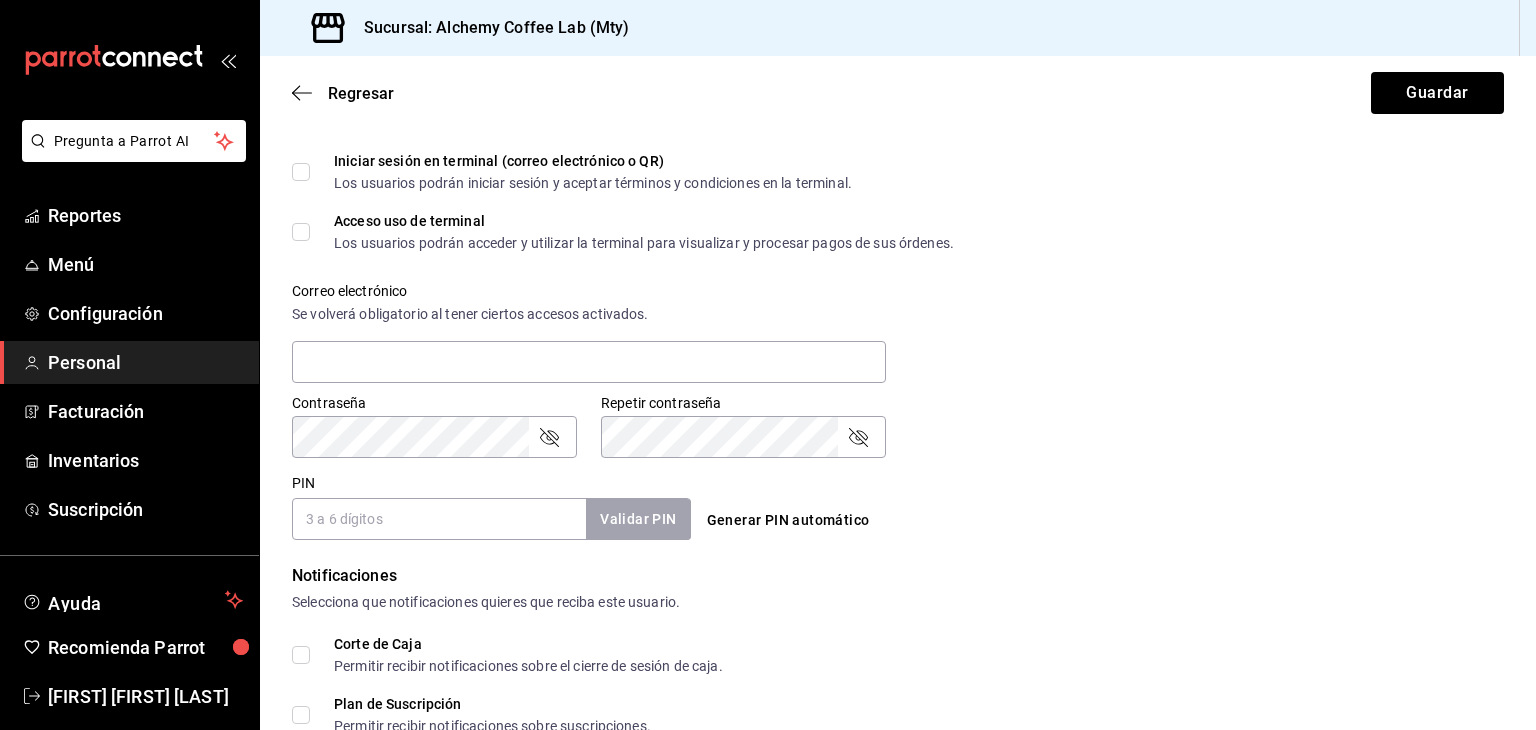 click on "PIN" at bounding box center (439, 519) 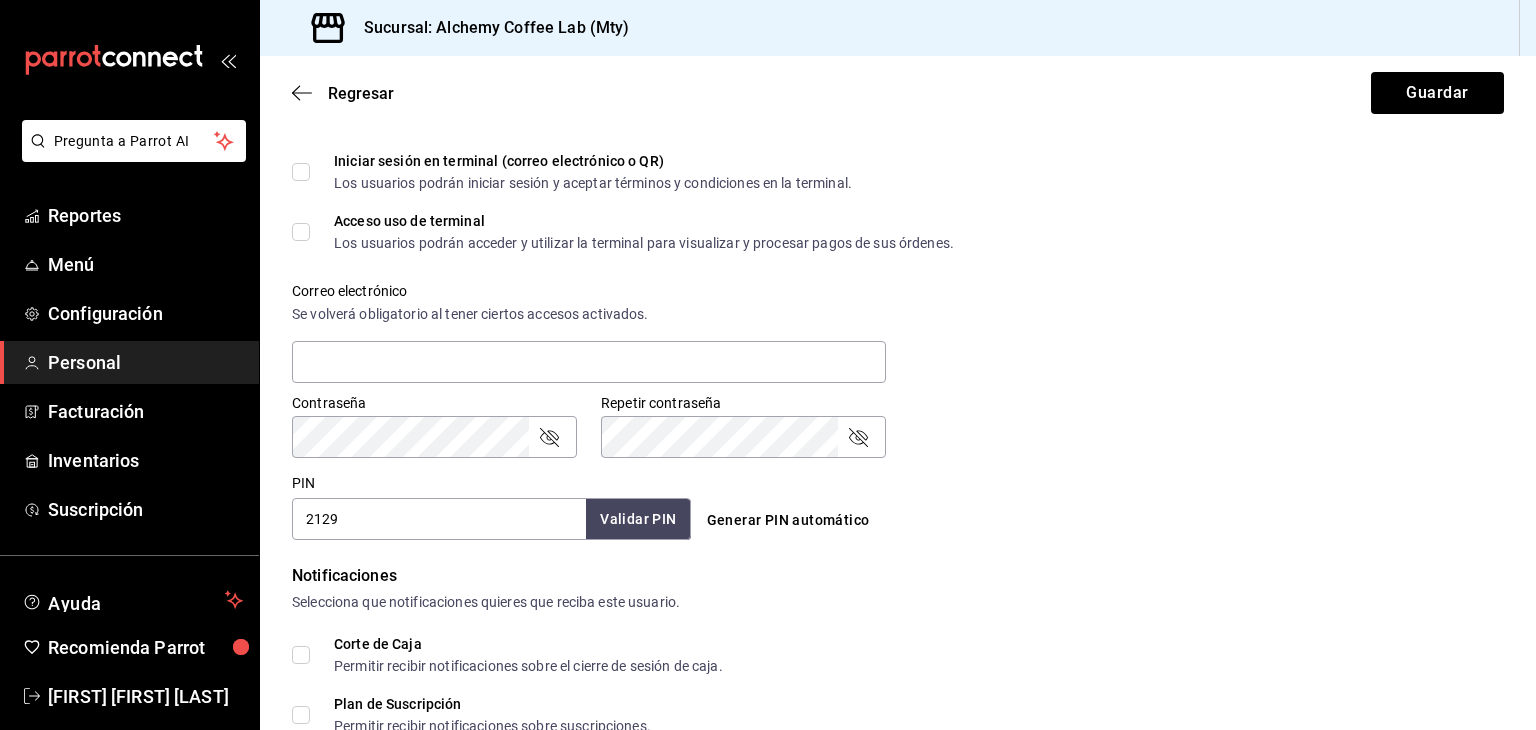 type on "2129" 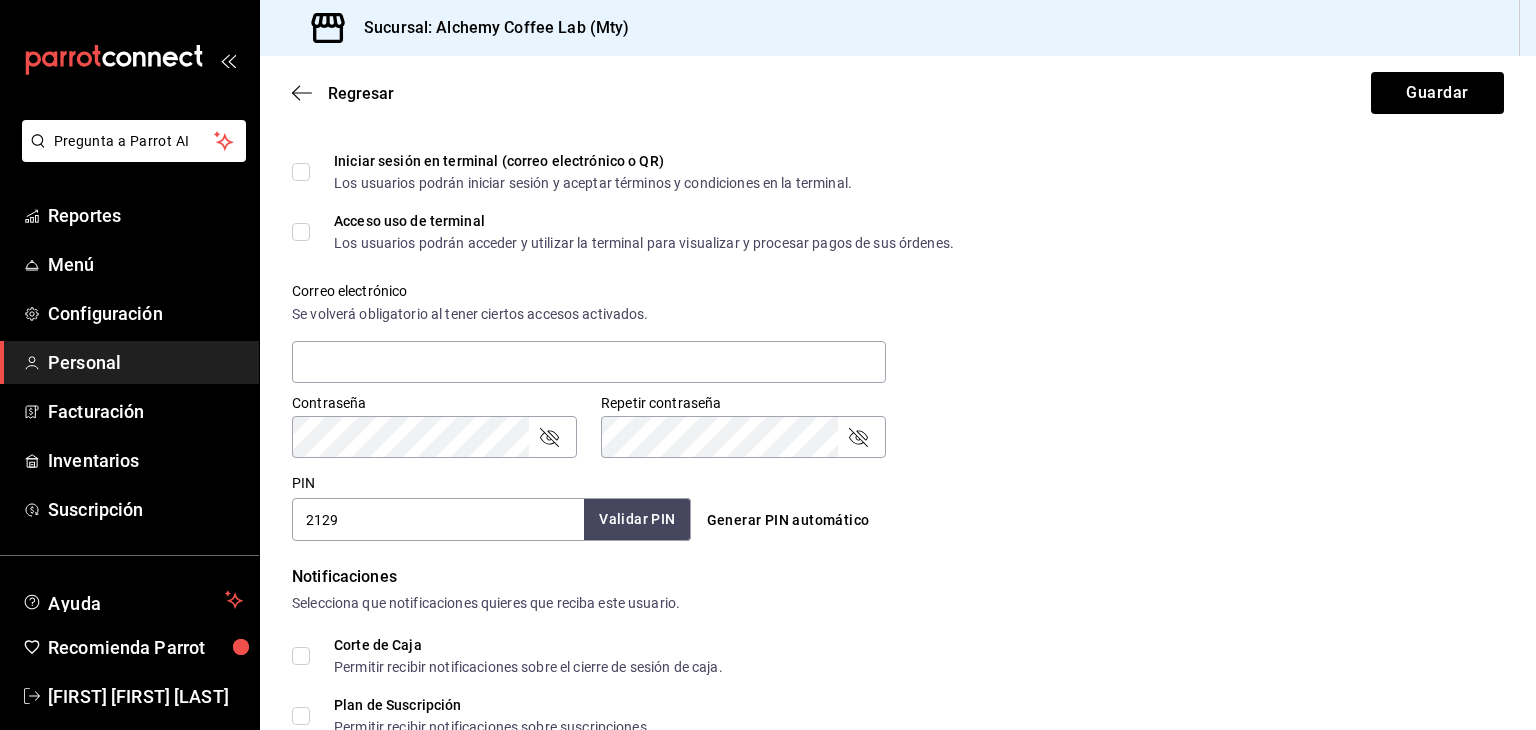 click on "Validar PIN" at bounding box center [637, 519] 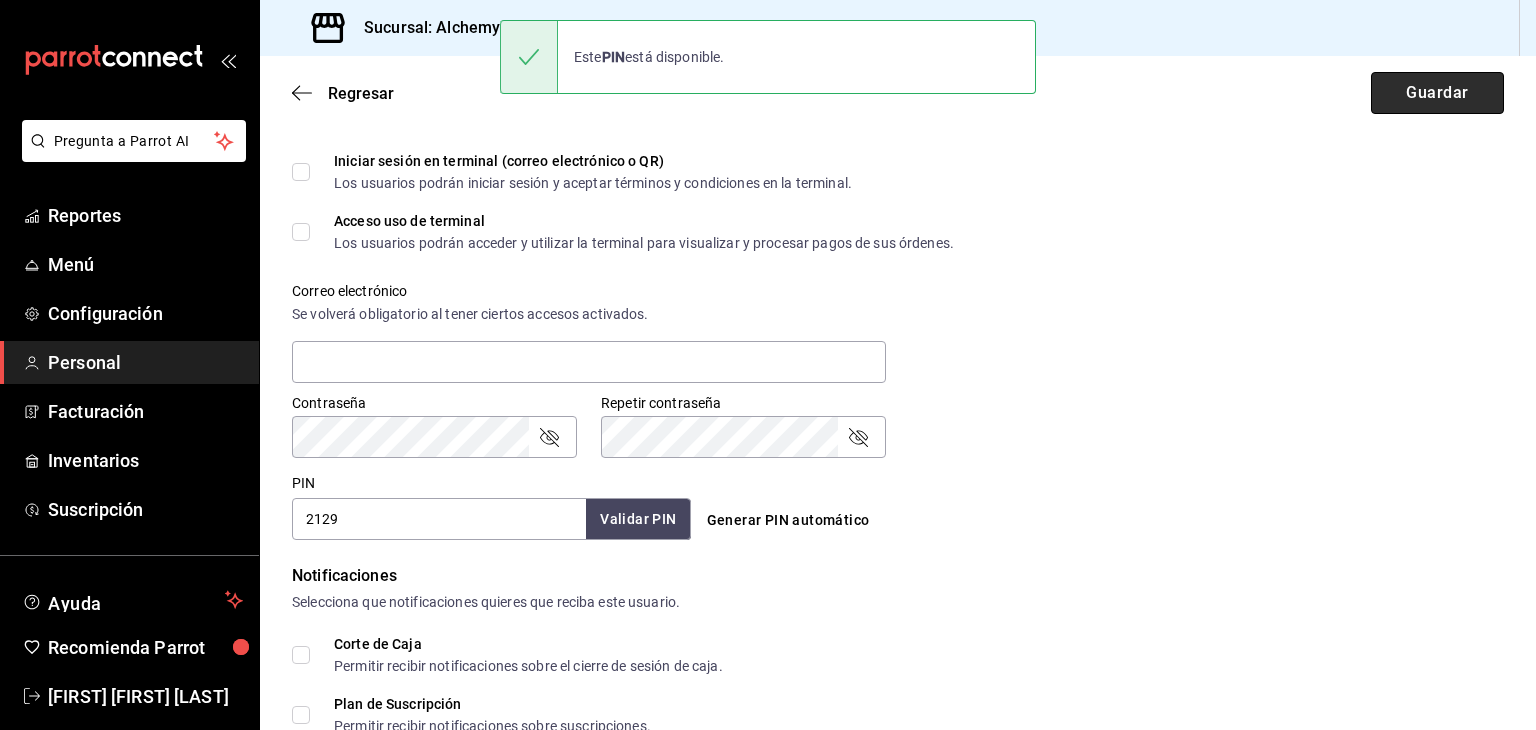 click on "Guardar" at bounding box center [1437, 93] 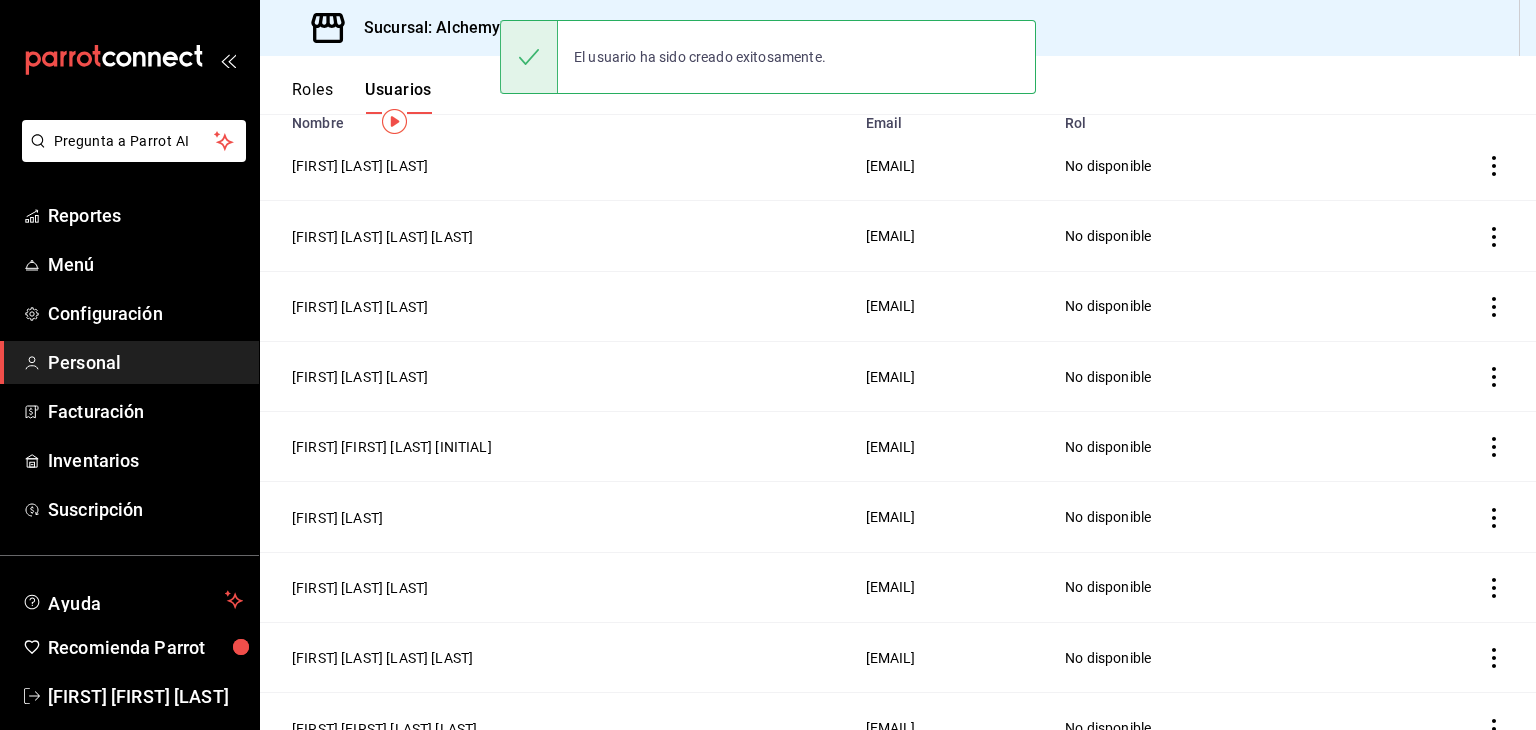 scroll, scrollTop: 0, scrollLeft: 0, axis: both 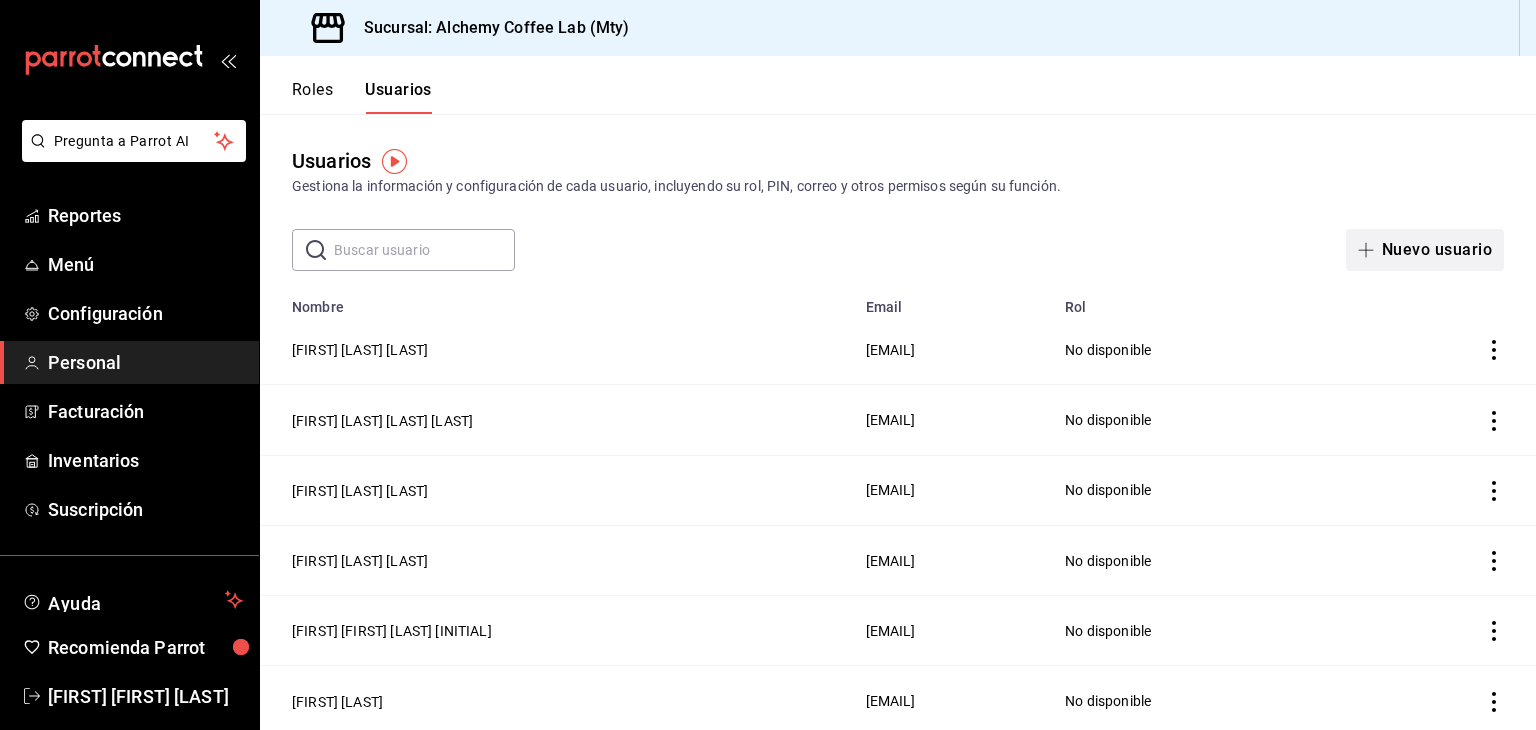 click on "Nuevo usuario" at bounding box center [1425, 250] 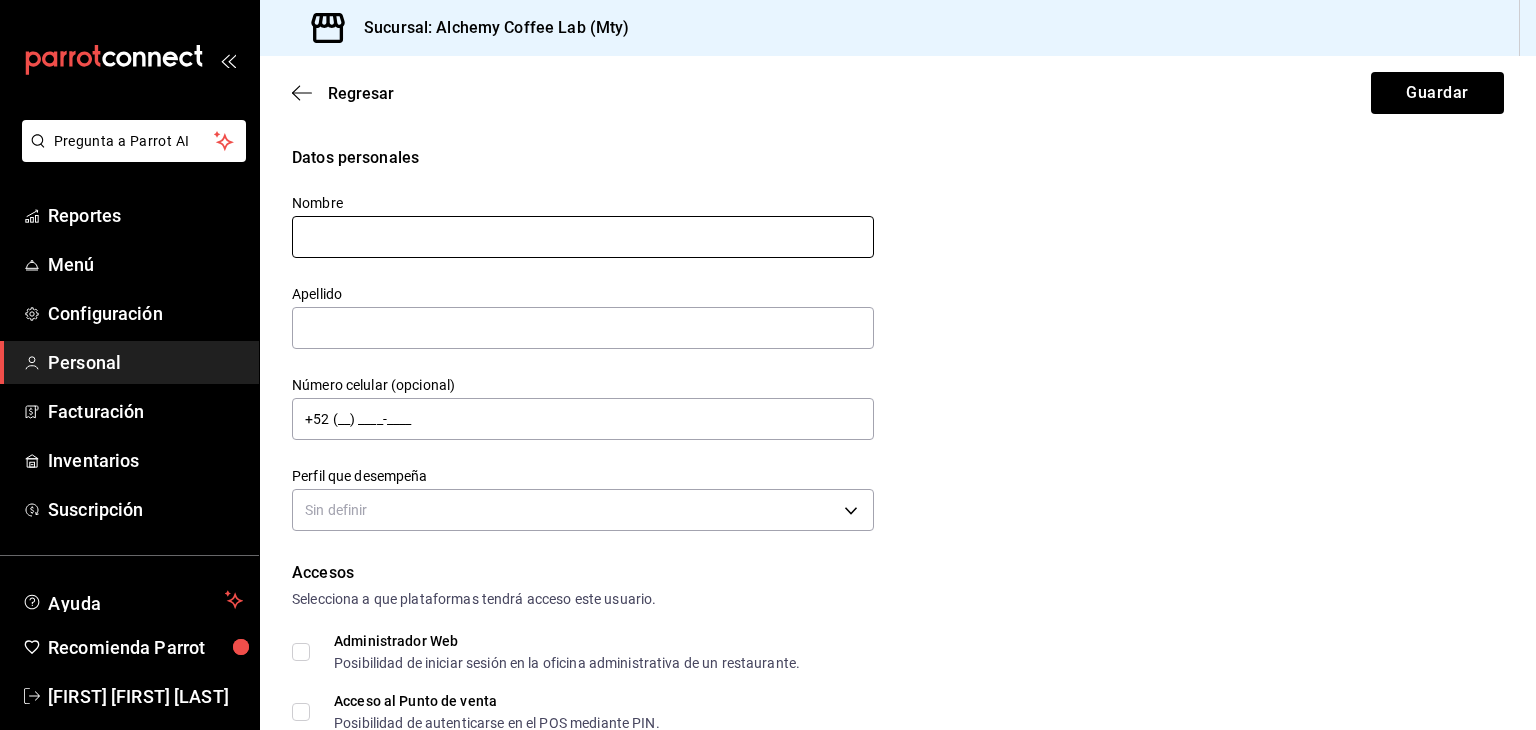 click at bounding box center [583, 237] 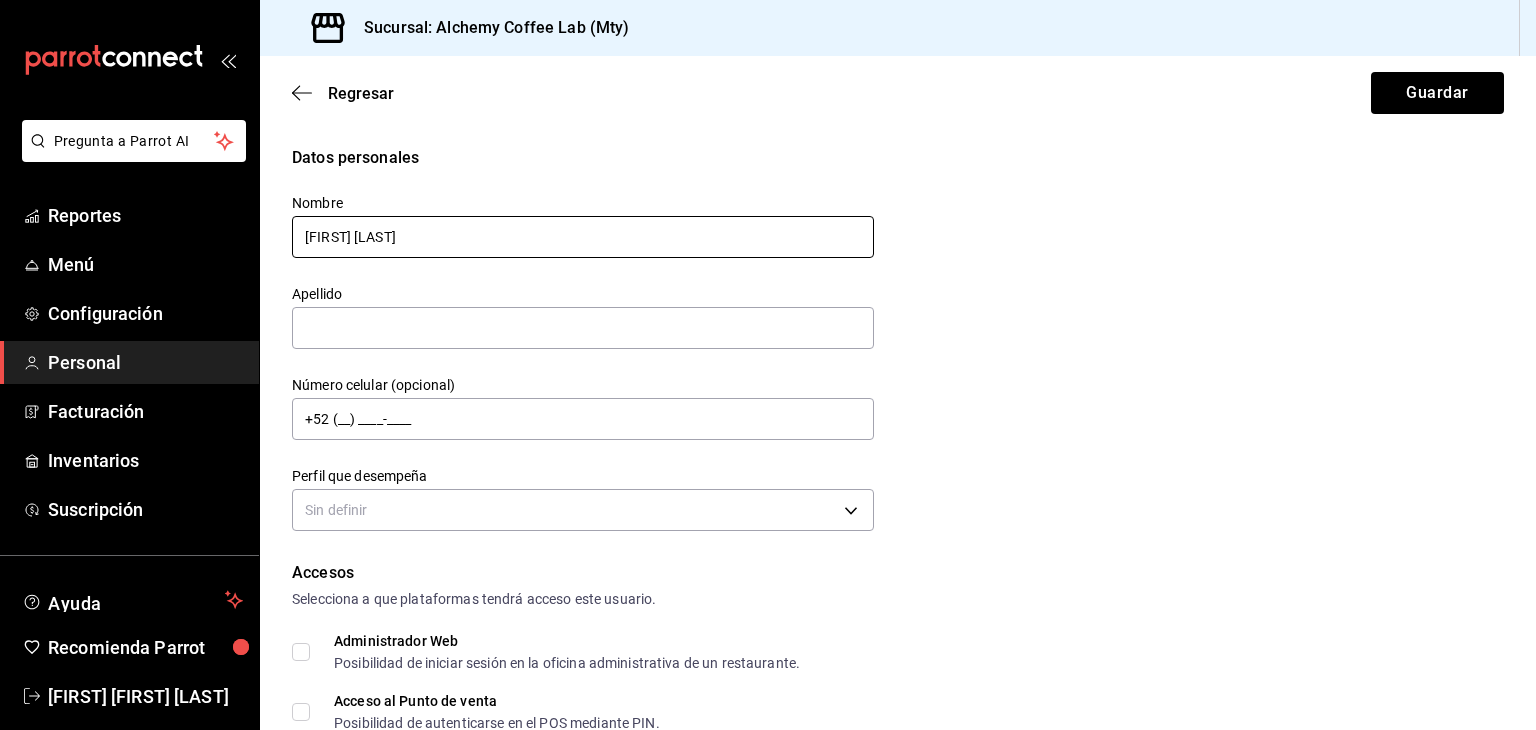 click on "[FIRST] [LAST]" at bounding box center [583, 237] 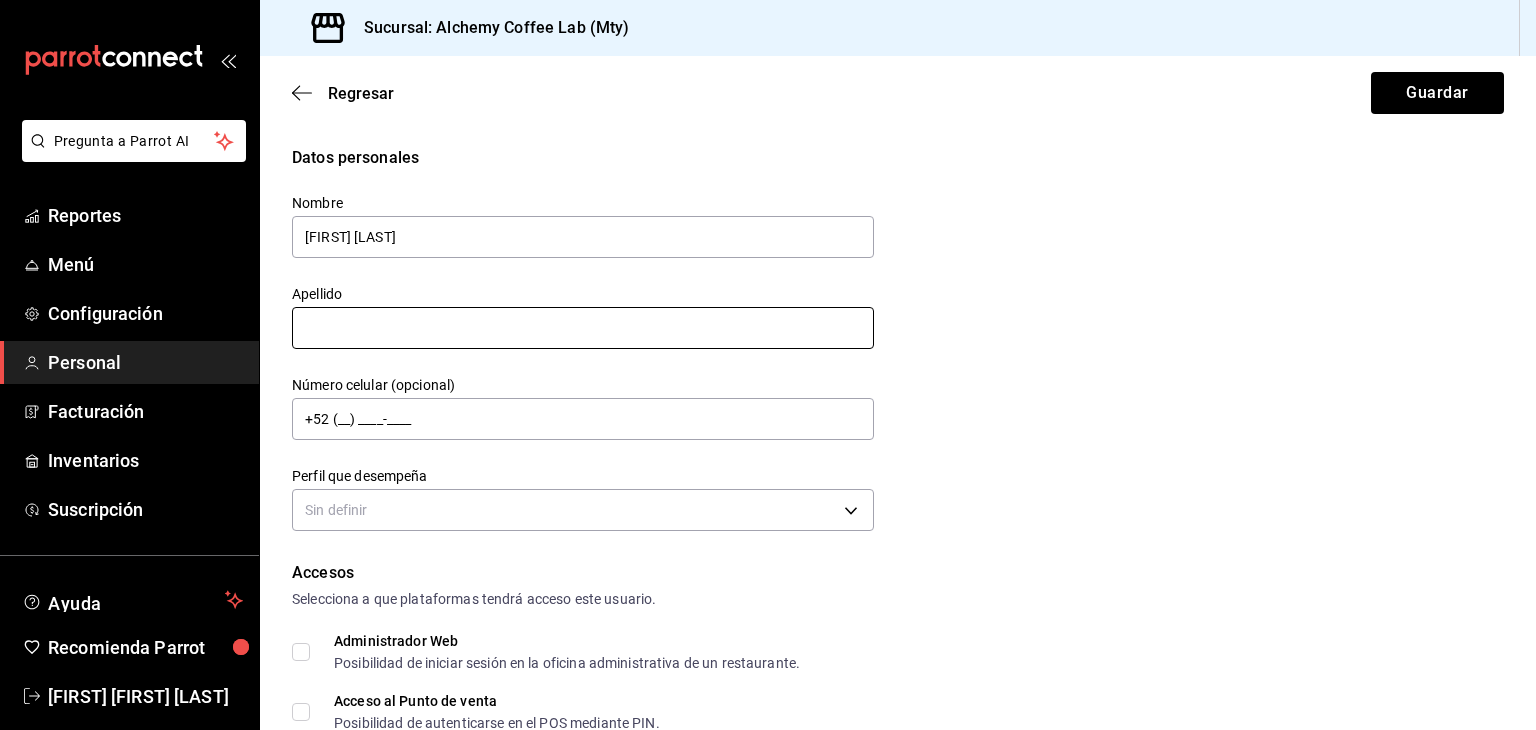 type on "[FIRST] [LAST]" 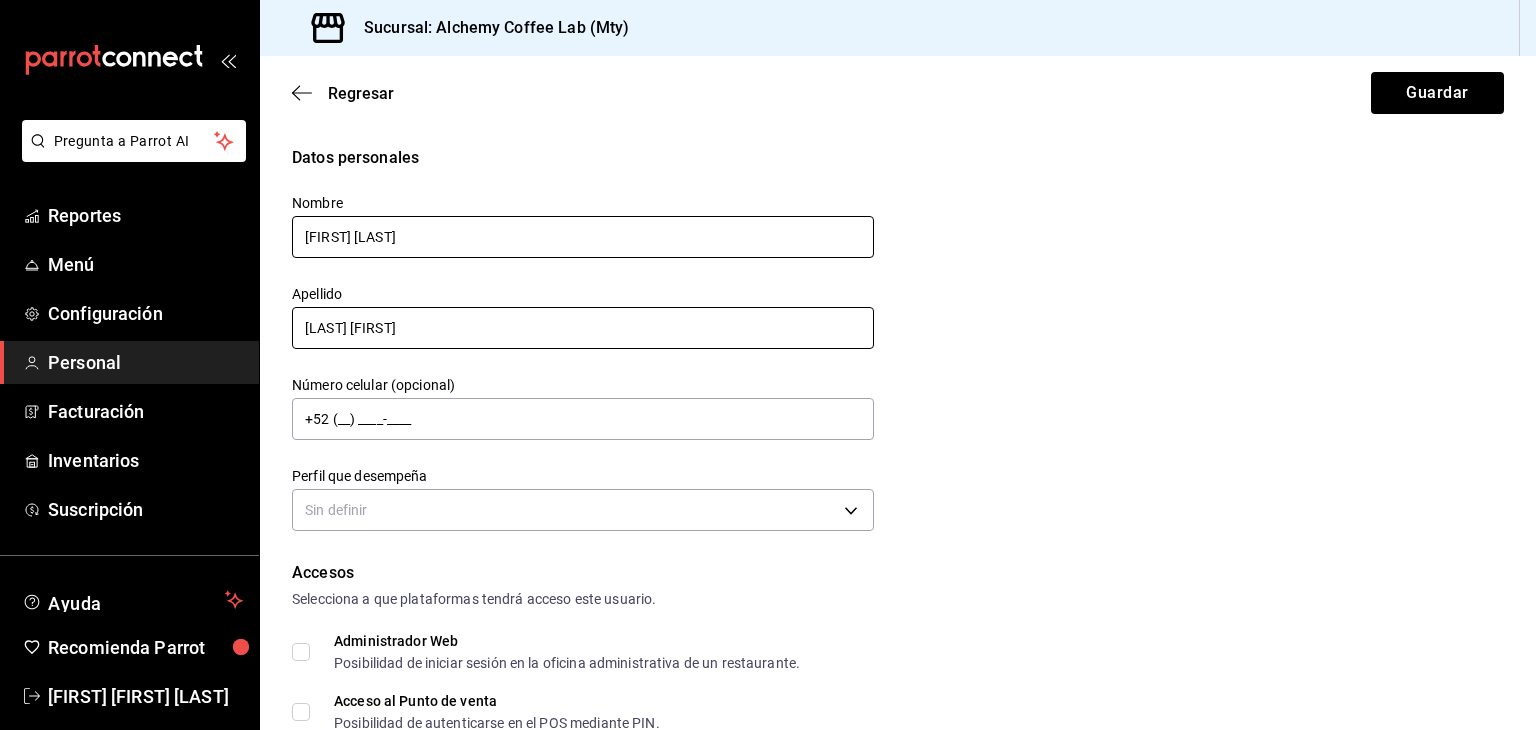 type on "[LAST] [FIRST]" 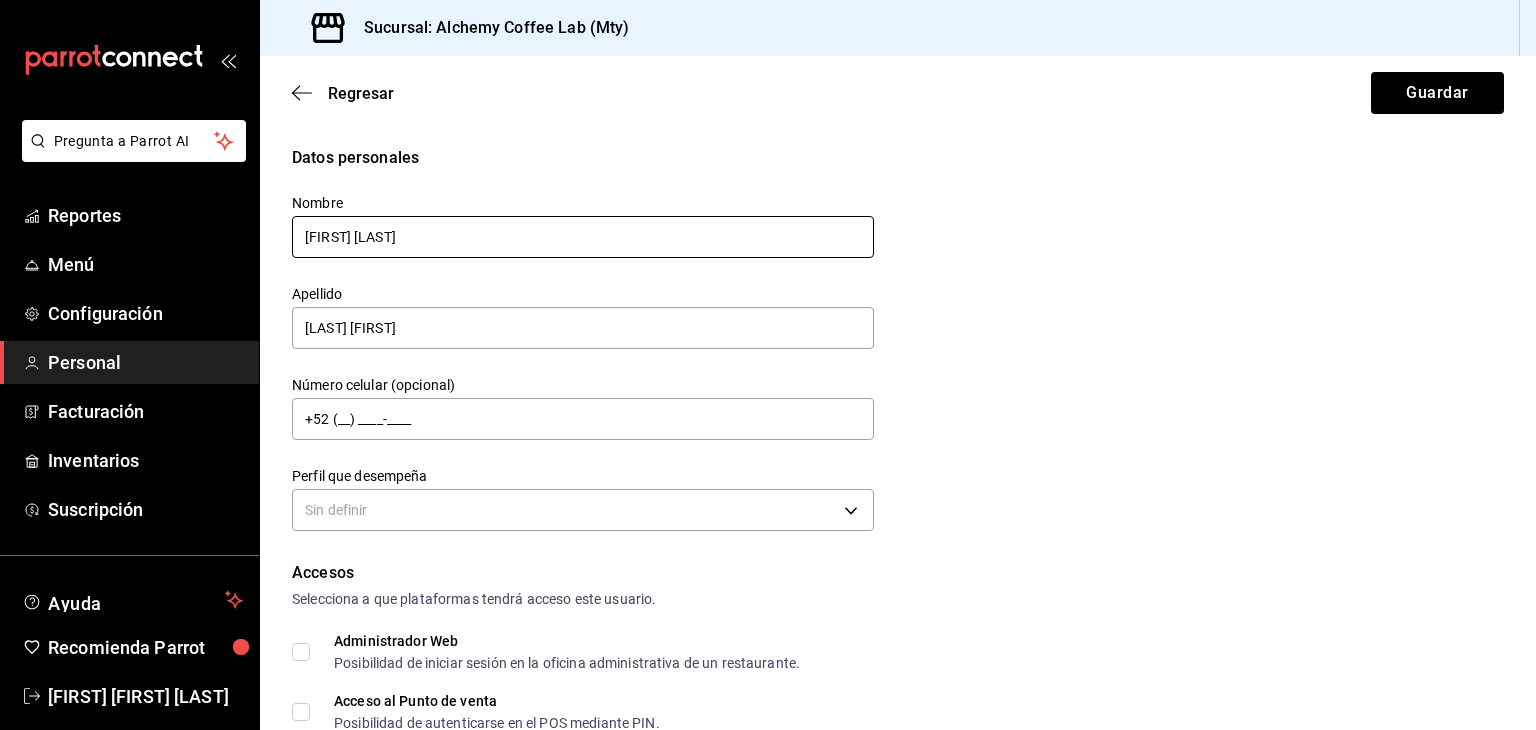 click on "[FIRST] [LAST]" at bounding box center [583, 237] 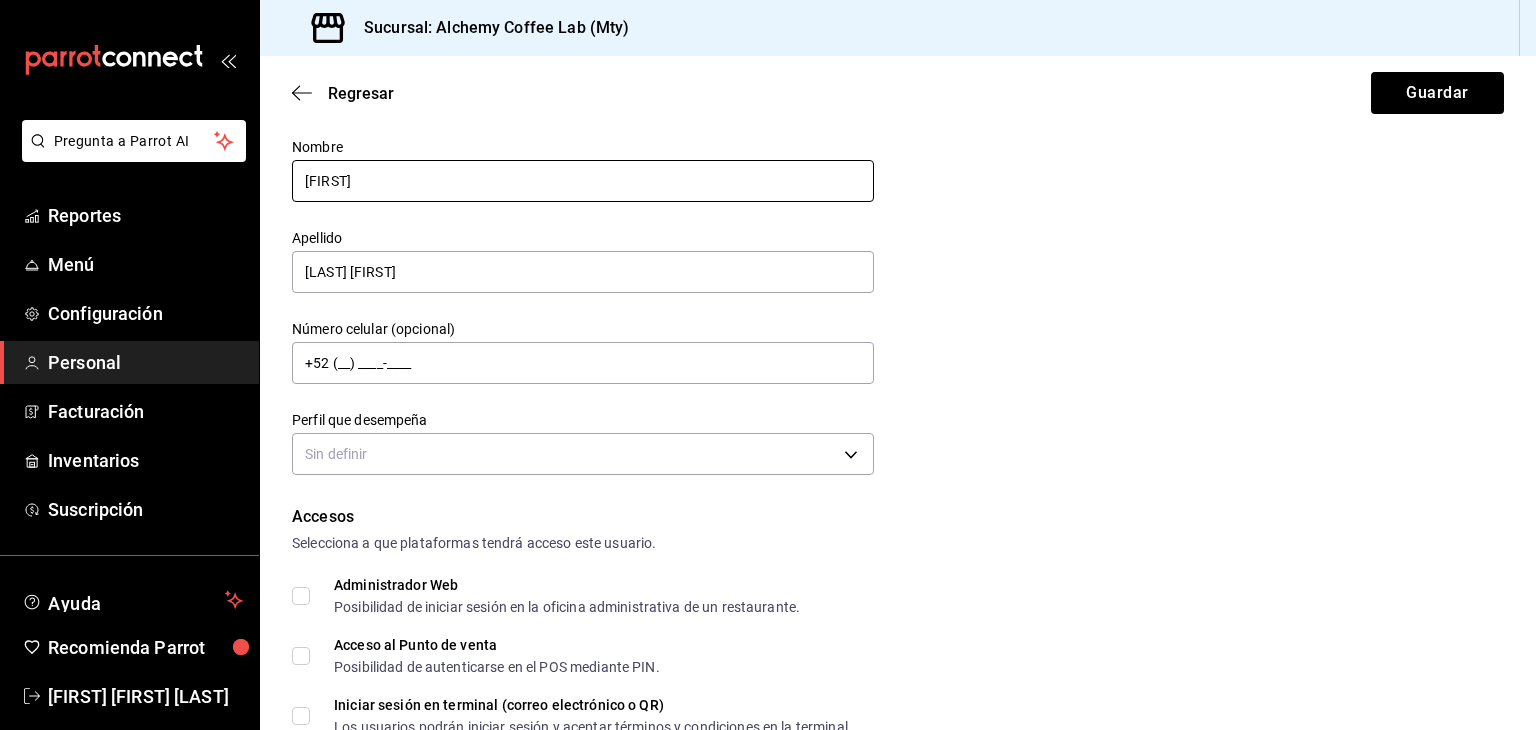 scroll, scrollTop: 300, scrollLeft: 0, axis: vertical 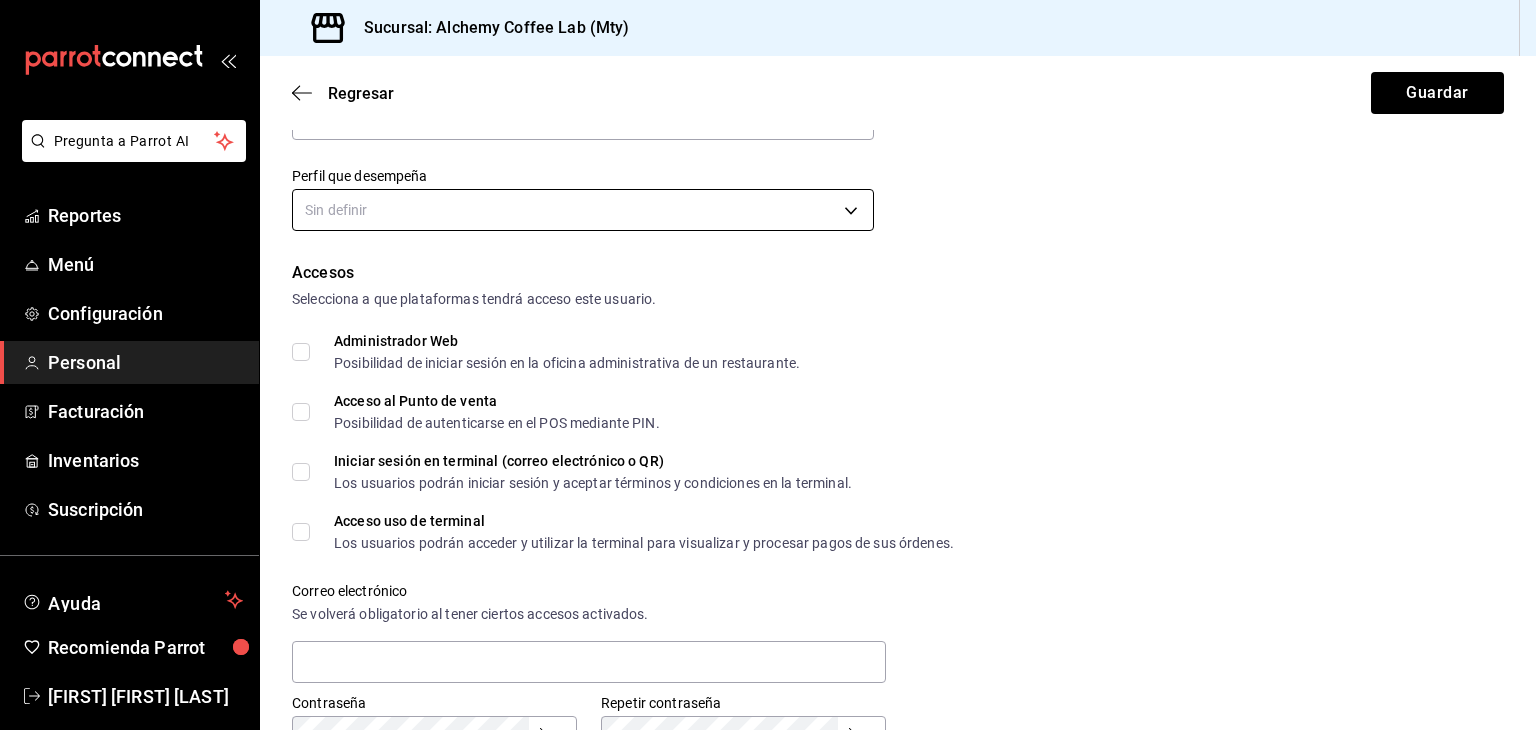 type on "[FIRST]" 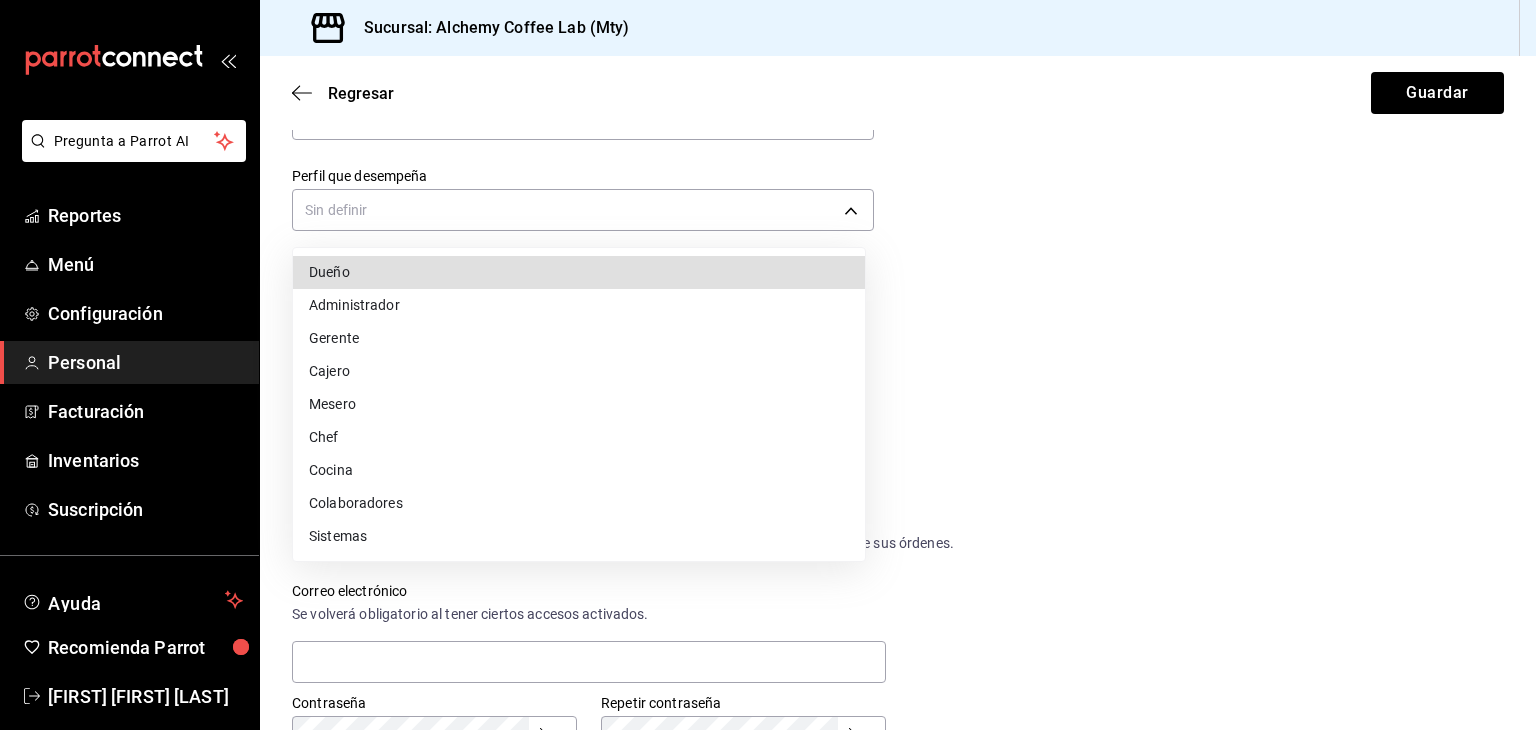 click on "Cocina" at bounding box center (579, 470) 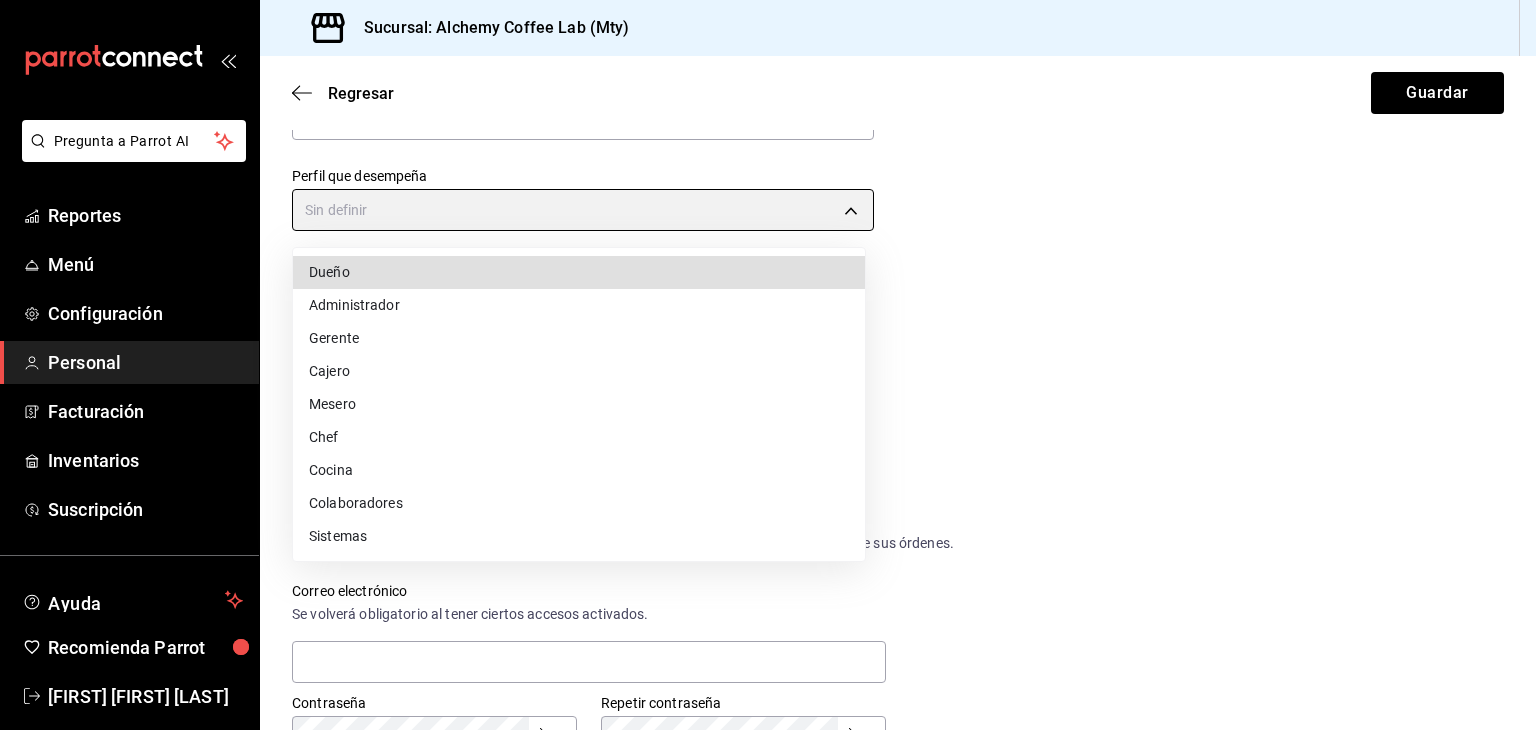 type on "KITCHEN" 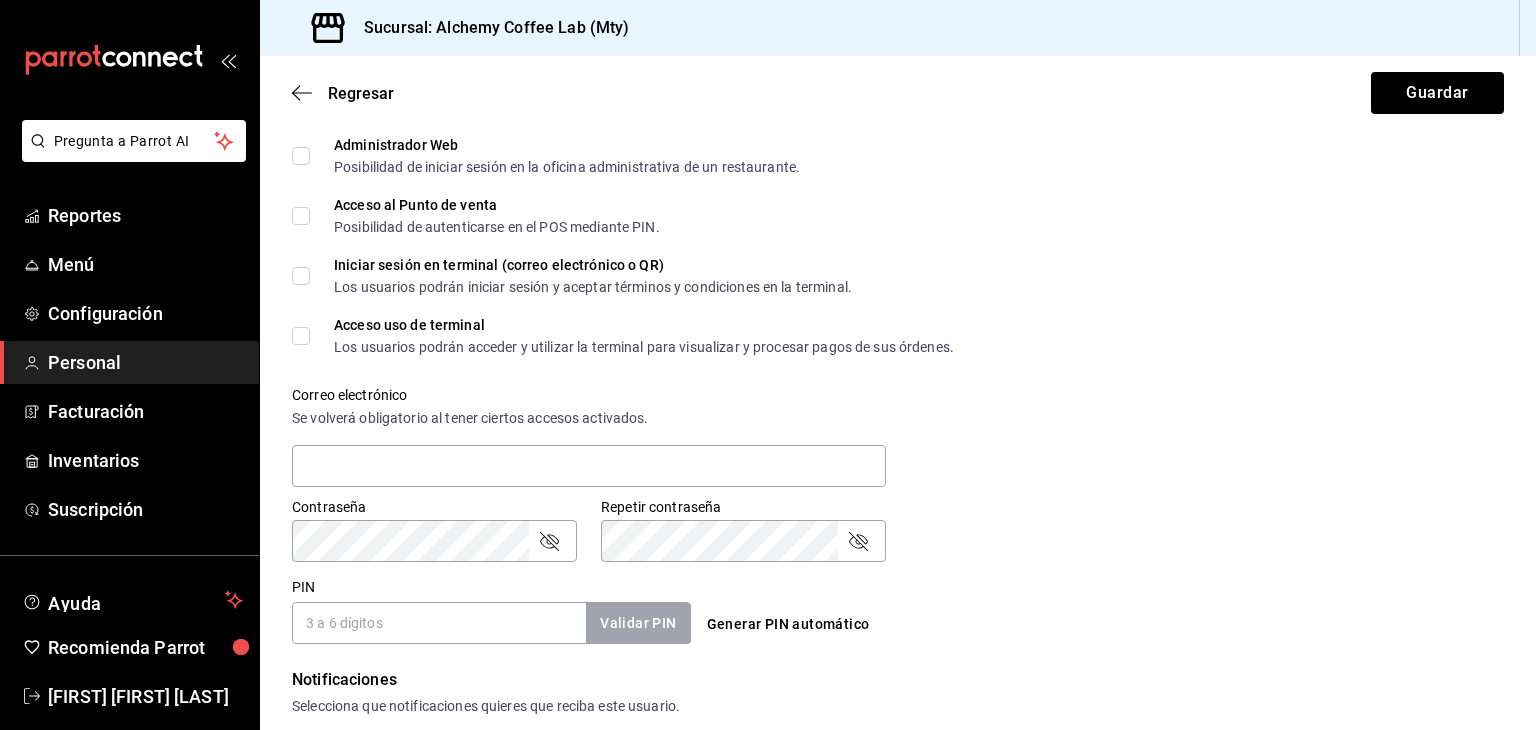 scroll, scrollTop: 500, scrollLeft: 0, axis: vertical 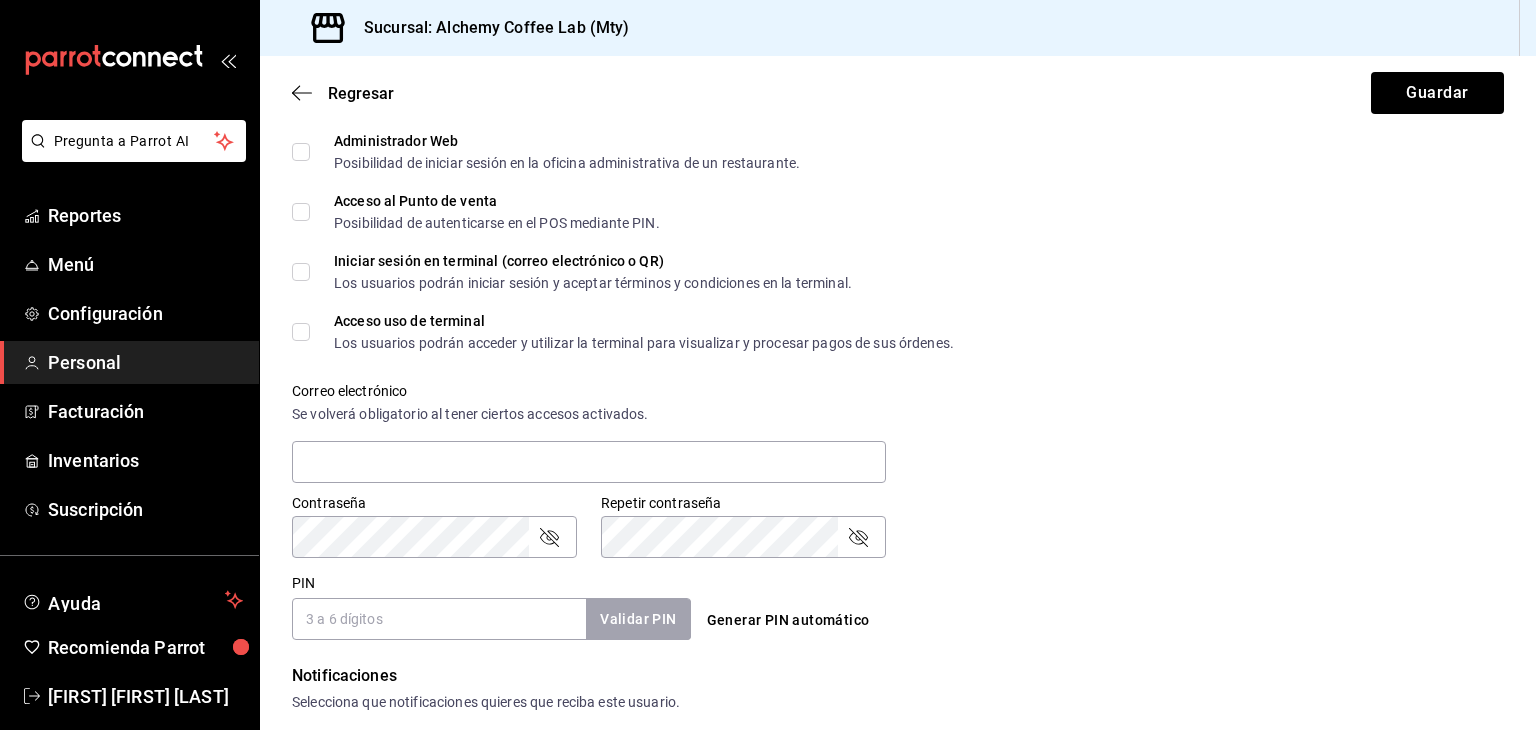 click on "PIN" at bounding box center [439, 619] 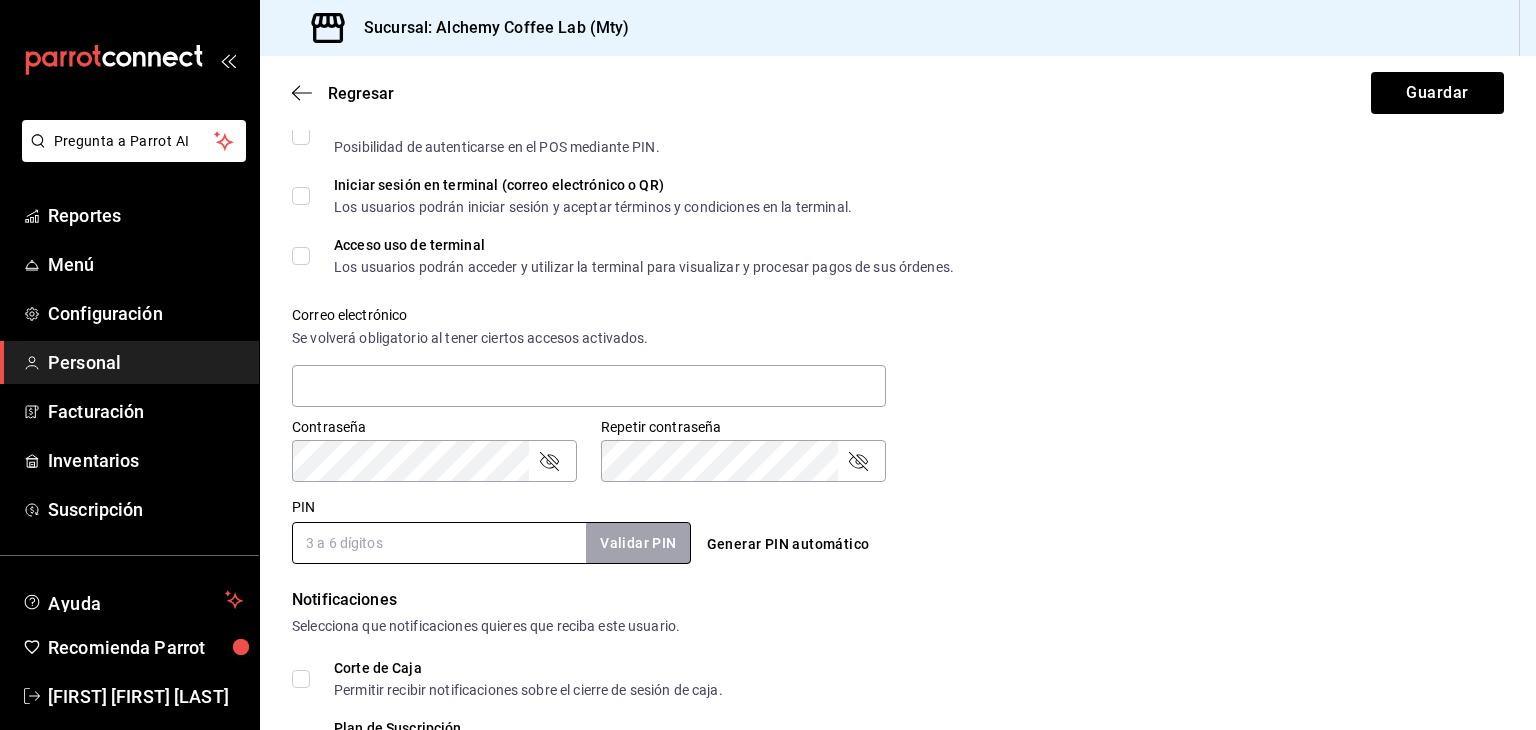 scroll, scrollTop: 700, scrollLeft: 0, axis: vertical 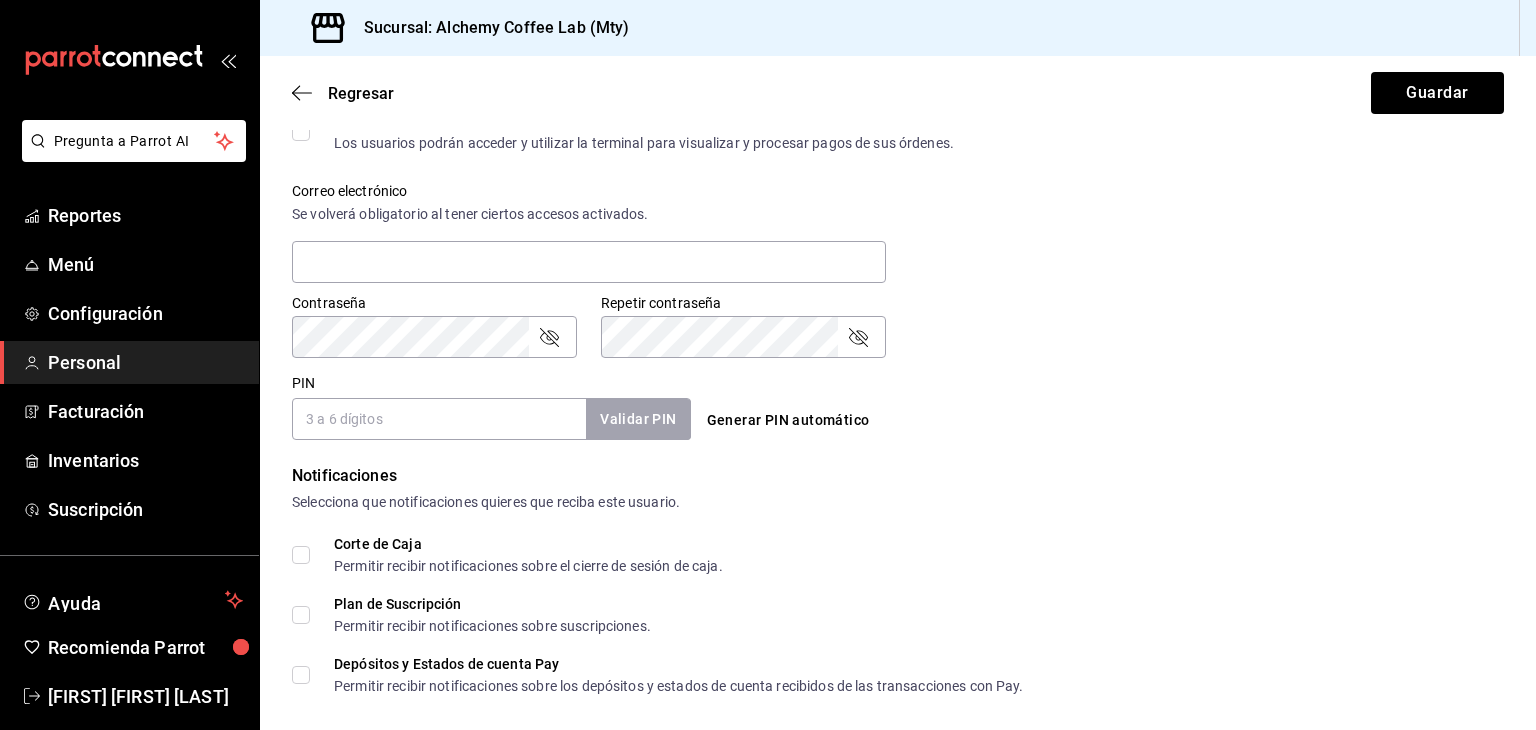 click on "PIN" at bounding box center [439, 419] 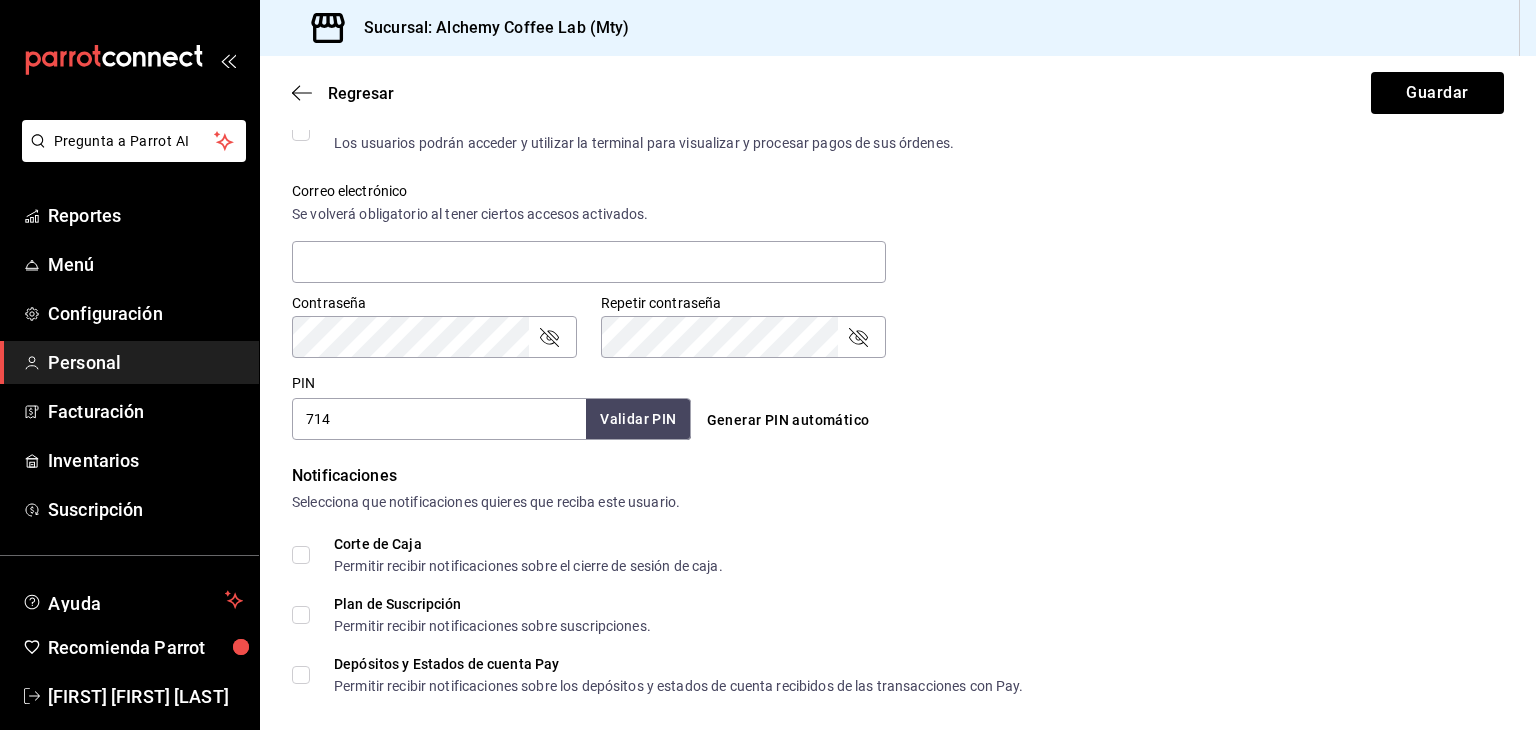 type on "714" 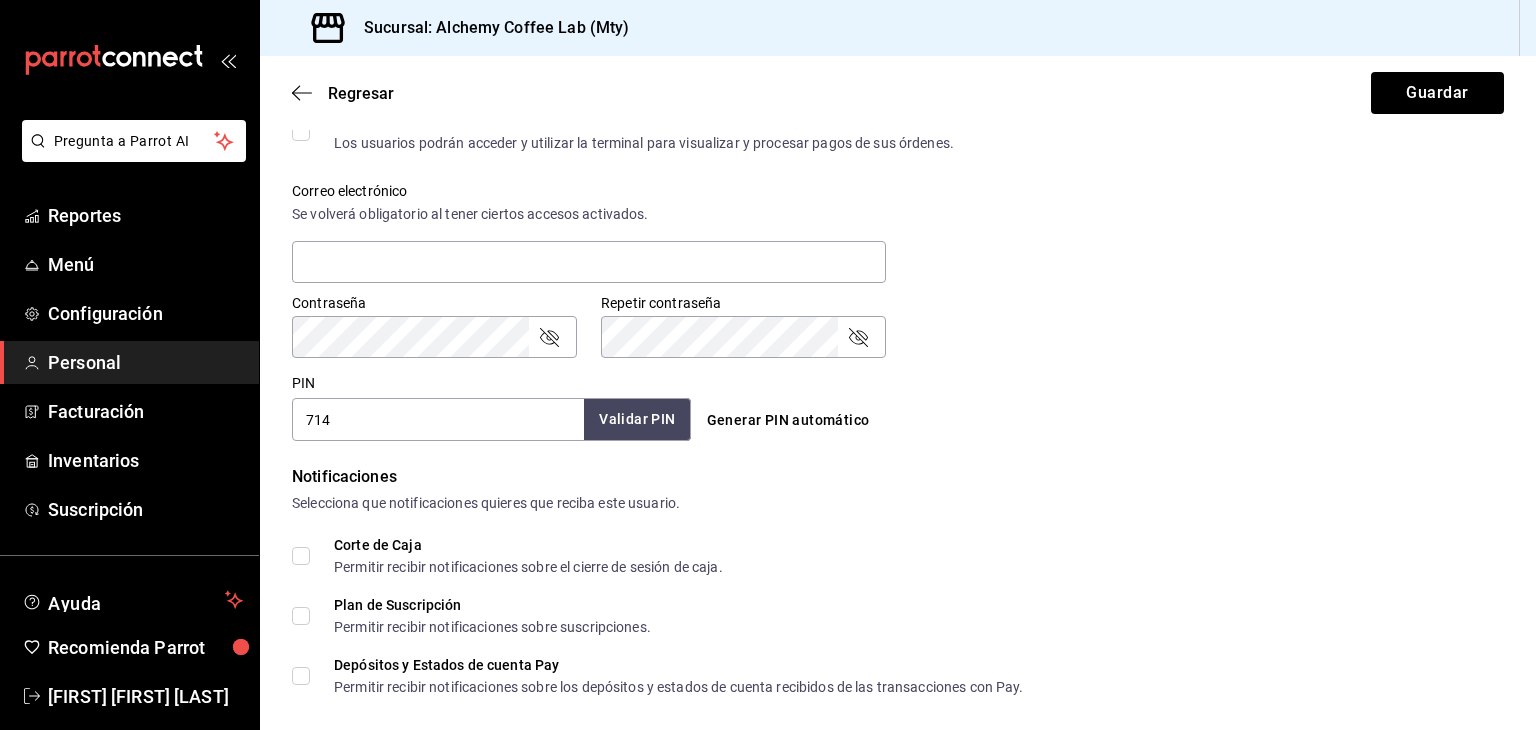 click on "Validar PIN" at bounding box center (637, 419) 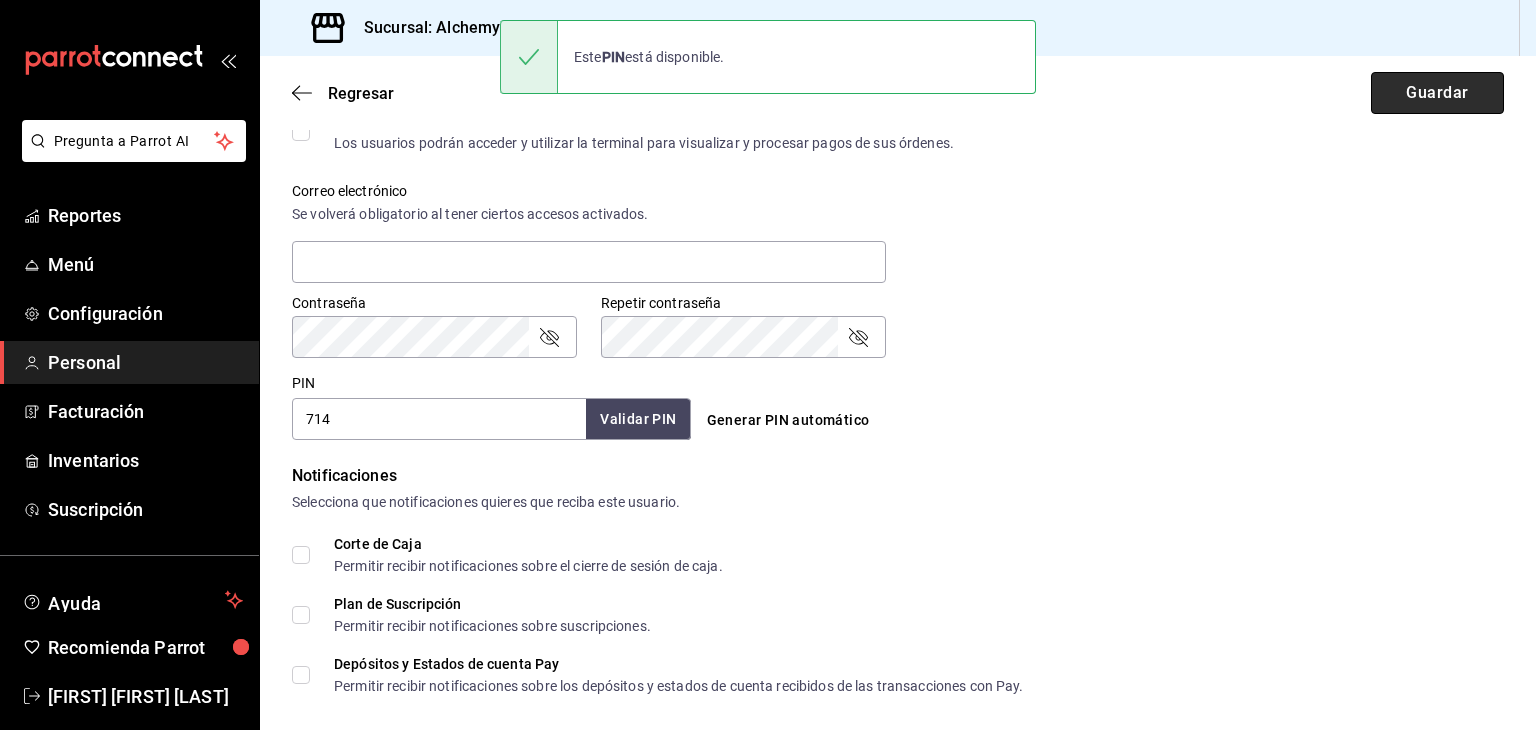click on "Guardar" at bounding box center [1437, 93] 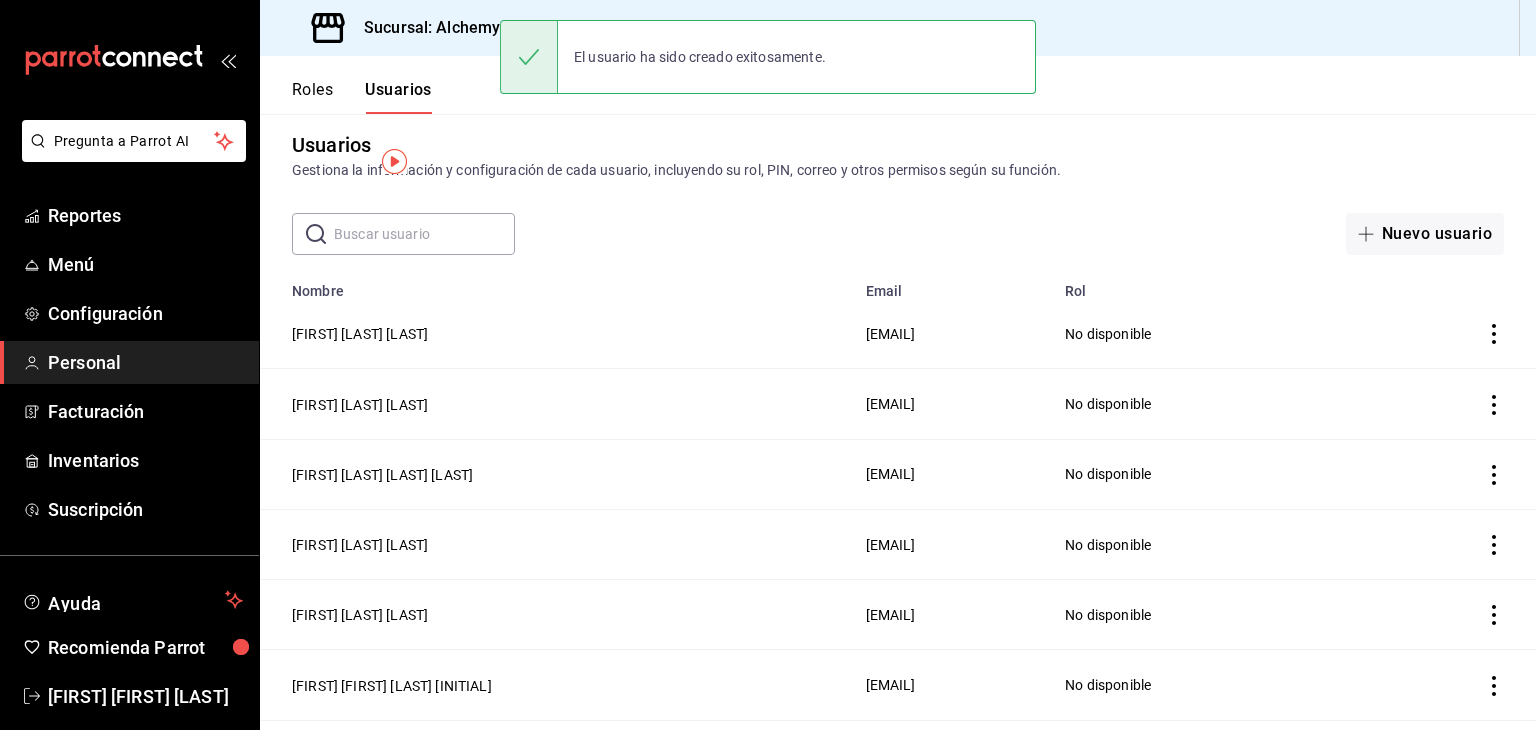 scroll, scrollTop: 0, scrollLeft: 0, axis: both 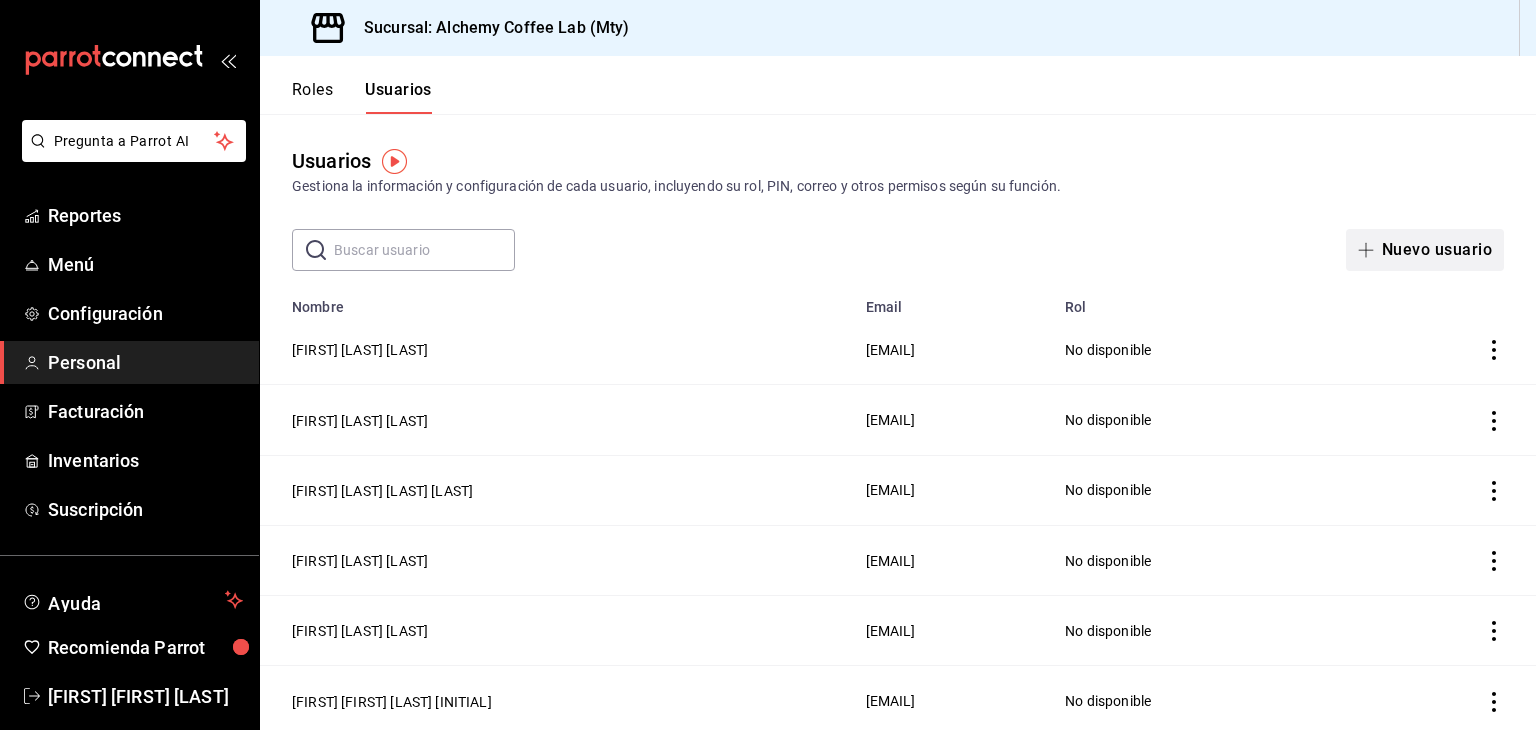 click on "Nuevo usuario" at bounding box center (1425, 250) 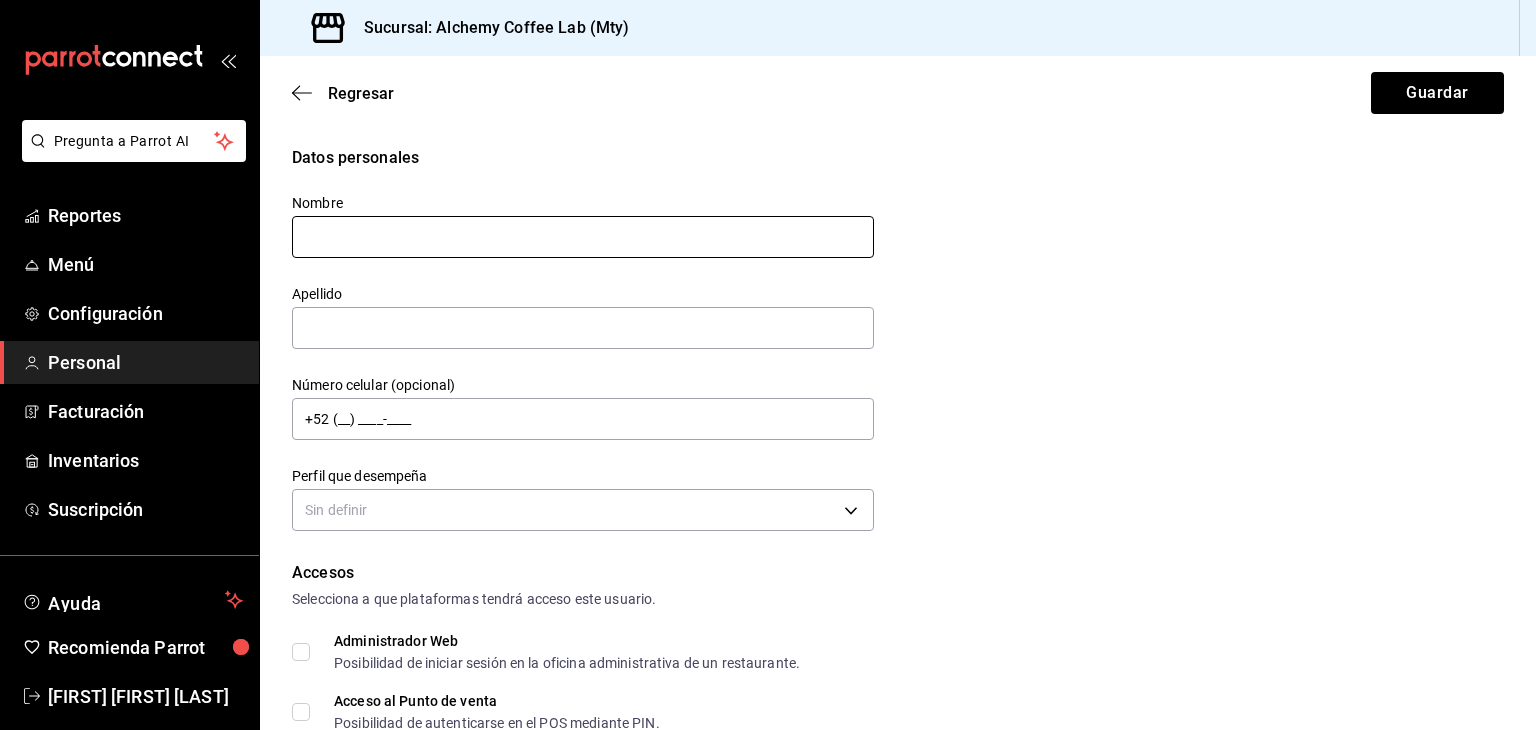 click at bounding box center (583, 237) 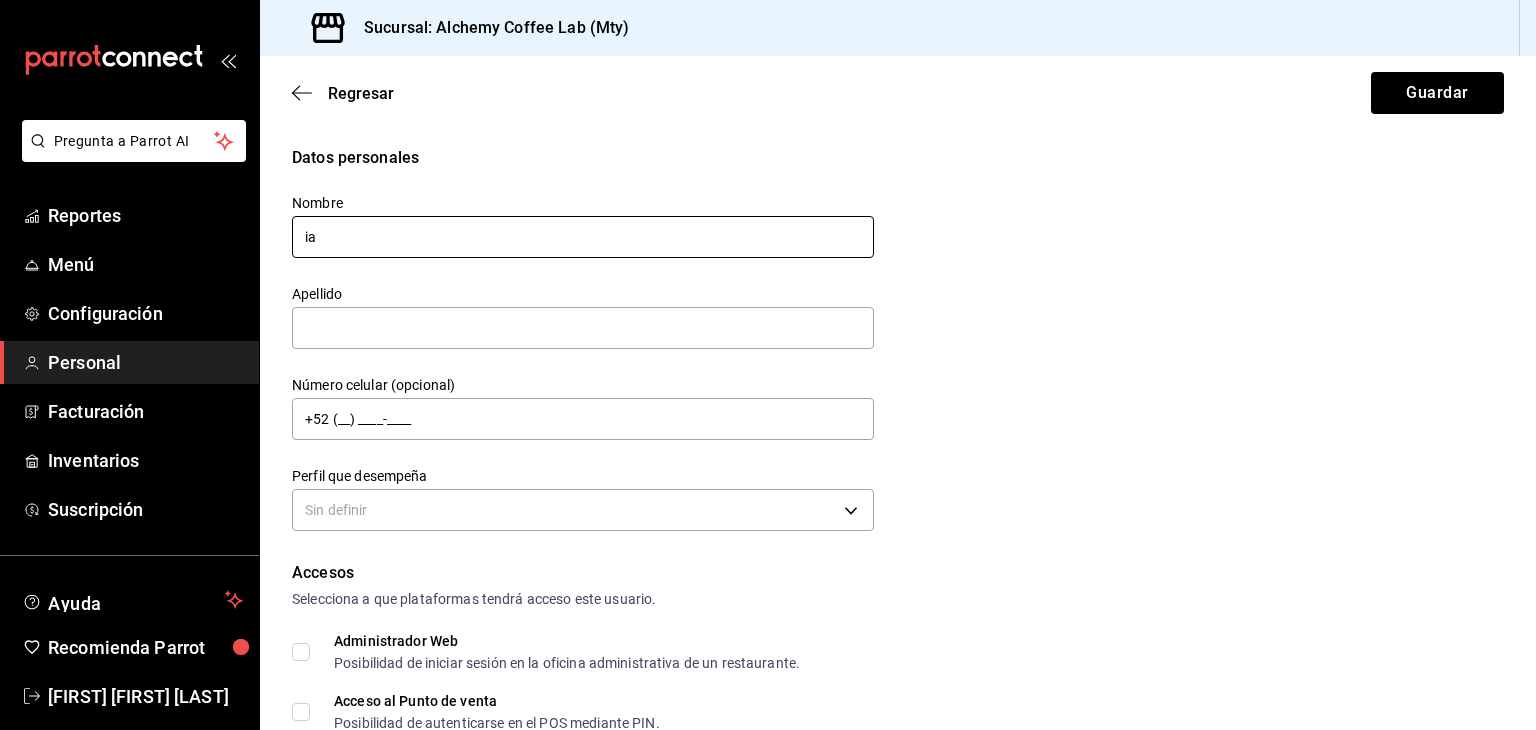 type on "i" 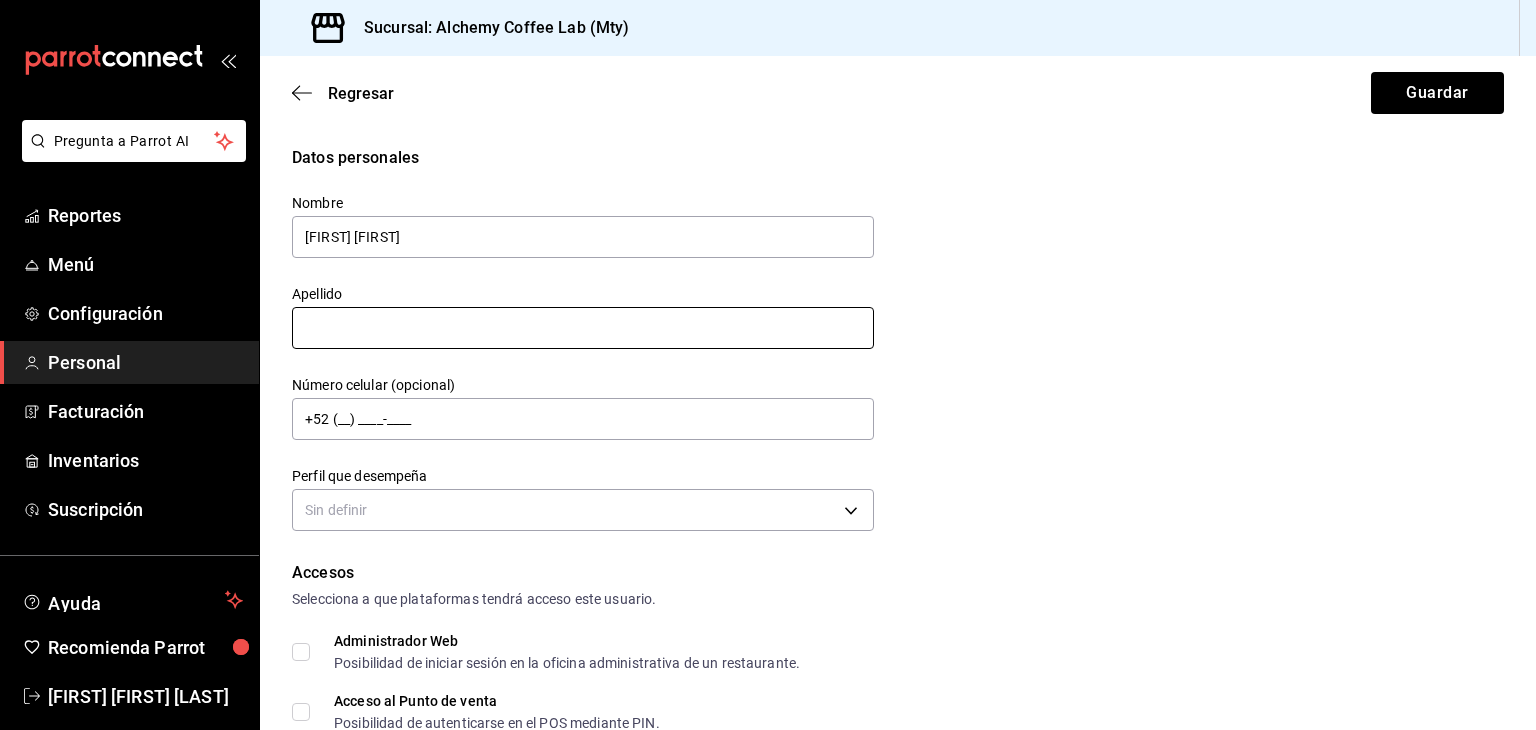 type on "[FIRST] [FIRST]" 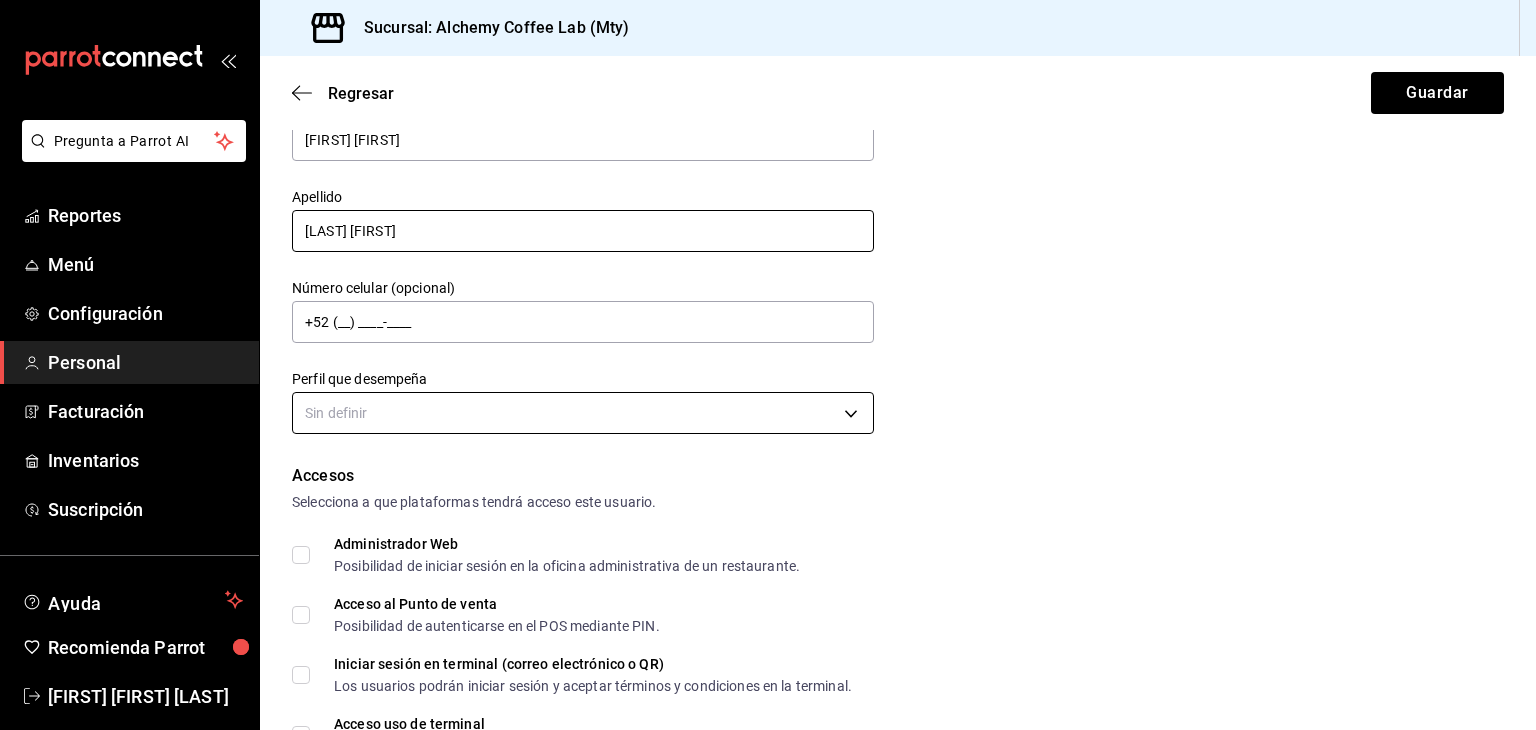 scroll, scrollTop: 100, scrollLeft: 0, axis: vertical 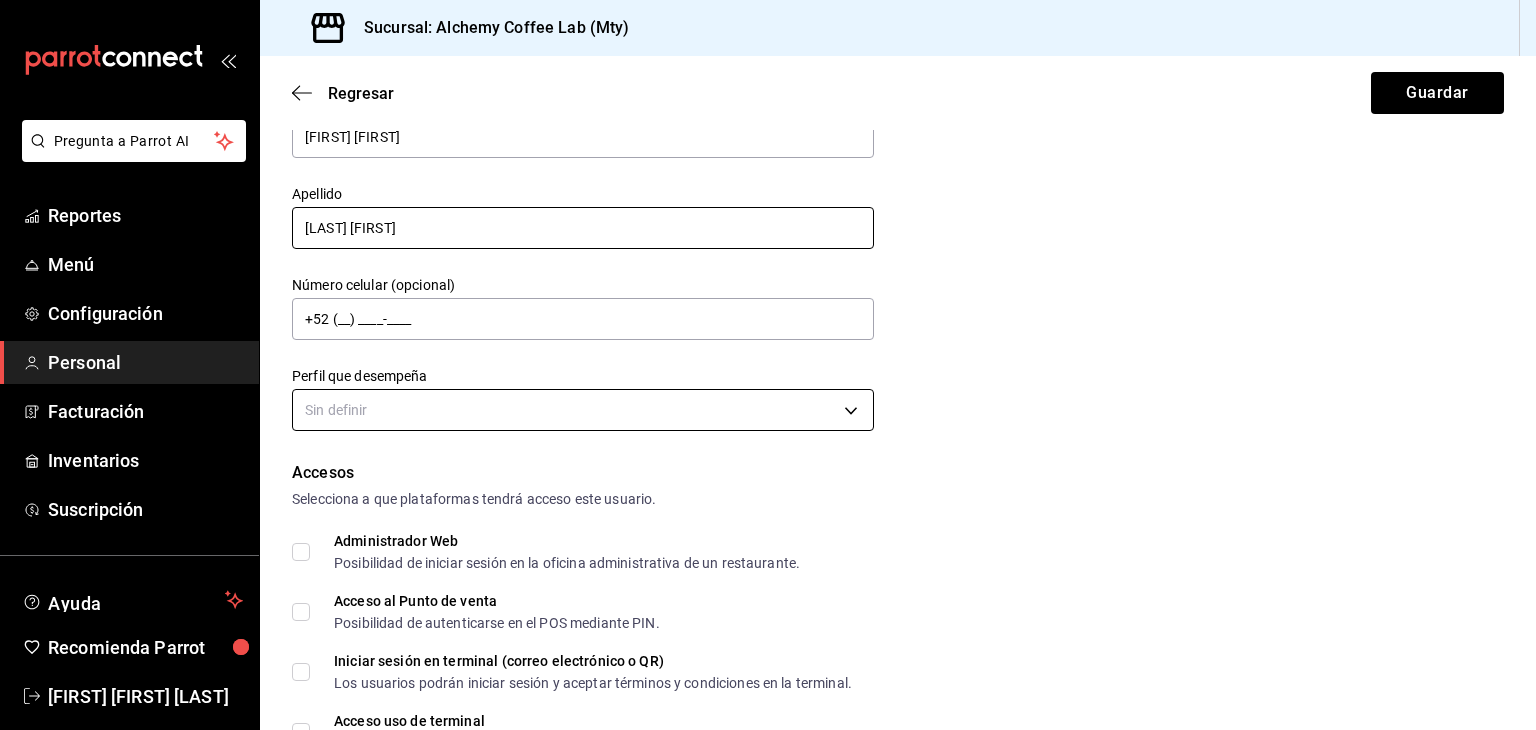 type on "[LAST] [FIRST]" 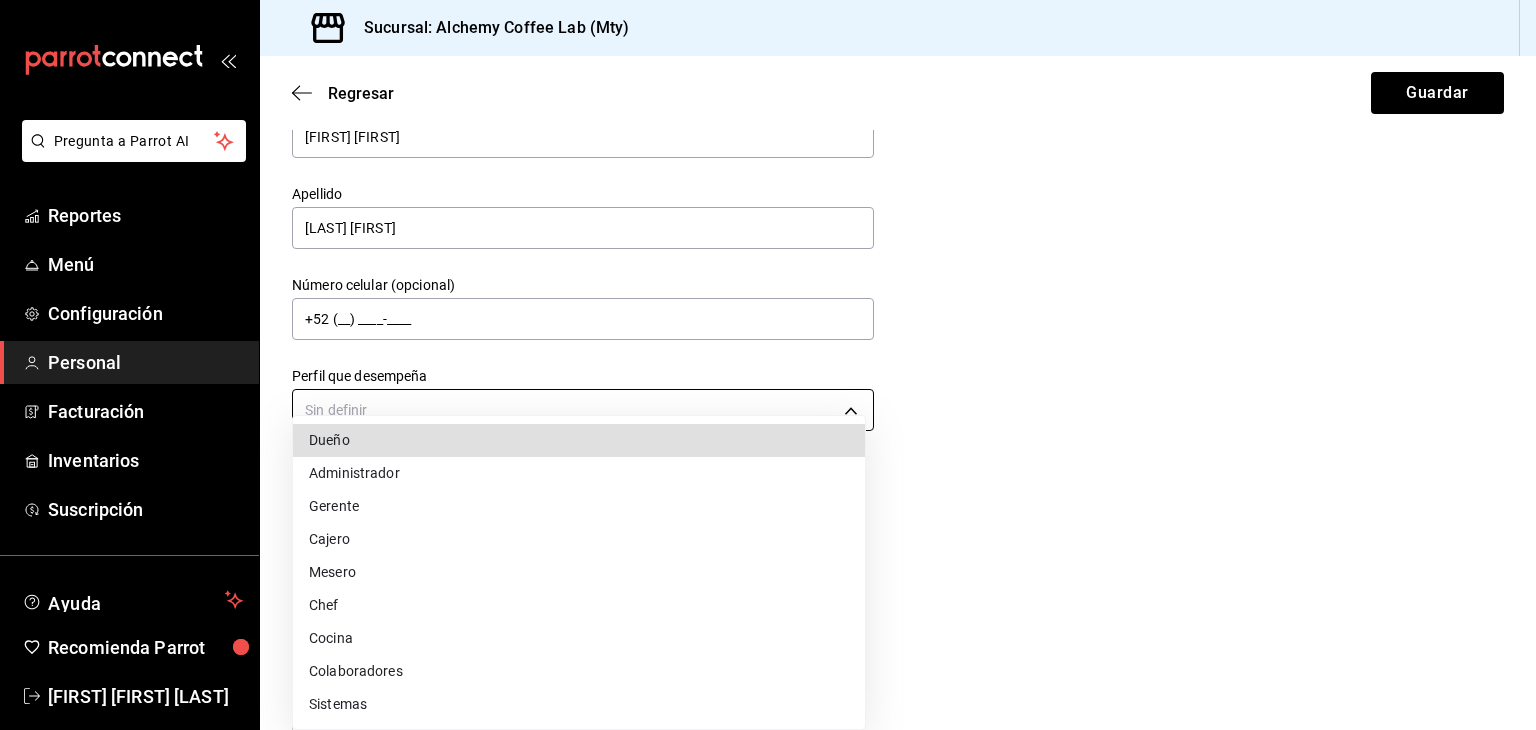 click on "[FIRST] [FIRST] [LAST]" at bounding box center (768, 365) 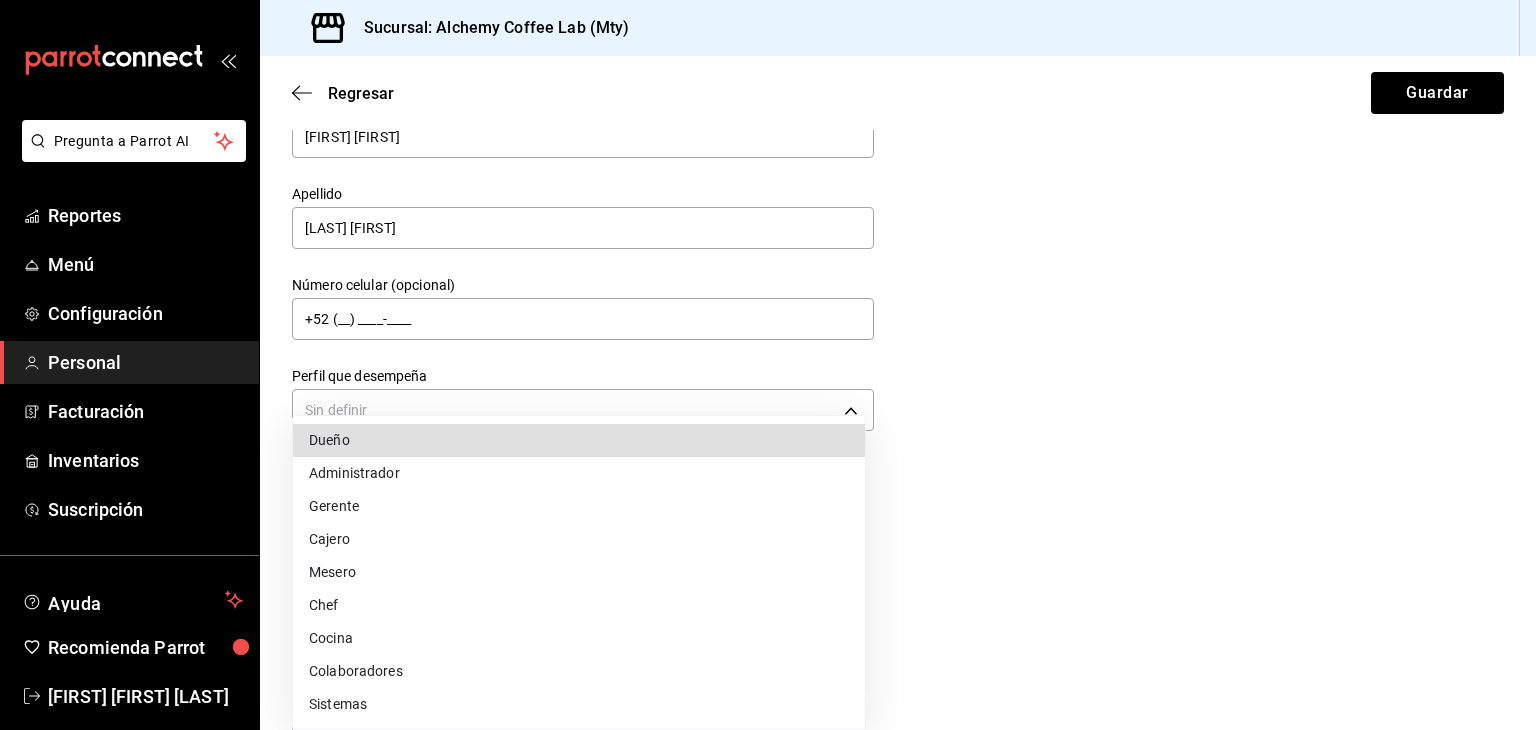 click on "Cocina" at bounding box center [579, 638] 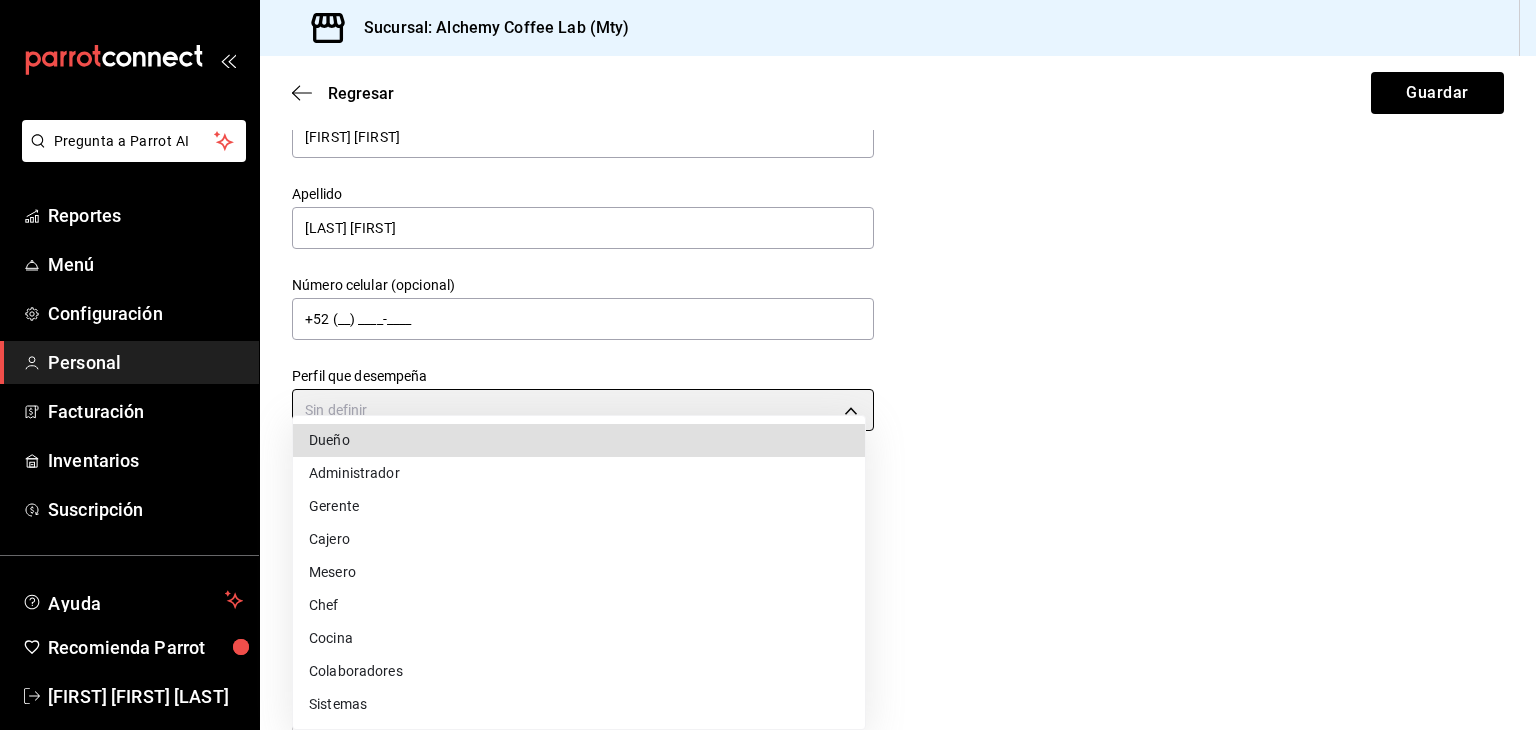 type on "KITCHEN" 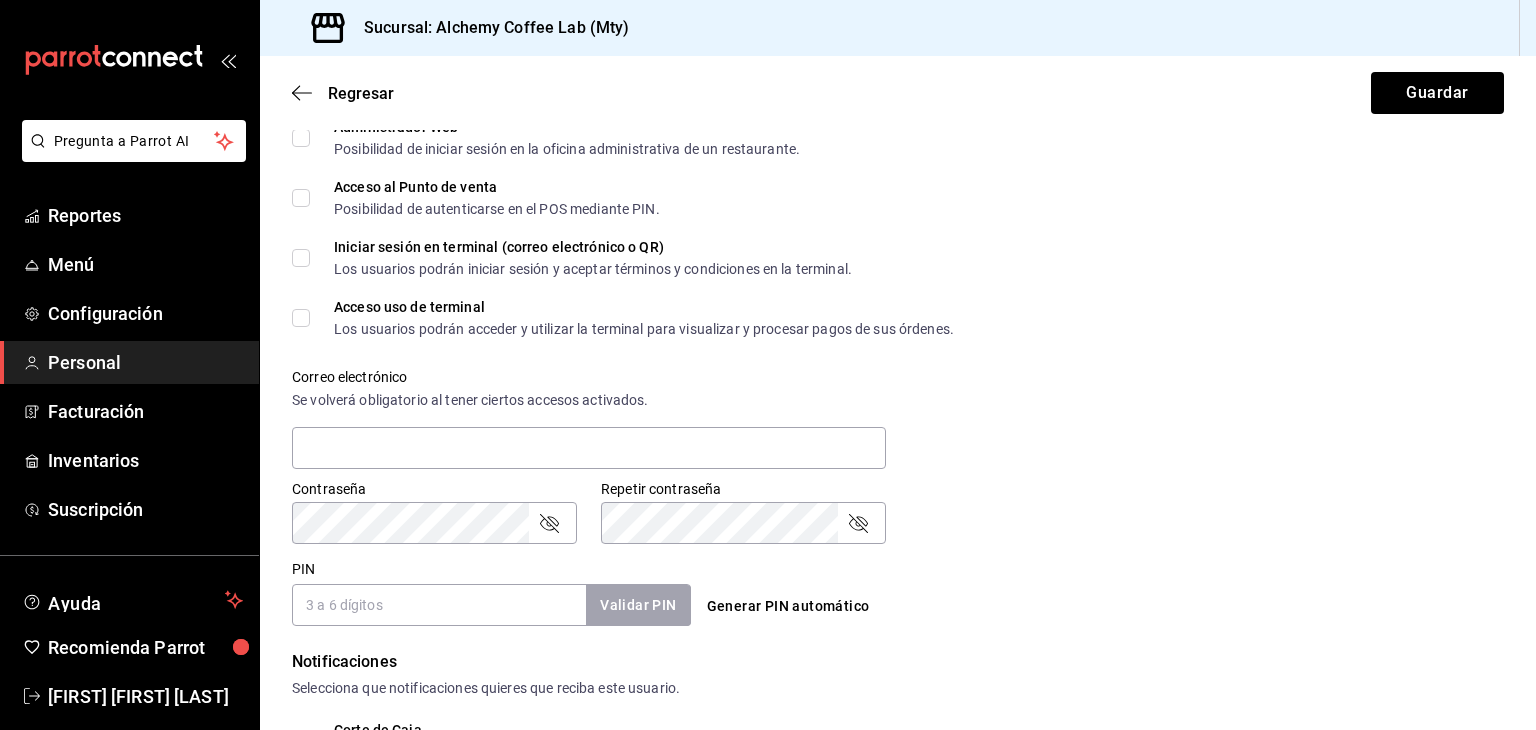 scroll, scrollTop: 600, scrollLeft: 0, axis: vertical 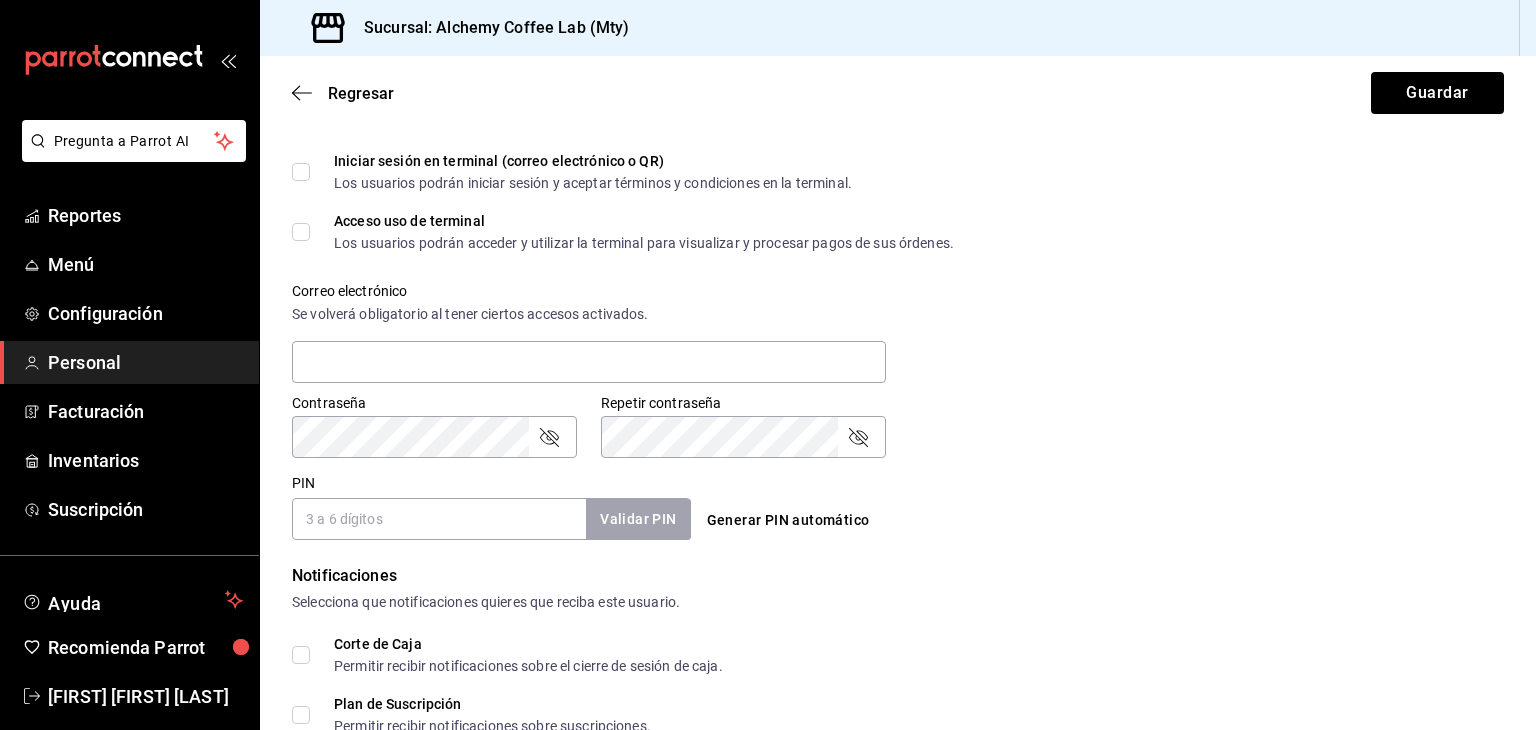 click on "PIN" at bounding box center (439, 519) 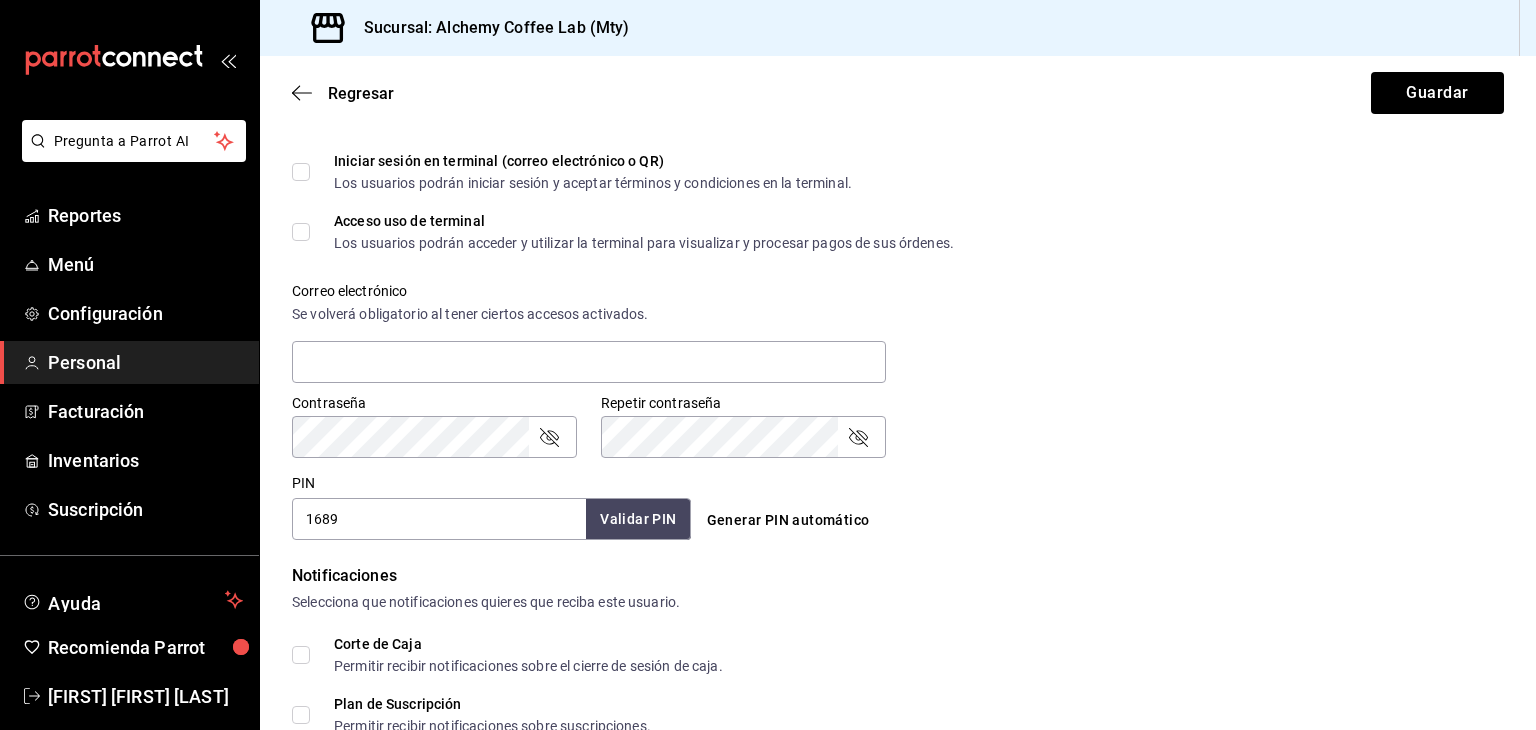 type on "1689" 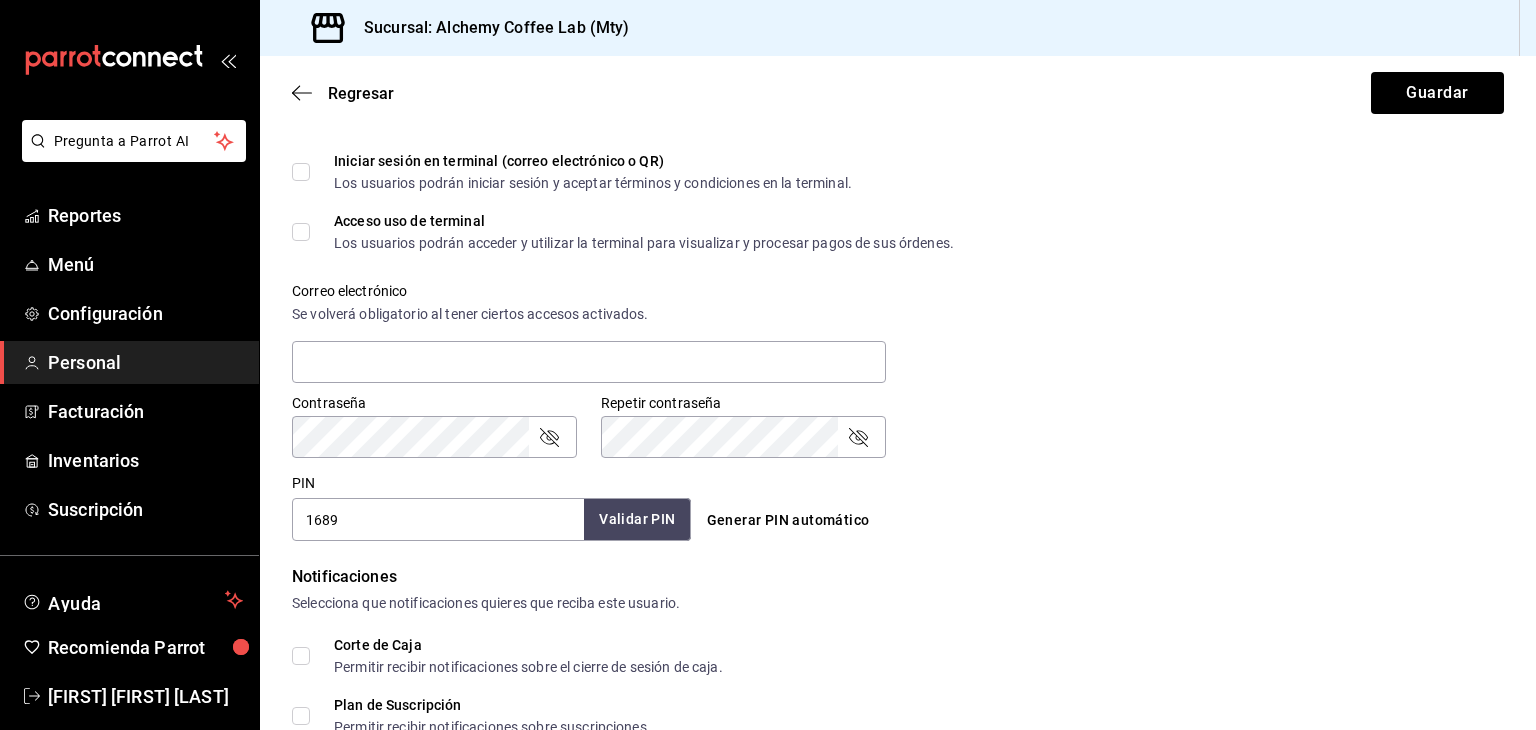click on "Validar PIN" at bounding box center [637, 519] 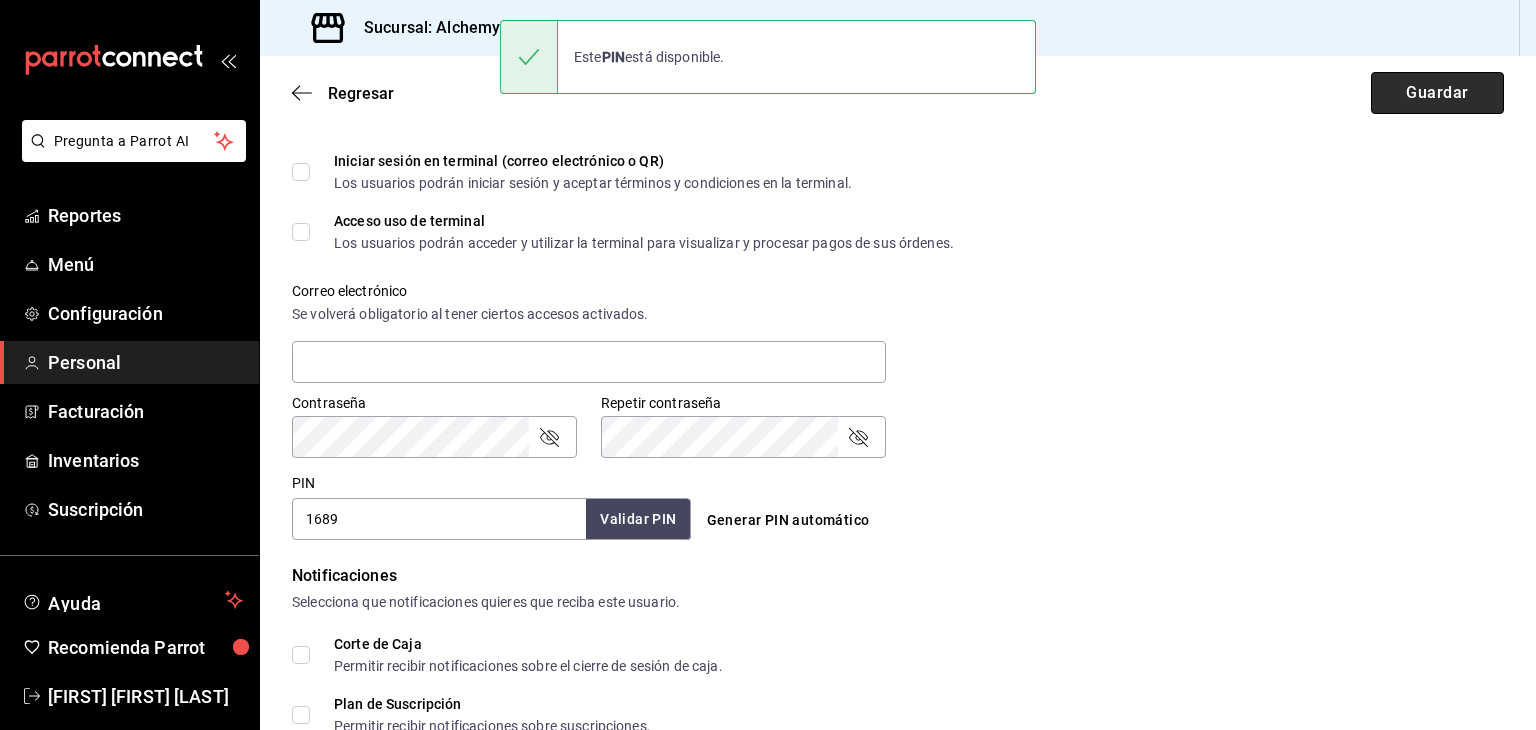 click on "Guardar" at bounding box center [1437, 93] 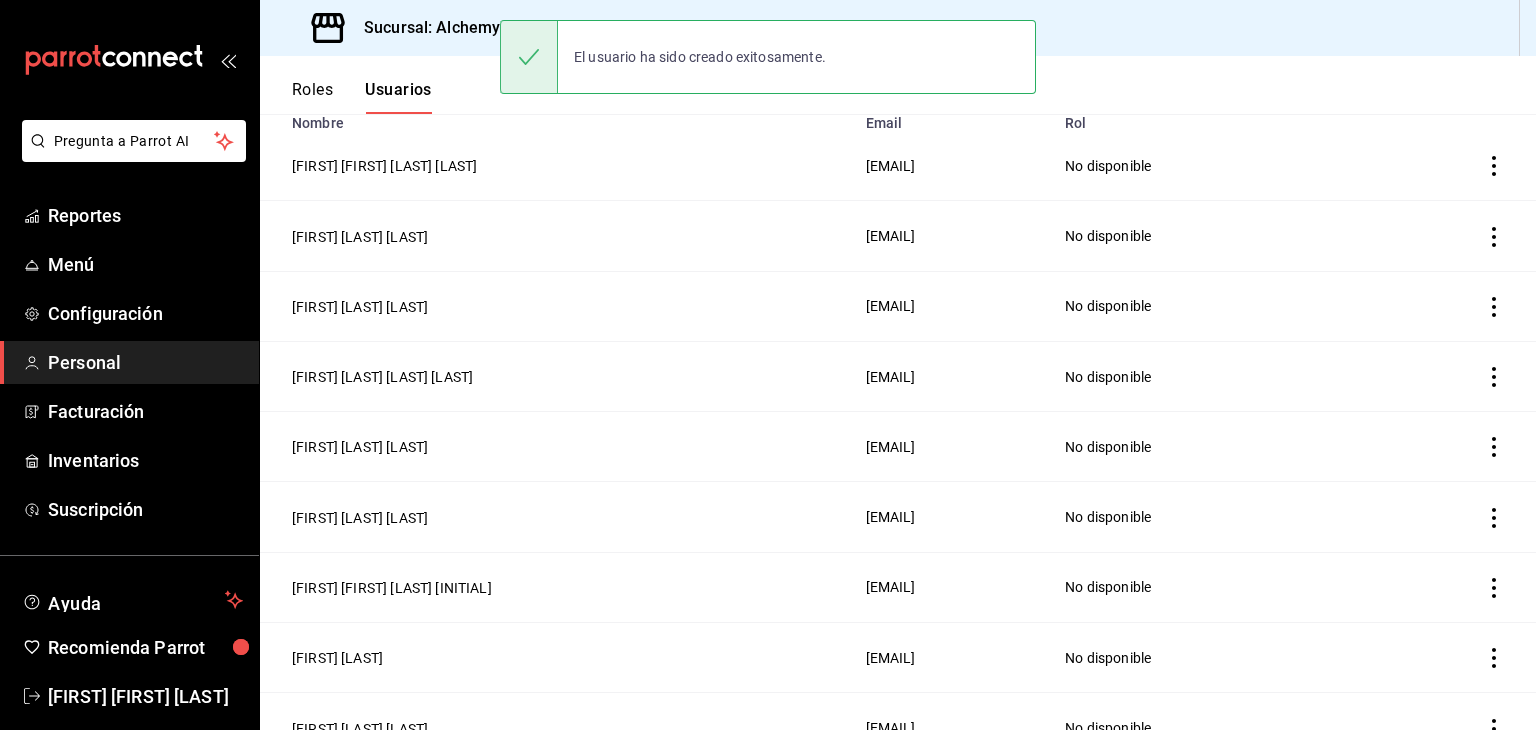 scroll, scrollTop: 0, scrollLeft: 0, axis: both 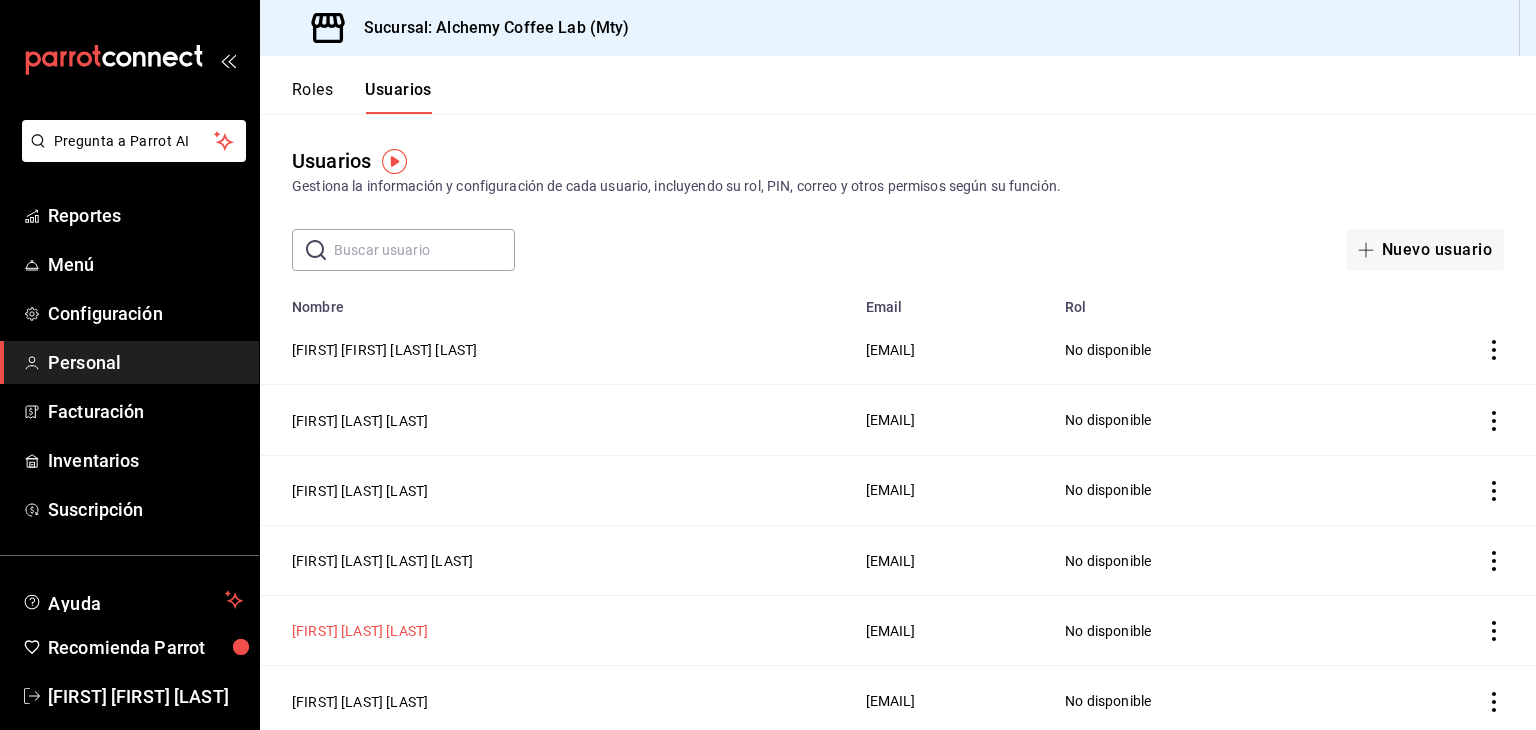 click on "[FIRST] [LAST] [LAST]" at bounding box center (360, 631) 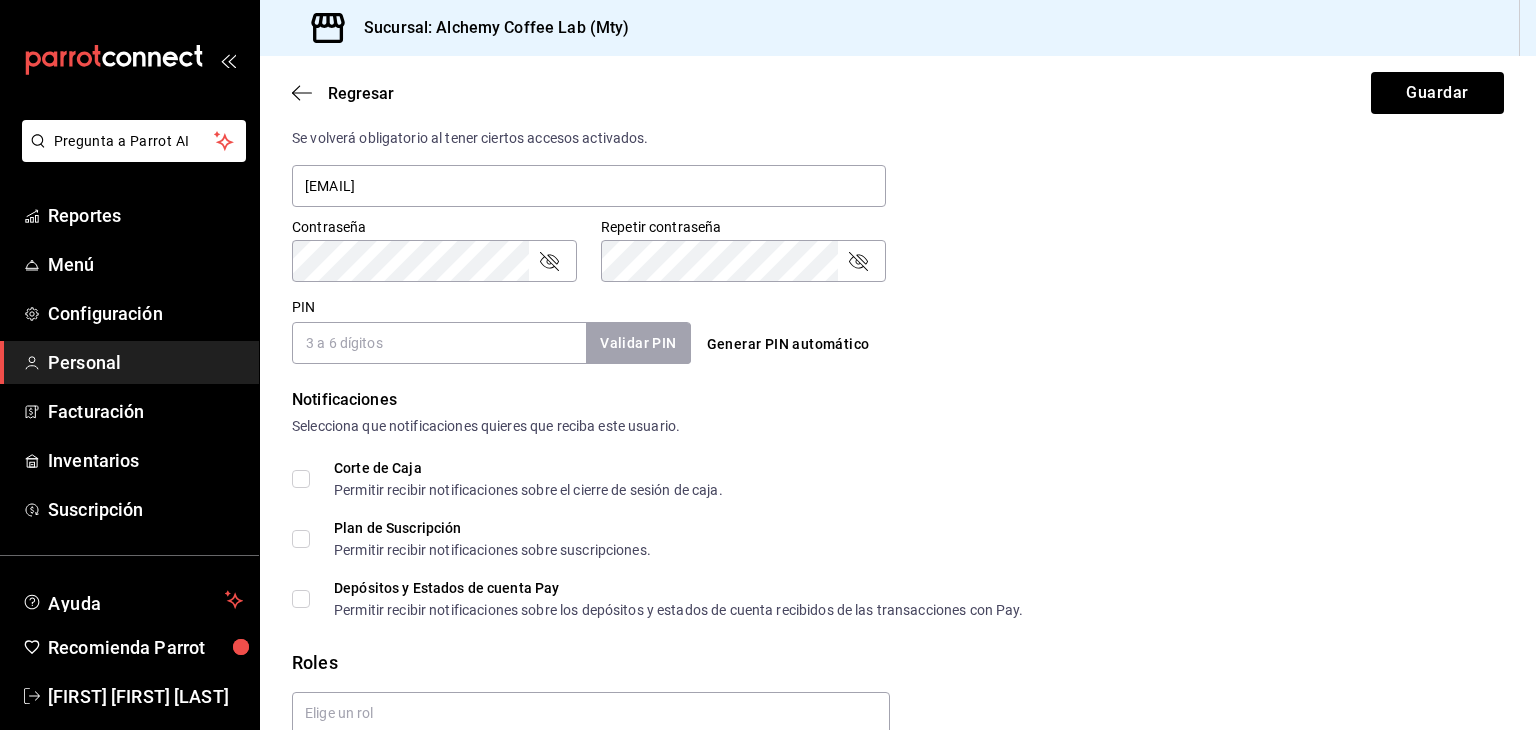 scroll, scrollTop: 800, scrollLeft: 0, axis: vertical 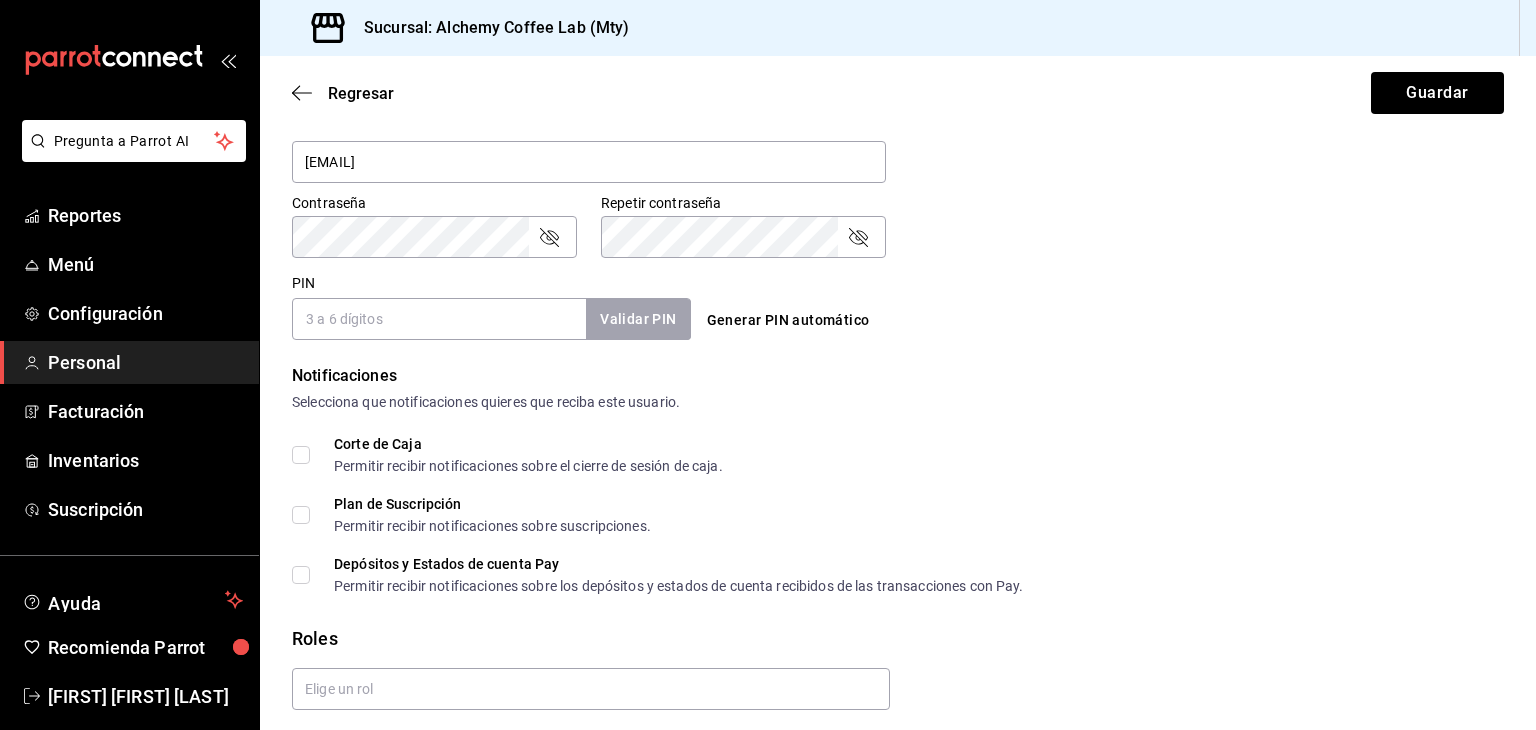 click on "PIN" at bounding box center (439, 319) 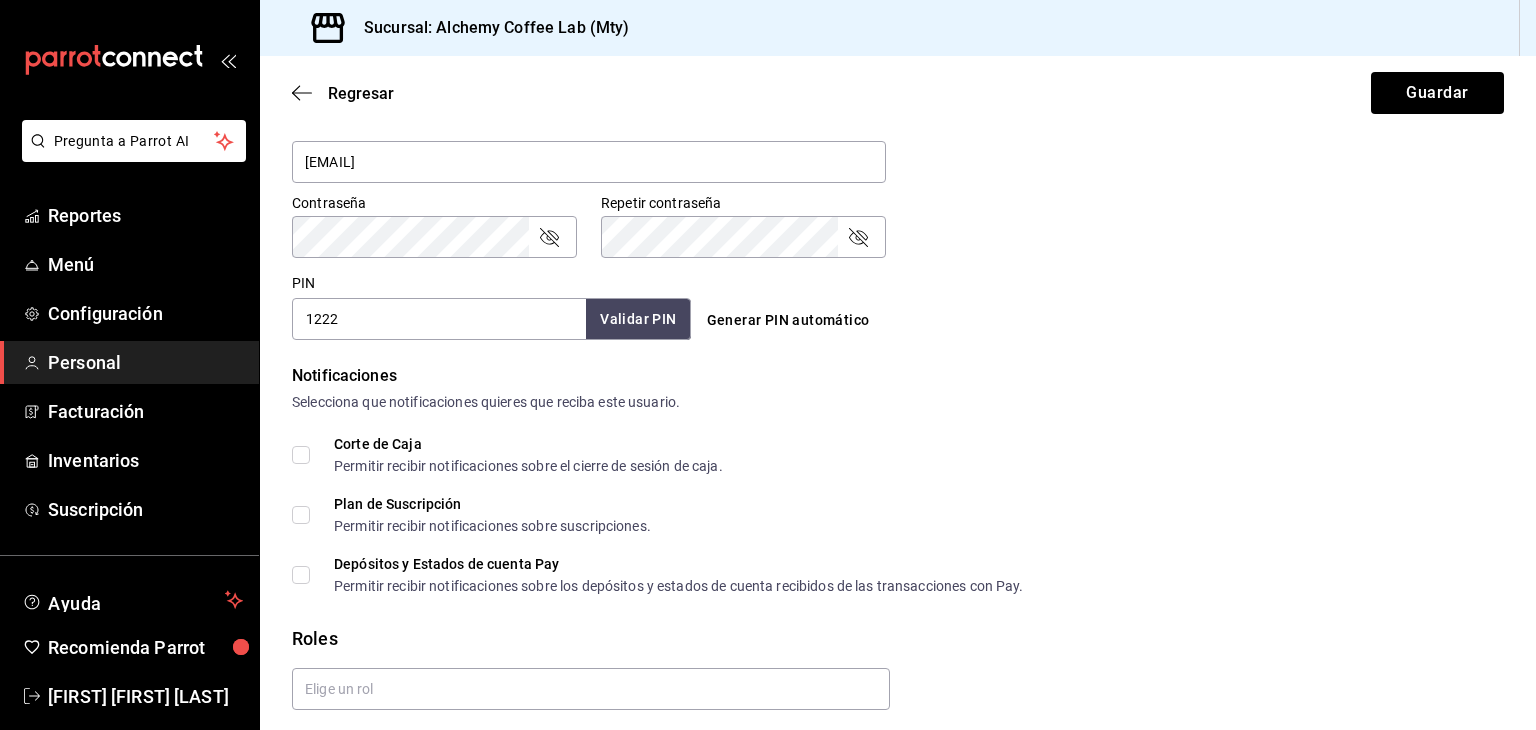 type on "1222" 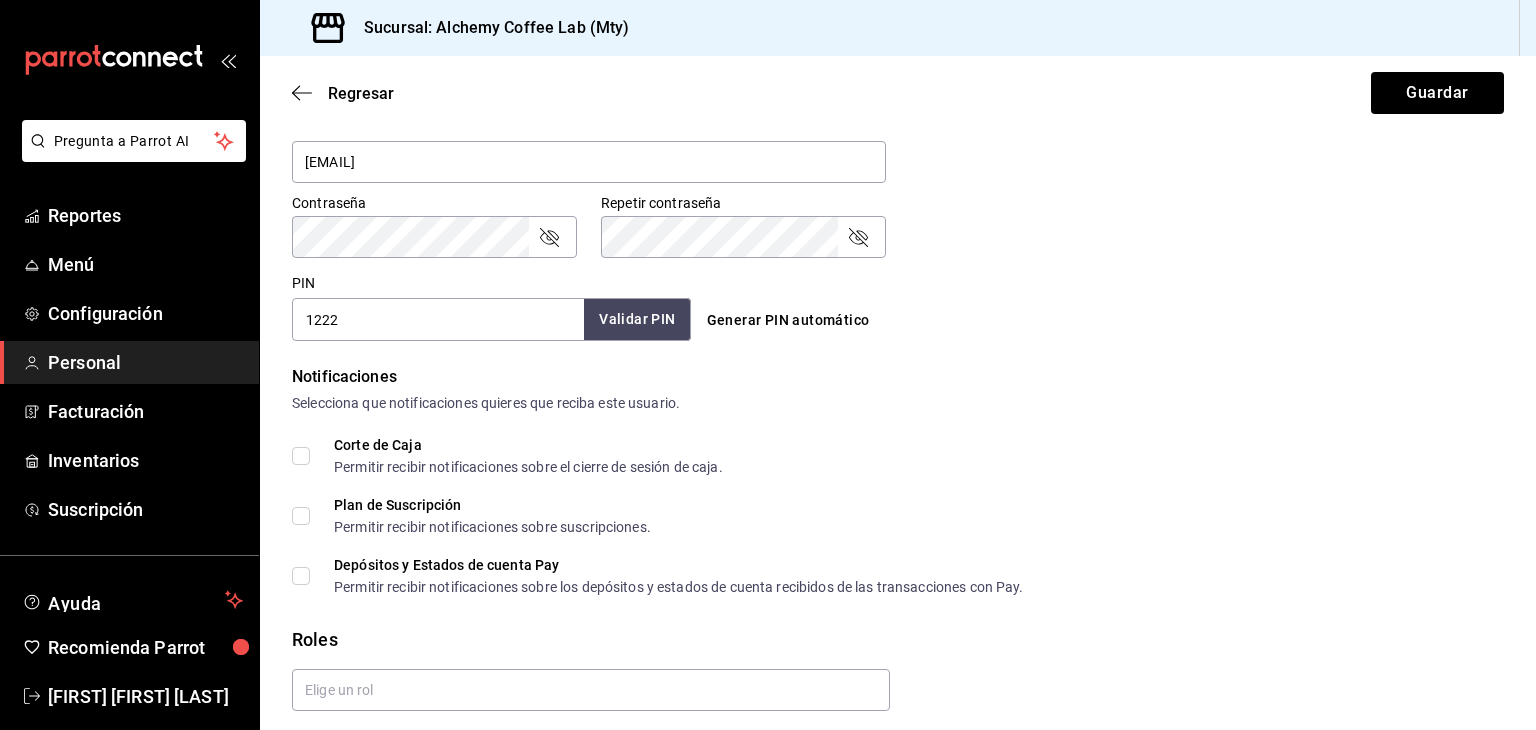 click on "Validar PIN" at bounding box center [637, 319] 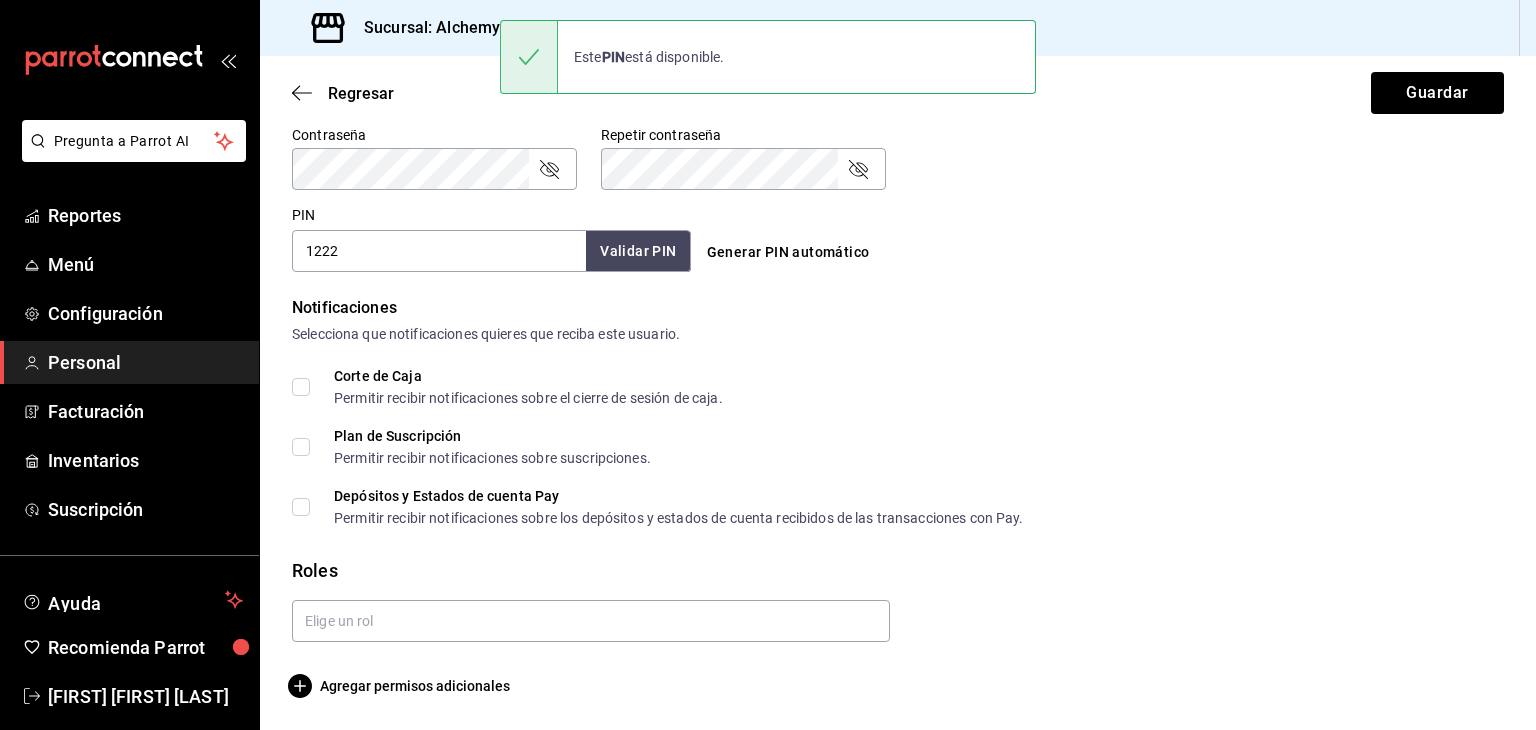 scroll, scrollTop: 868, scrollLeft: 0, axis: vertical 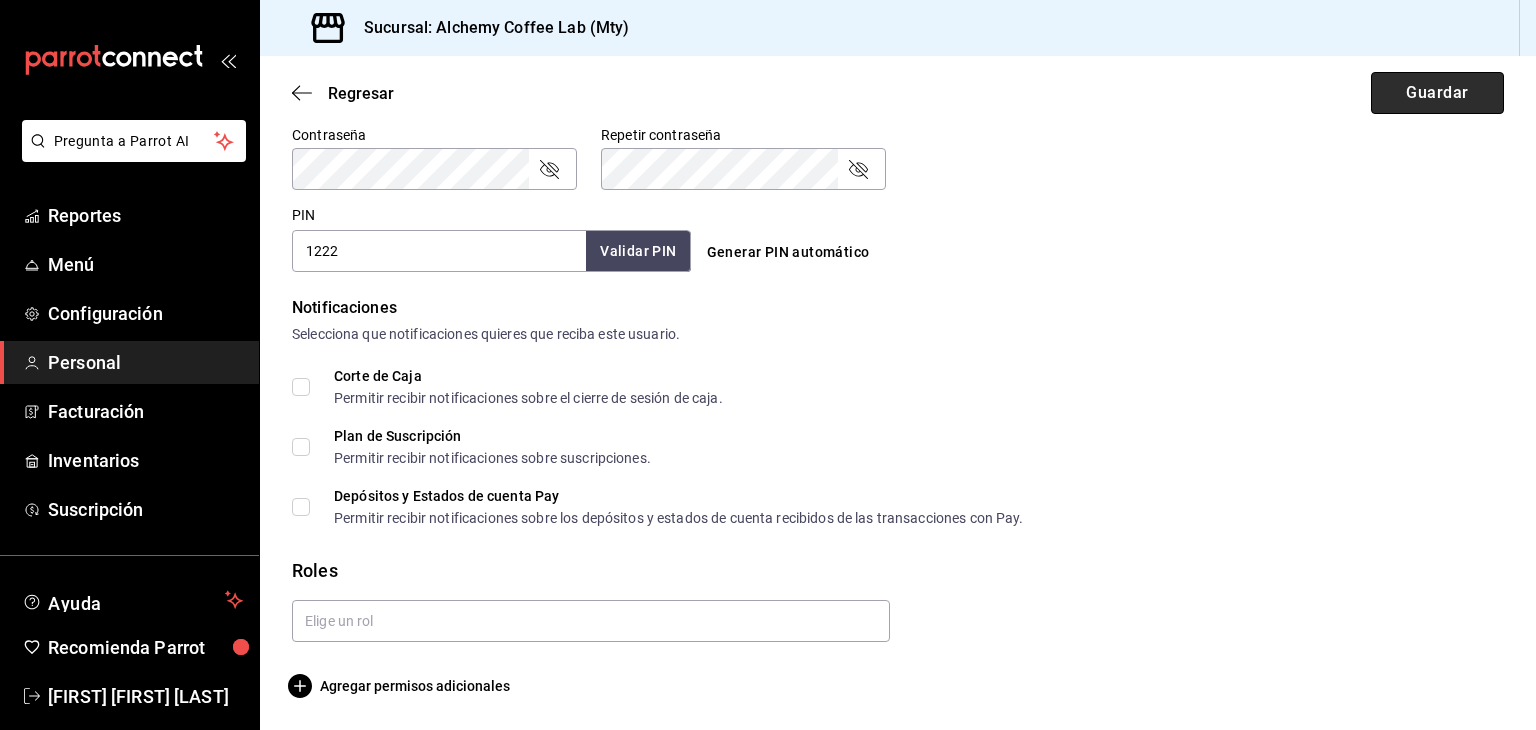 click on "Guardar" at bounding box center (1437, 93) 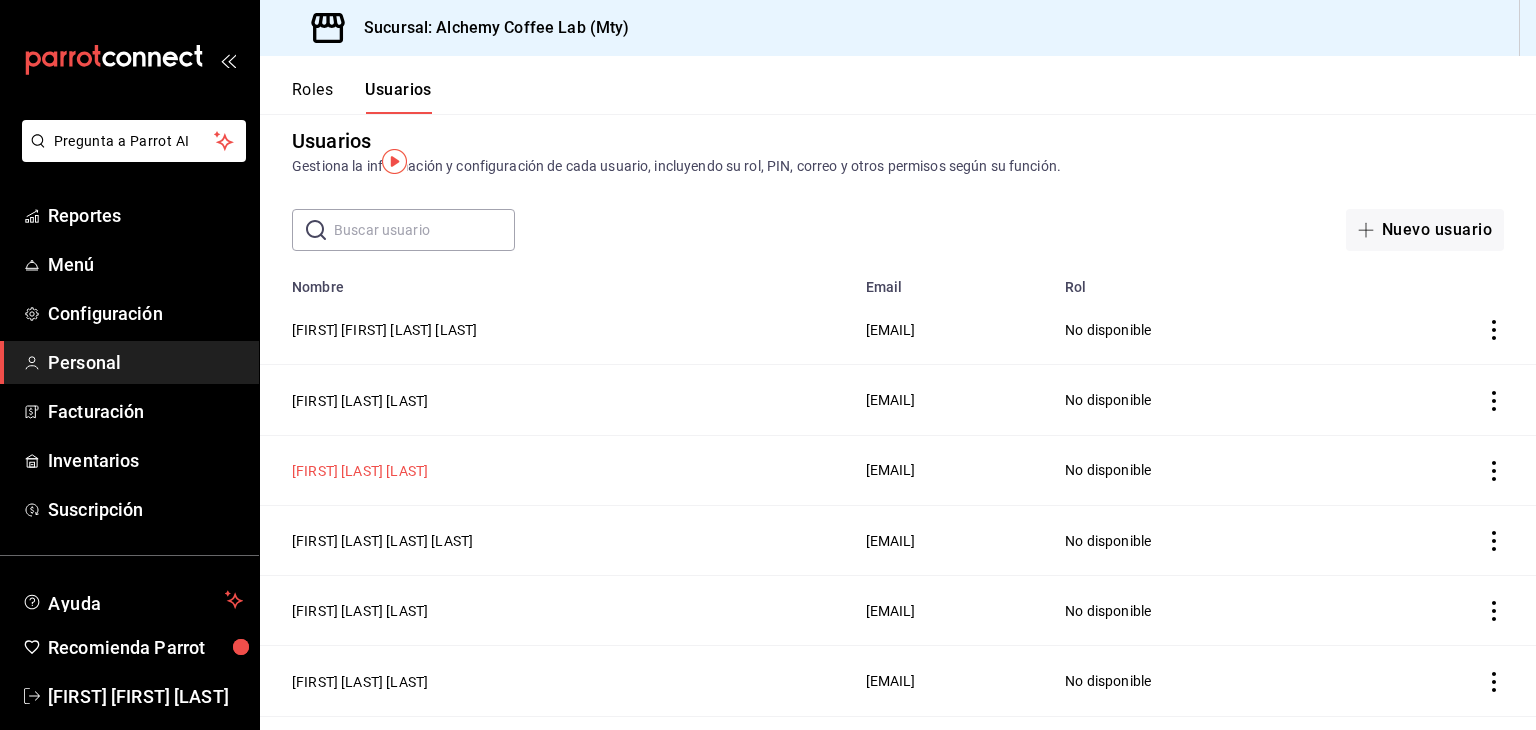 scroll, scrollTop: 0, scrollLeft: 0, axis: both 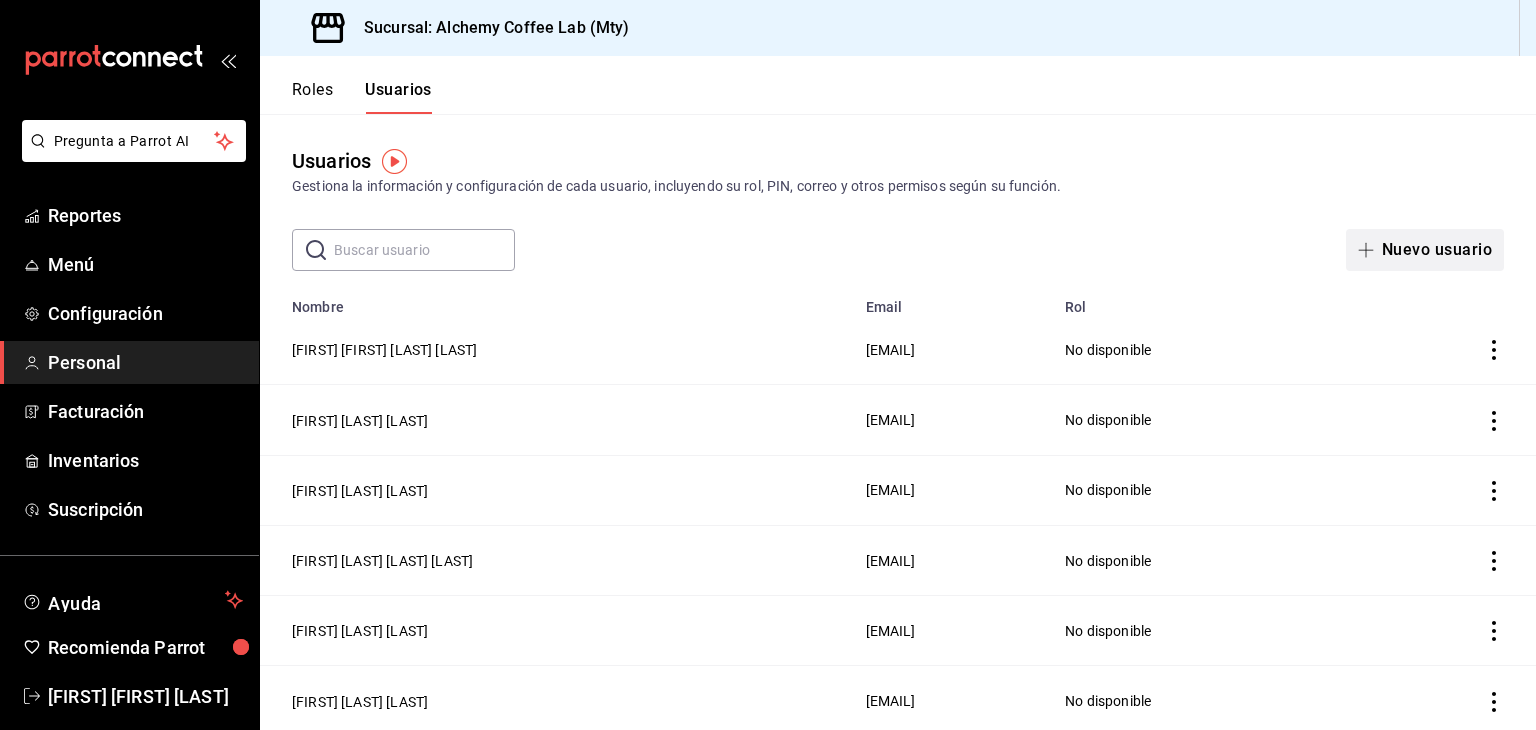 click on "Nuevo usuario" at bounding box center (1425, 250) 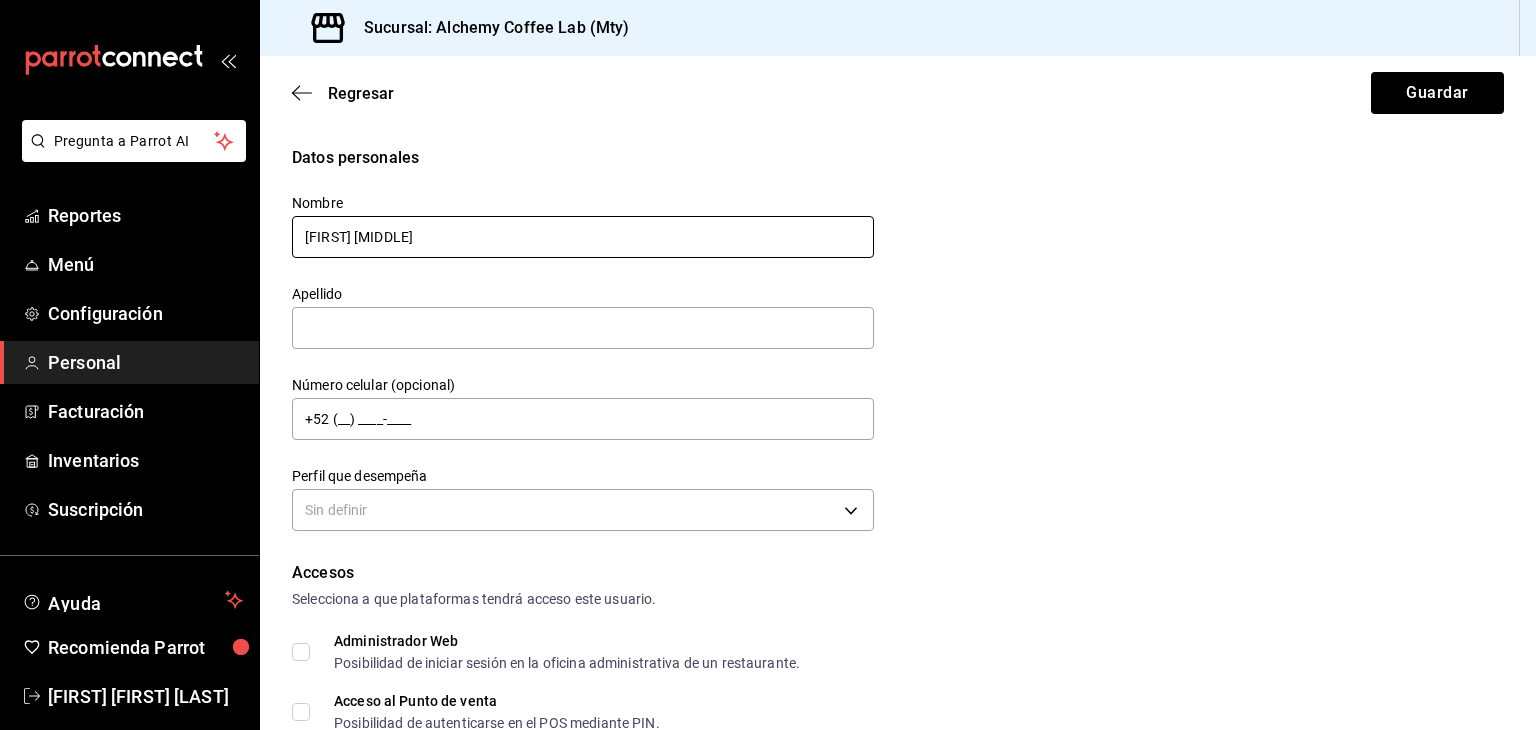 type on "[FIRST] [MIDDLE]" 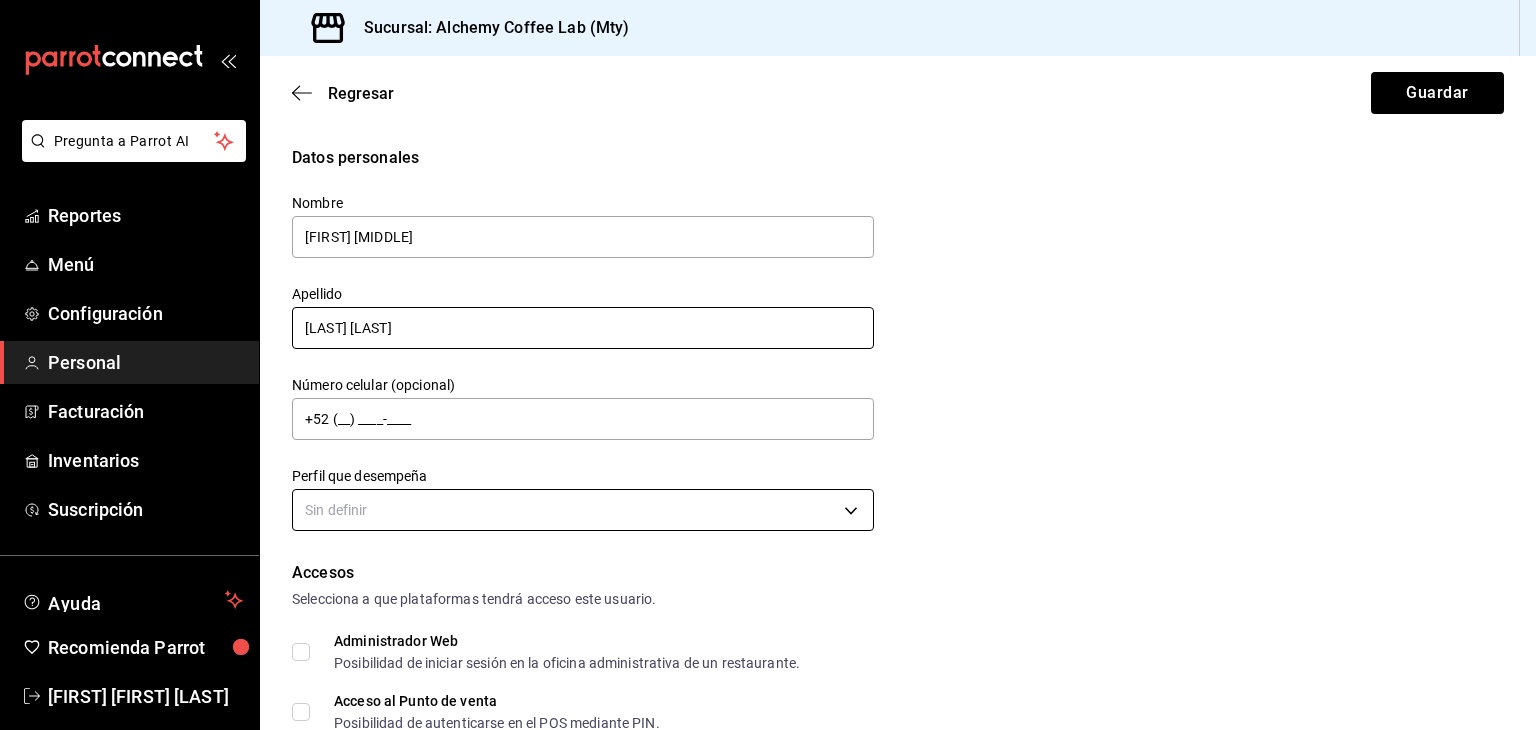 type on "[LAST] [LAST]" 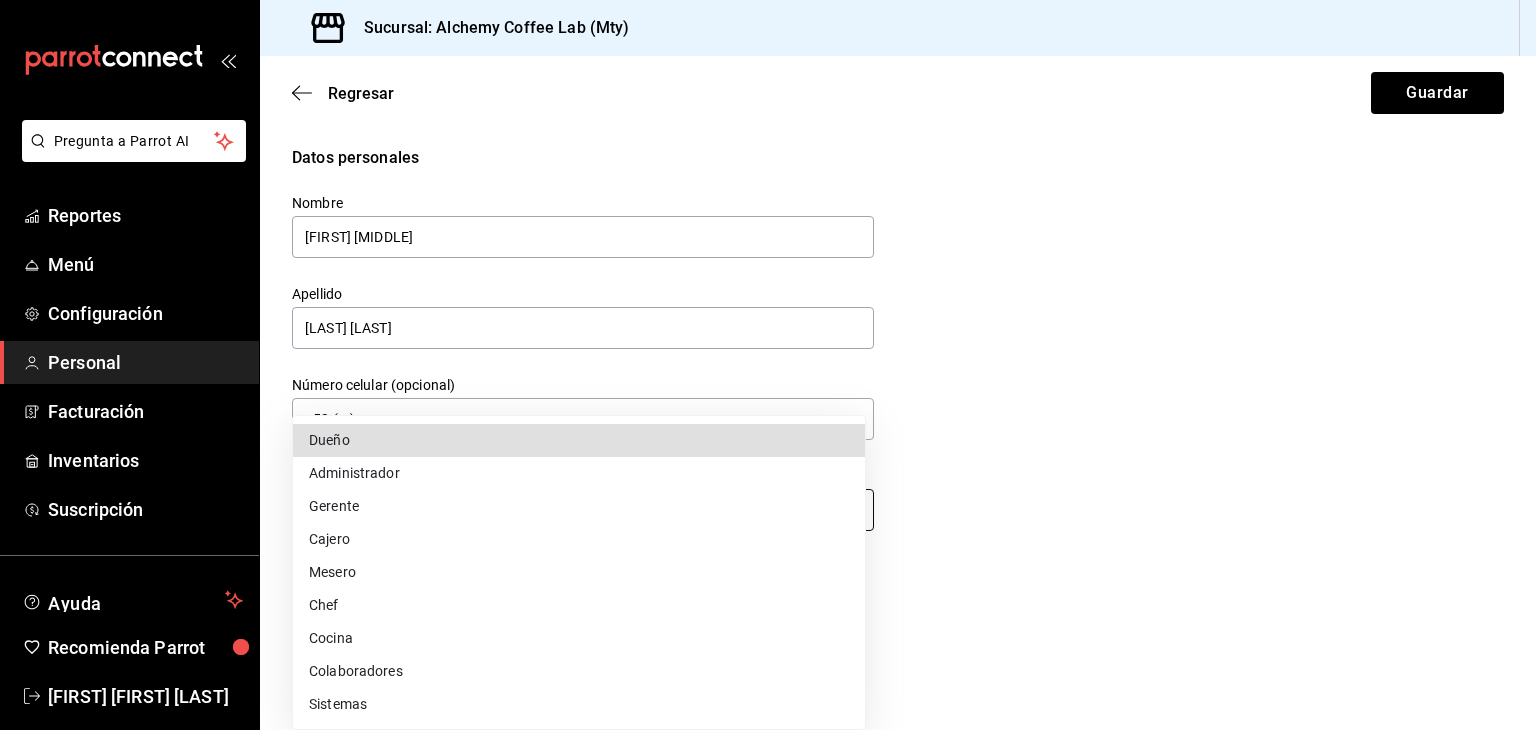 click on "[FIRST] [FIRST] [LAST]" at bounding box center (768, 365) 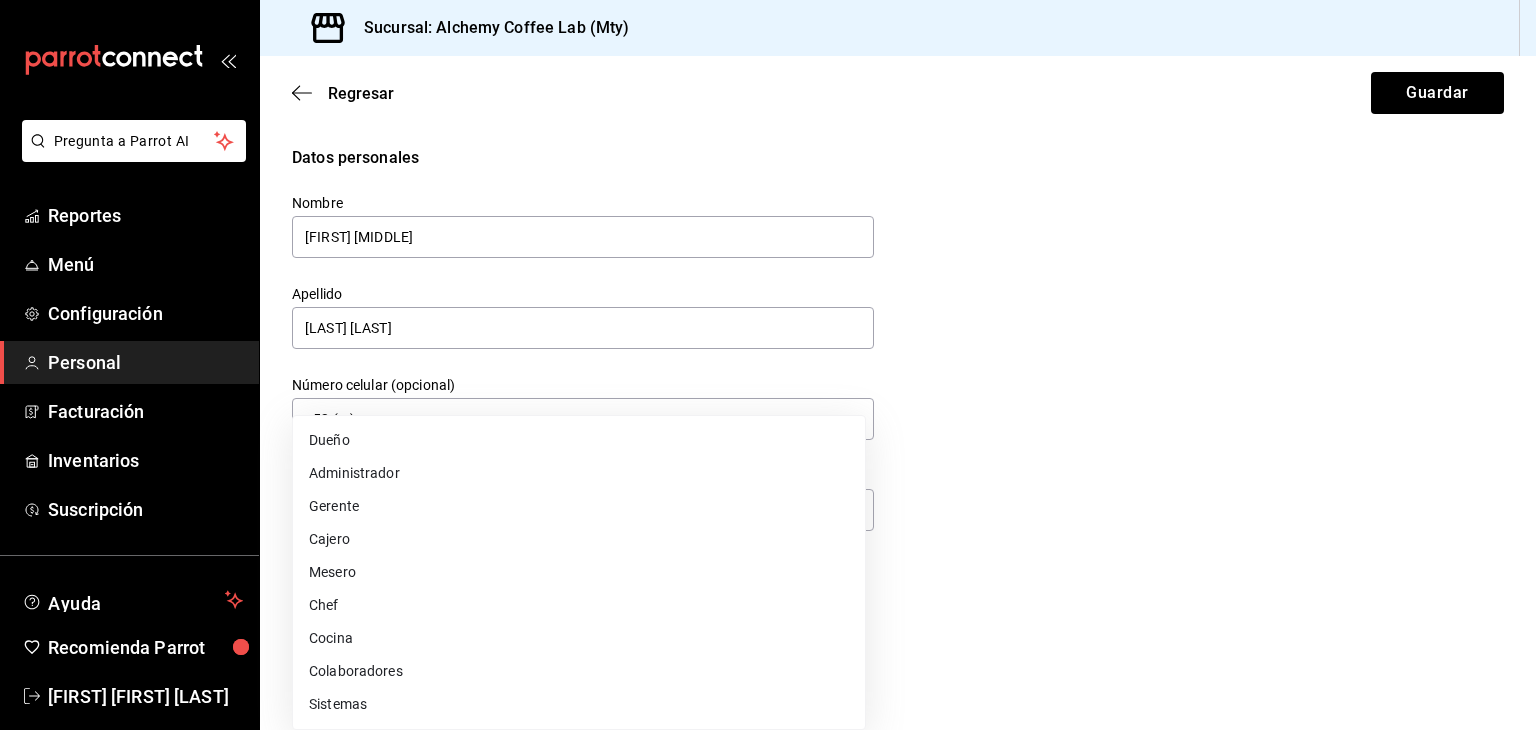 click on "Cocina" at bounding box center [579, 638] 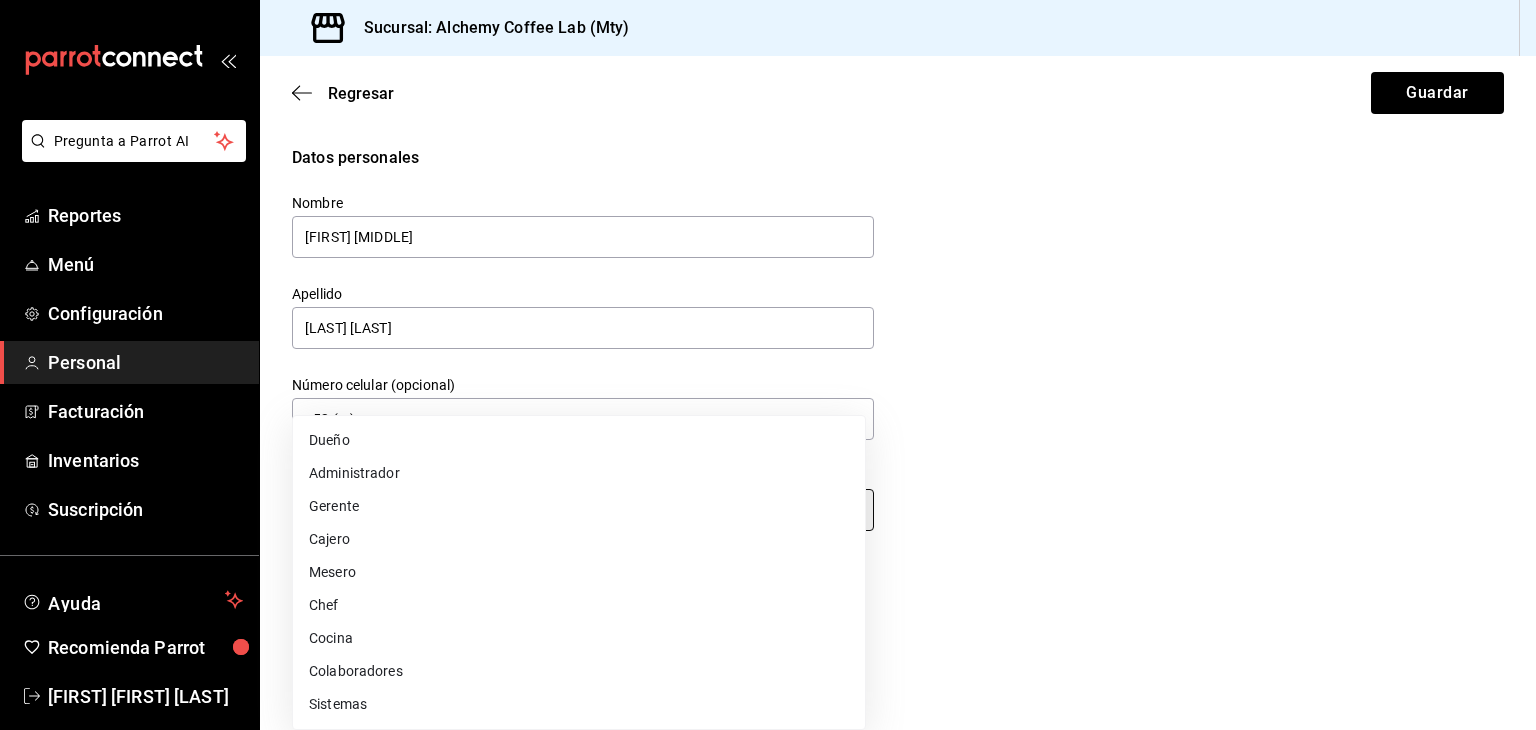 type on "KITCHEN" 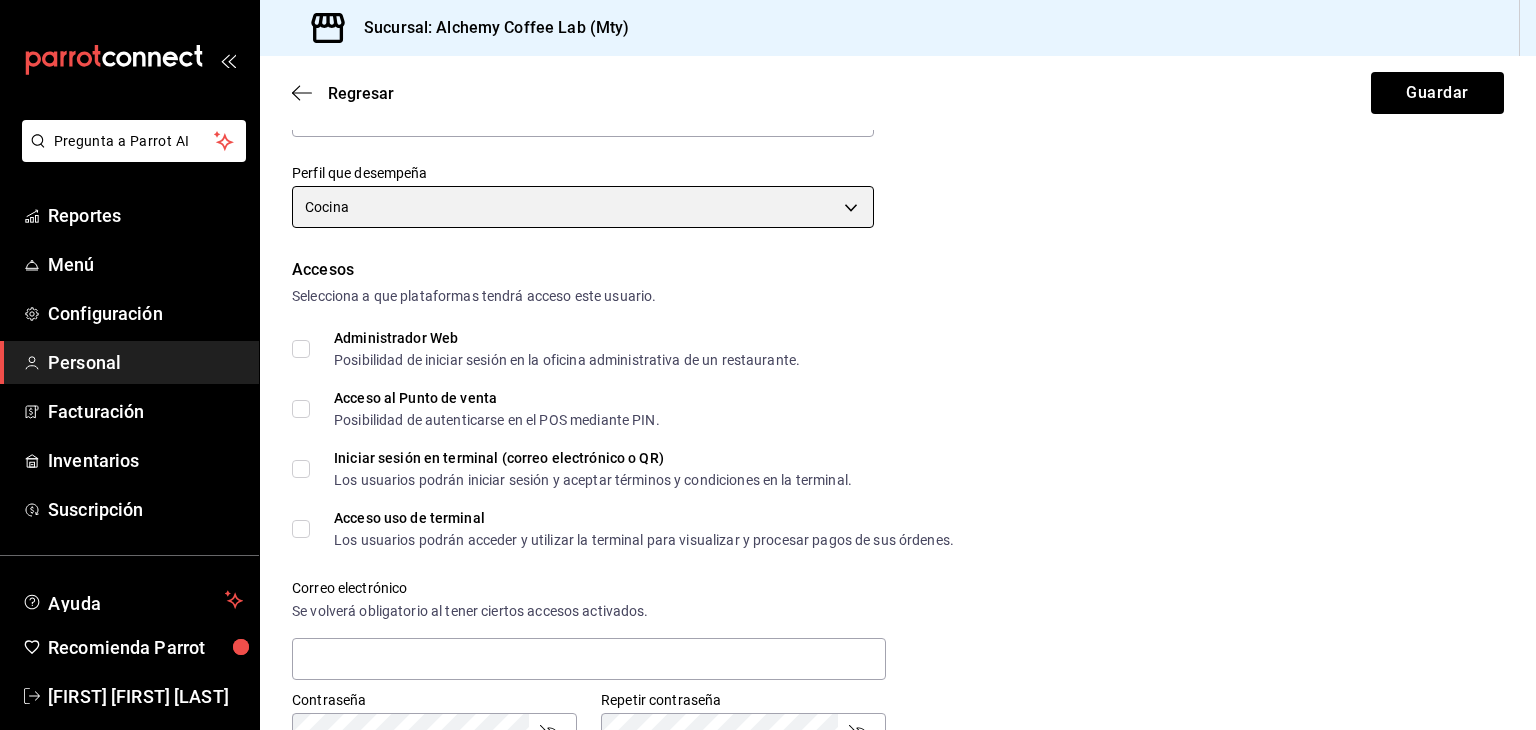 scroll, scrollTop: 500, scrollLeft: 0, axis: vertical 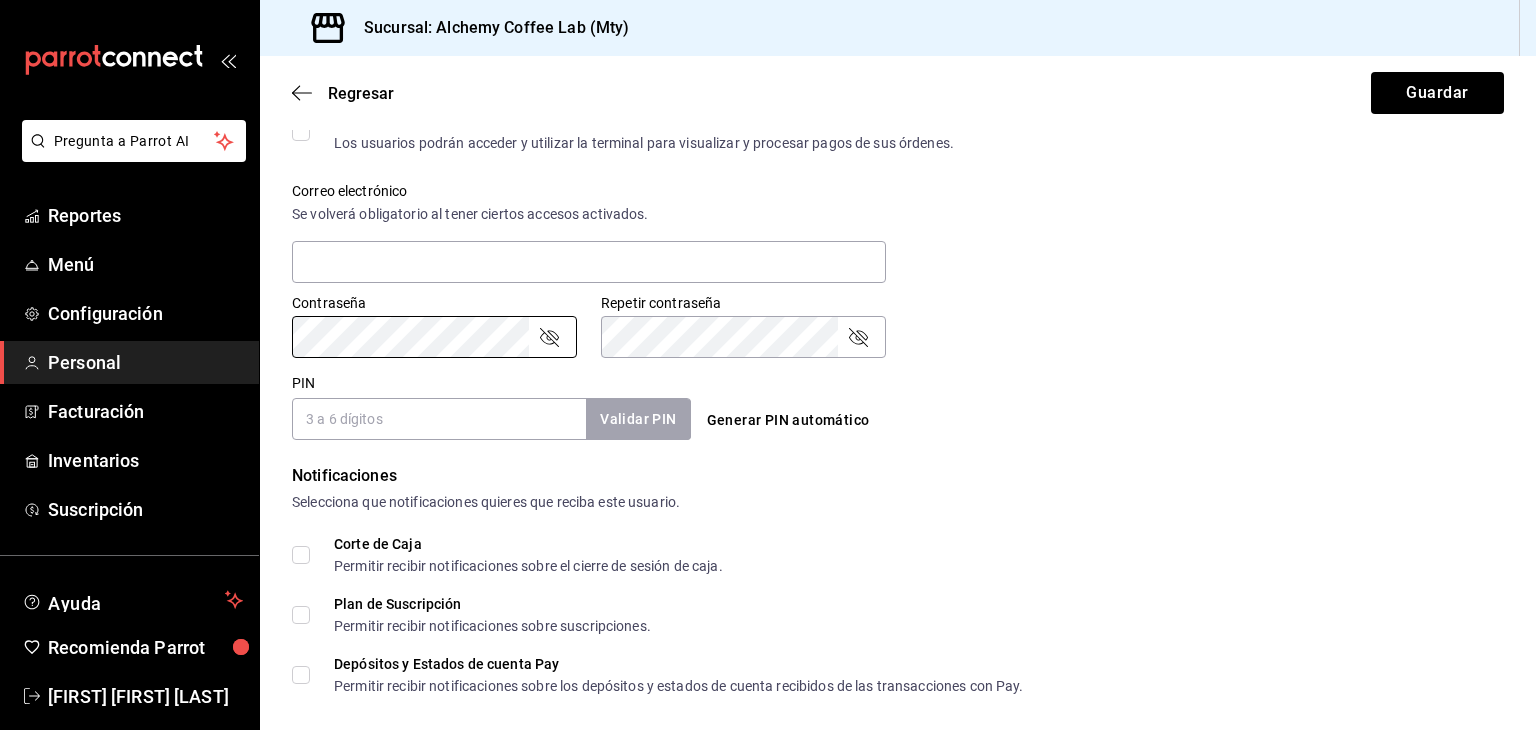 click on "PIN" at bounding box center (439, 419) 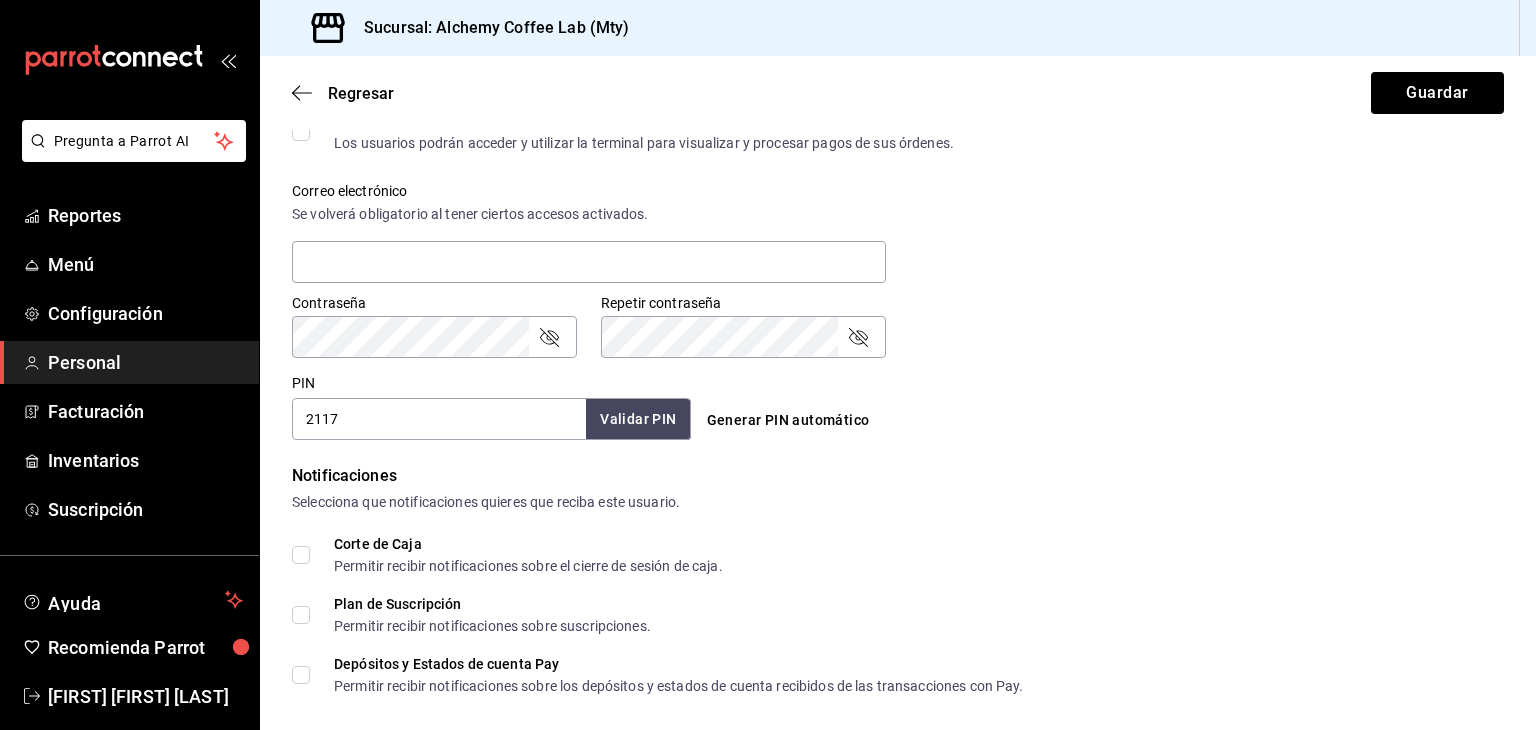 type on "2117" 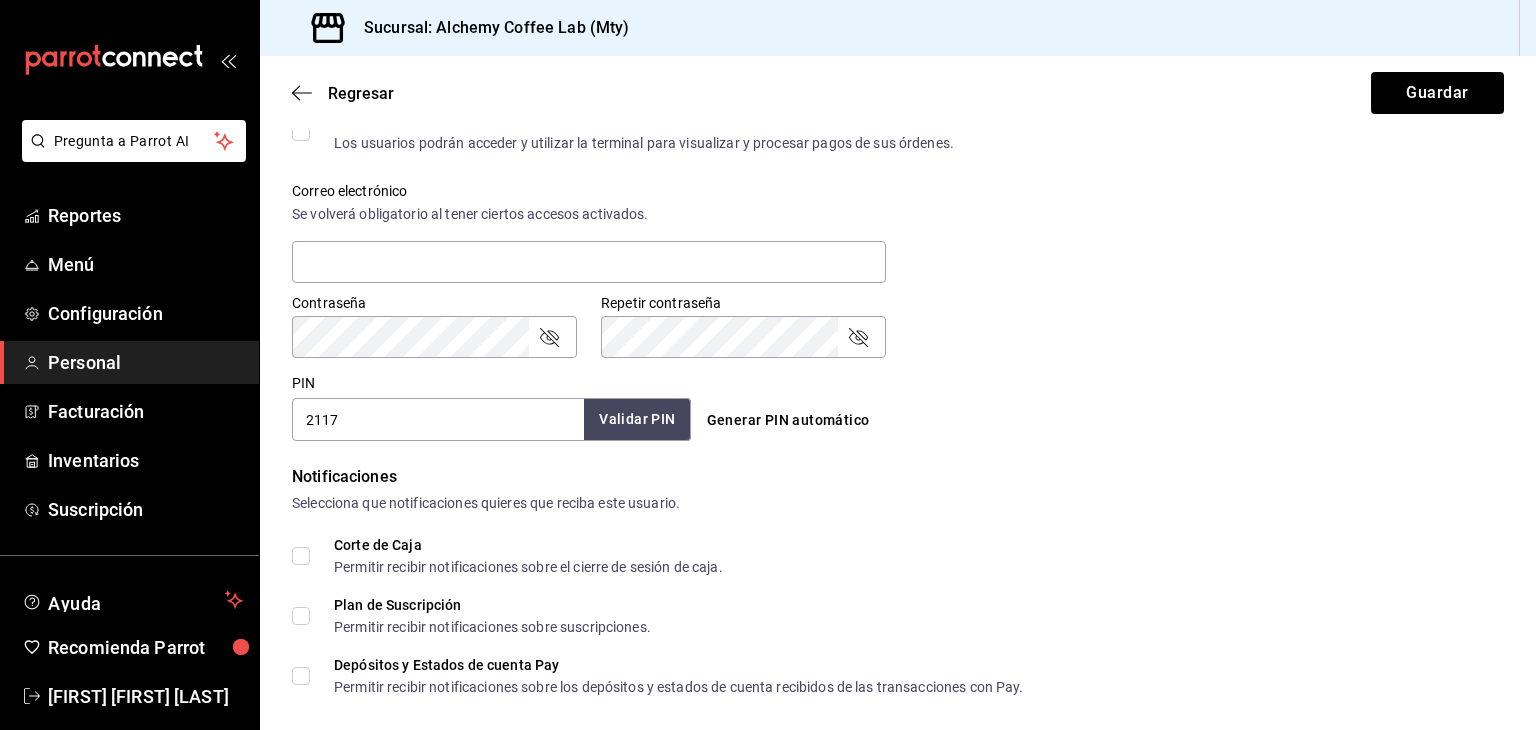 click on "Validar PIN" at bounding box center (637, 419) 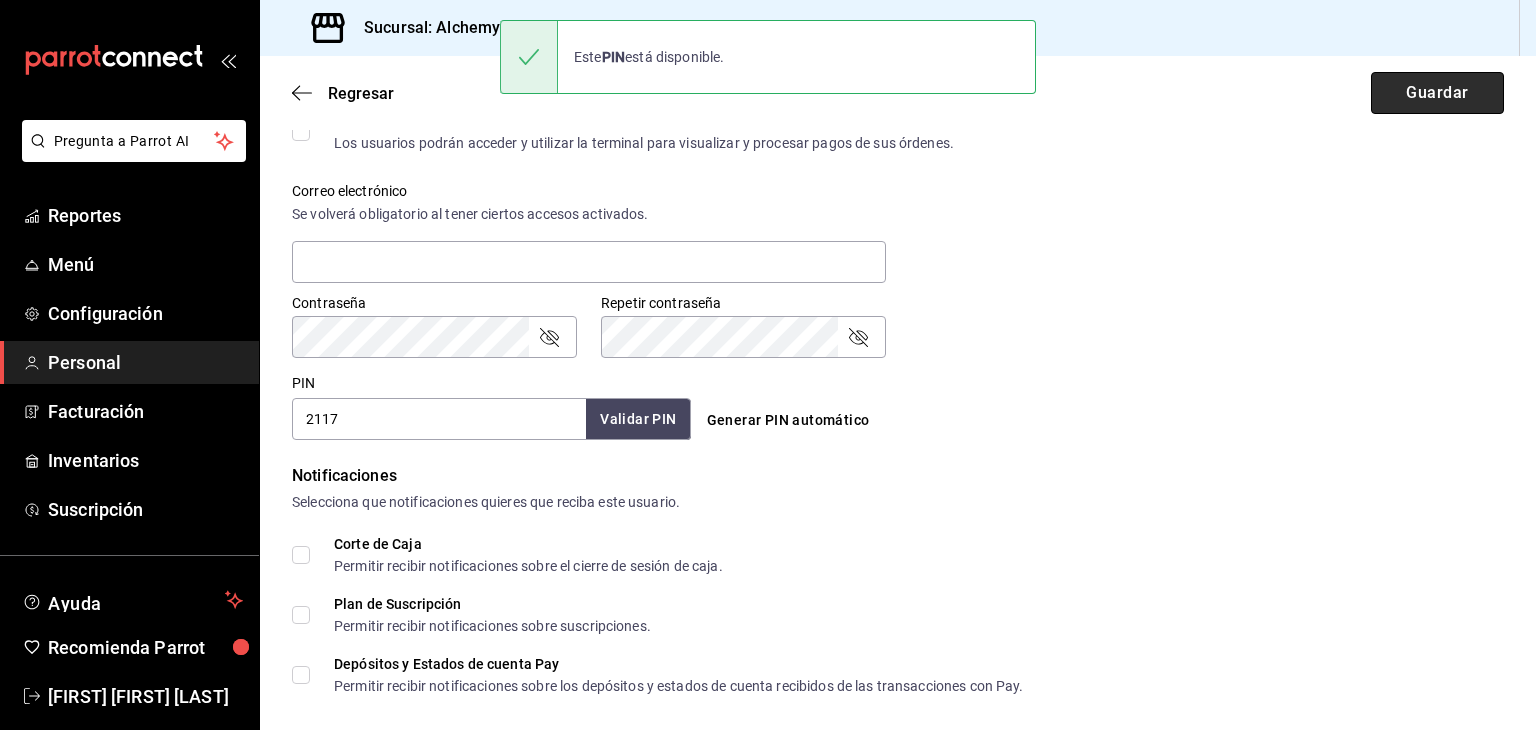 click on "Guardar" at bounding box center (1437, 93) 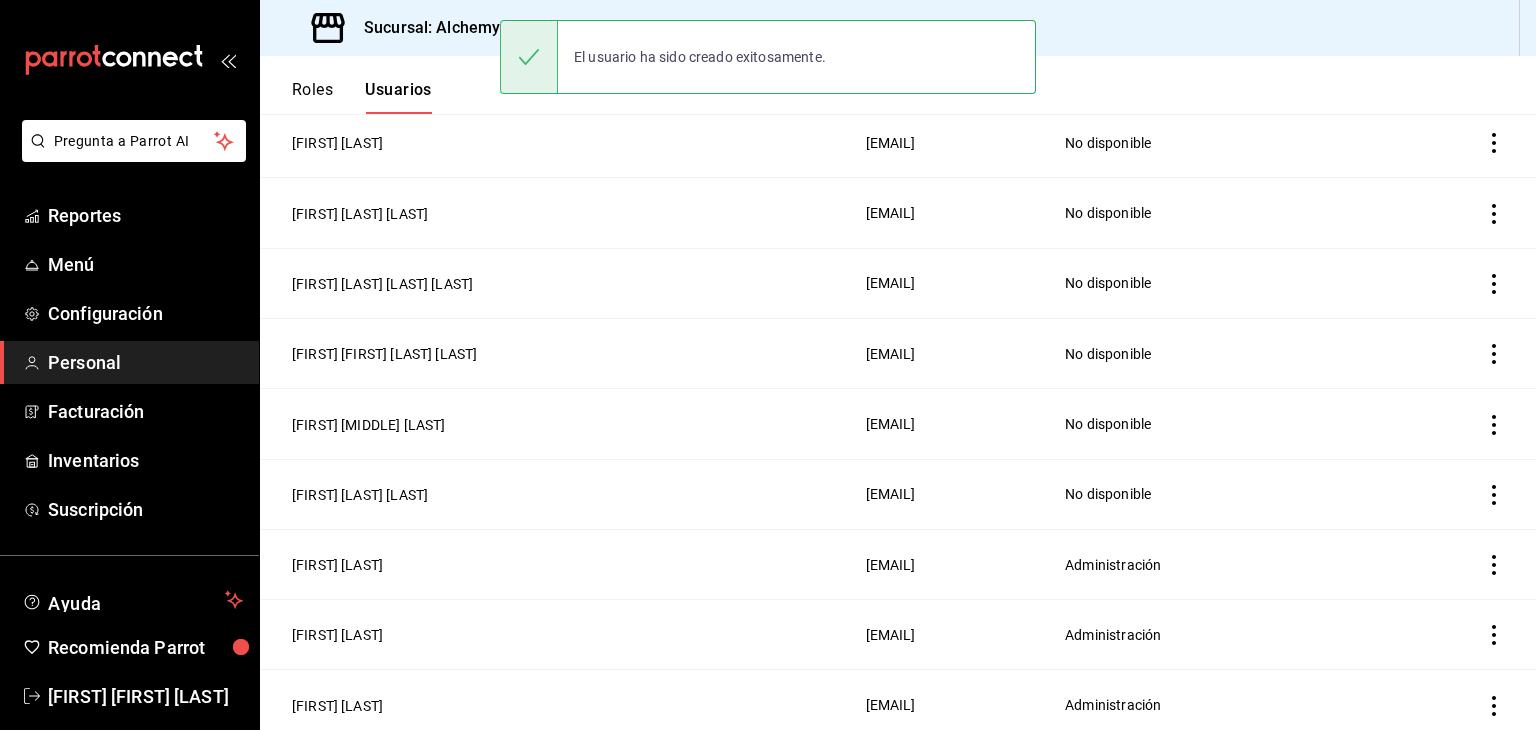 scroll, scrollTop: 770, scrollLeft: 0, axis: vertical 